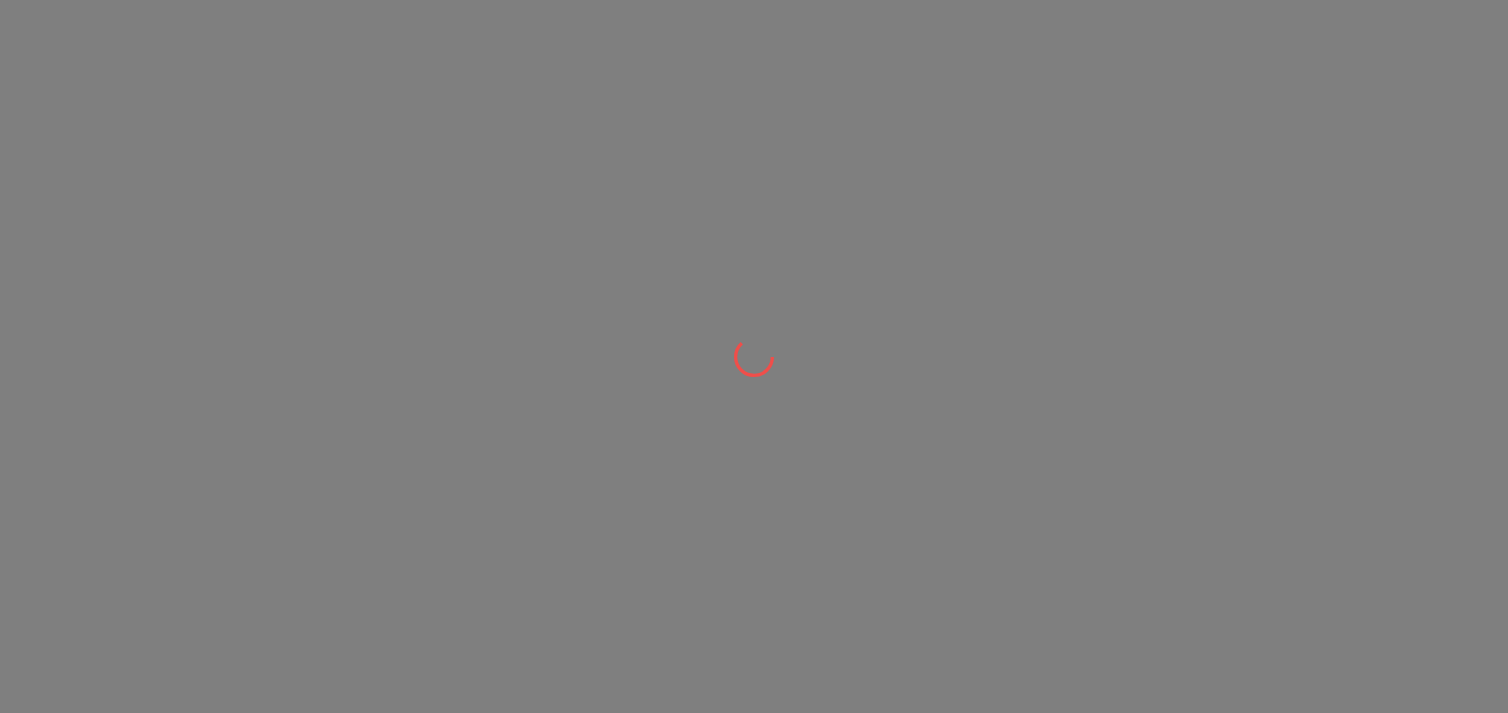 scroll, scrollTop: 0, scrollLeft: 0, axis: both 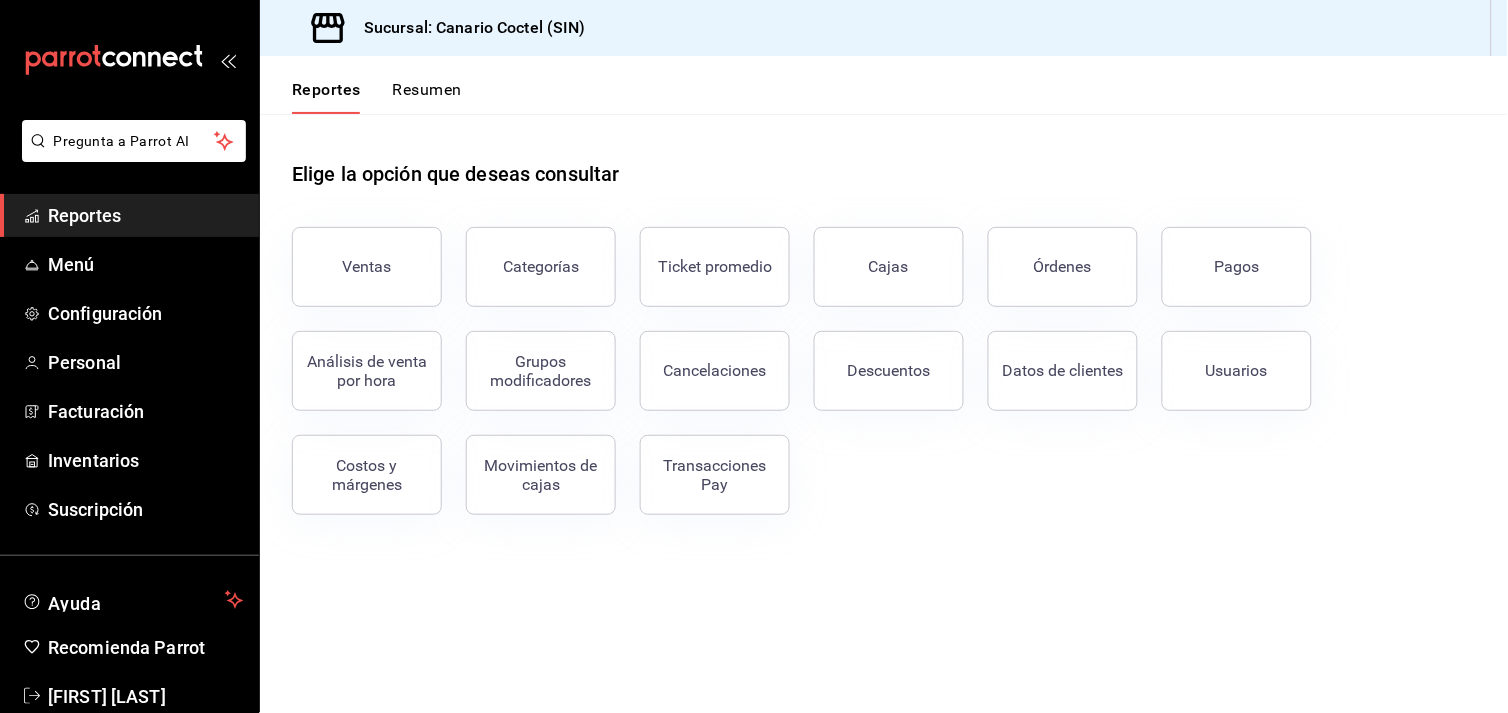 click on "Elige la opción que deseas consultar" at bounding box center (884, 158) 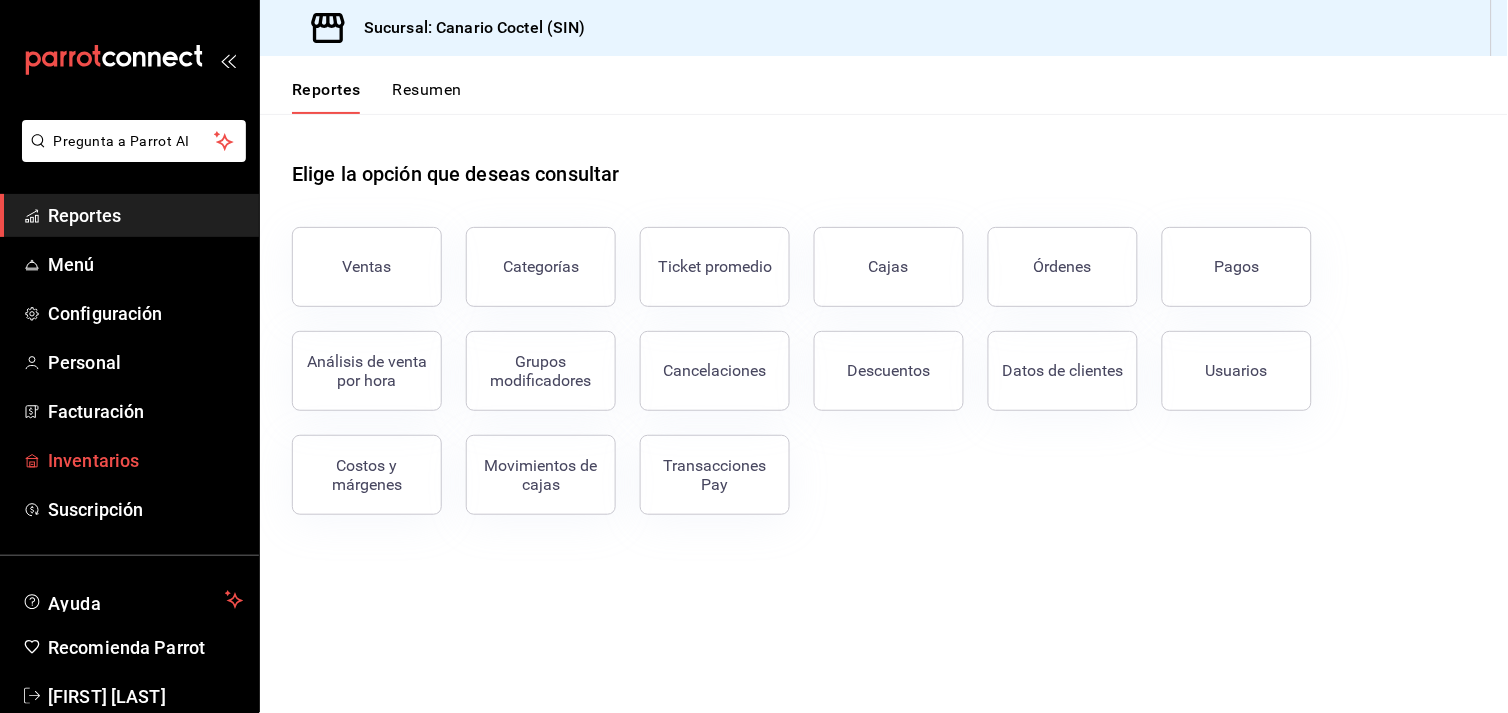click on "Inventarios" at bounding box center [145, 460] 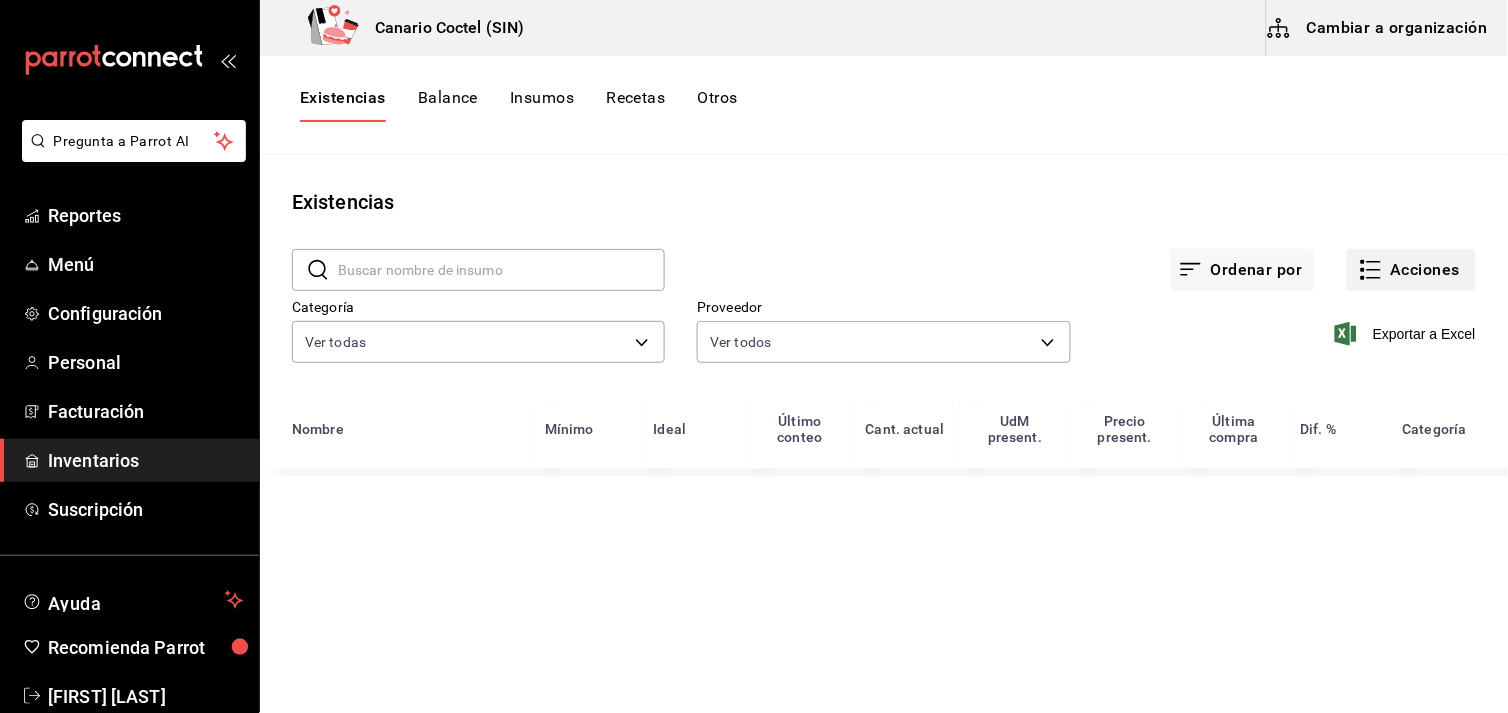 click on "Acciones" at bounding box center [1411, 270] 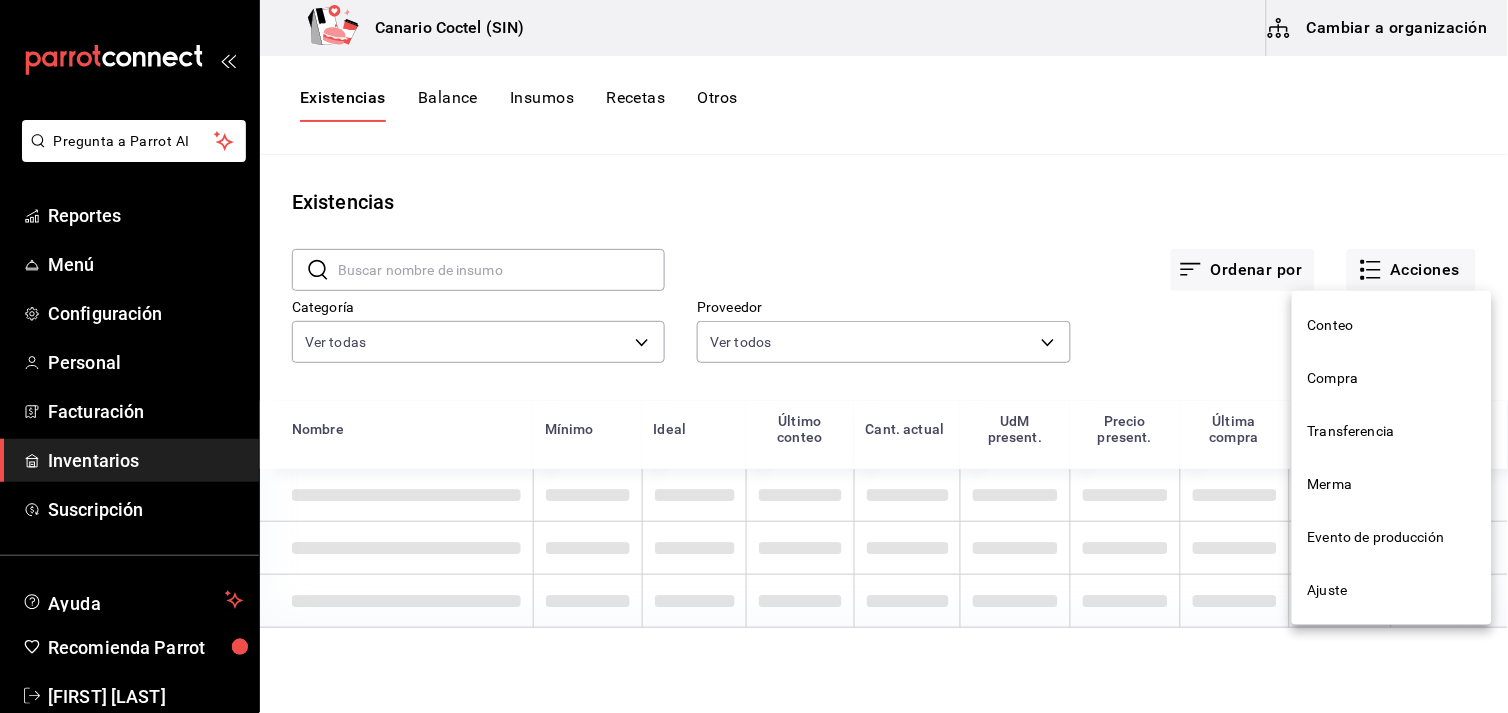 click on "Compra" at bounding box center (1392, 378) 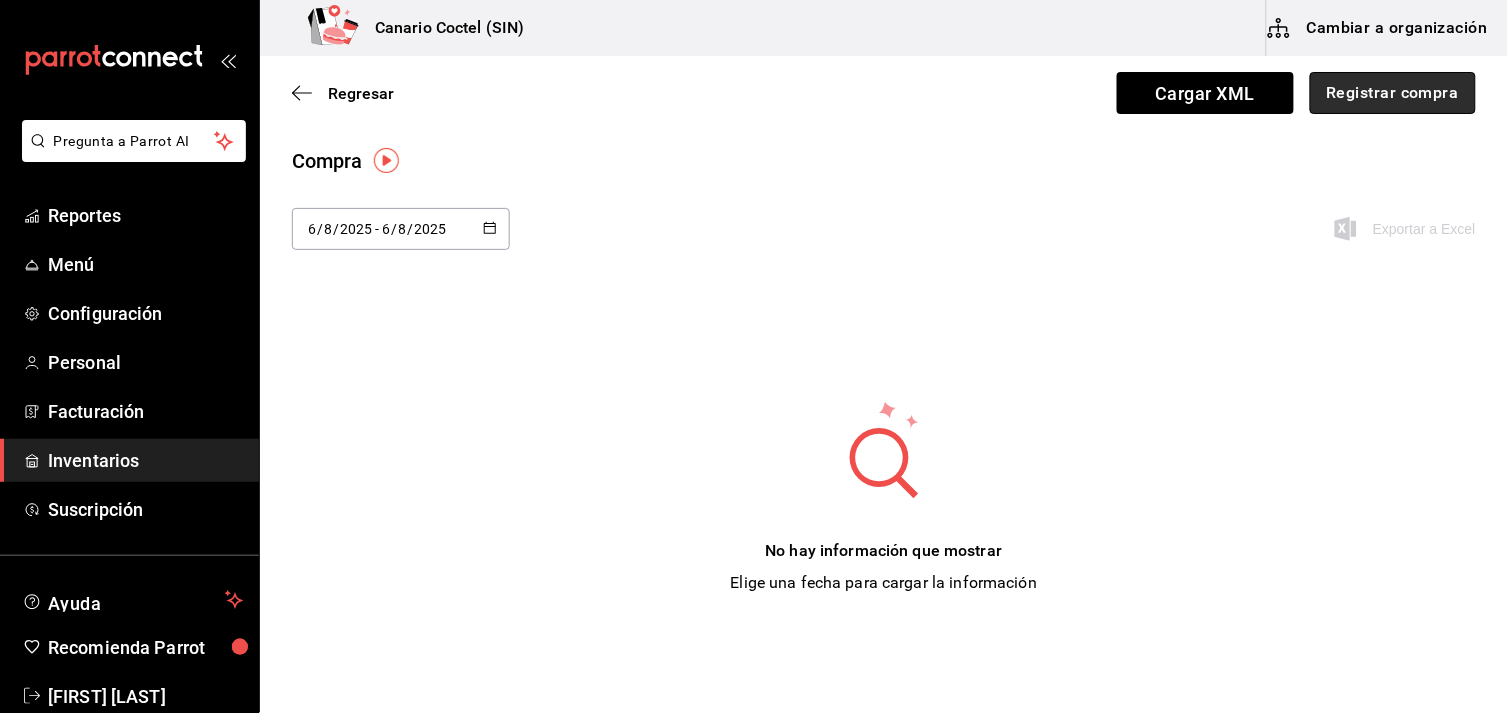 click on "Registrar compra" at bounding box center [1393, 93] 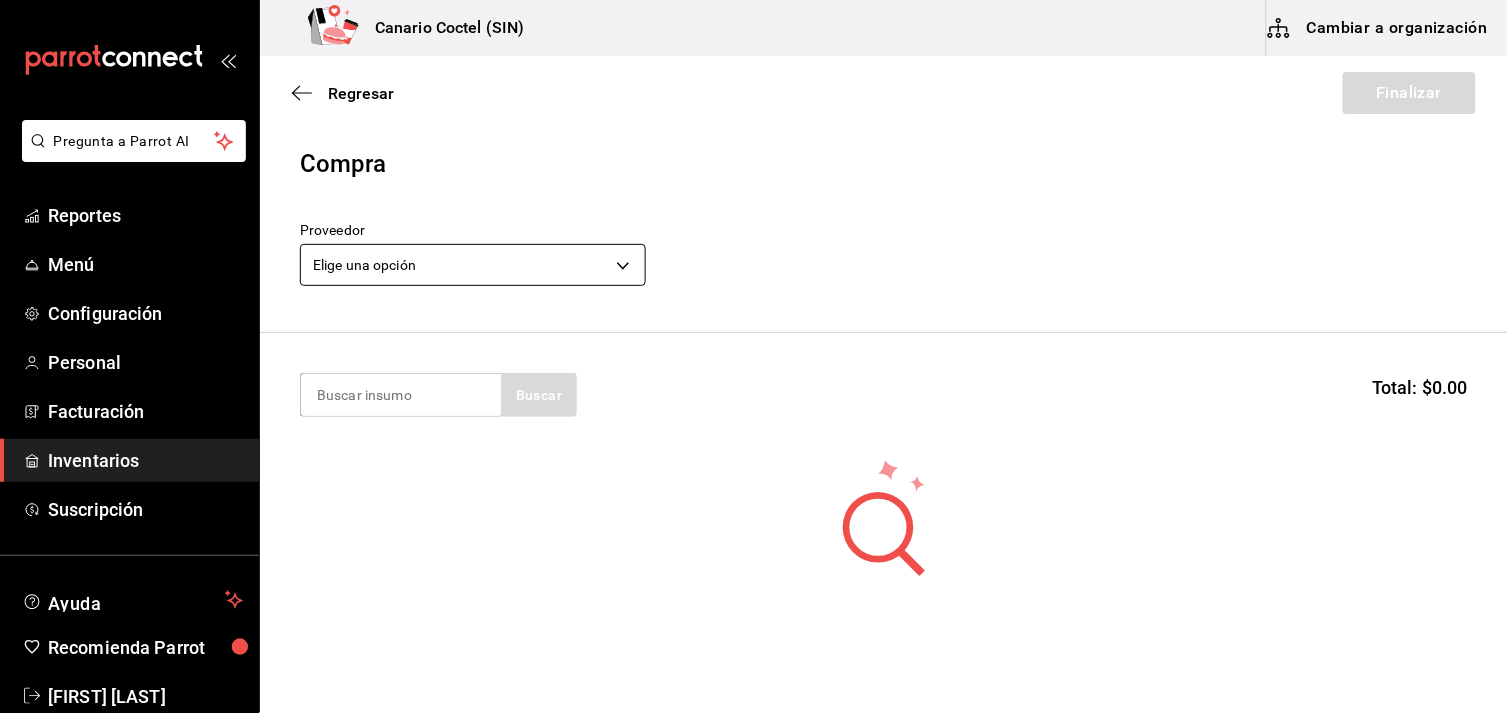 click on "Pregunta a Parrot AI Reportes   Menú   Configuración   Personal   Facturación   Inventarios   Suscripción   Ayuda Recomienda Parrot   [FIRST] [LAST]   Sugerir nueva función   Canario Coctel (SIN) Cambiar a organización Regresar Finalizar Compra Proveedor Elige una opción default Buscar Total: $0.00 No hay insumos a mostrar. Busca un insumo para agregarlo a la lista GANA 1 MES GRATIS EN TU SUSCRIPCIÓN AQUÍ ¿Recuerdas cómo empezó tu restaurante?
Hoy puedes ayudar a un colega a tener el mismo cambio que tú viviste.
Recomienda Parrot directamente desde tu Portal Administrador.
Es fácil y rápido.
🎁 Por cada restaurante que se una, ganas 1 mes gratis. Ver video tutorial Ir a video Pregunta a Parrot AI Reportes   Menú   Configuración   Personal   Facturación   Inventarios   Suscripción   Ayuda Recomienda Parrot   [FIRST] [LAST]   Sugerir nueva función   Editar Eliminar Visitar centro de ayuda (81) 2046 6363 soporte@parrotsoftware.io Visitar centro de ayuda" at bounding box center [754, 300] 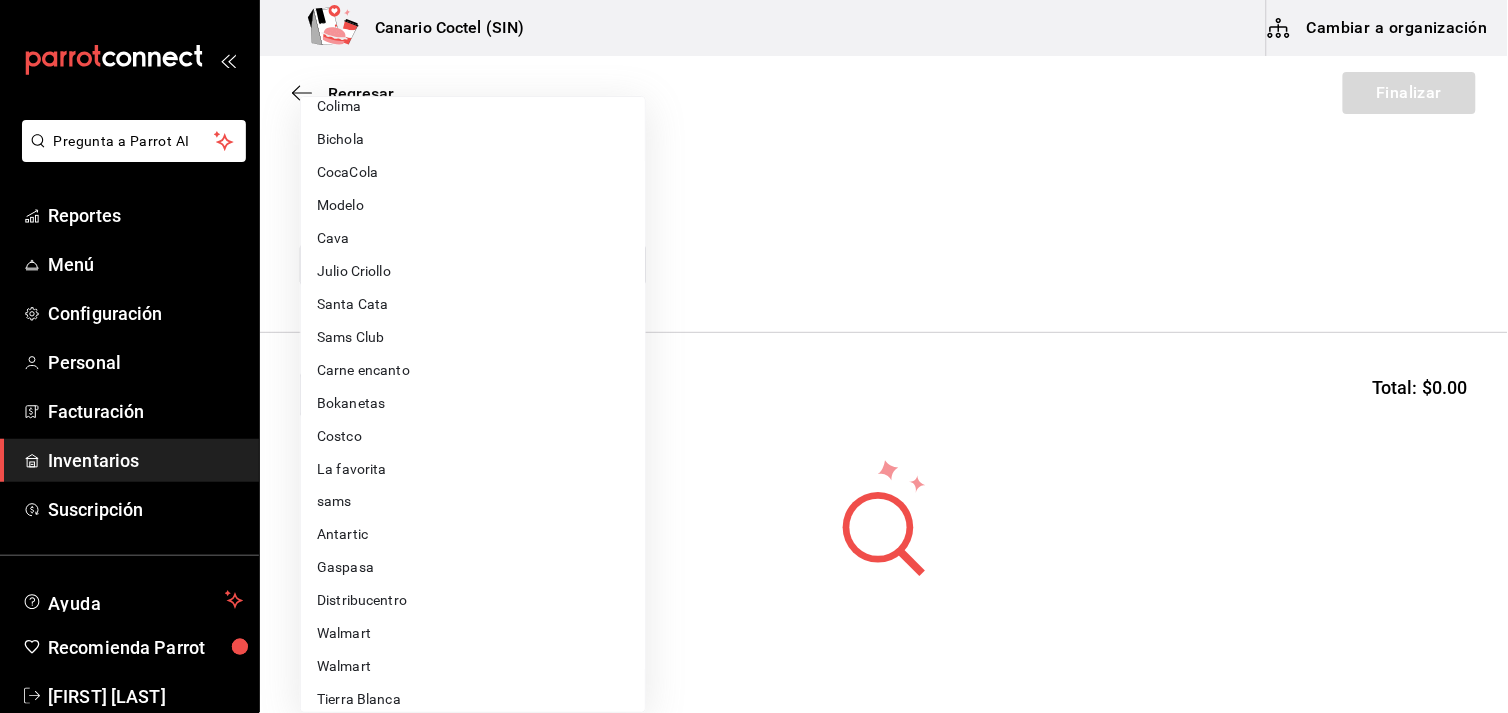 scroll, scrollTop: 555, scrollLeft: 0, axis: vertical 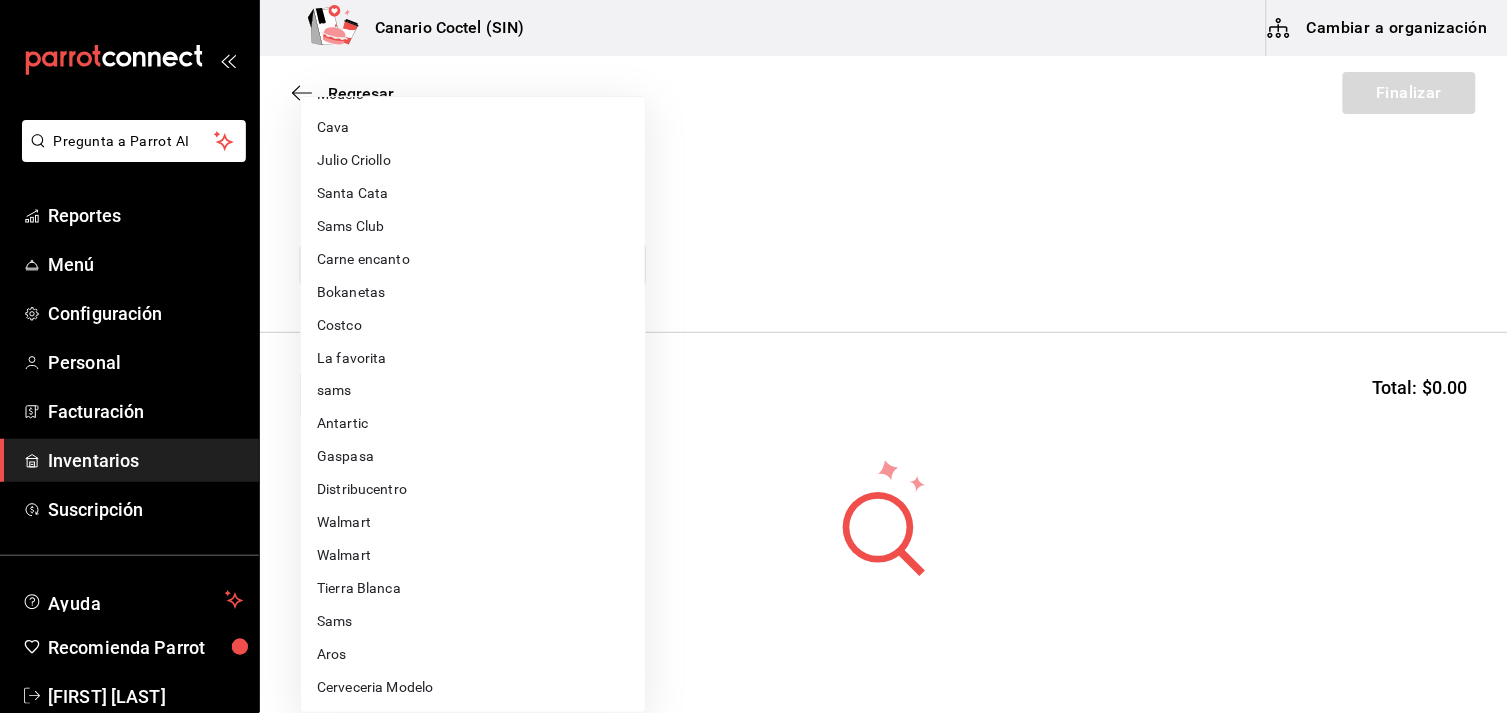 click on "Aros" at bounding box center (473, 655) 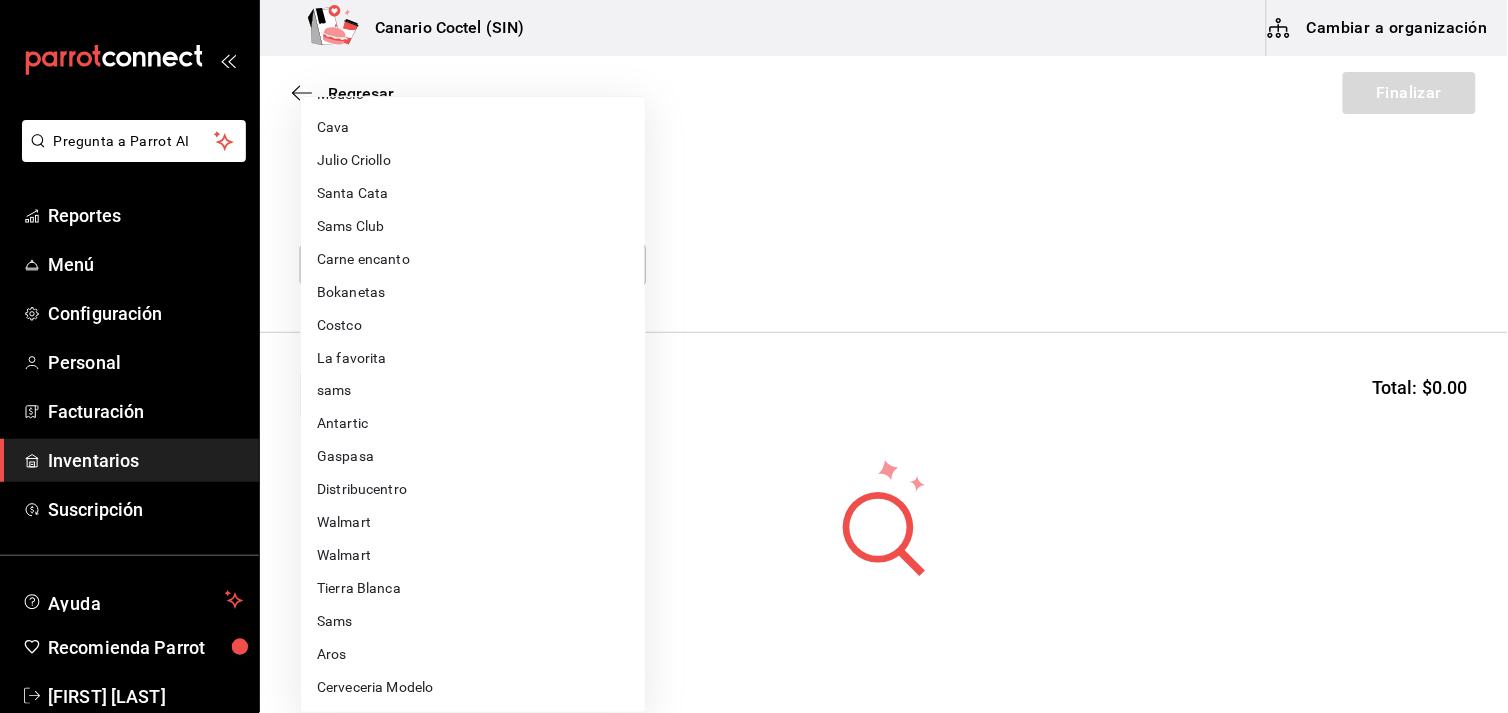 type on "b9167449-11b7-497f-993d-6e5407facada" 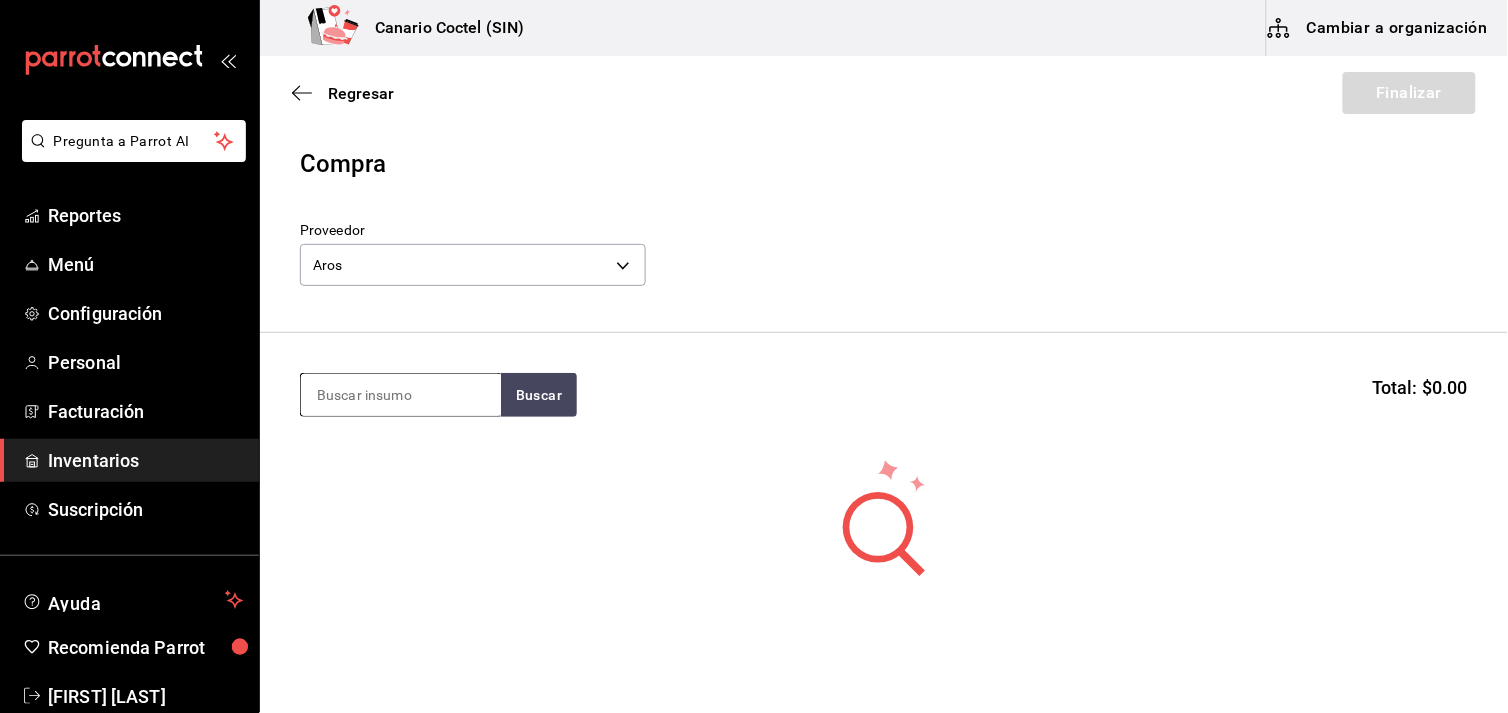 click at bounding box center (401, 395) 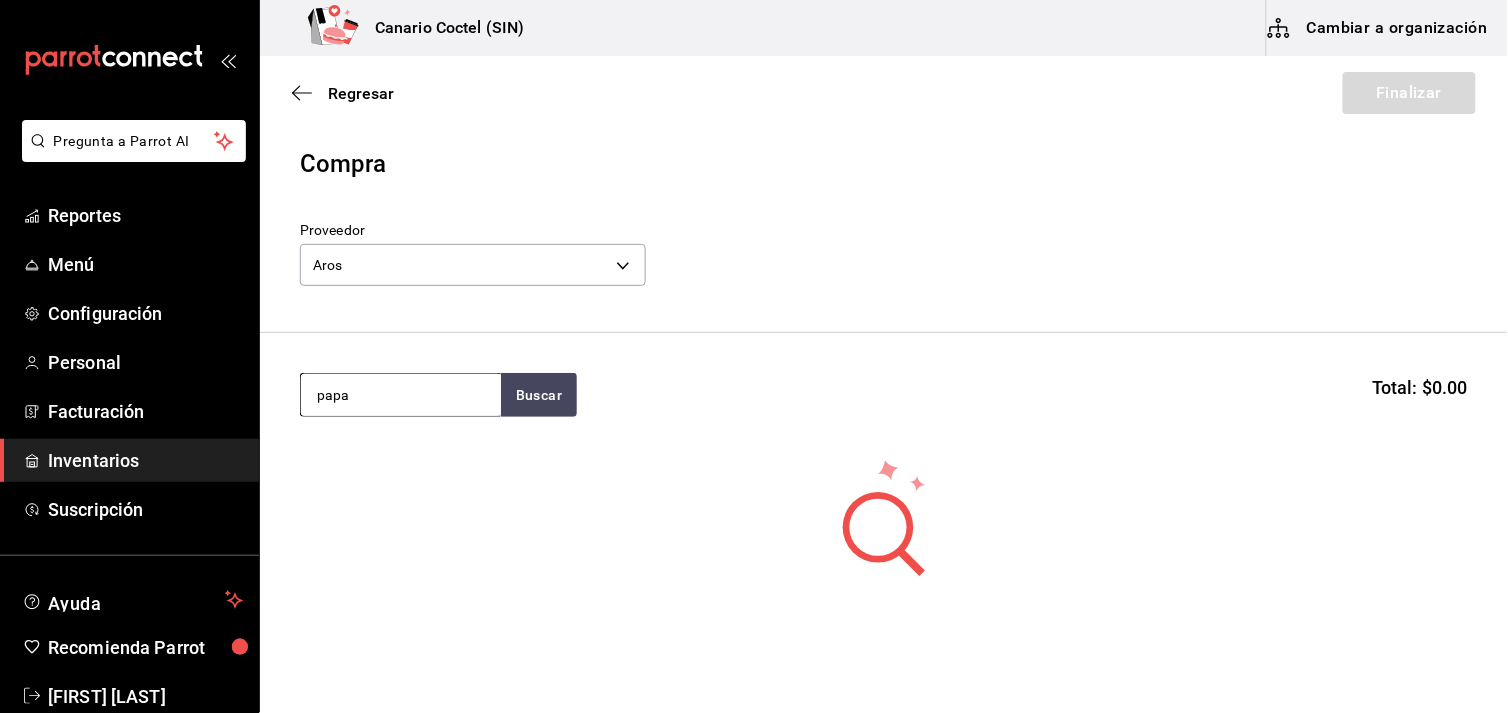 type on "papa" 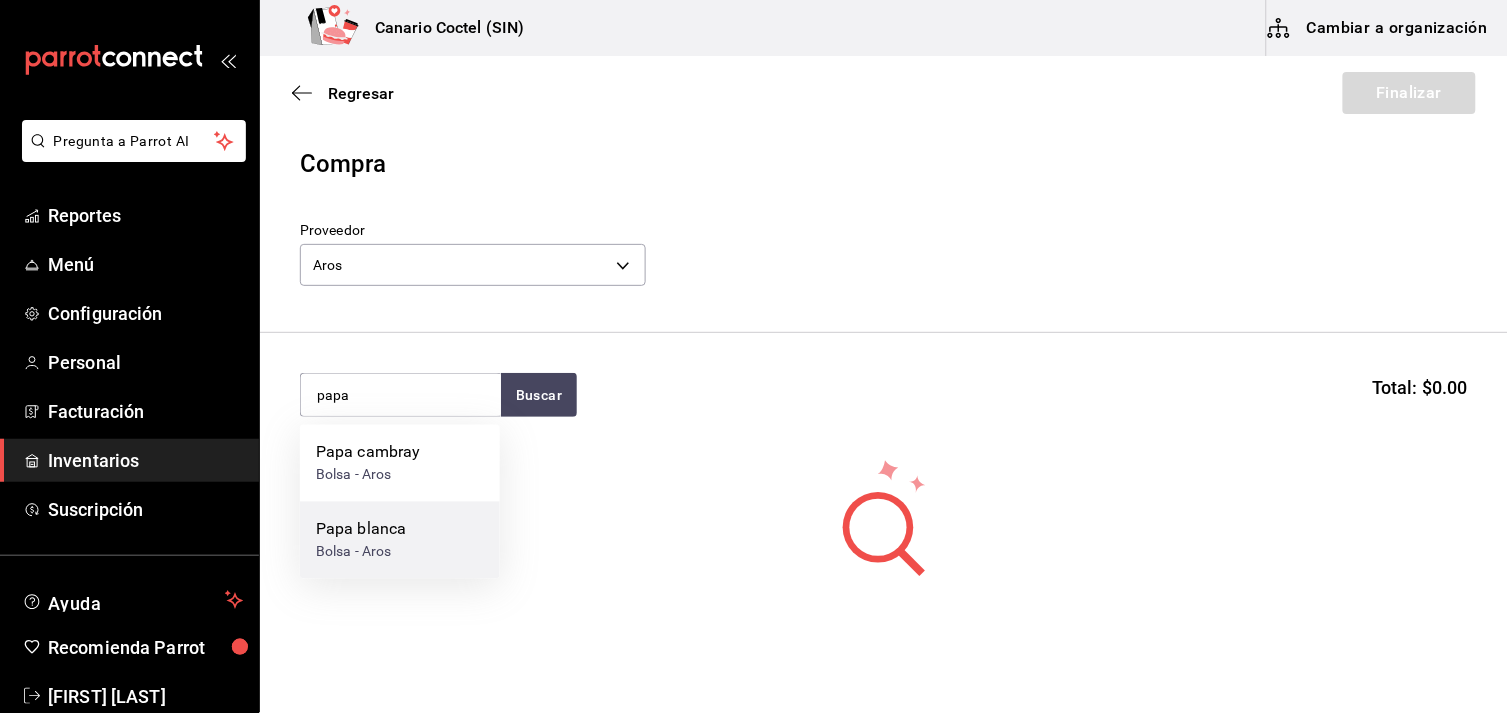 click on "Papa blanca" at bounding box center [361, 530] 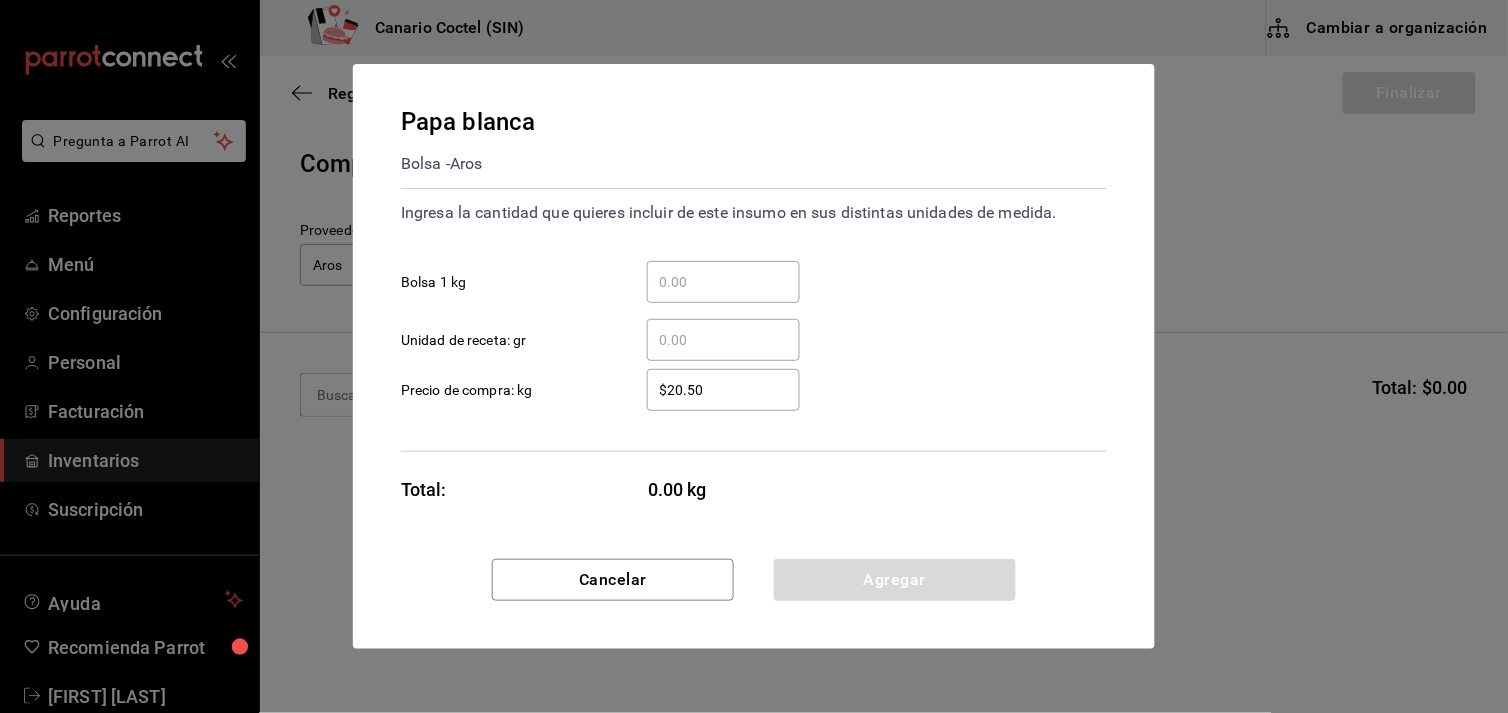 click on "​ Bolsa 1 kg" at bounding box center (723, 282) 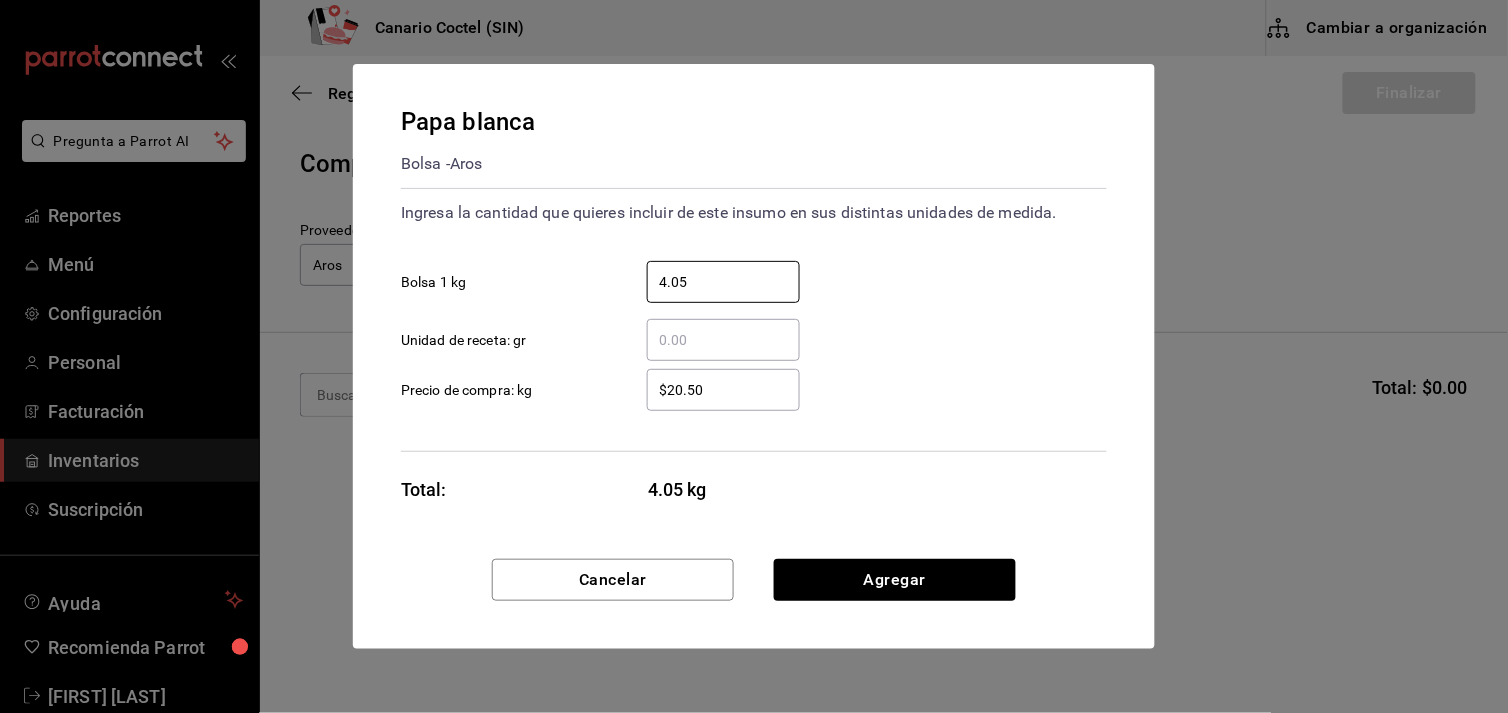 type on "4.05" 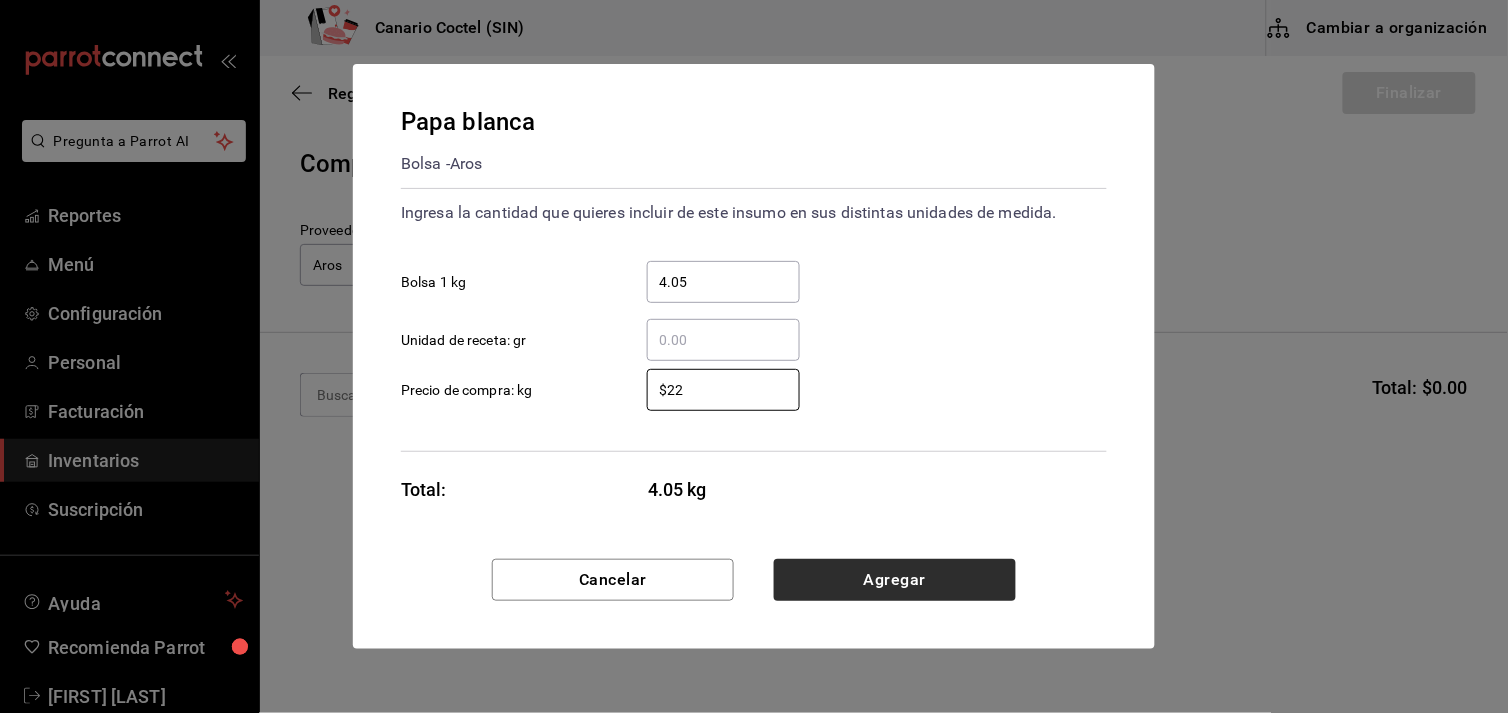 type on "$22" 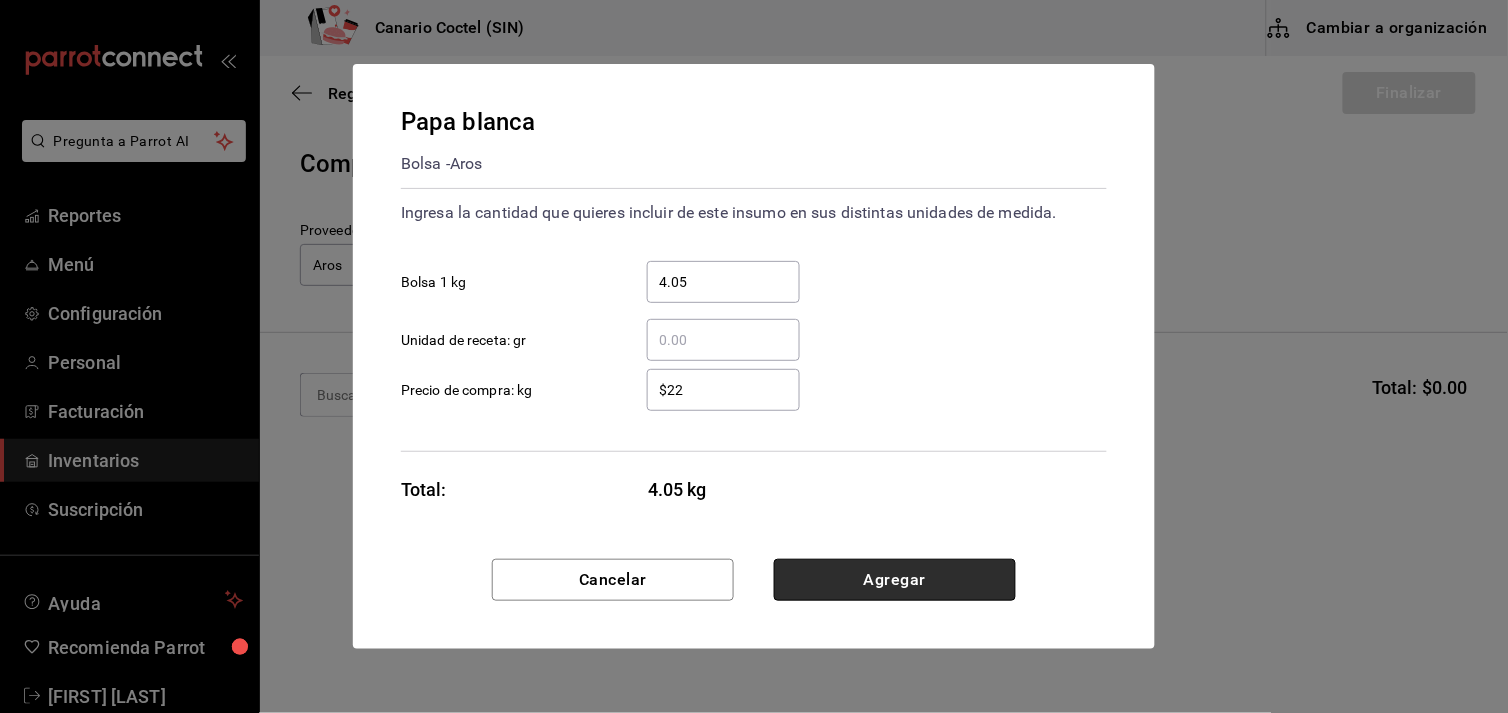 click on "Agregar" at bounding box center (895, 580) 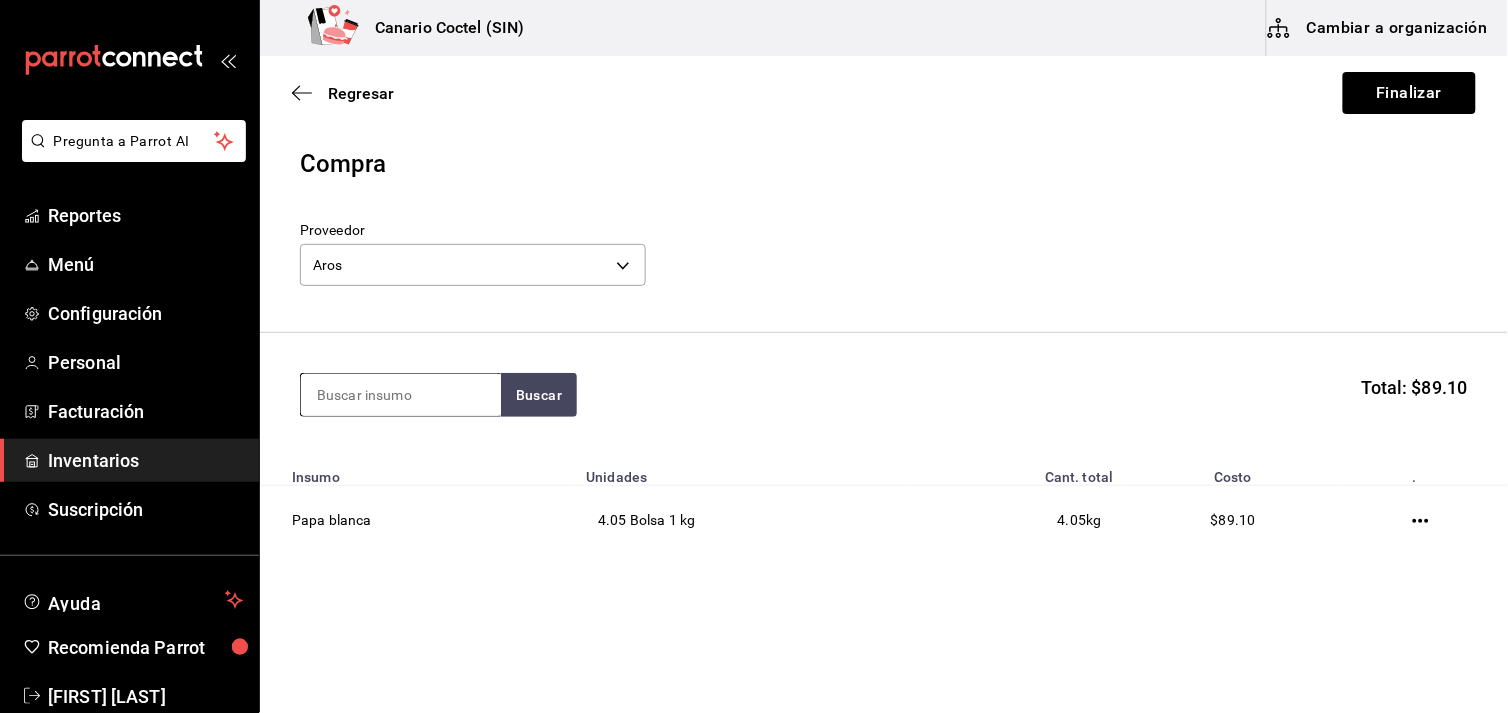 click at bounding box center [401, 395] 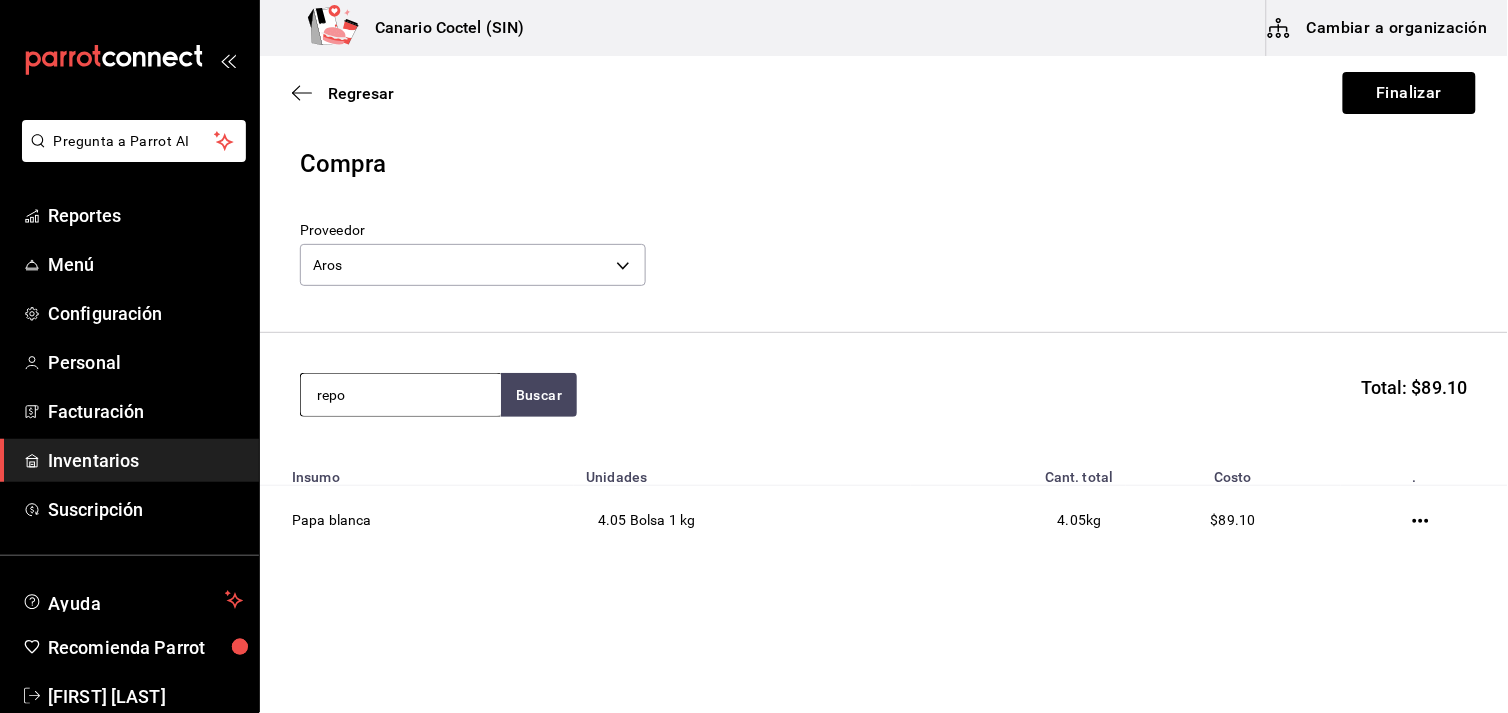type on "repo" 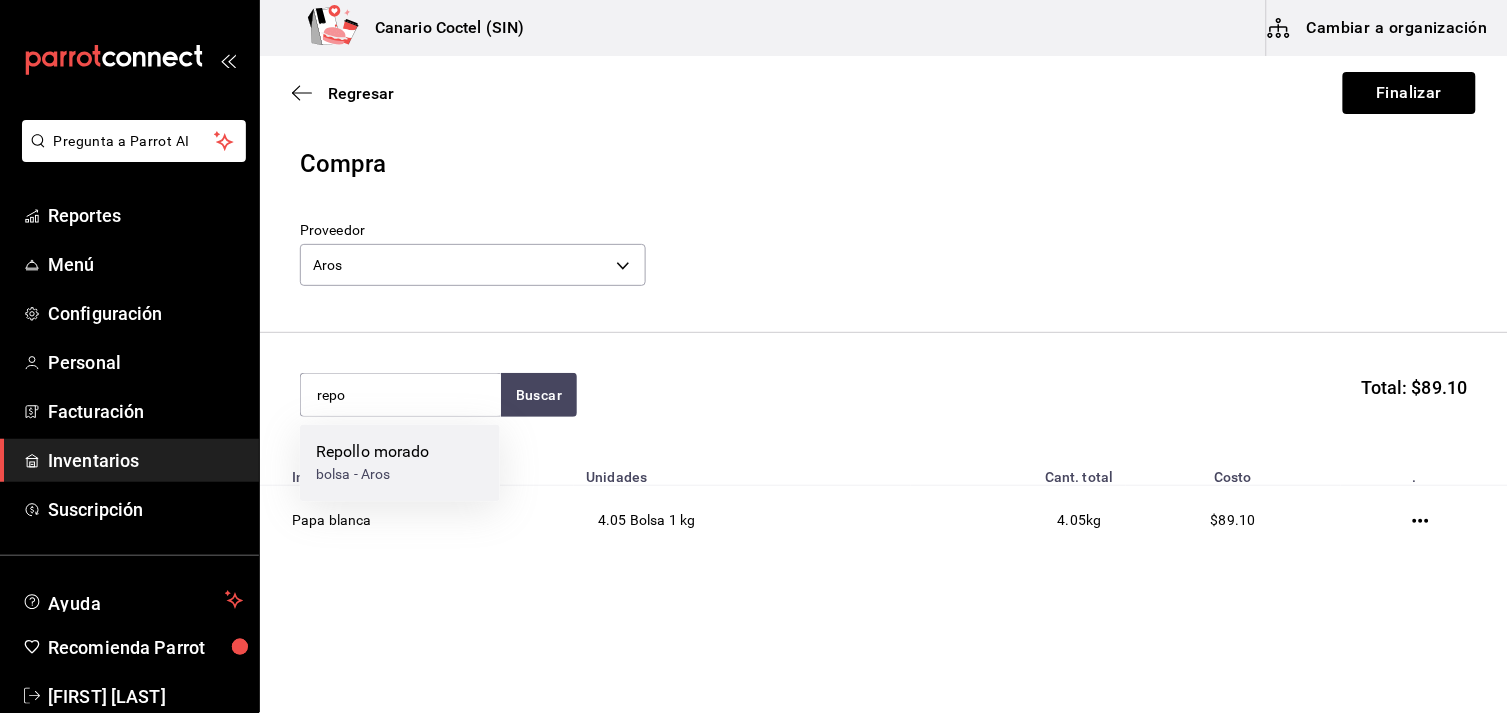 click on "Repollo morado" at bounding box center (373, 453) 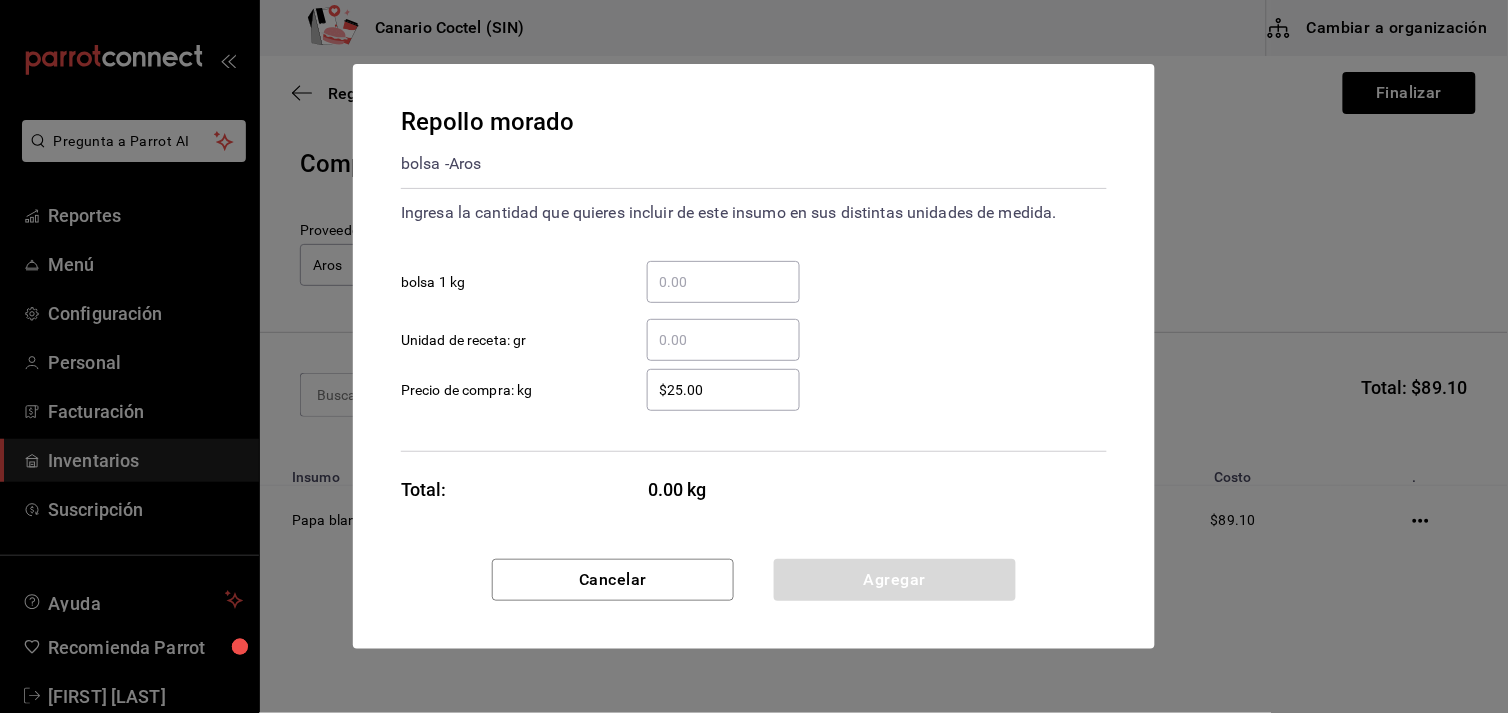 click on "​ bolsa 1 kg" at bounding box center (723, 282) 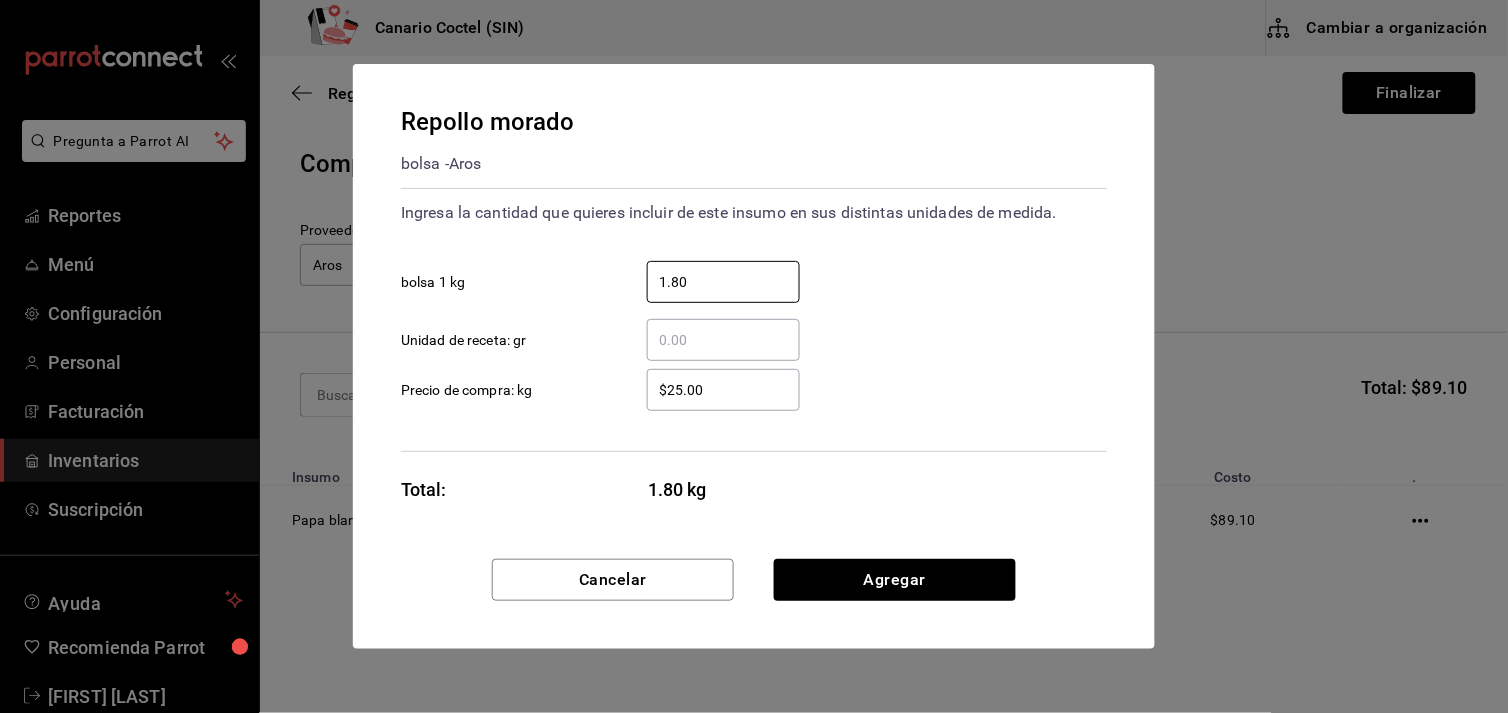 type on "1.80" 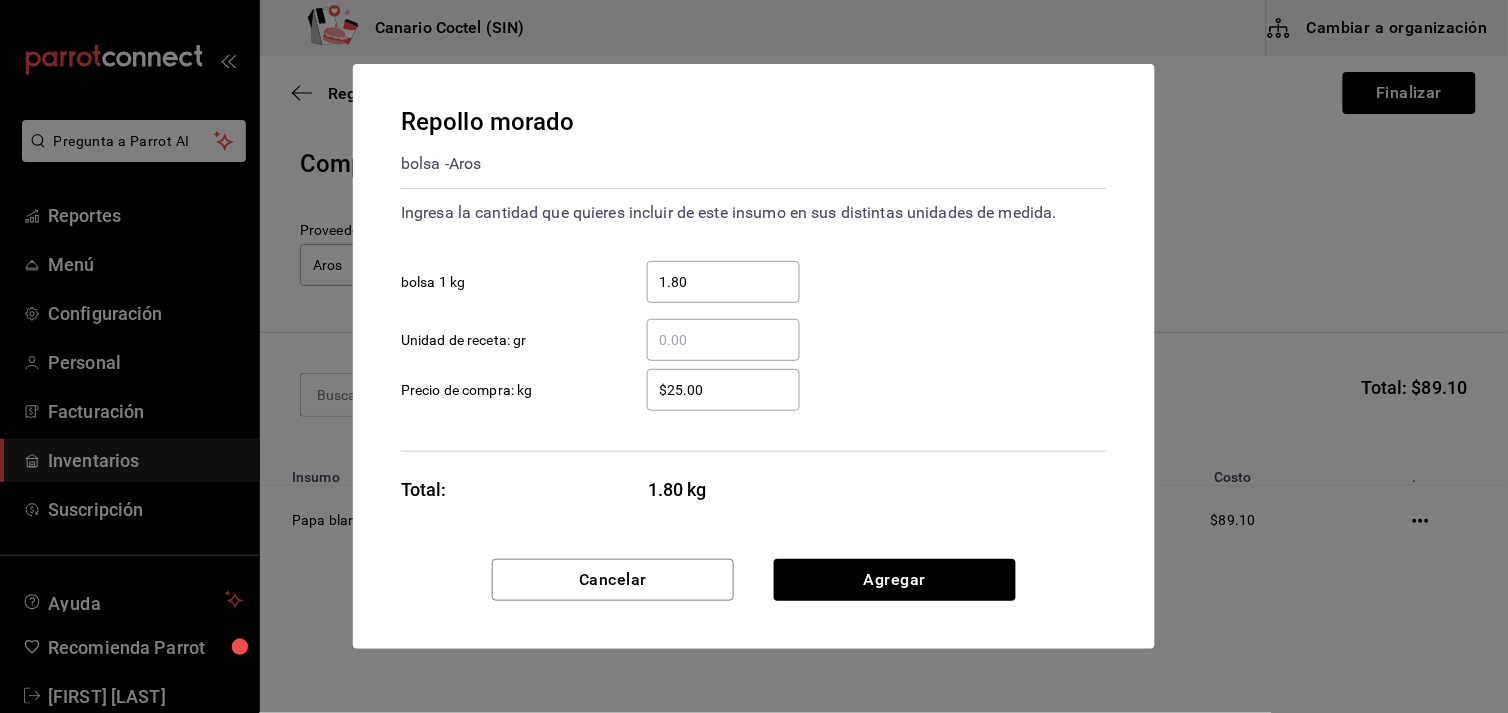 click on "$25.00" at bounding box center (723, 390) 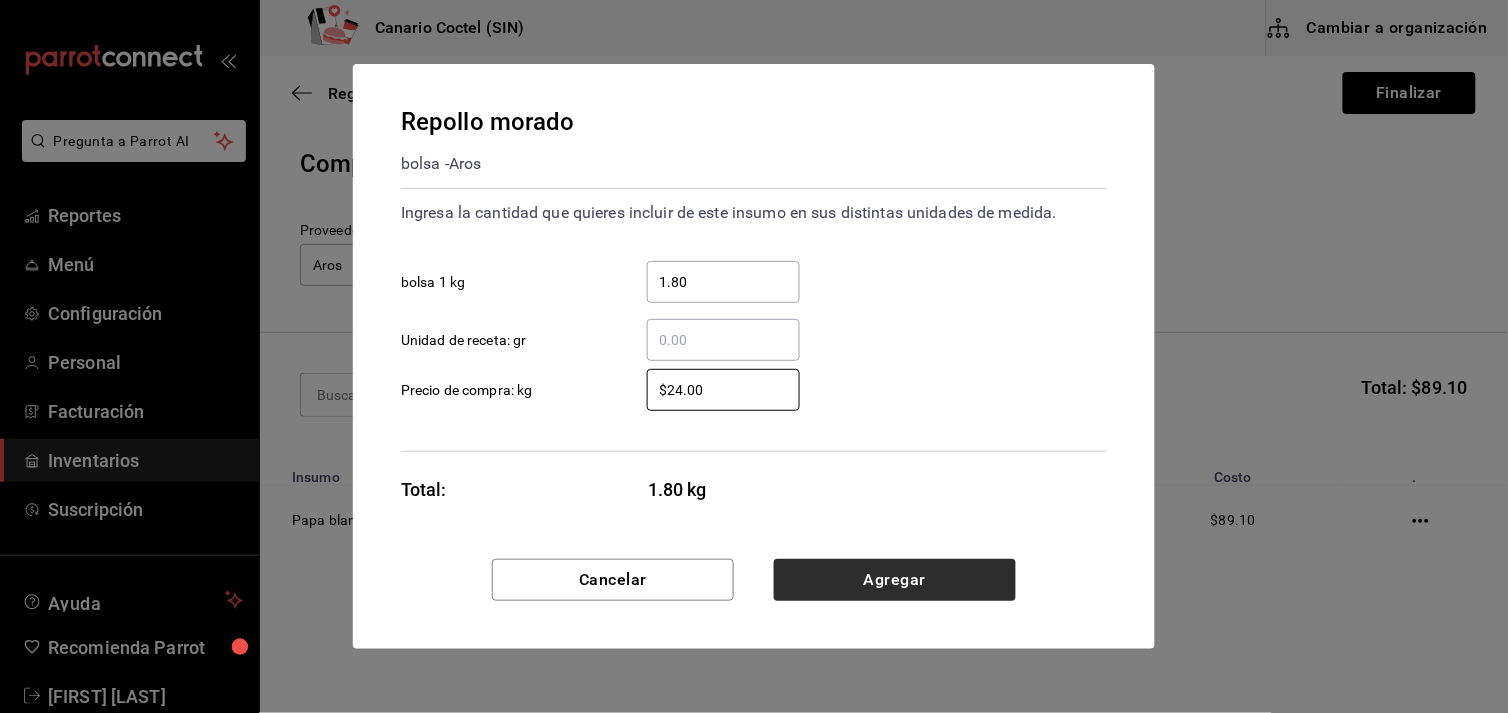 type on "$24.00" 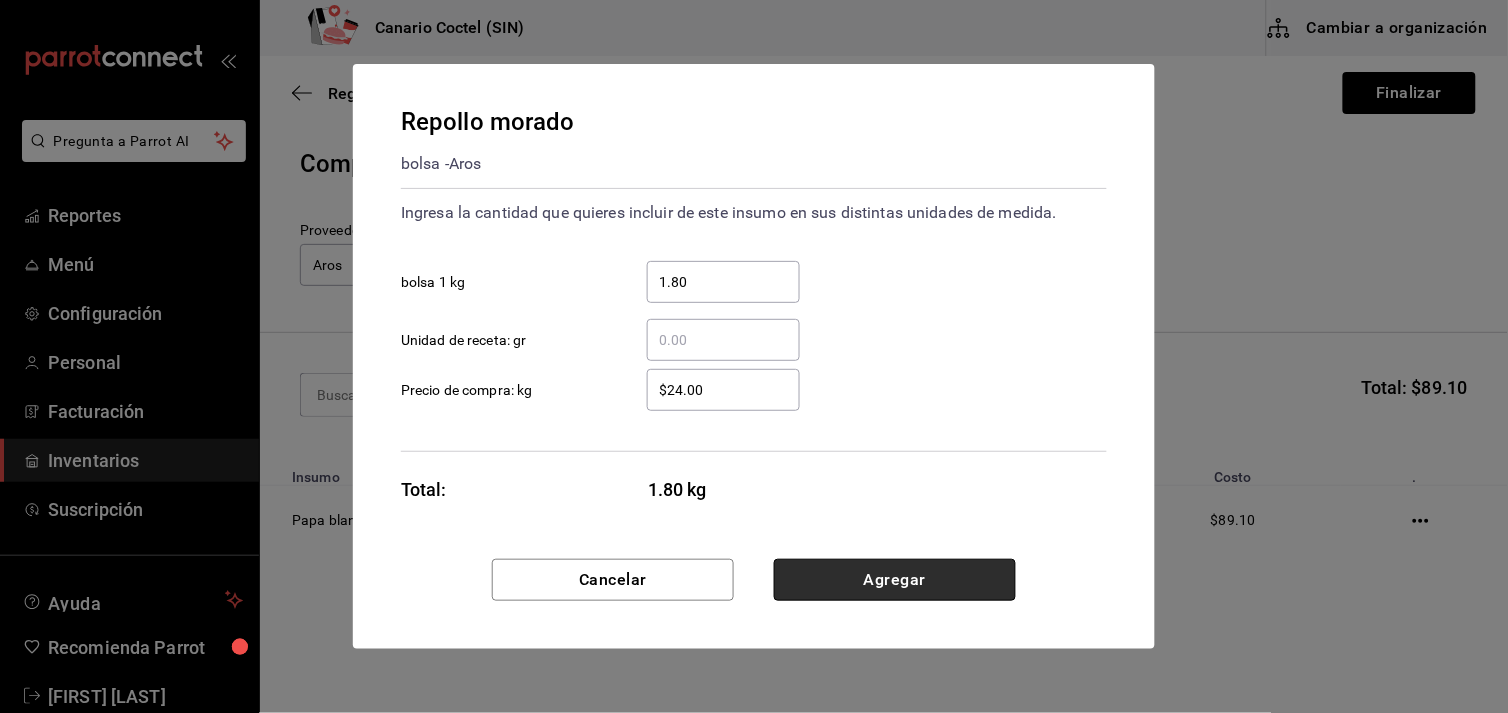click on "Agregar" at bounding box center [895, 580] 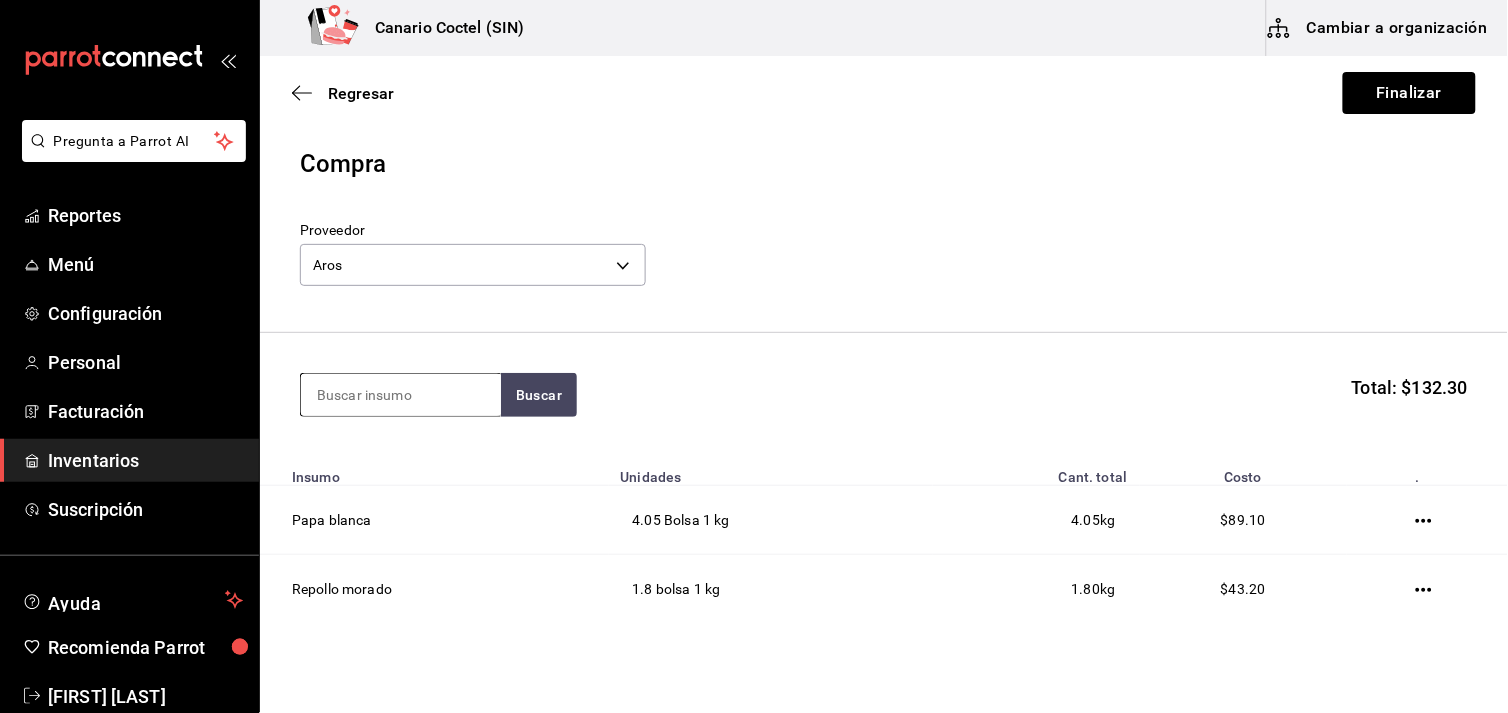click at bounding box center (401, 395) 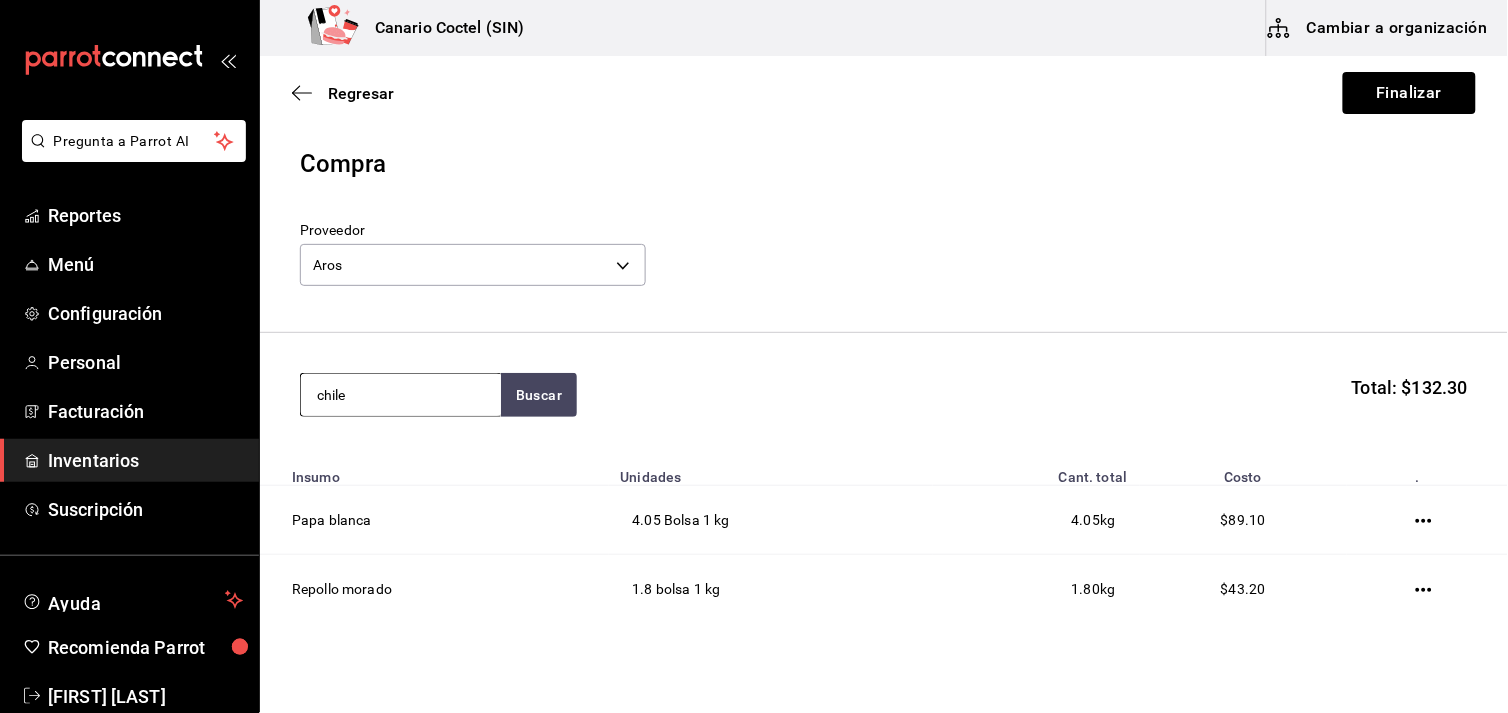 type on "chile" 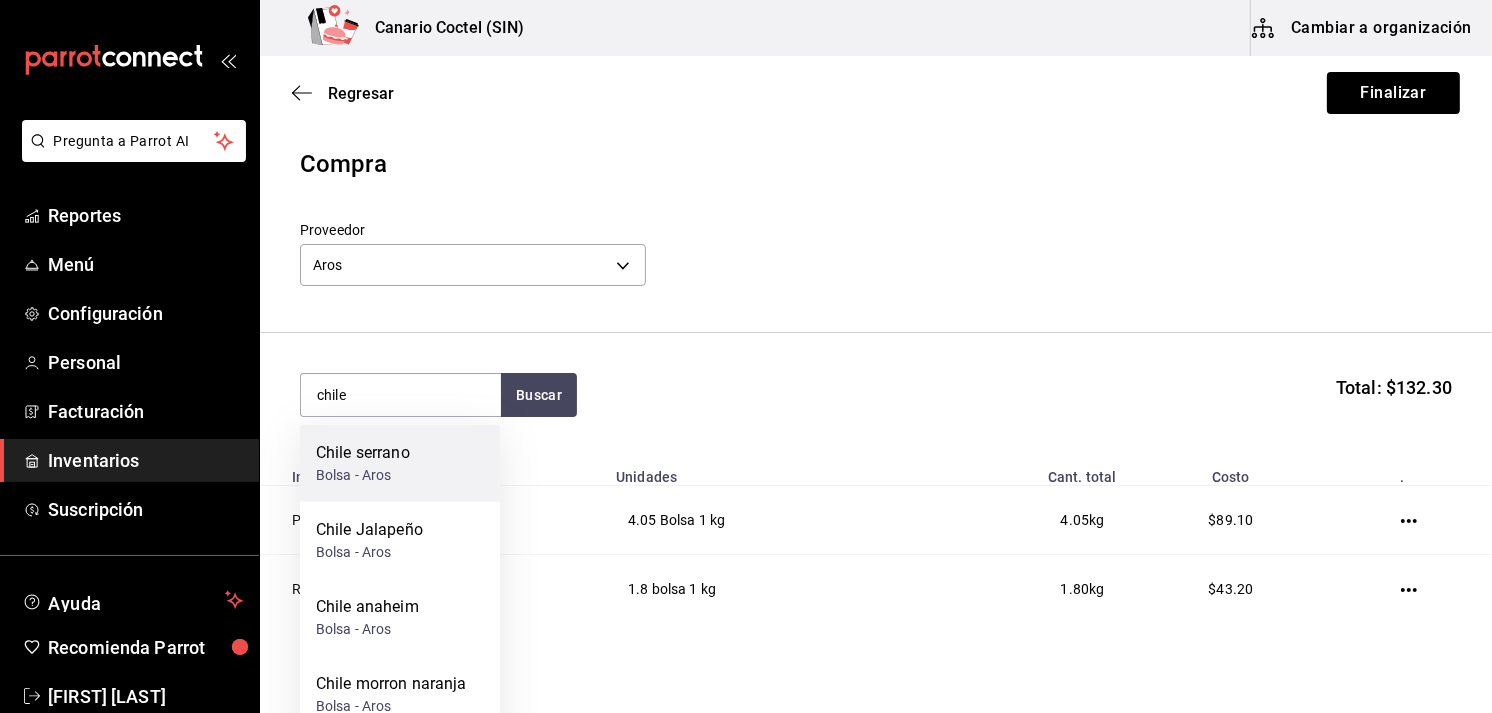 click on "Chile serrano" at bounding box center (363, 453) 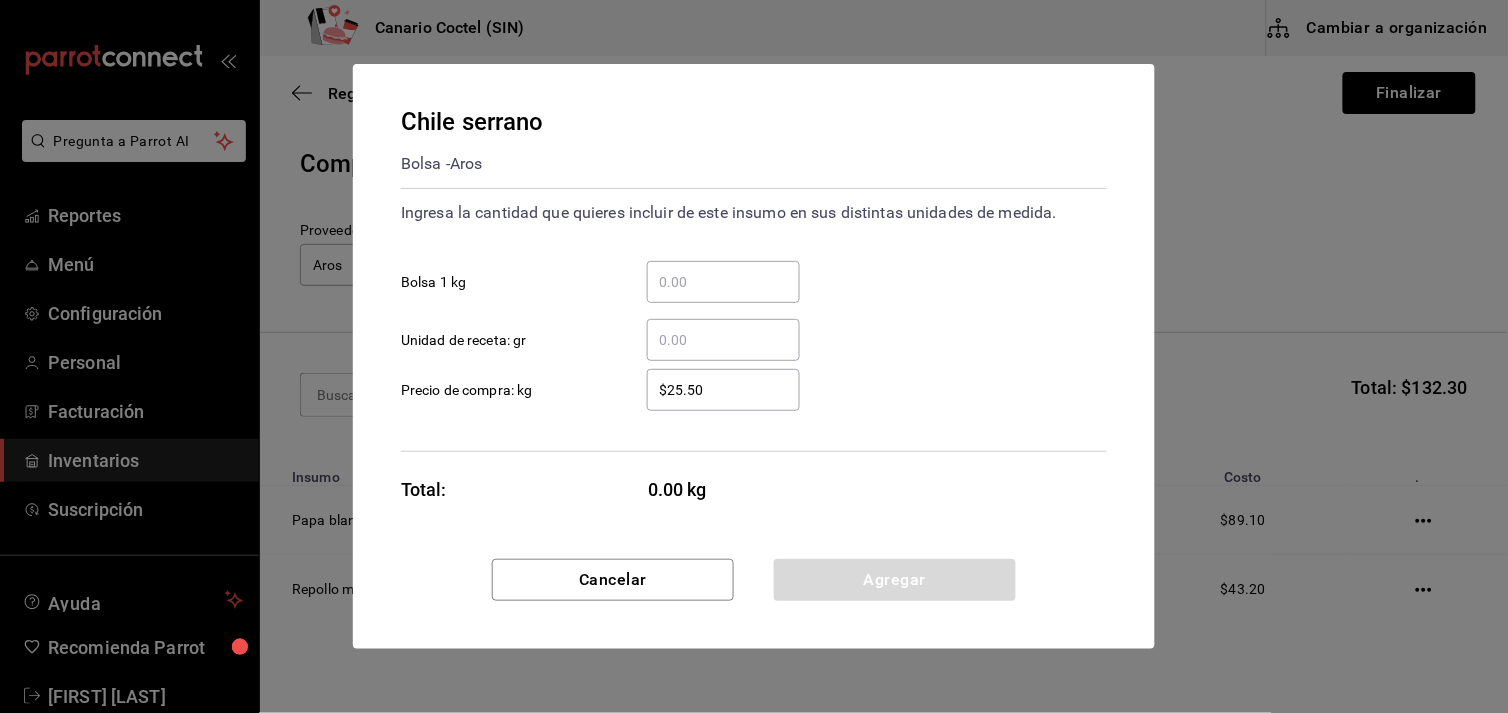 click on "​ Bolsa 1 kg" at bounding box center (723, 282) 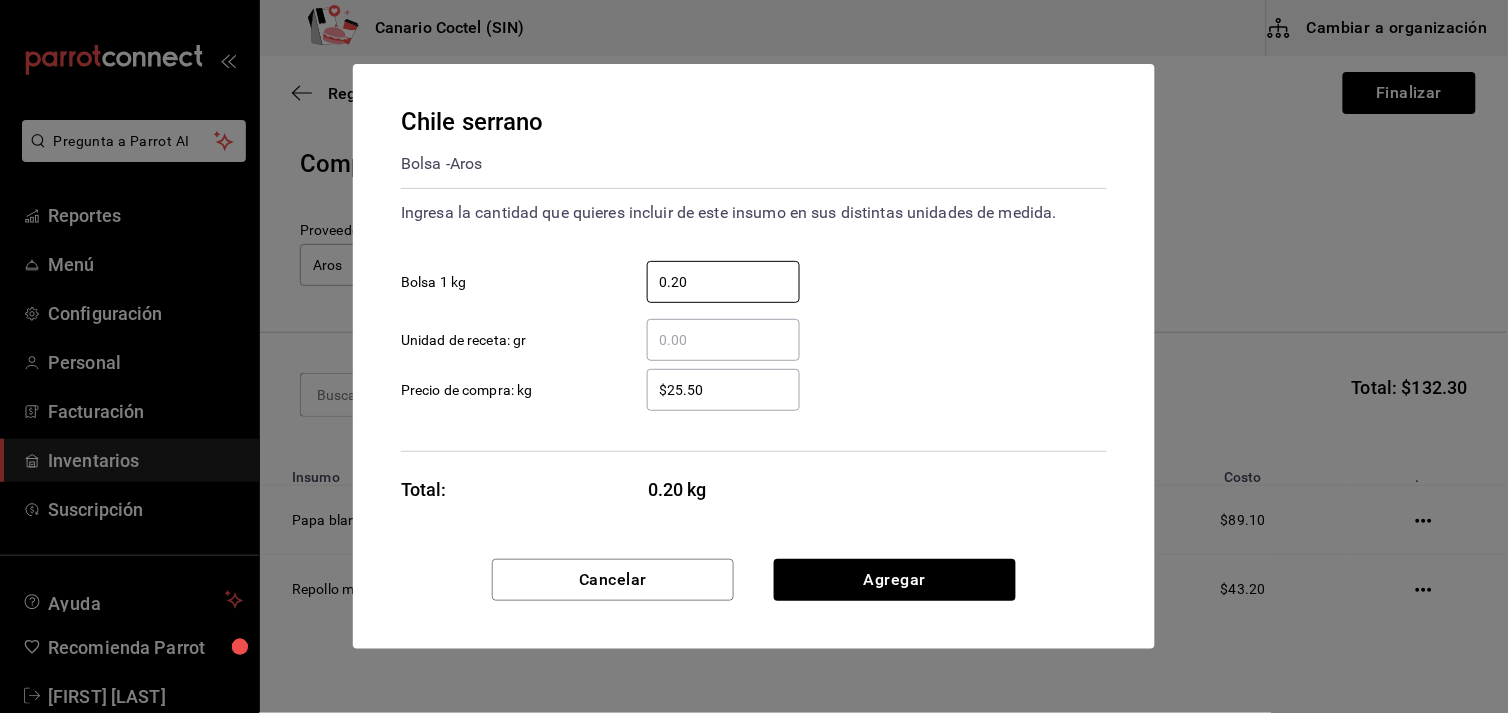 type on "0.20" 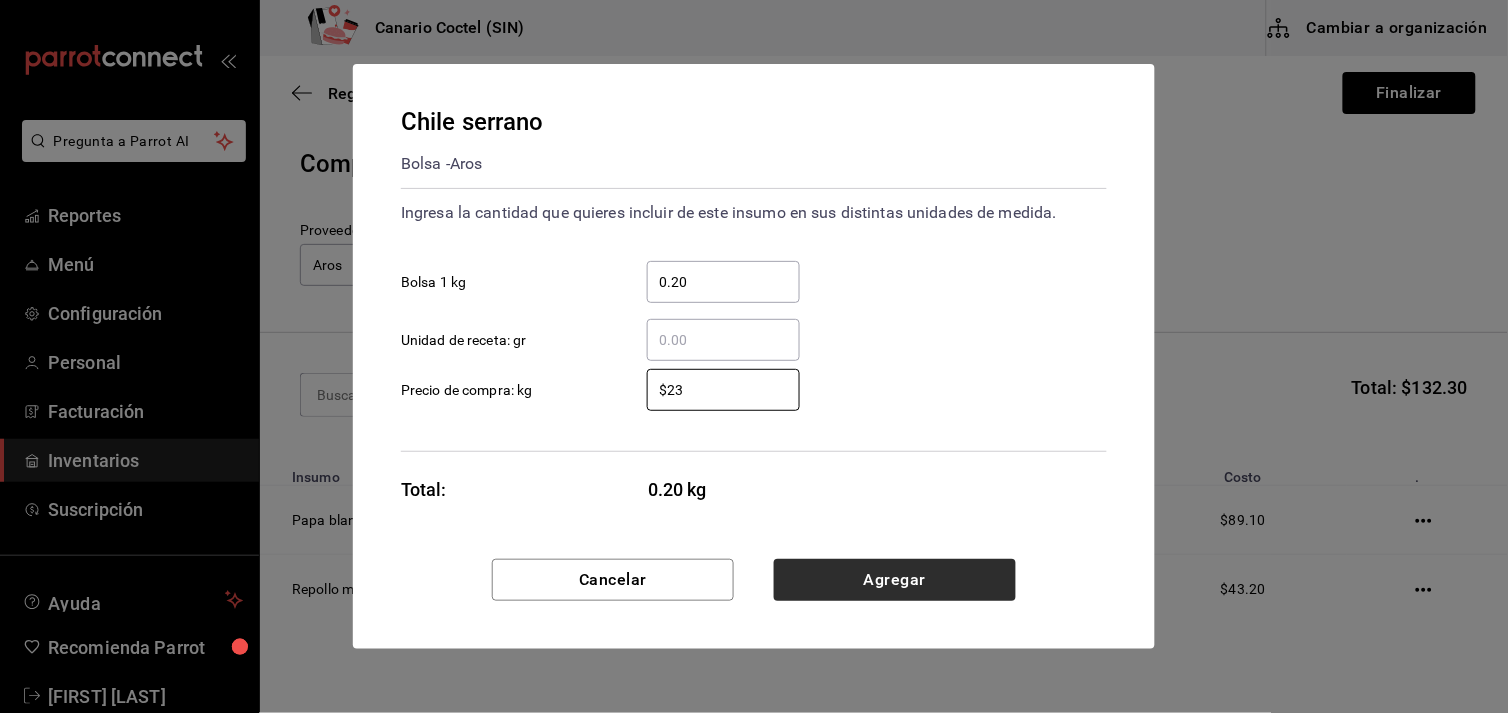 type on "$23" 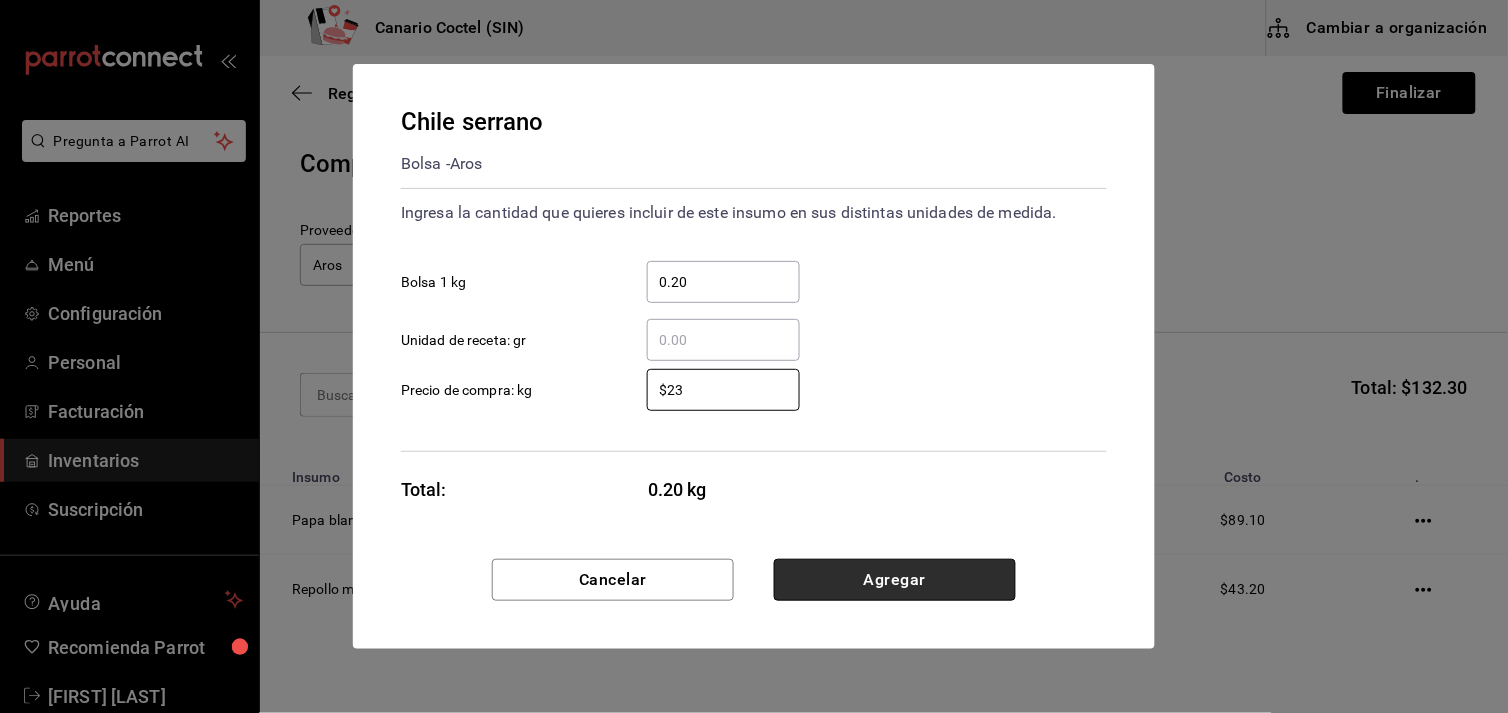 click on "Agregar" at bounding box center (895, 580) 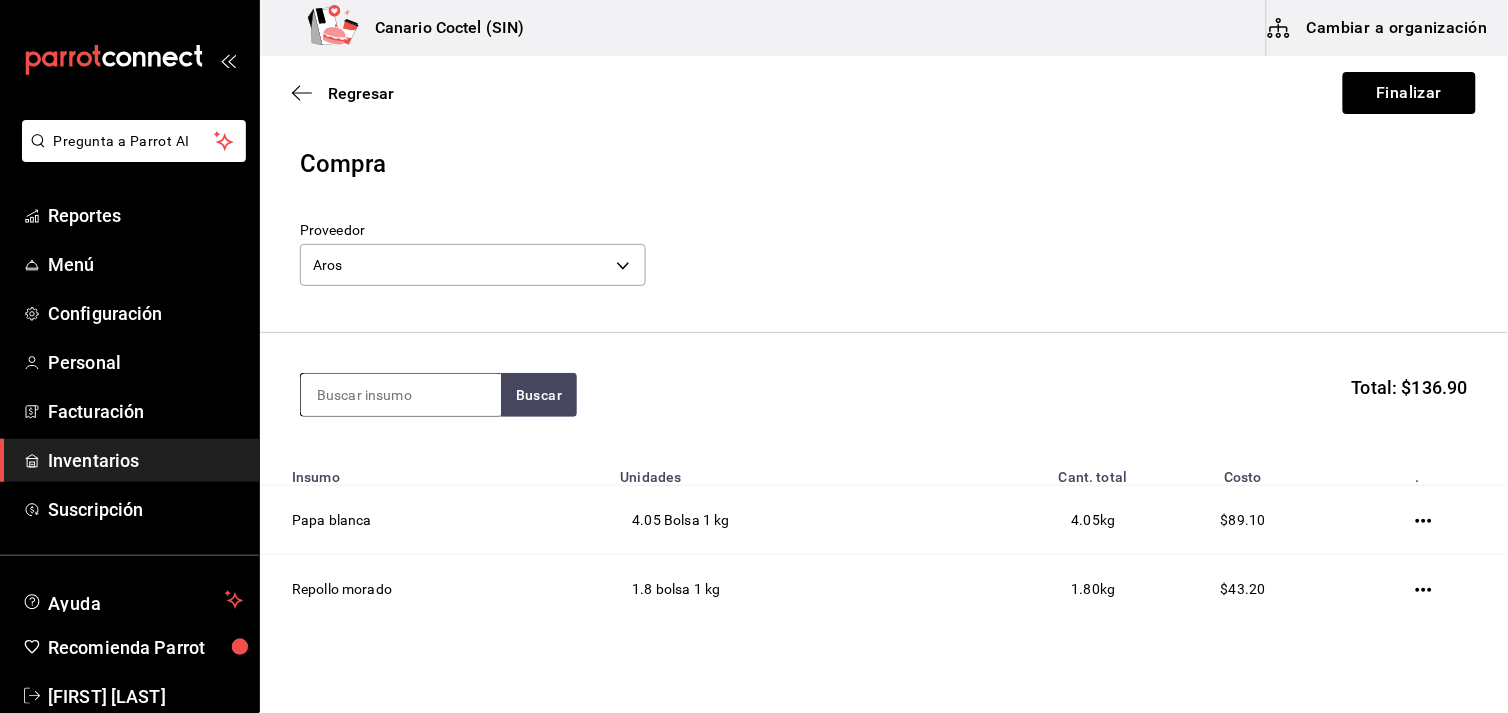 click at bounding box center (401, 395) 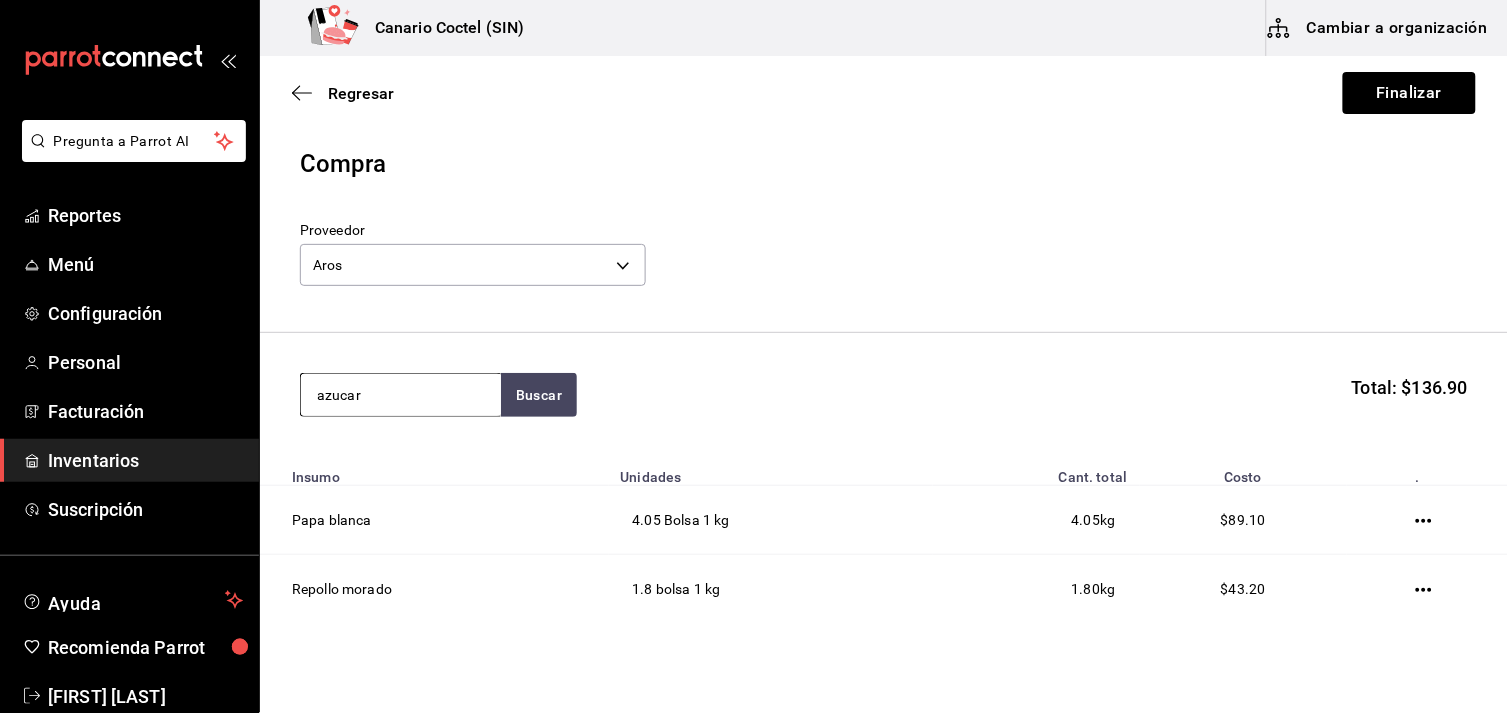 type on "azucar" 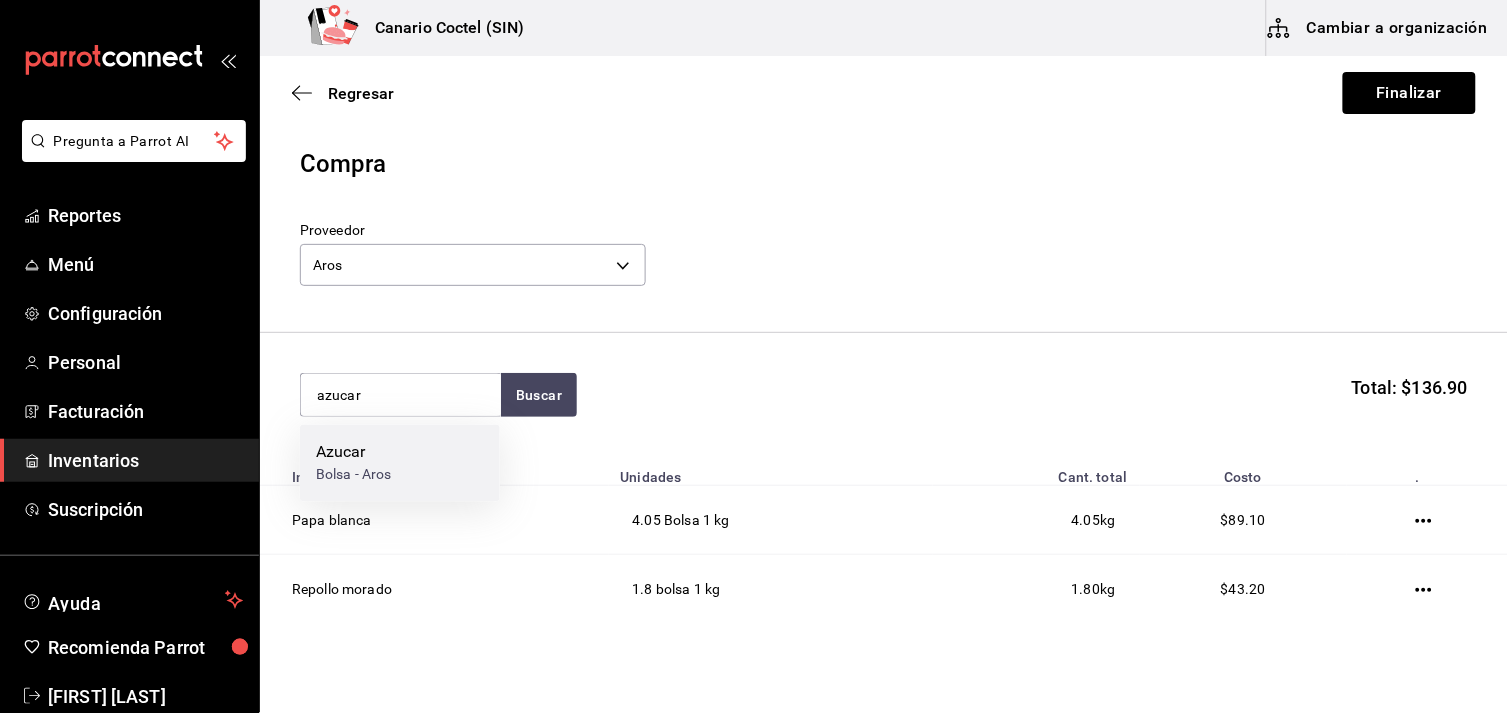 click on "Bolsa - Aros" at bounding box center [354, 475] 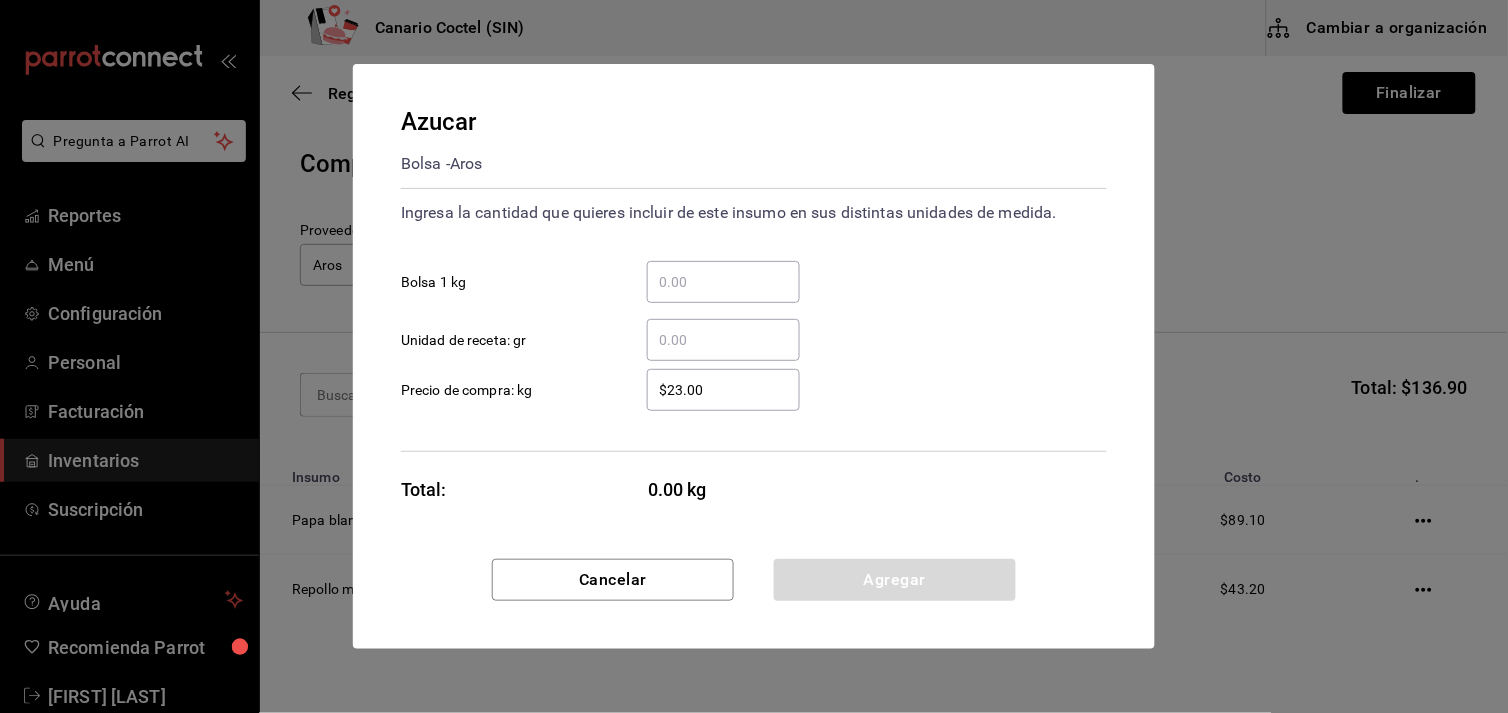 click on "​ Bolsa 1 kg" at bounding box center (723, 282) 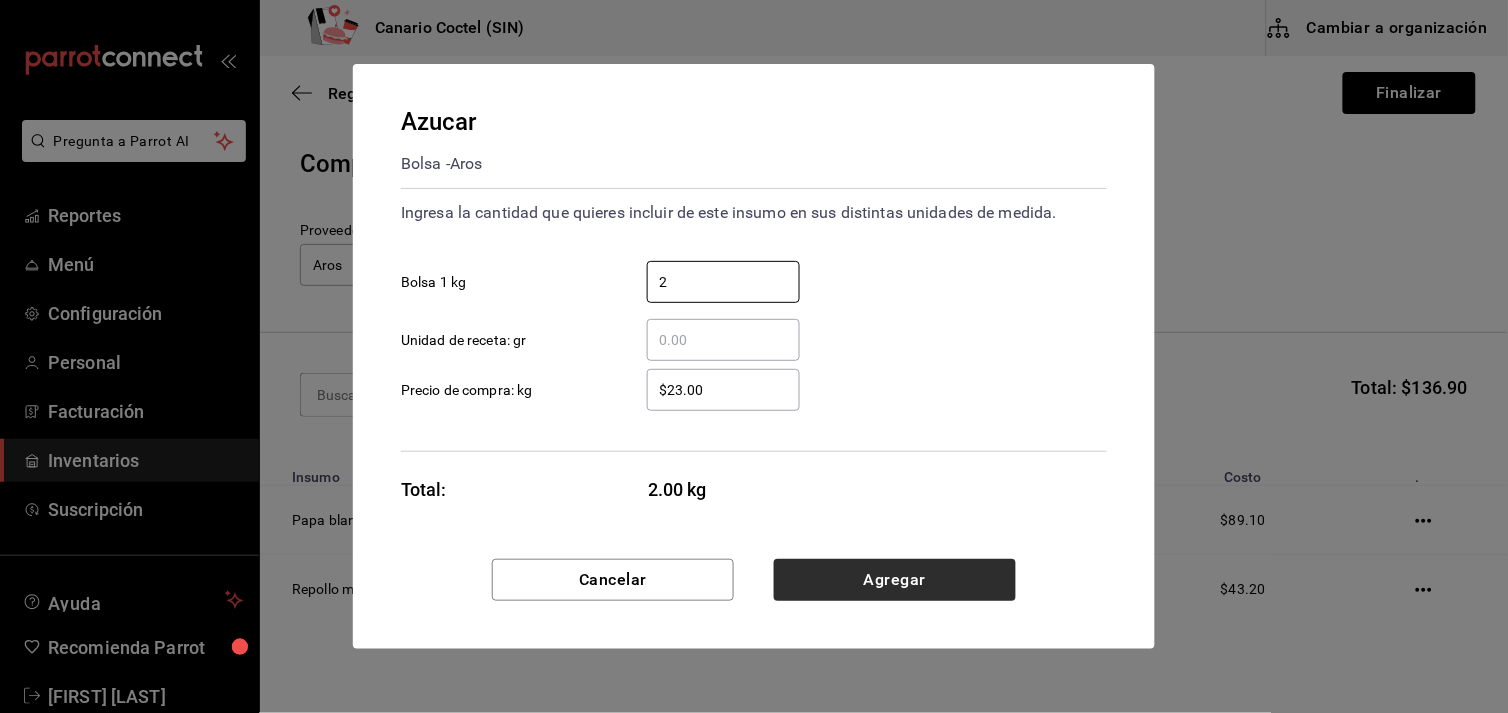 type on "2" 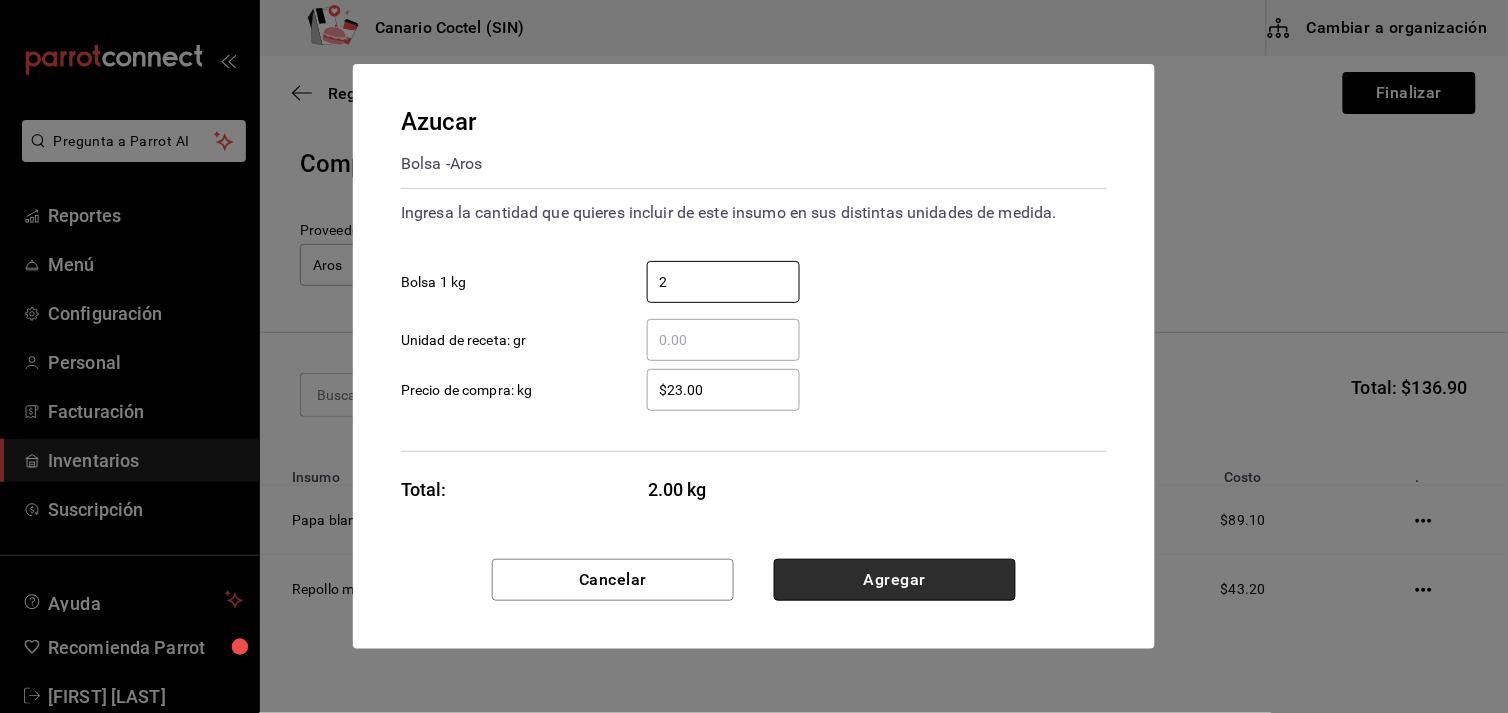 click on "Agregar" at bounding box center (895, 580) 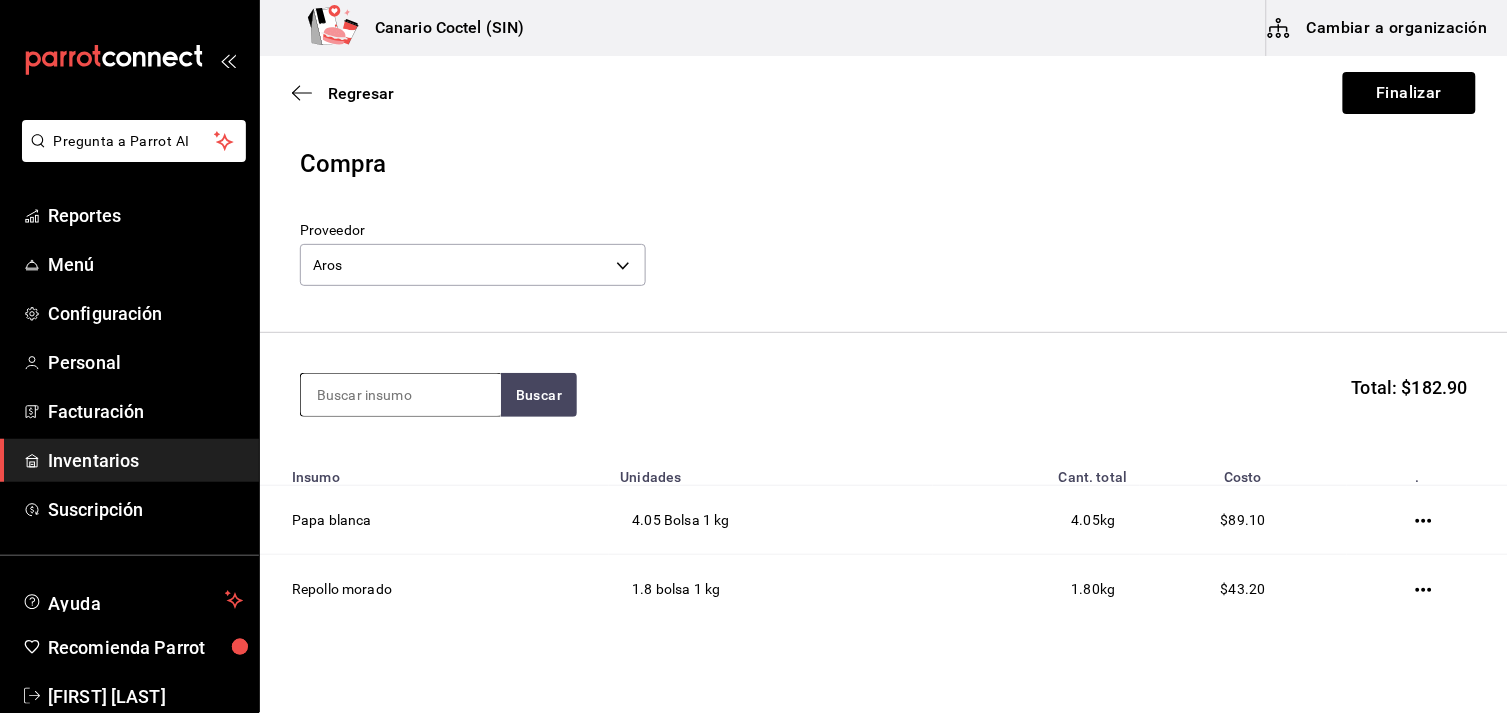 click at bounding box center (401, 395) 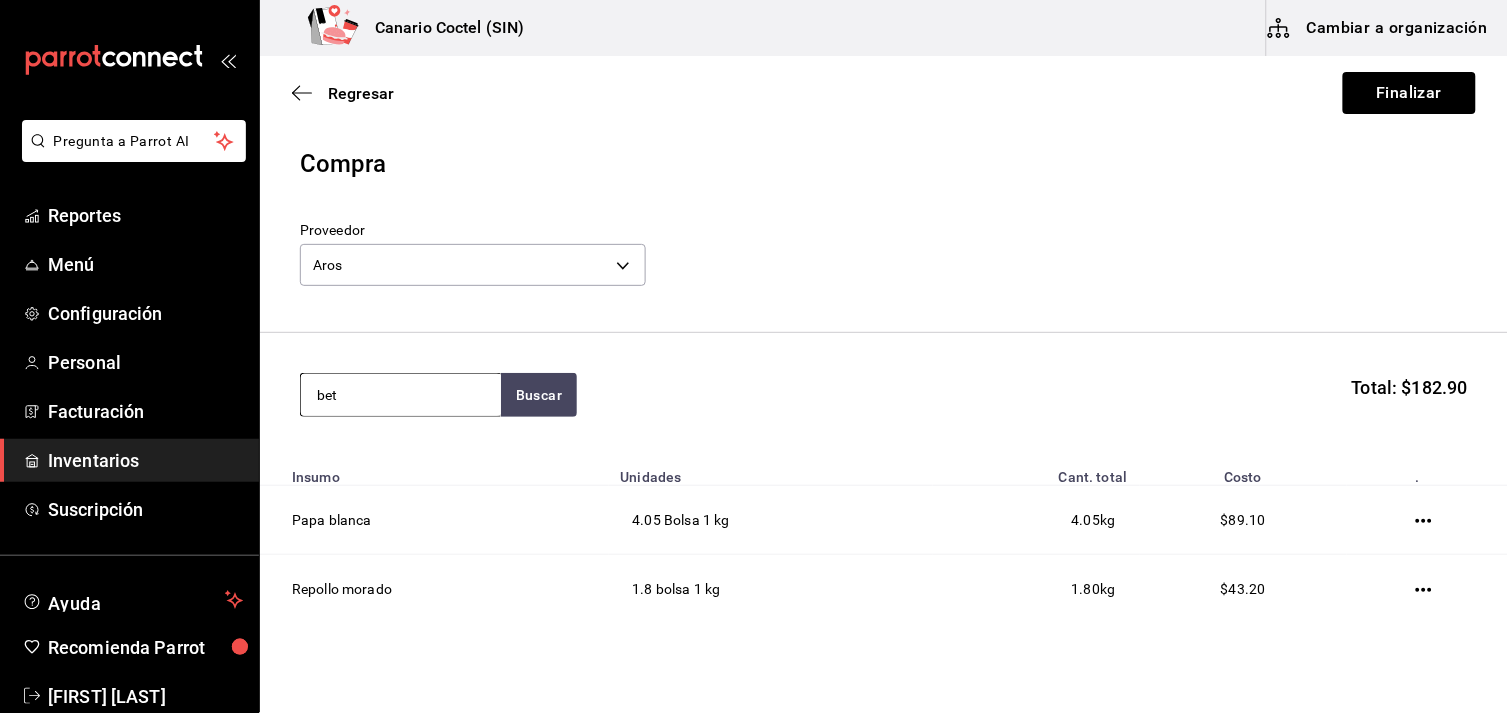 type on "bet" 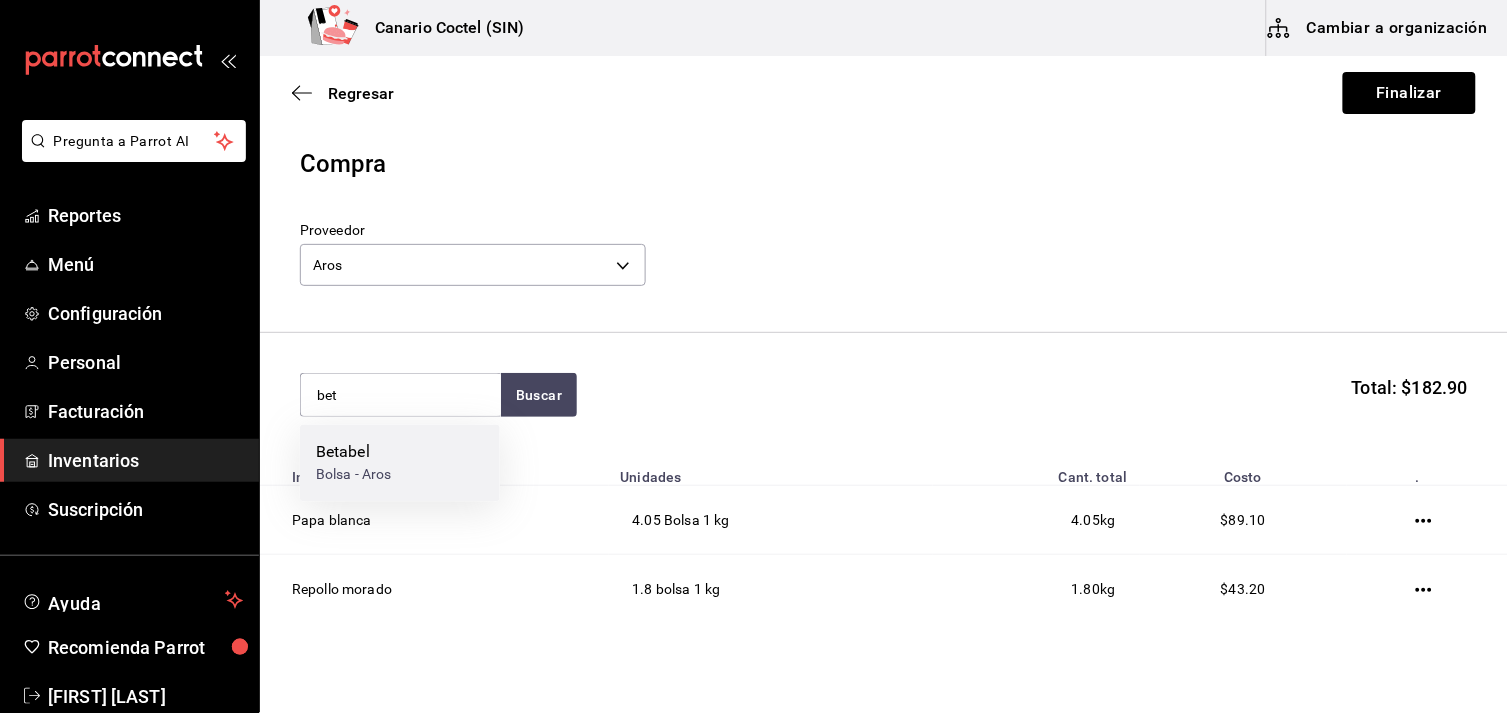 click on "Bolsa - Aros" at bounding box center (354, 475) 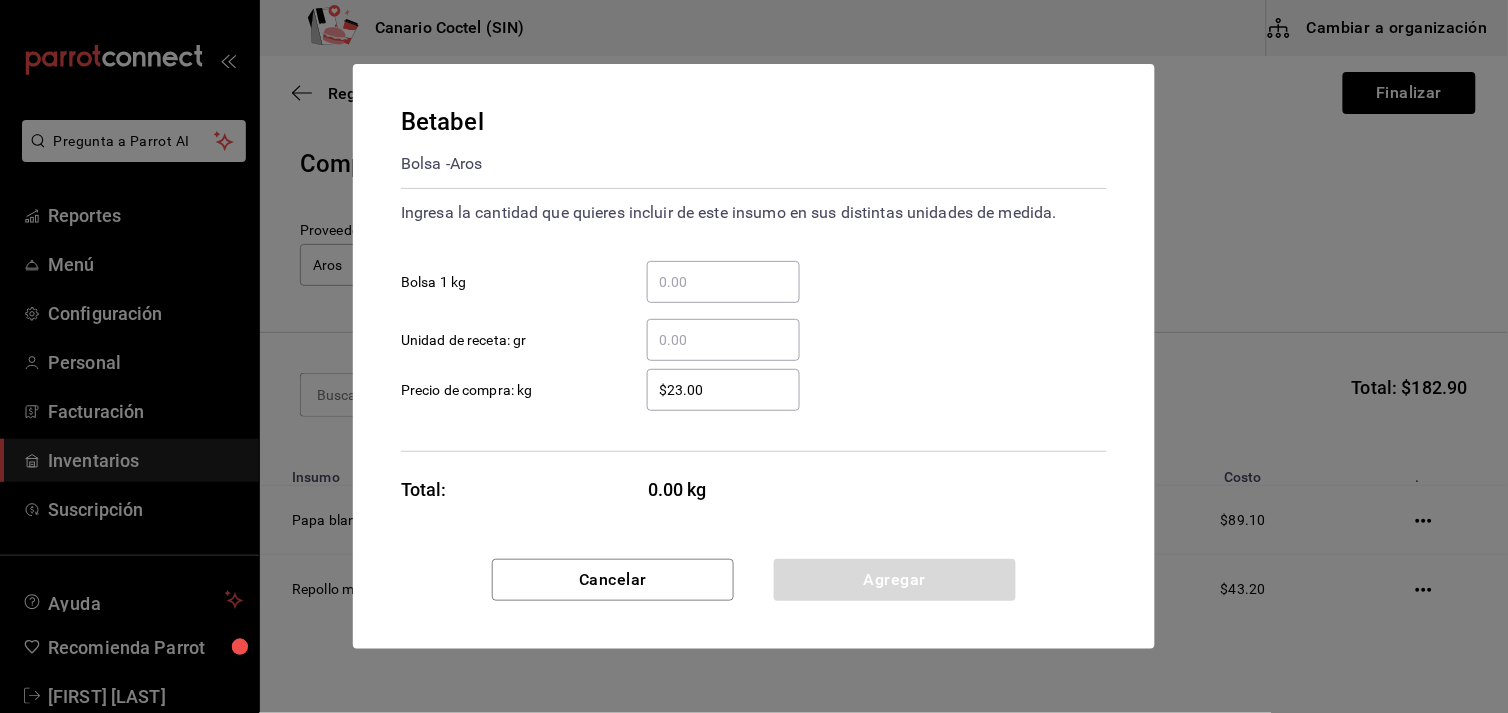 click on "​ Bolsa 1 kg" at bounding box center (723, 282) 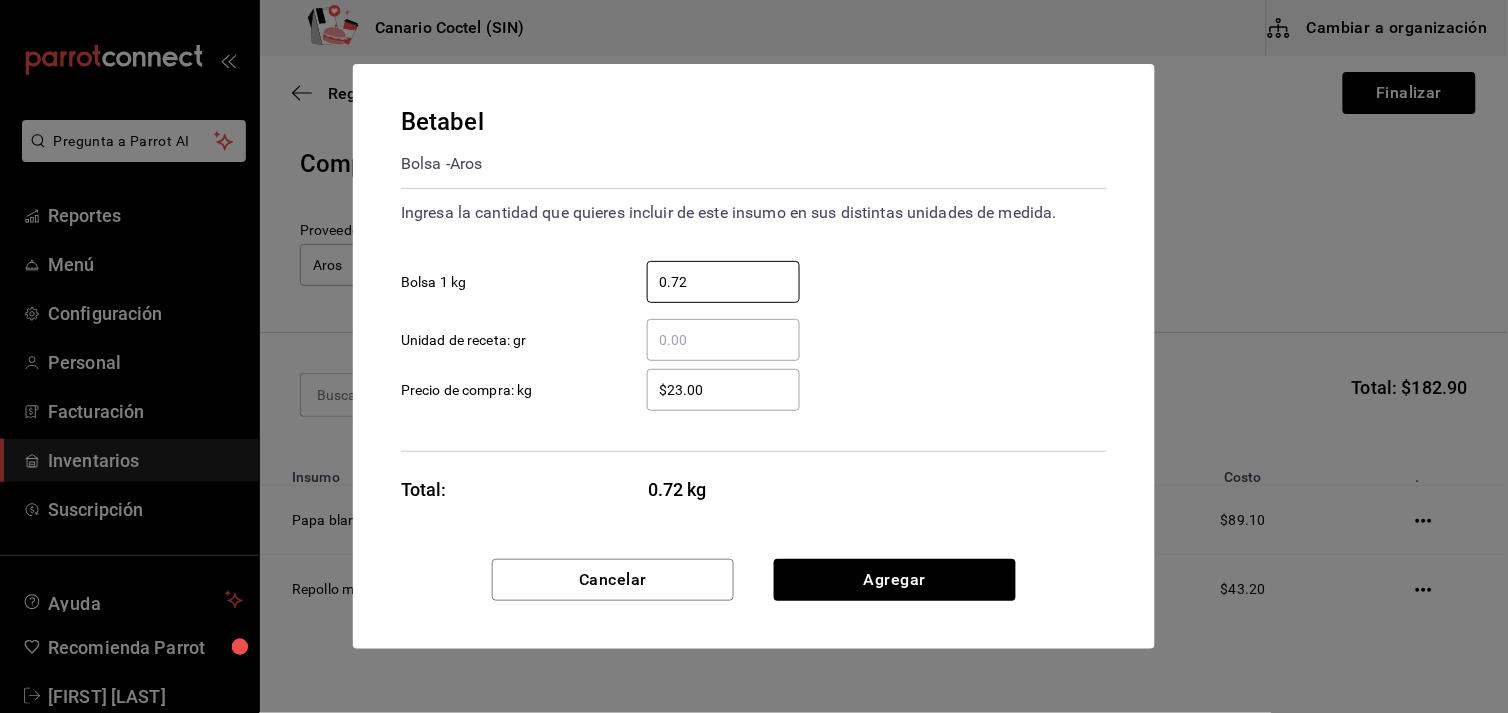 type on "0.72" 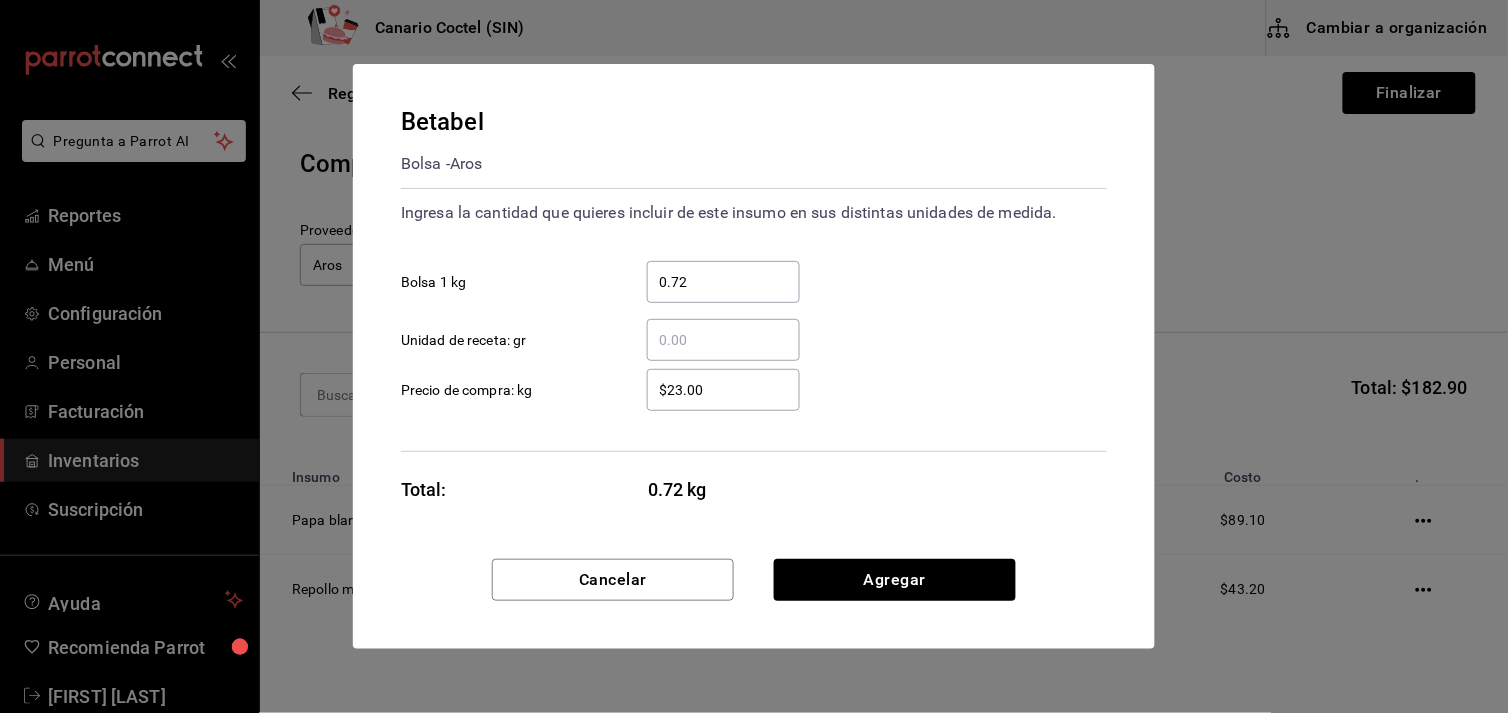 click on "$23.00" at bounding box center [723, 390] 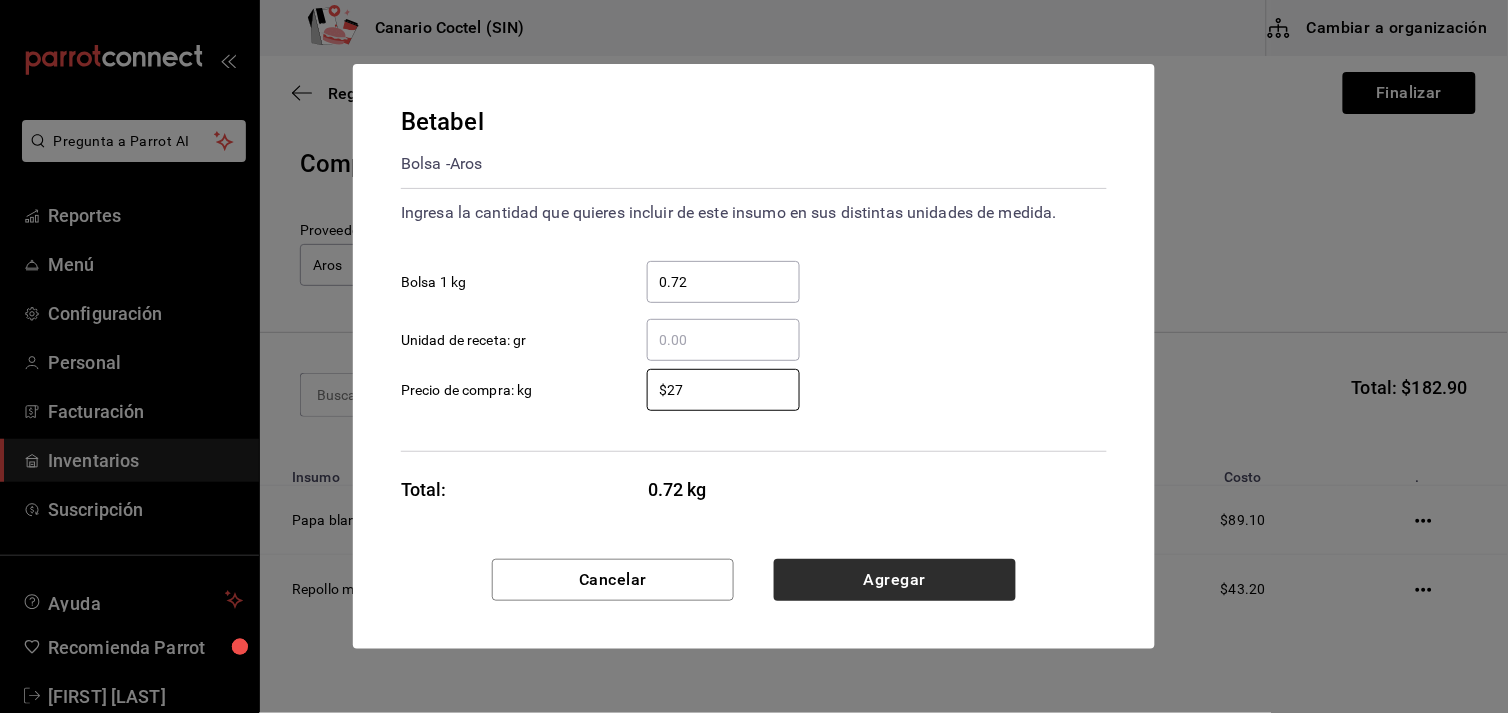 type on "$27" 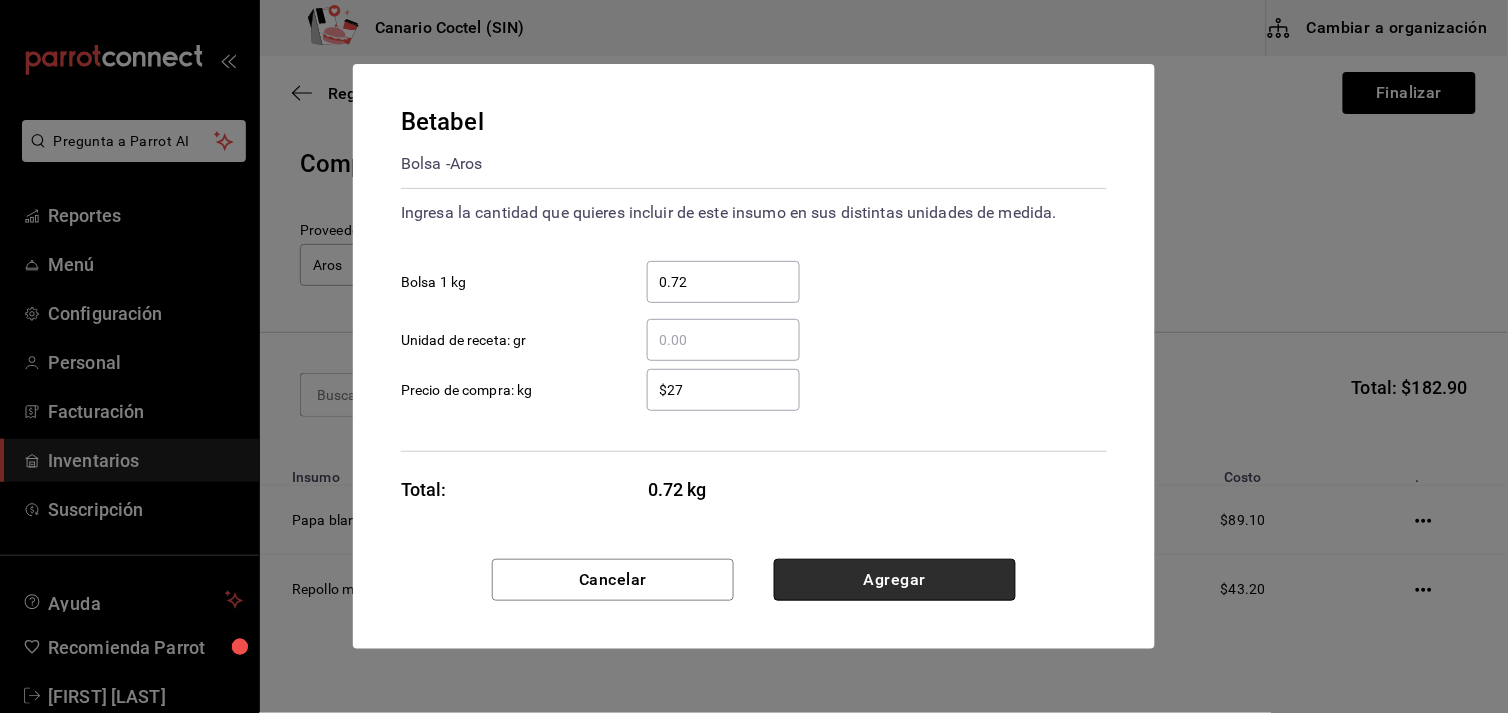 click on "Agregar" at bounding box center (895, 580) 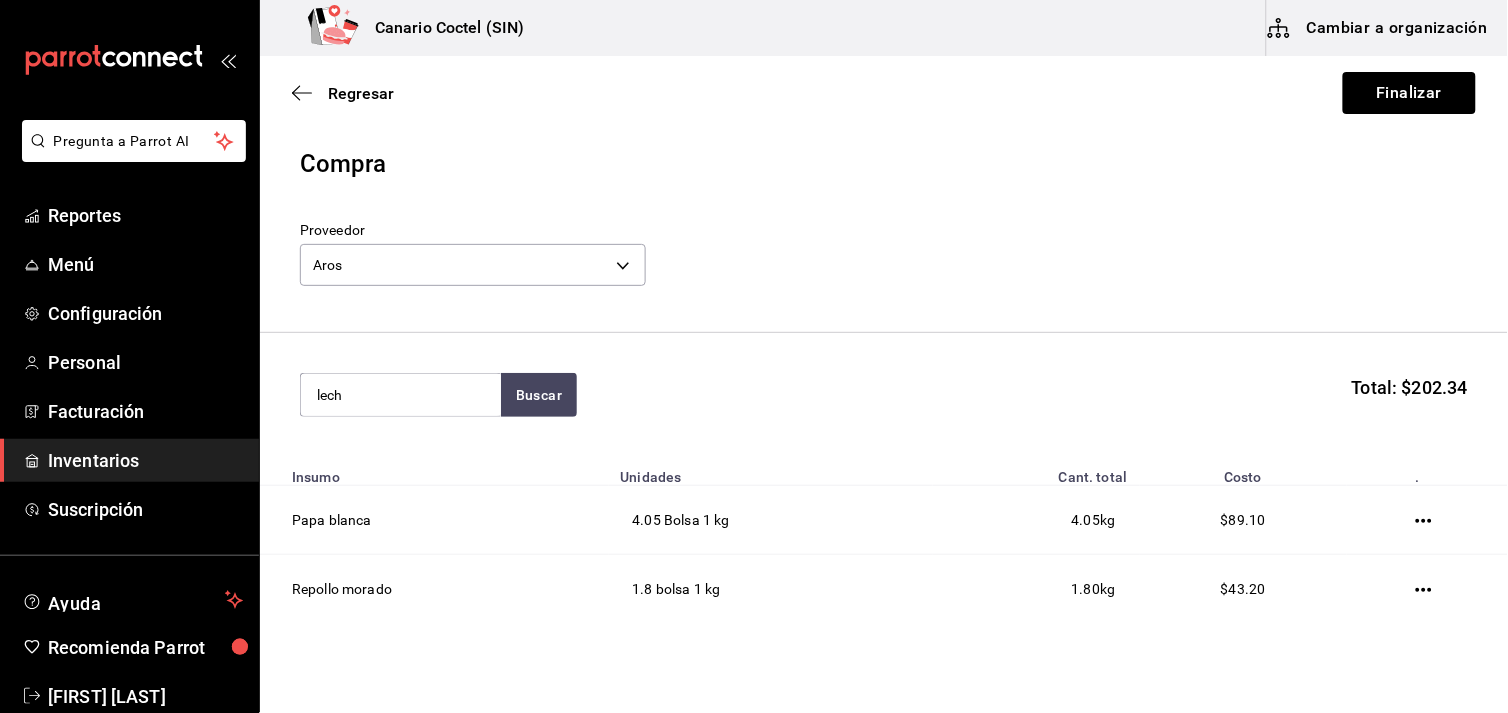 type on "lech" 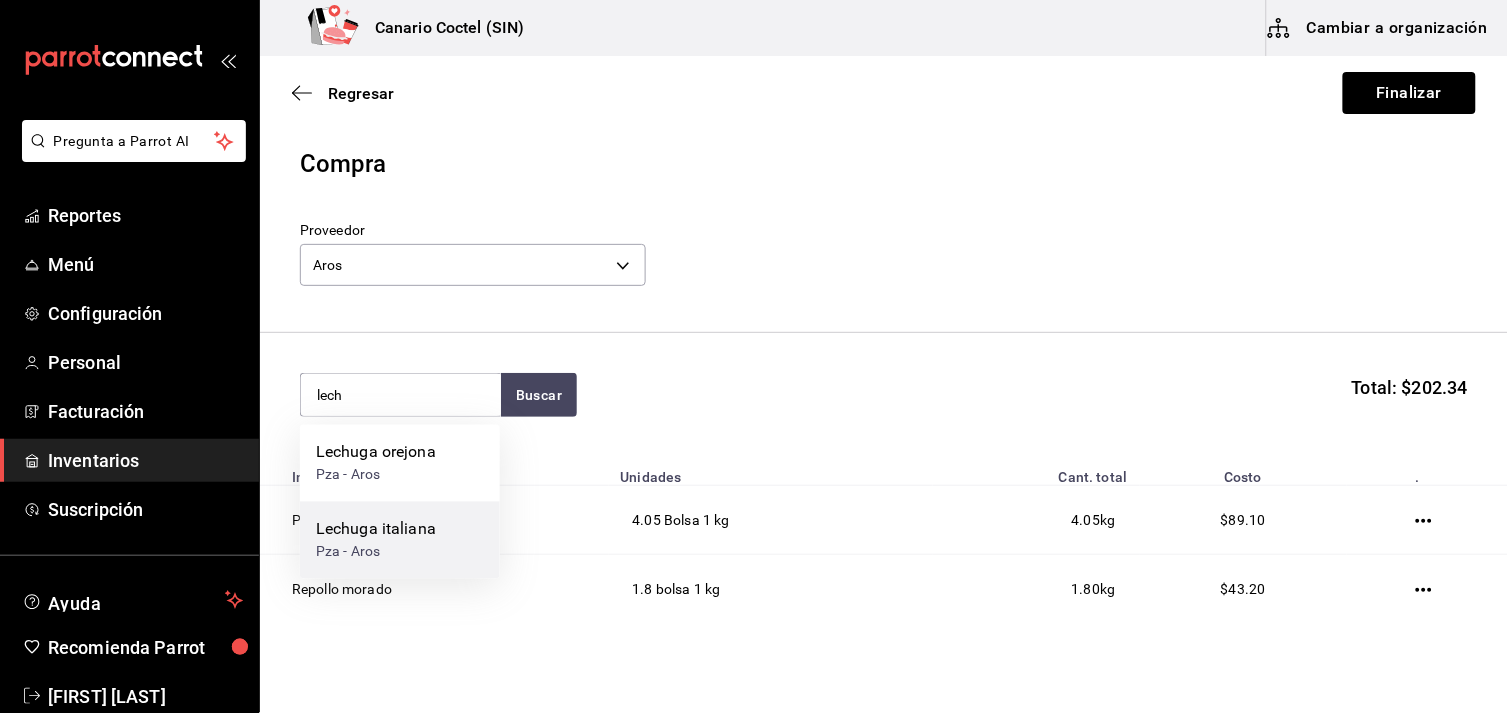 click on "Lechuga italiana" at bounding box center (376, 530) 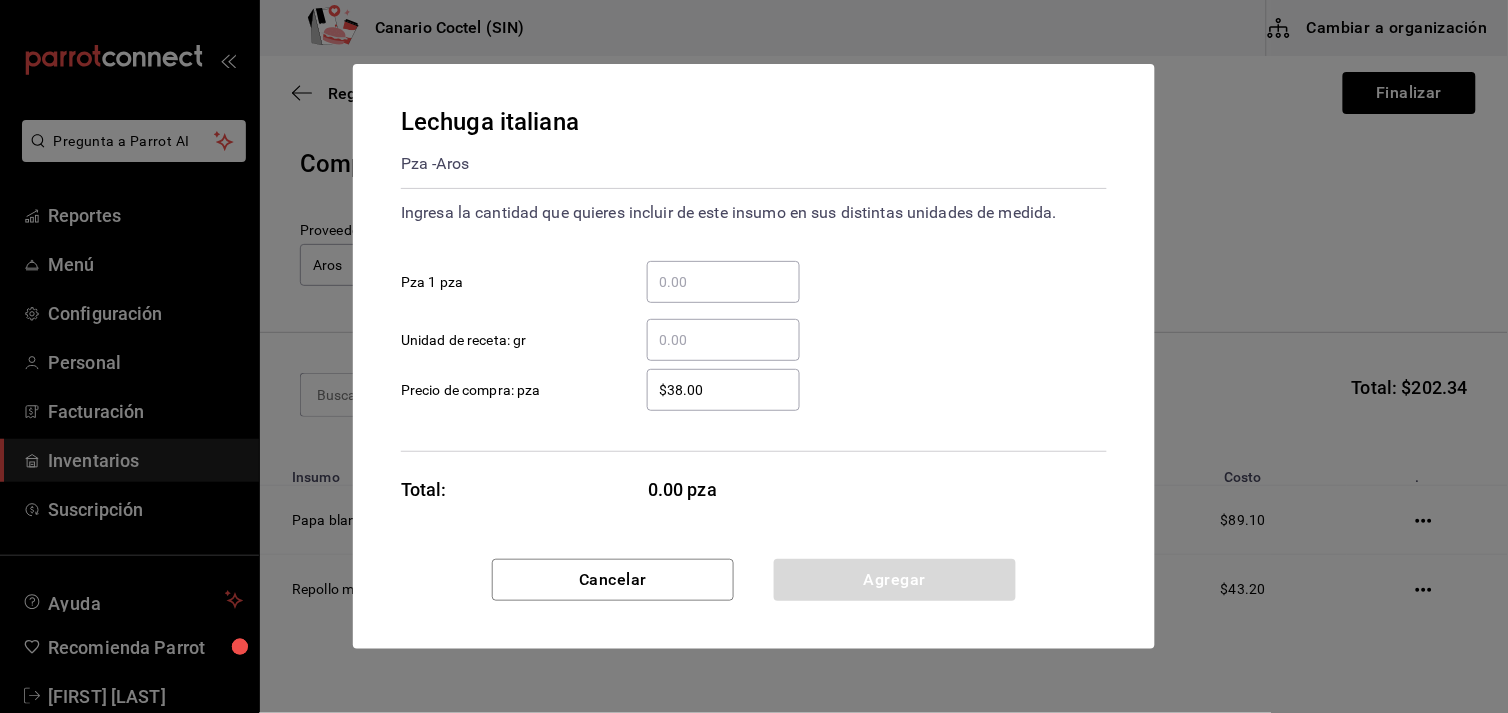 click on "​ Pza 1 pza" at bounding box center (723, 282) 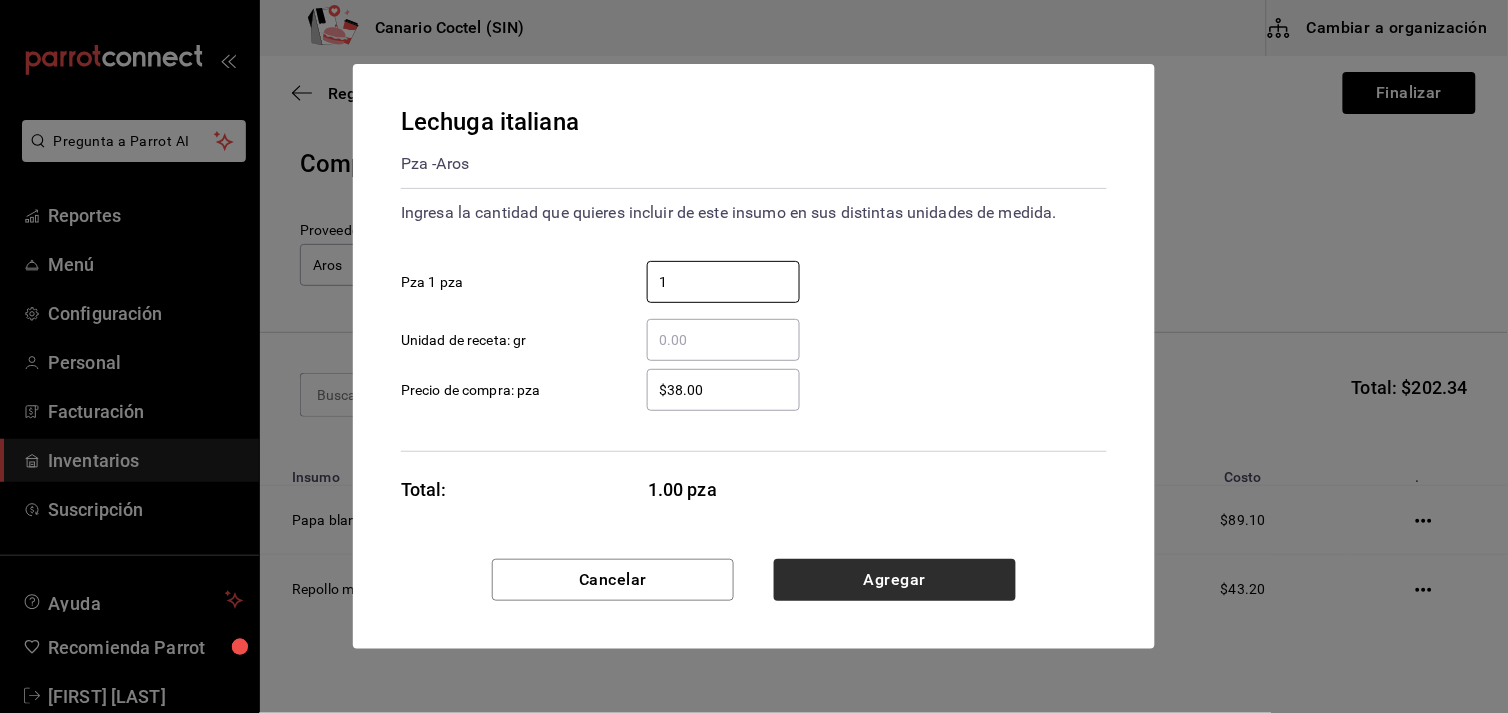 type on "1" 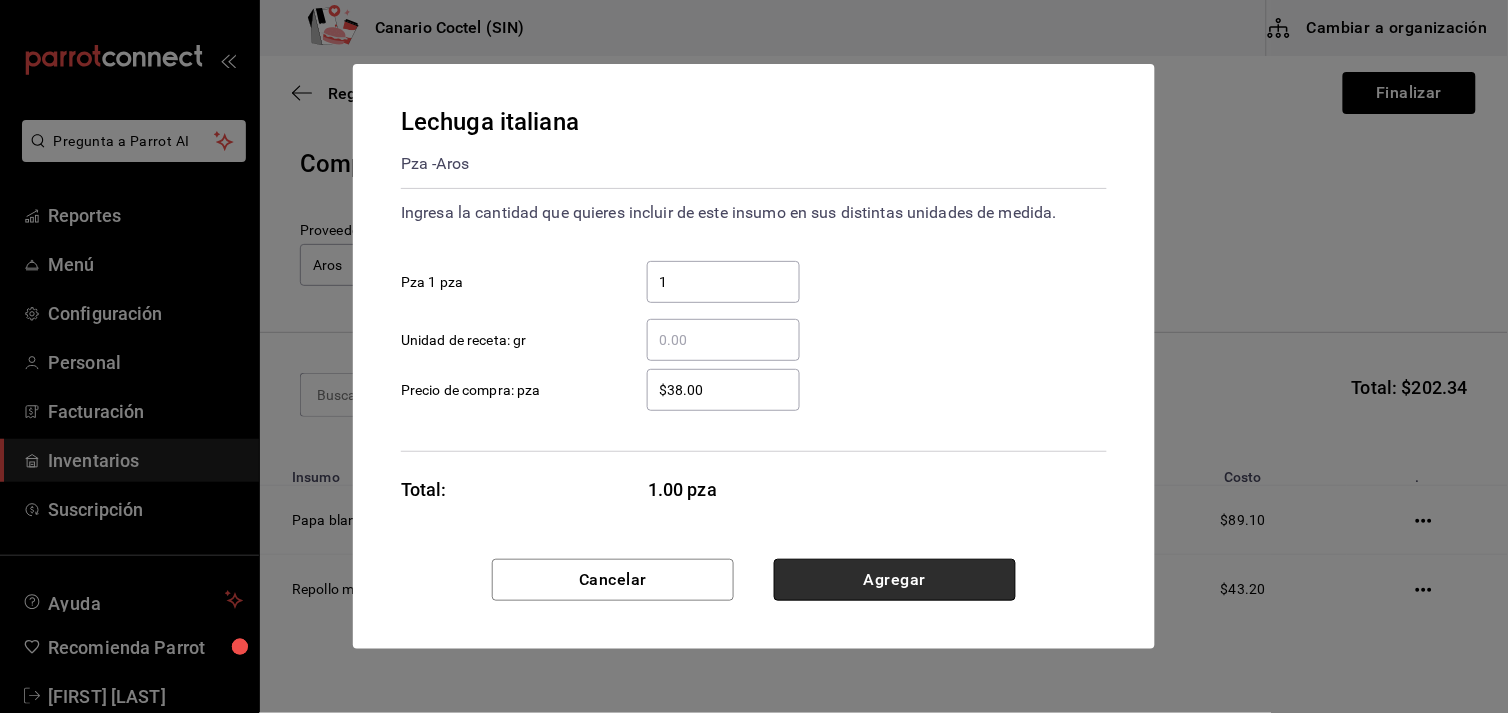 click on "Agregar" at bounding box center (895, 580) 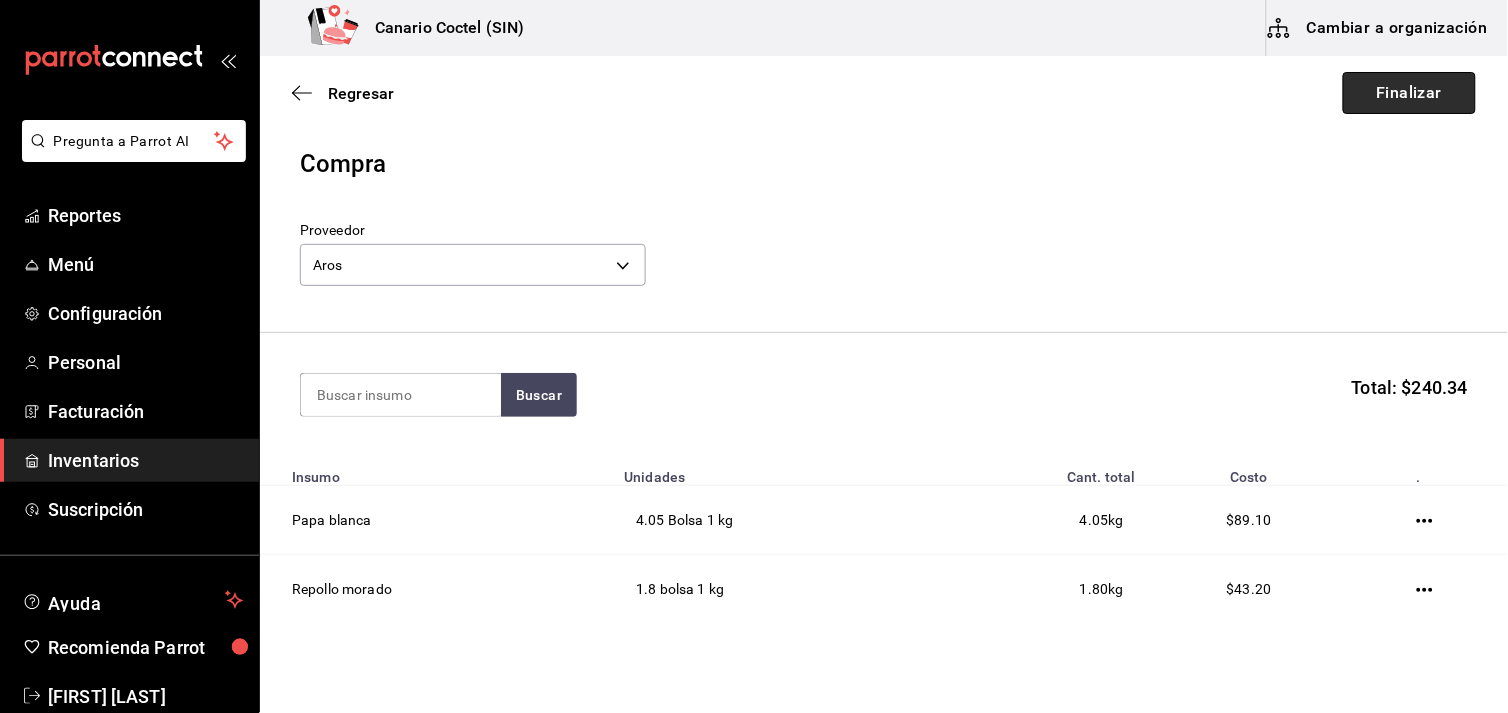 click on "Finalizar" at bounding box center [1409, 93] 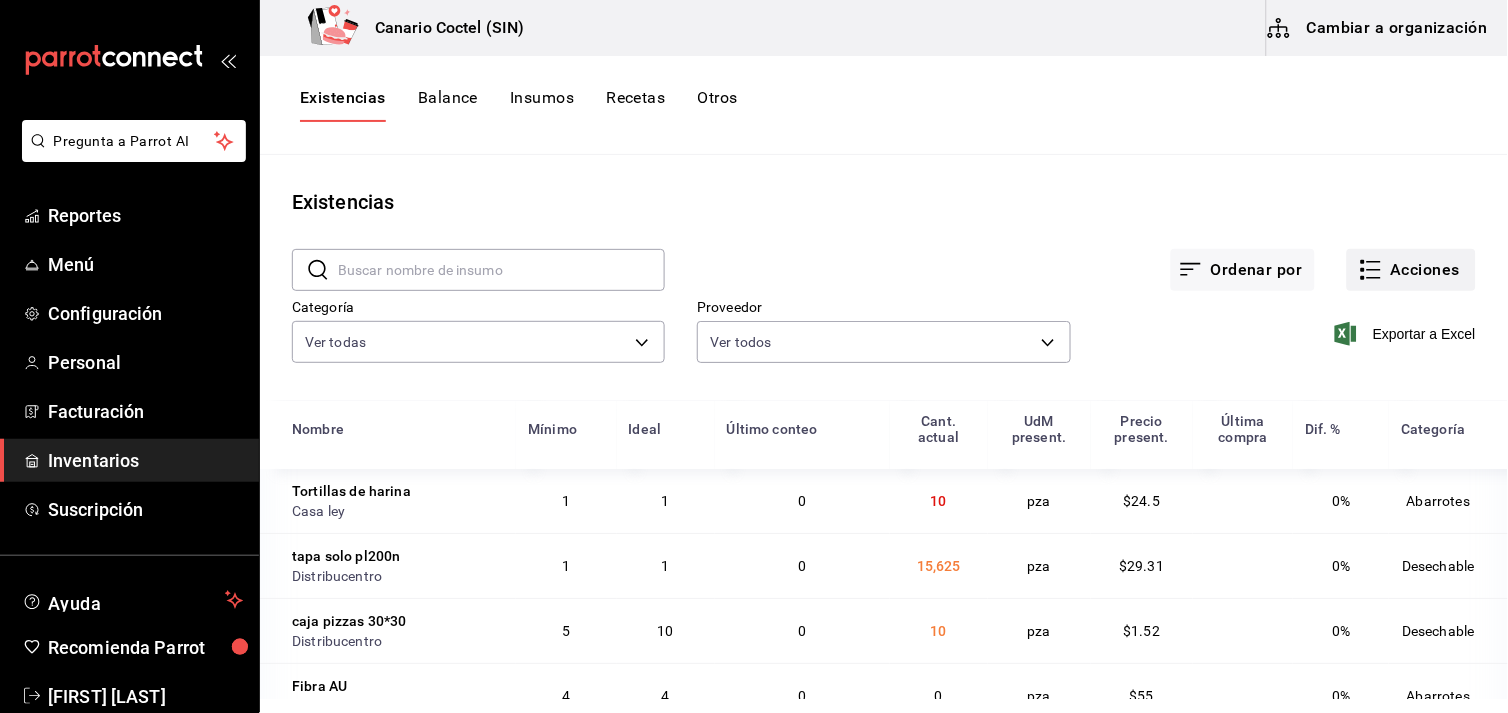 click on "Acciones" at bounding box center [1411, 270] 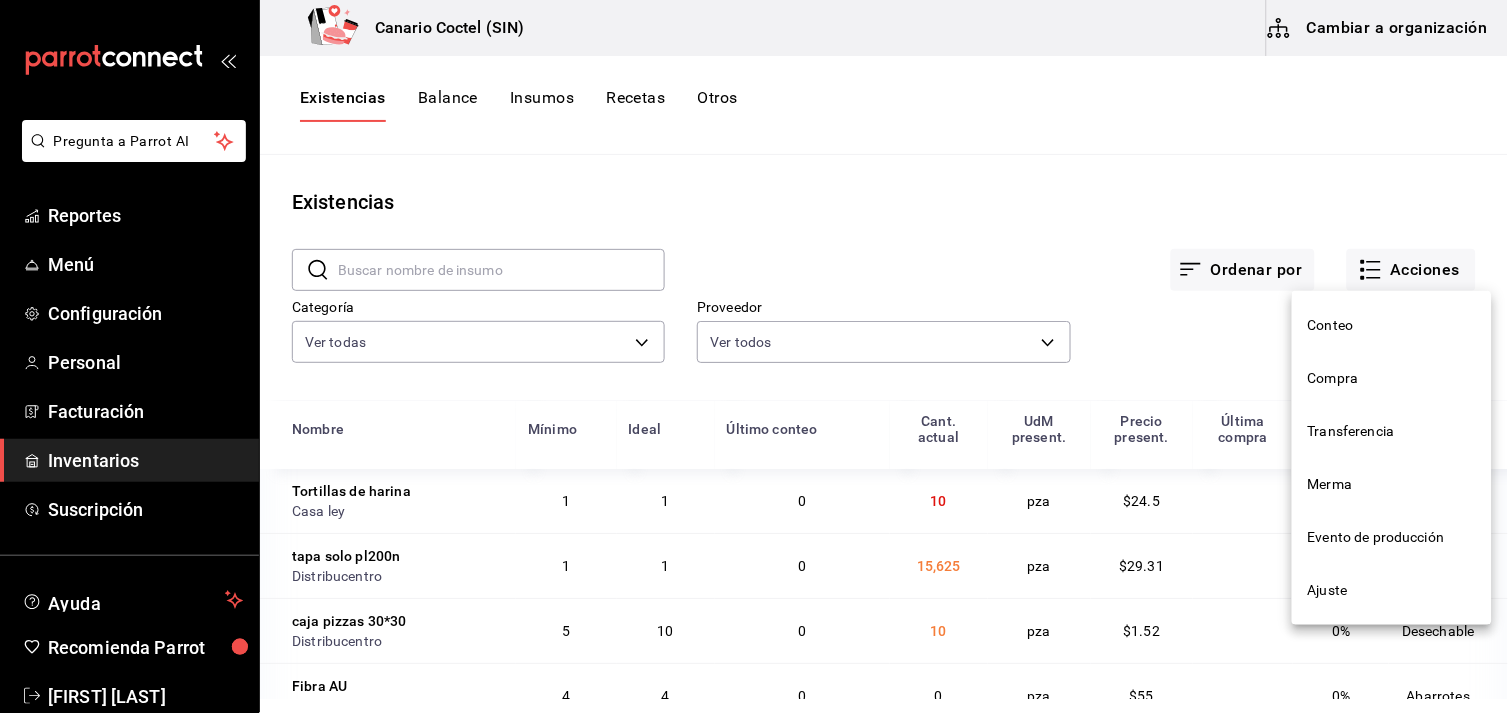 click on "Compra" at bounding box center (1392, 378) 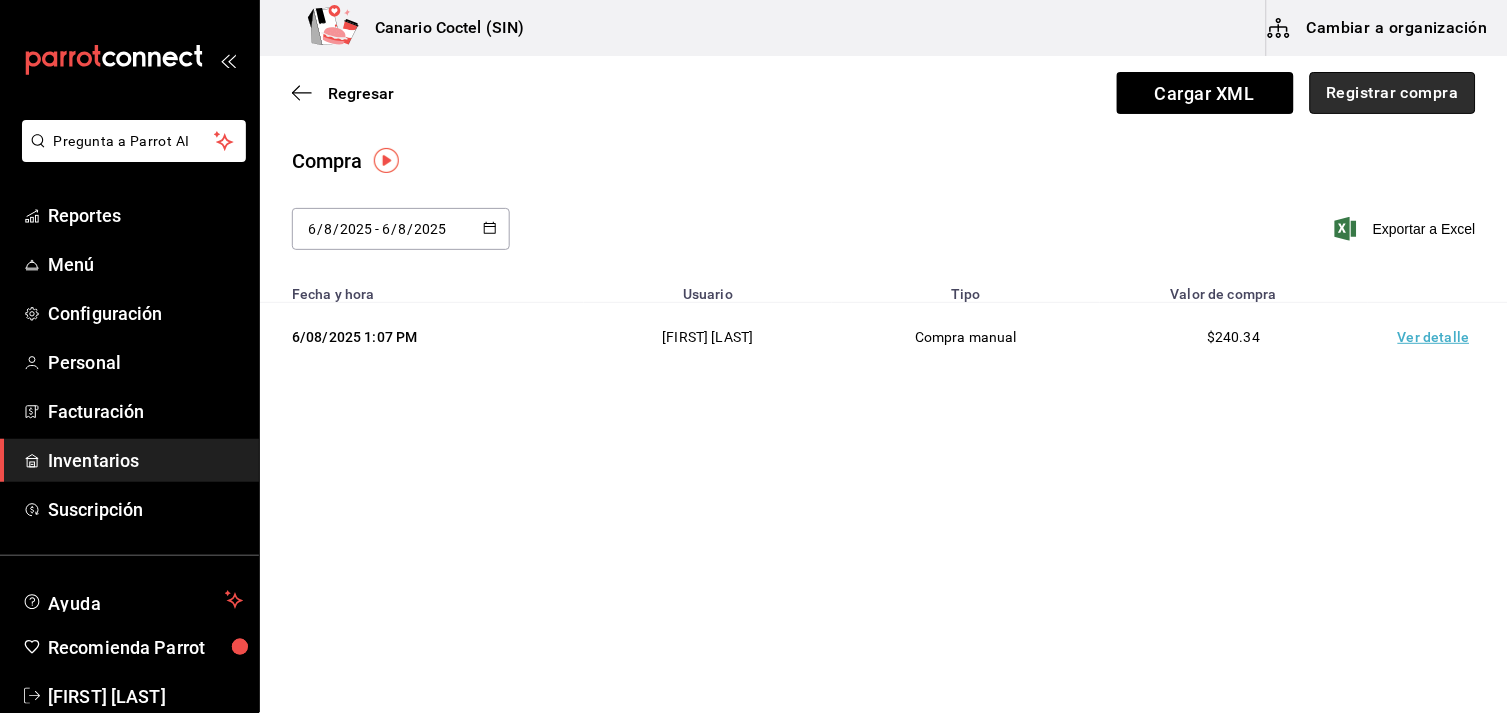 click on "Registrar compra" at bounding box center [1393, 93] 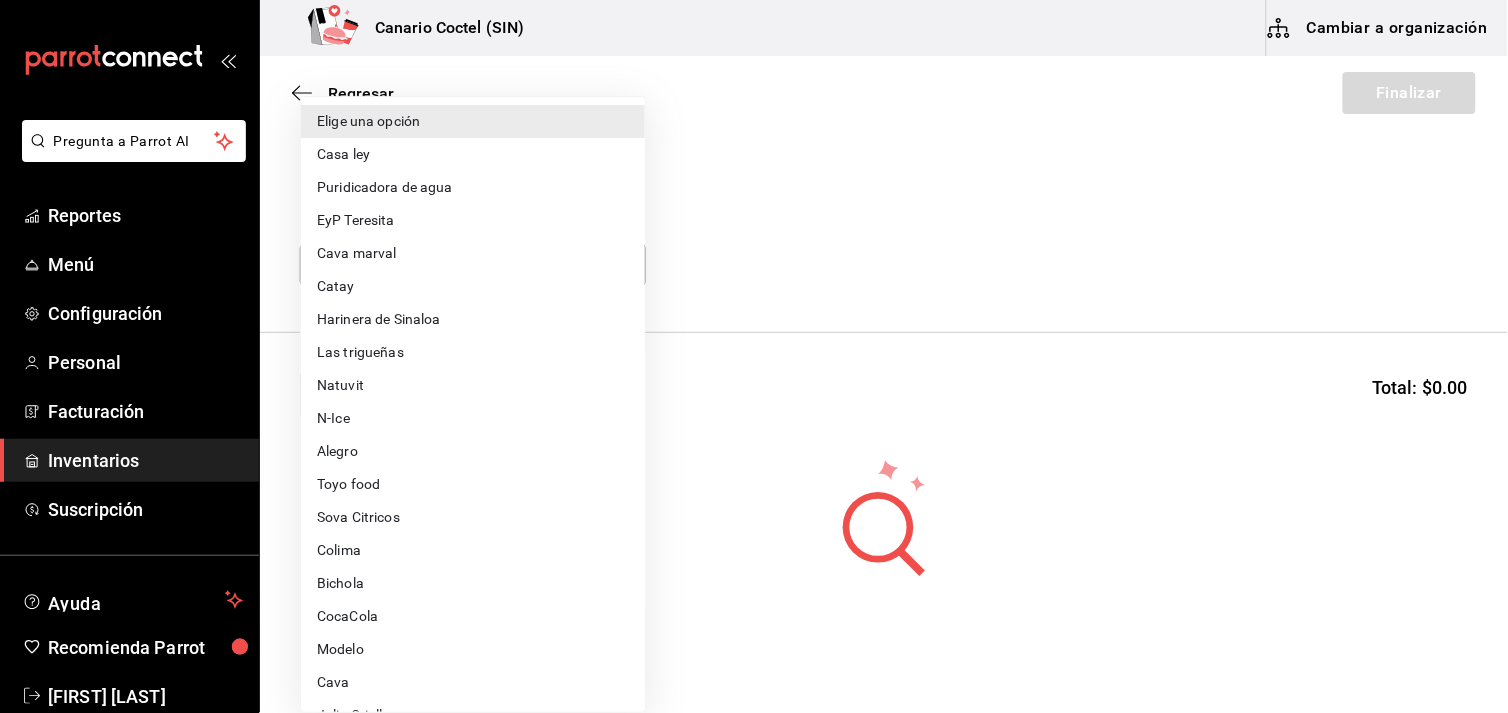 click on "Pregunta a Parrot AI Reportes   Menú   Configuración   Personal   Facturación   Inventarios   Suscripción   Ayuda Recomienda Parrot   [FIRST] [LAST]   Sugerir nueva función   Canario Coctel (SIN) Cambiar a organización Regresar Finalizar Compra Proveedor Elige una opción default Buscar Total: $0.00 No hay insumos a mostrar. Busca un insumo para agregarlo a la lista GANA 1 MES GRATIS EN TU SUSCRIPCIÓN AQUÍ ¿Recuerdas cómo empezó tu restaurante?
Hoy puedes ayudar a un colega a tener el mismo cambio que tú viviste.
Recomienda Parrot directamente desde tu Portal Administrador.
Es fácil y rápido.
🎁 Por cada restaurante que se una, ganas 1 mes gratis. Ver video tutorial Ir a video Pregunta a Parrot AI Reportes   Menú   Configuración   Personal   Facturación   Inventarios   Suscripción   Ayuda Recomienda Parrot   [FIRST] [LAST]   Sugerir nueva función   Editar Eliminar Visitar centro de ayuda (81) 2046 6363 soporte@parrotsoftware.io Visitar centro de ayuda" at bounding box center (754, 300) 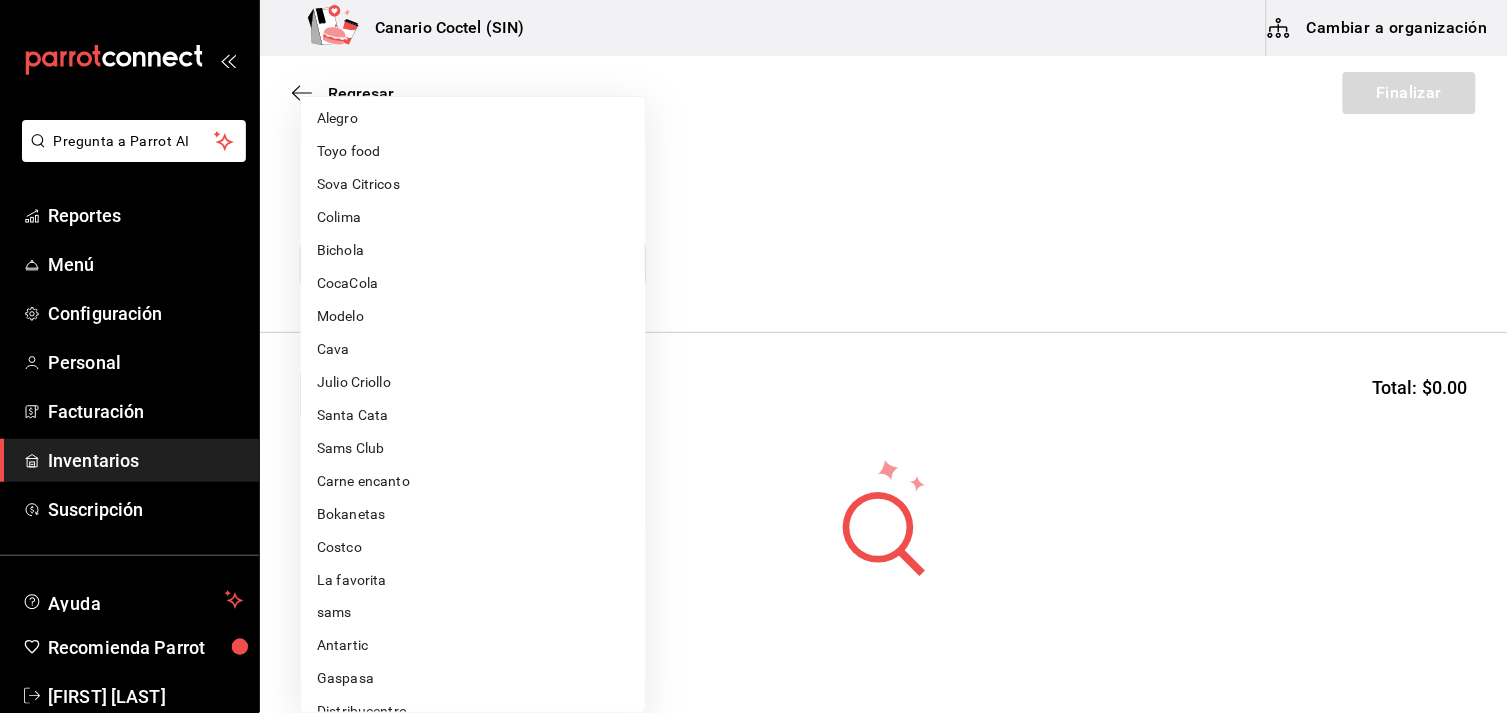 scroll, scrollTop: 444, scrollLeft: 0, axis: vertical 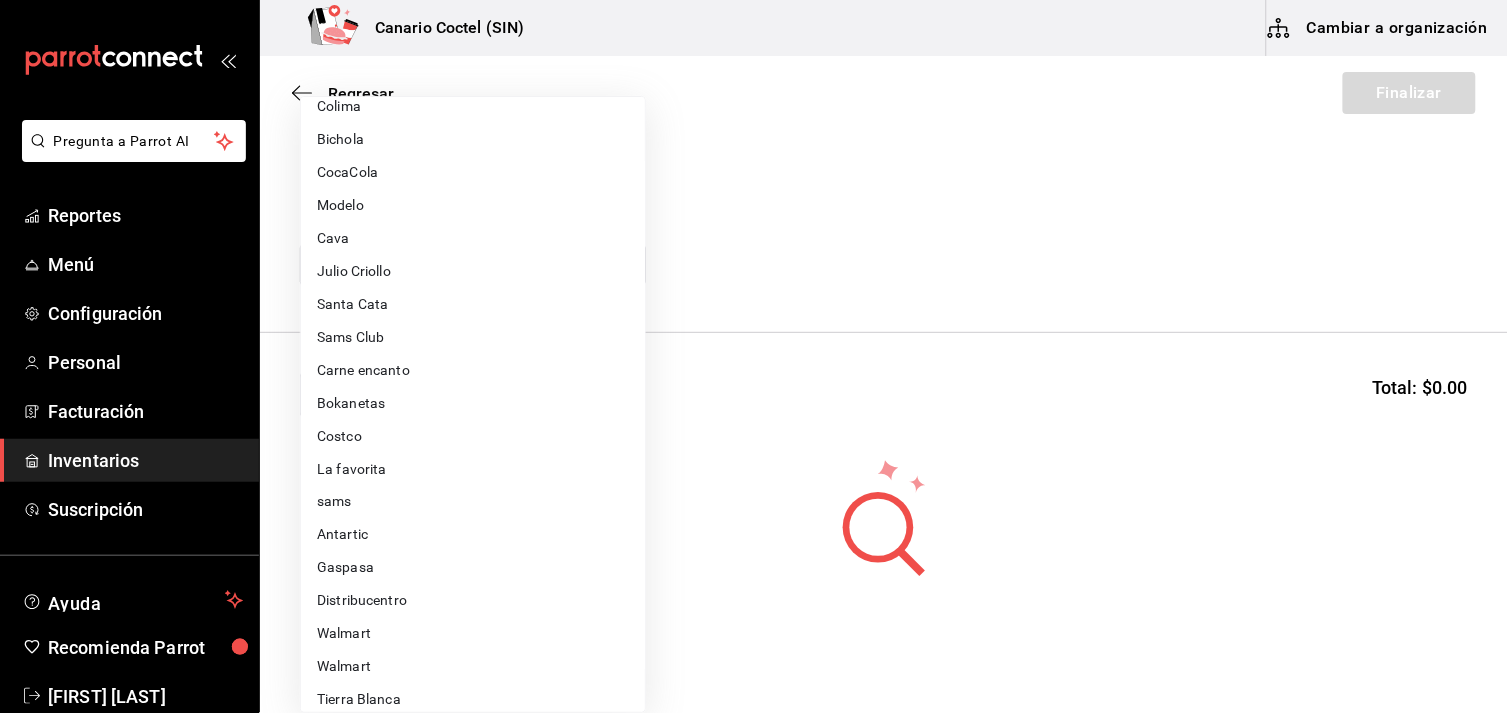 click on "Walmart" at bounding box center (473, 634) 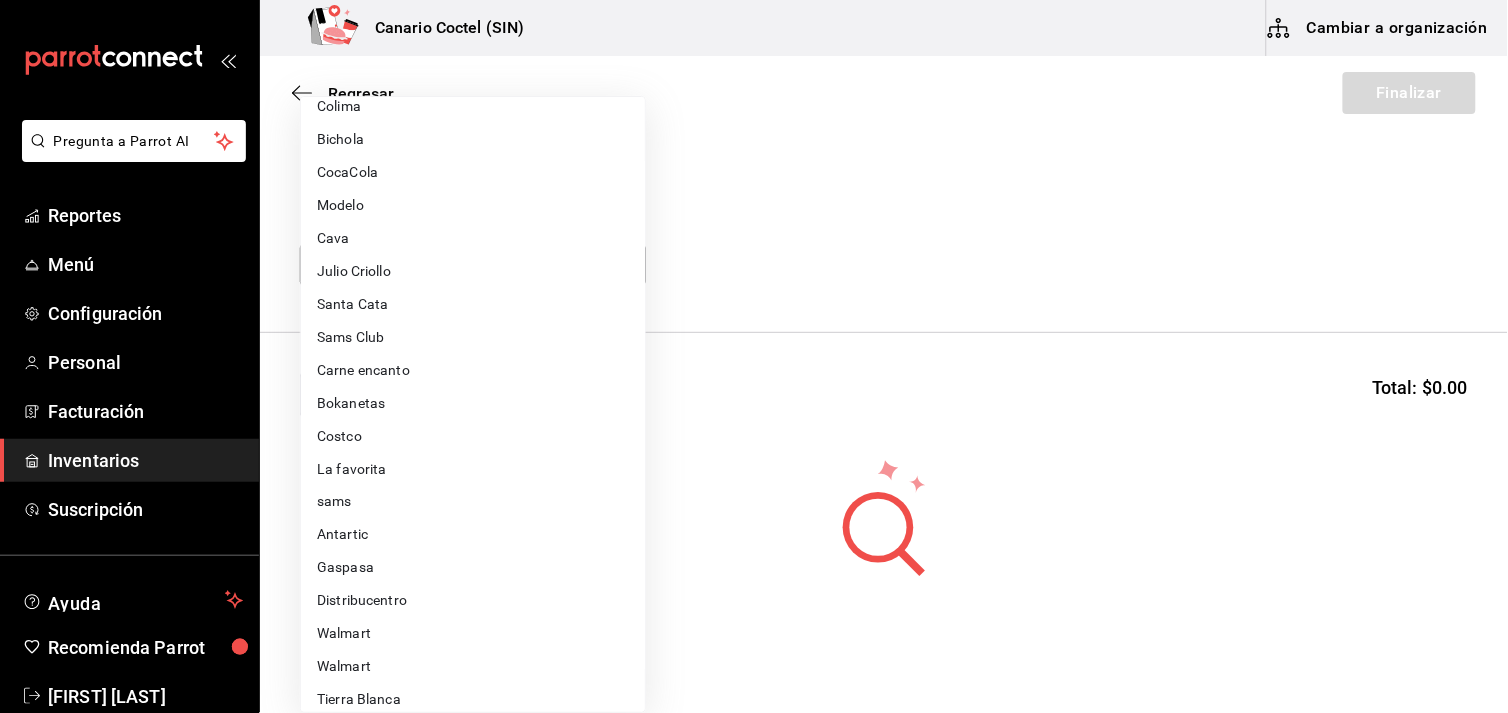 type on "368951de-21f5-4266-aec8-27b013a2c4b1" 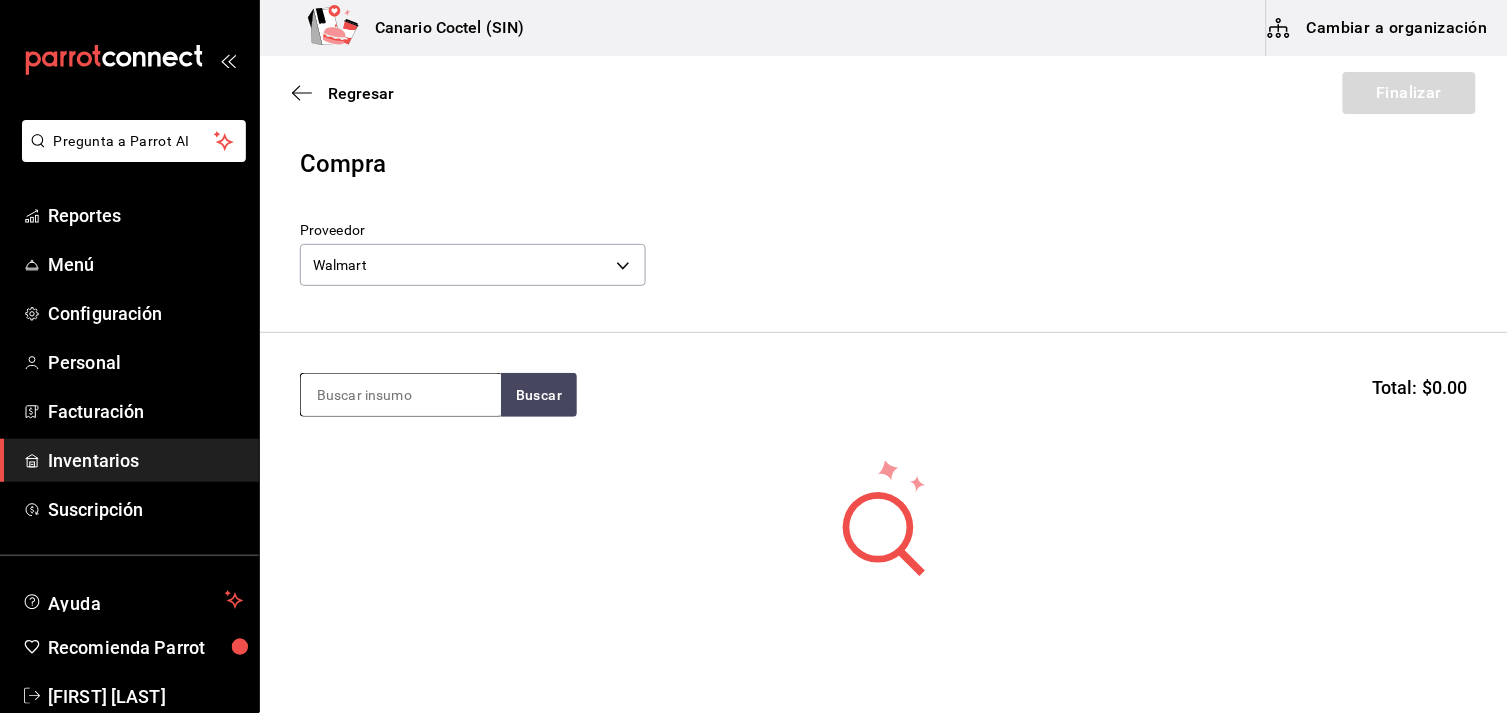 click at bounding box center (401, 395) 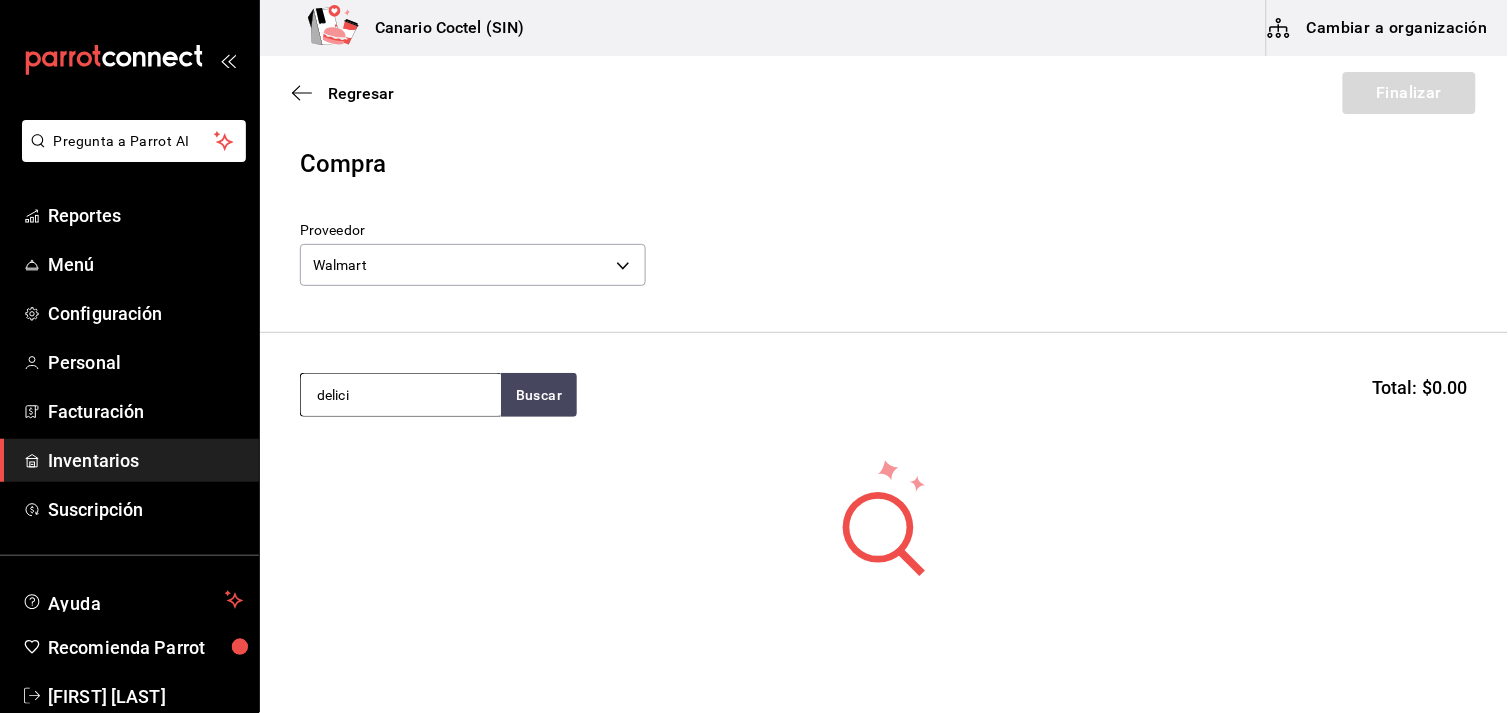 type on "delici" 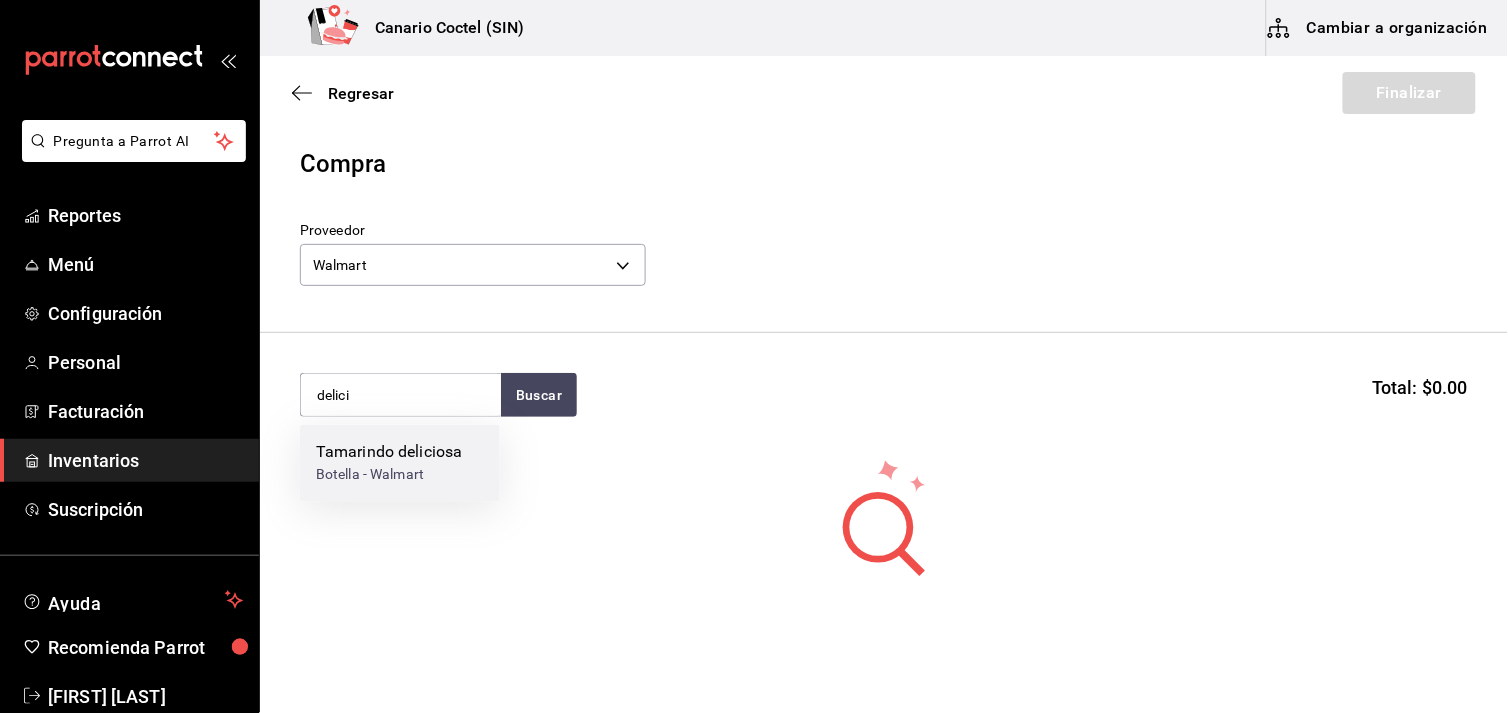 click on "Tamarindo deliciosa" at bounding box center [389, 453] 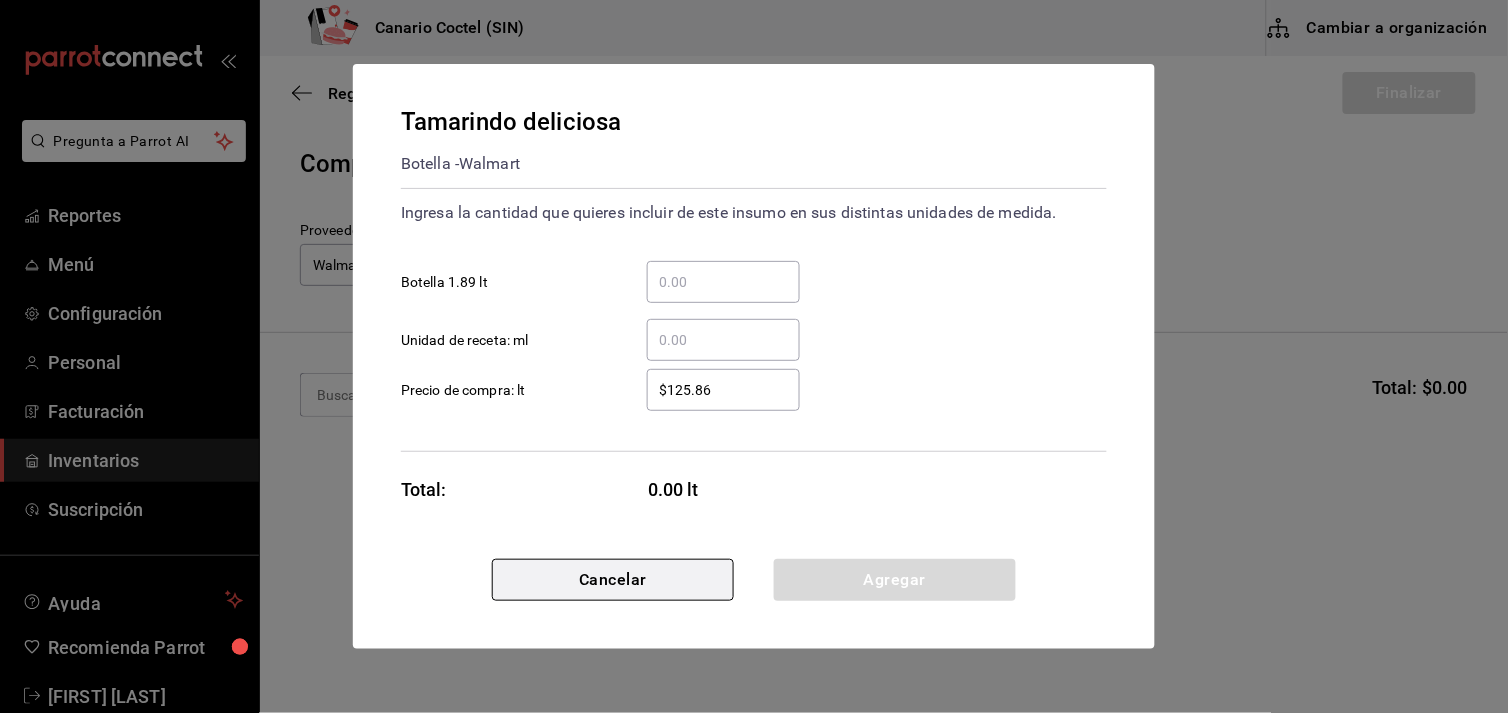 click on "Cancelar" at bounding box center [613, 580] 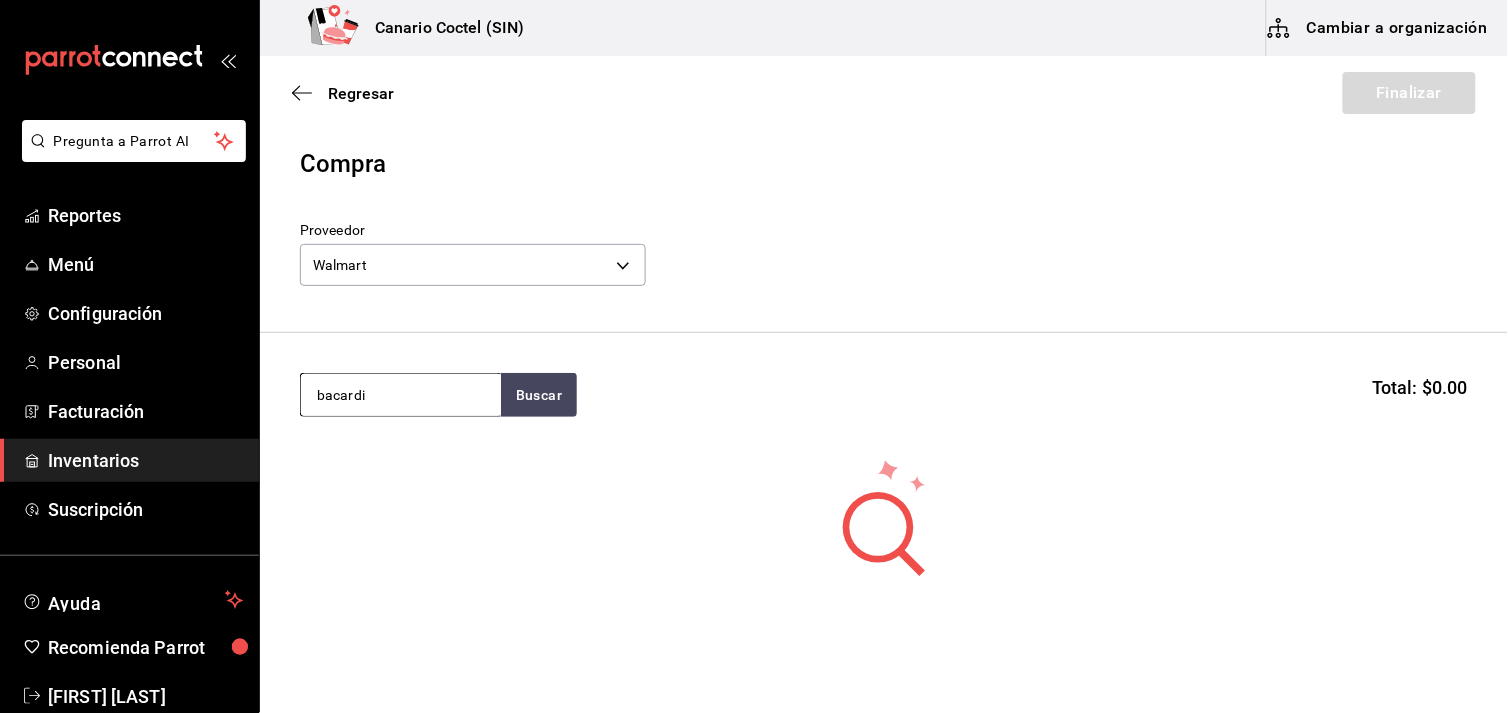 type on "bacardi" 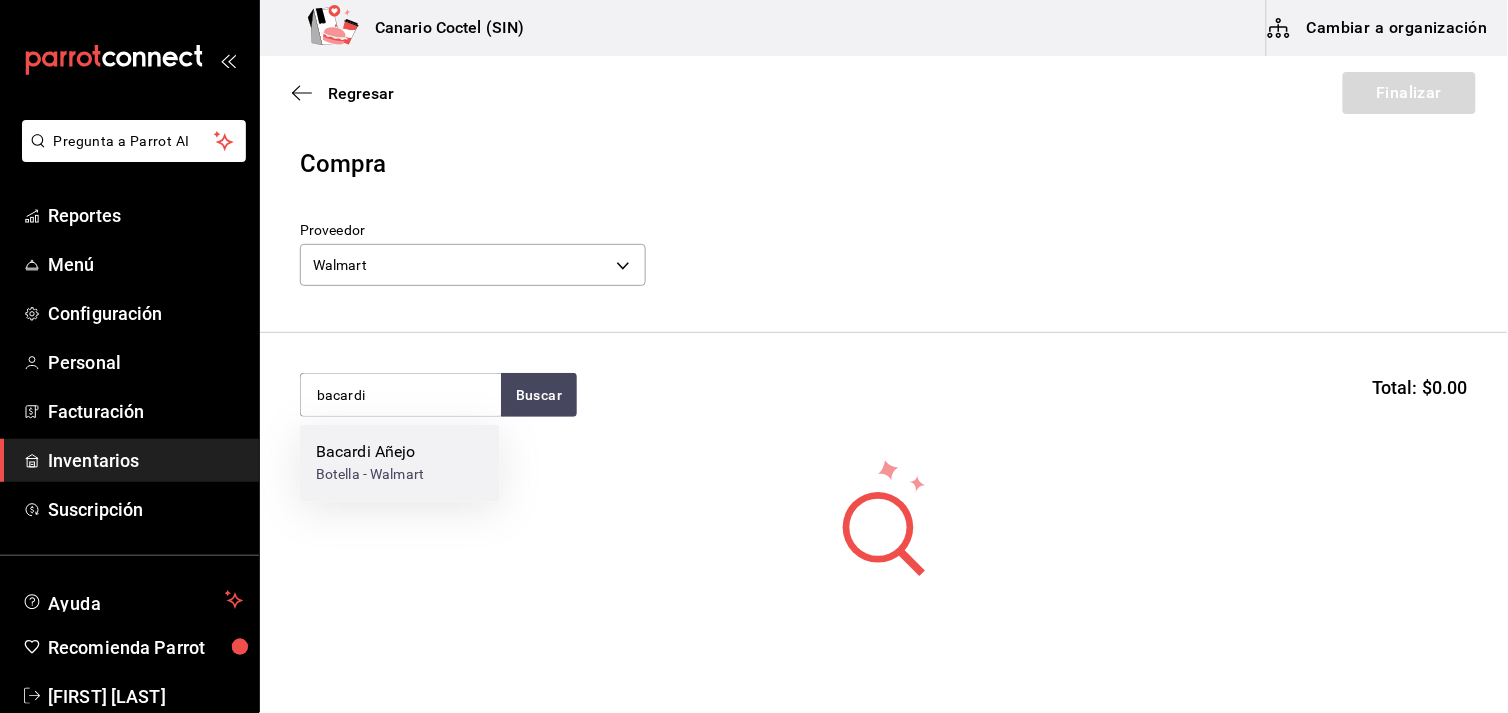 click on "Bacardi Añejo" at bounding box center [370, 453] 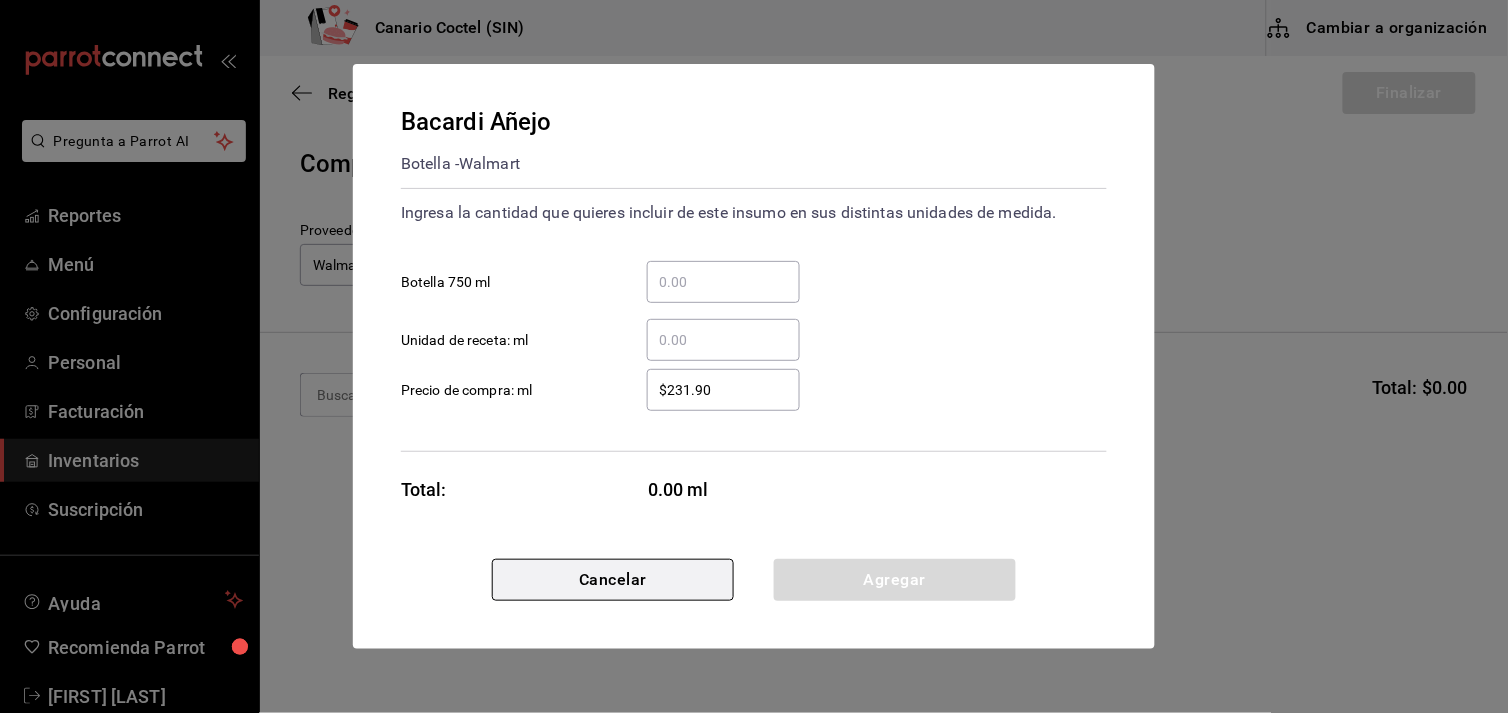 click on "Cancelar" at bounding box center [613, 580] 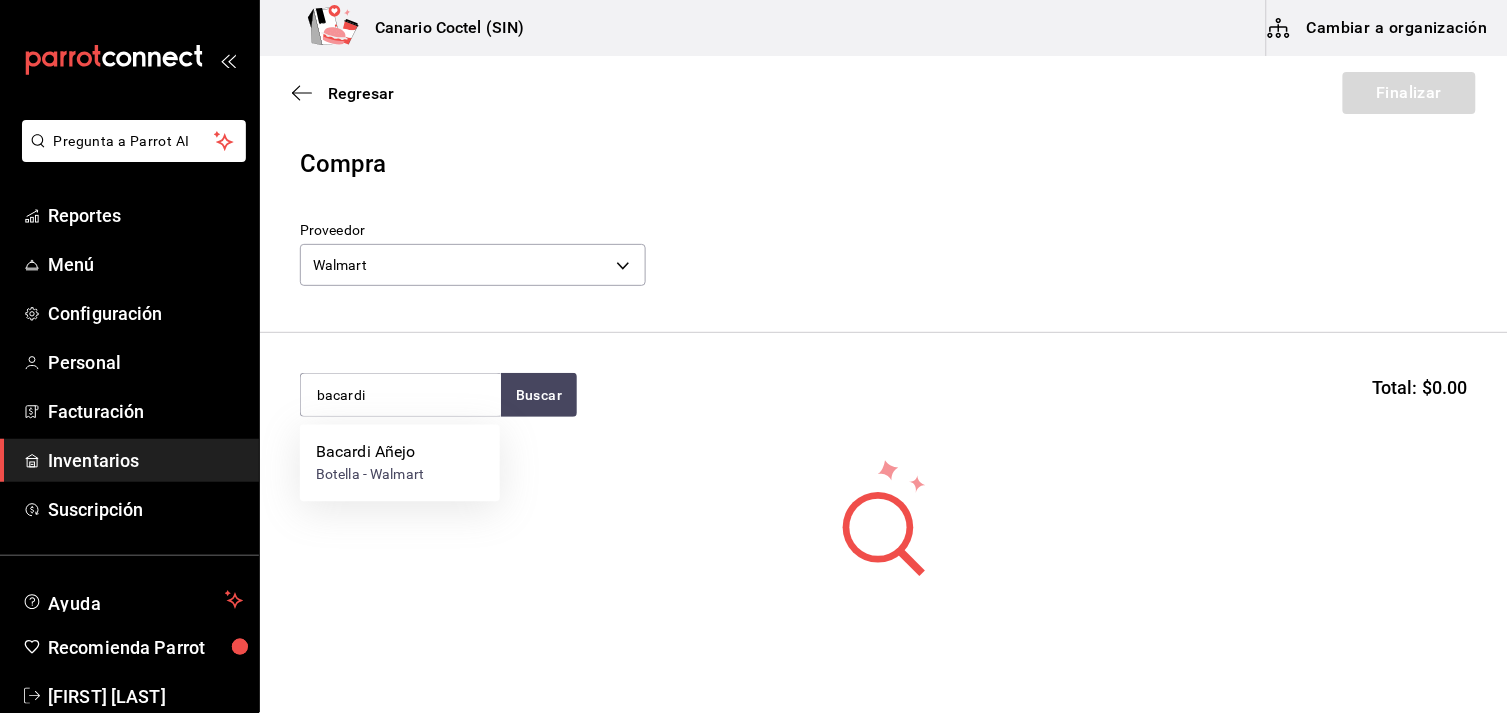 type on "bacardi" 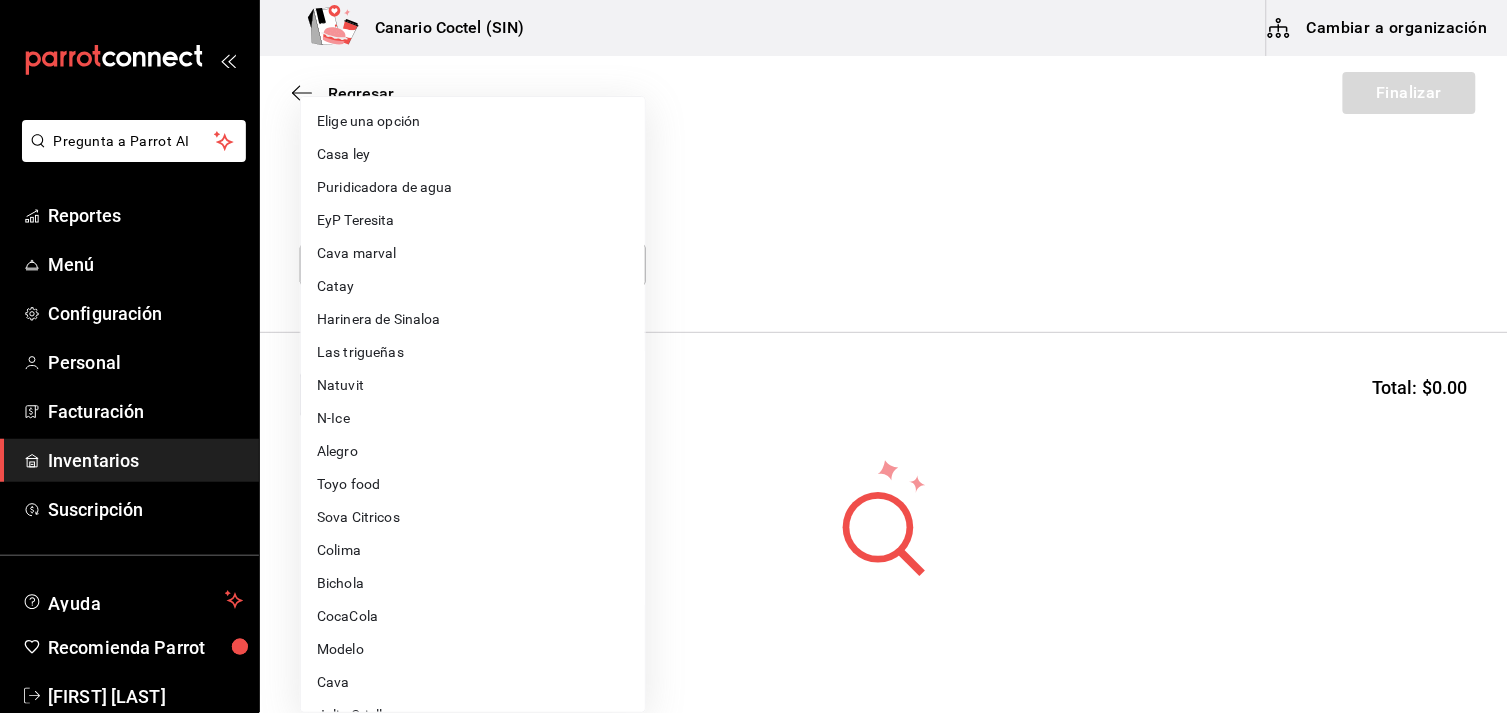 click on "Pregunta a Parrot AI Reportes   Menú   Configuración   Personal   Facturación   Inventarios   Suscripción   Ayuda Recomienda Parrot   [FIRST] [LAST]   Sugerir nueva función   Canario Coctel (SIN) Cambiar a organización Regresar Finalizar Compra Proveedor Walmart 368951de-21f5-4266-aec8-27b013a2c4b1 bacardi Buscar Total: $0.00 No hay insumos a mostrar. Busca un insumo para agregarlo a la lista GANA 1 MES GRATIS EN TU SUSCRIPCIÓN AQUÍ ¿Recuerdas cómo empezó tu restaurante?
Hoy puedes ayudar a un colega a tener el mismo cambio que tú viviste.
Recomienda Parrot directamente desde tu Portal Administrador.
Es fácil y rápido.
🎁 Por cada restaurante que se una, ganas 1 mes gratis. Ver video tutorial Ir a video Pregunta a Parrot AI Reportes   Menú   Configuración   Personal   Facturación   Inventarios   Suscripción   Ayuda Recomienda Parrot   [FIRST] [LAST]   Sugerir nueva función   Editar Eliminar Visitar centro de ayuda (81) 2046 6363 soporte@parrotsoftware.io Visitar centro de ayuda Catay" at bounding box center [754, 300] 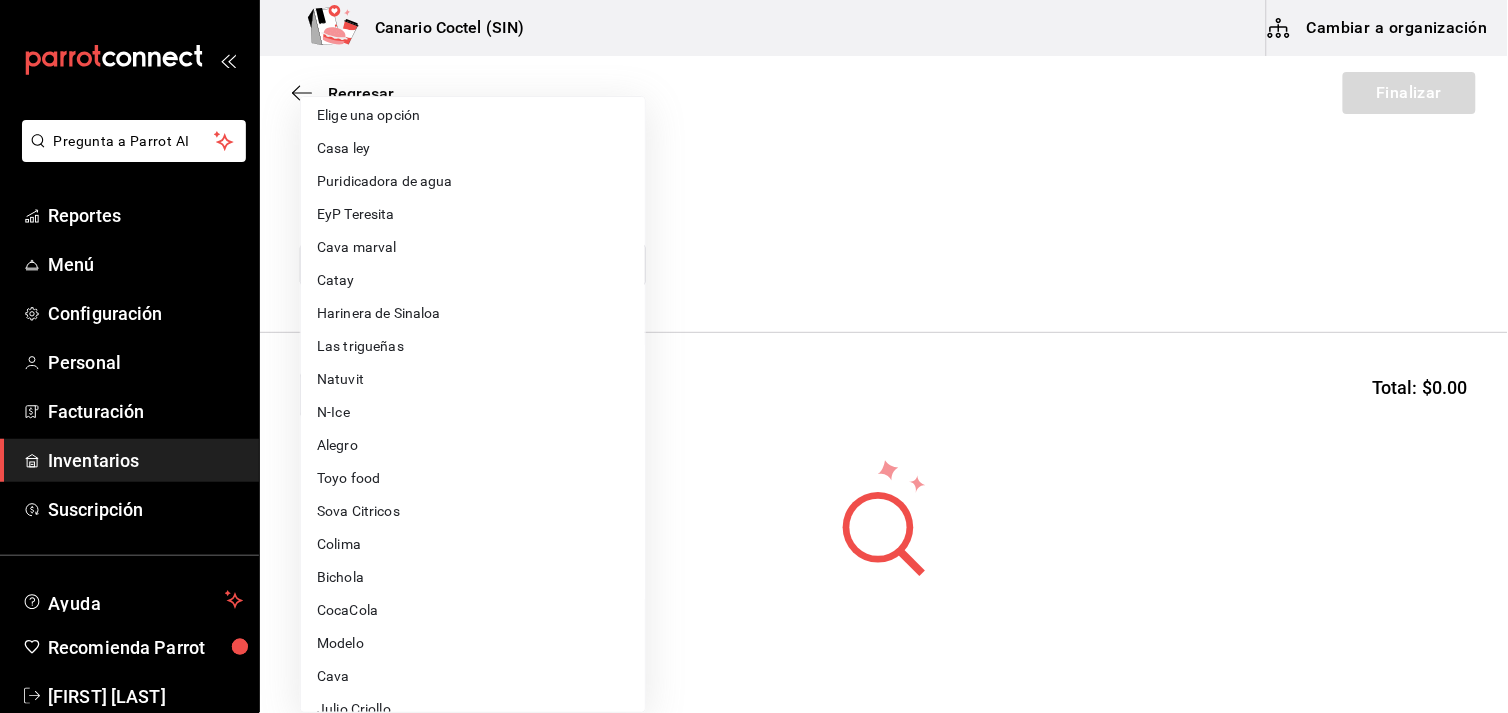 scroll, scrollTop: 0, scrollLeft: 0, axis: both 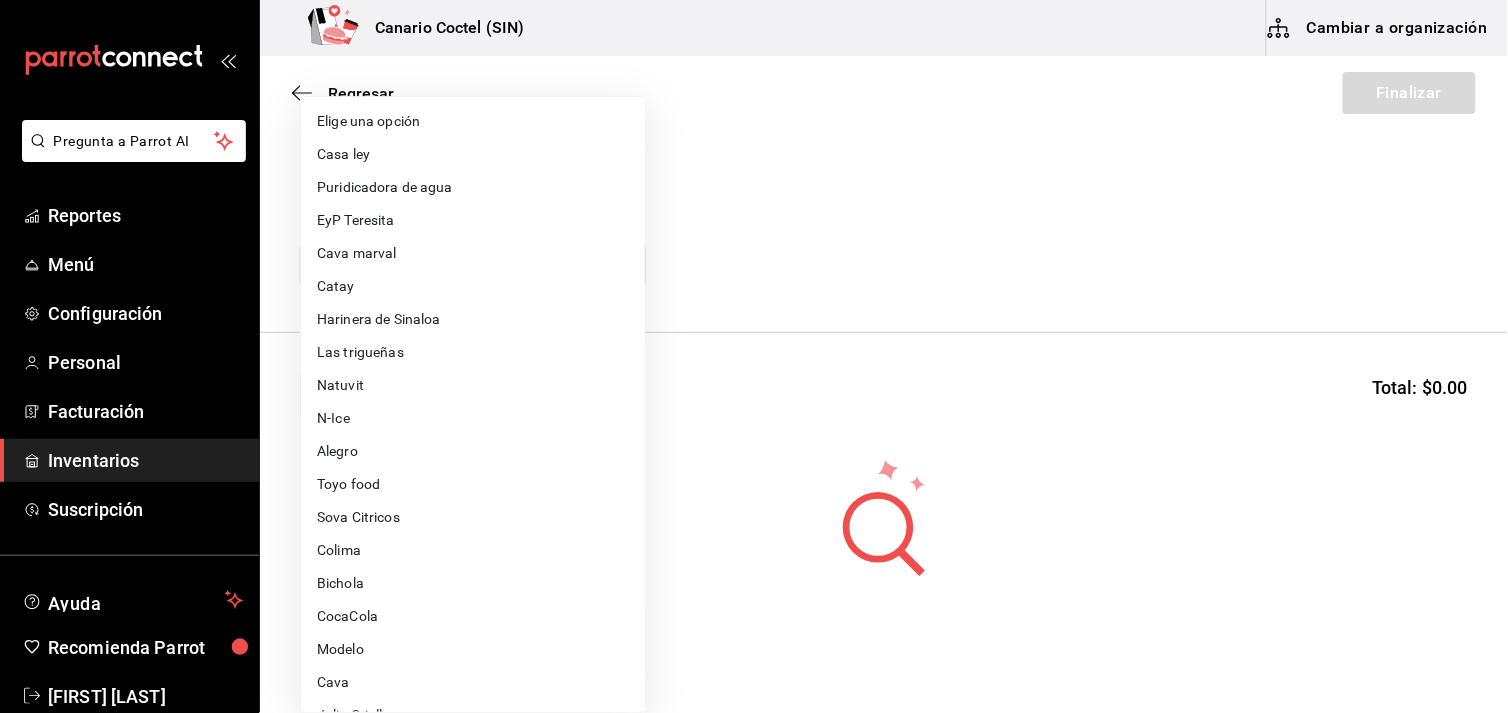 click on "Harinera de Sinaloa" at bounding box center [473, 319] 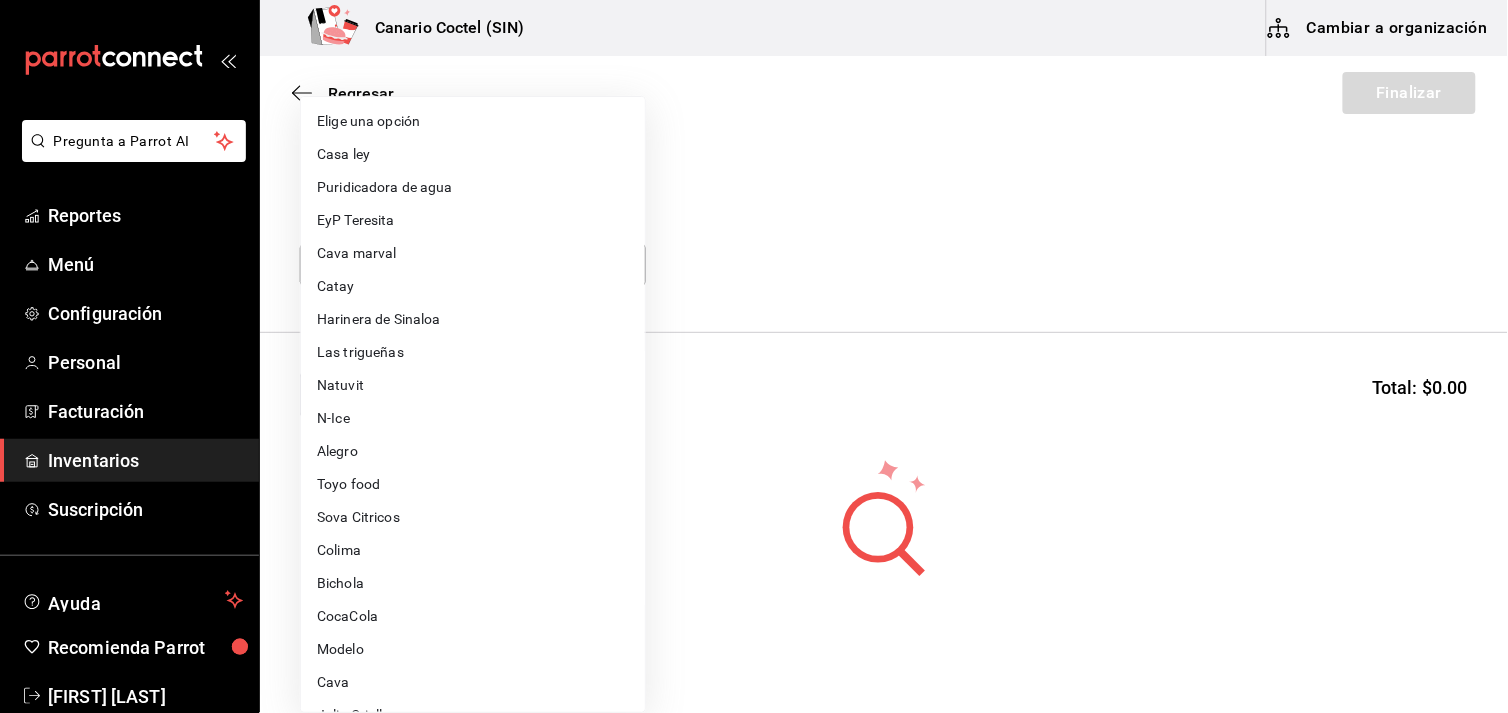 type on "c6-9ea3-4ce0-8f85-e9b3f4dcc0c5" 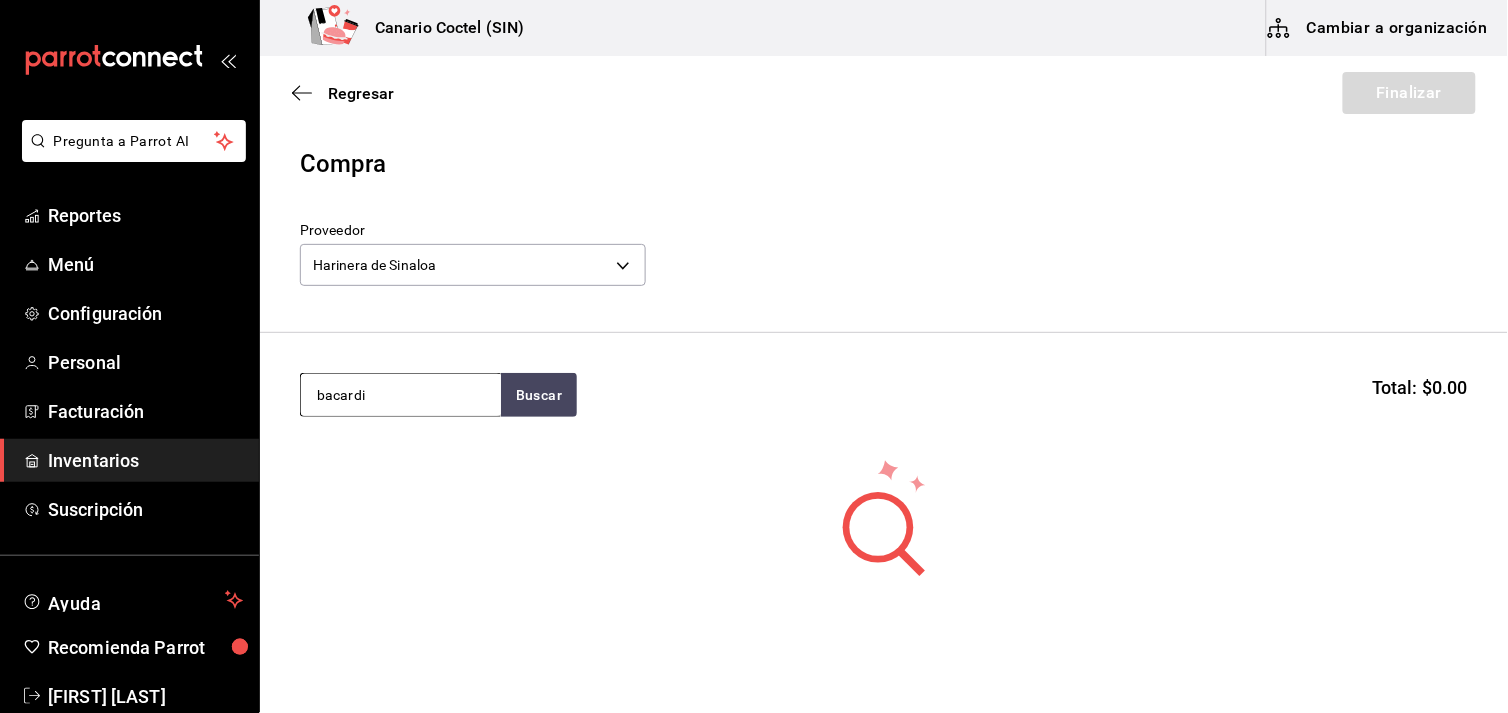 click on "bacardi" at bounding box center [401, 395] 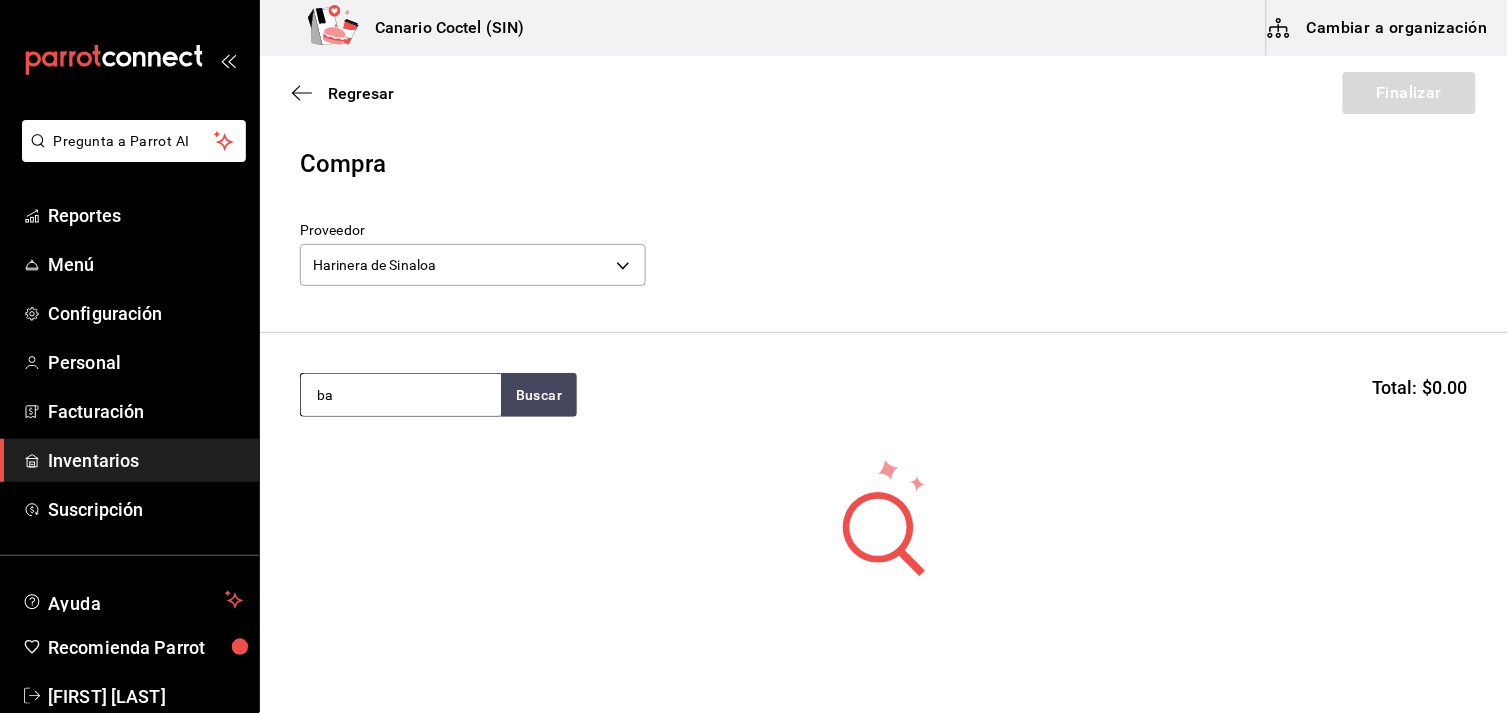 type on "b" 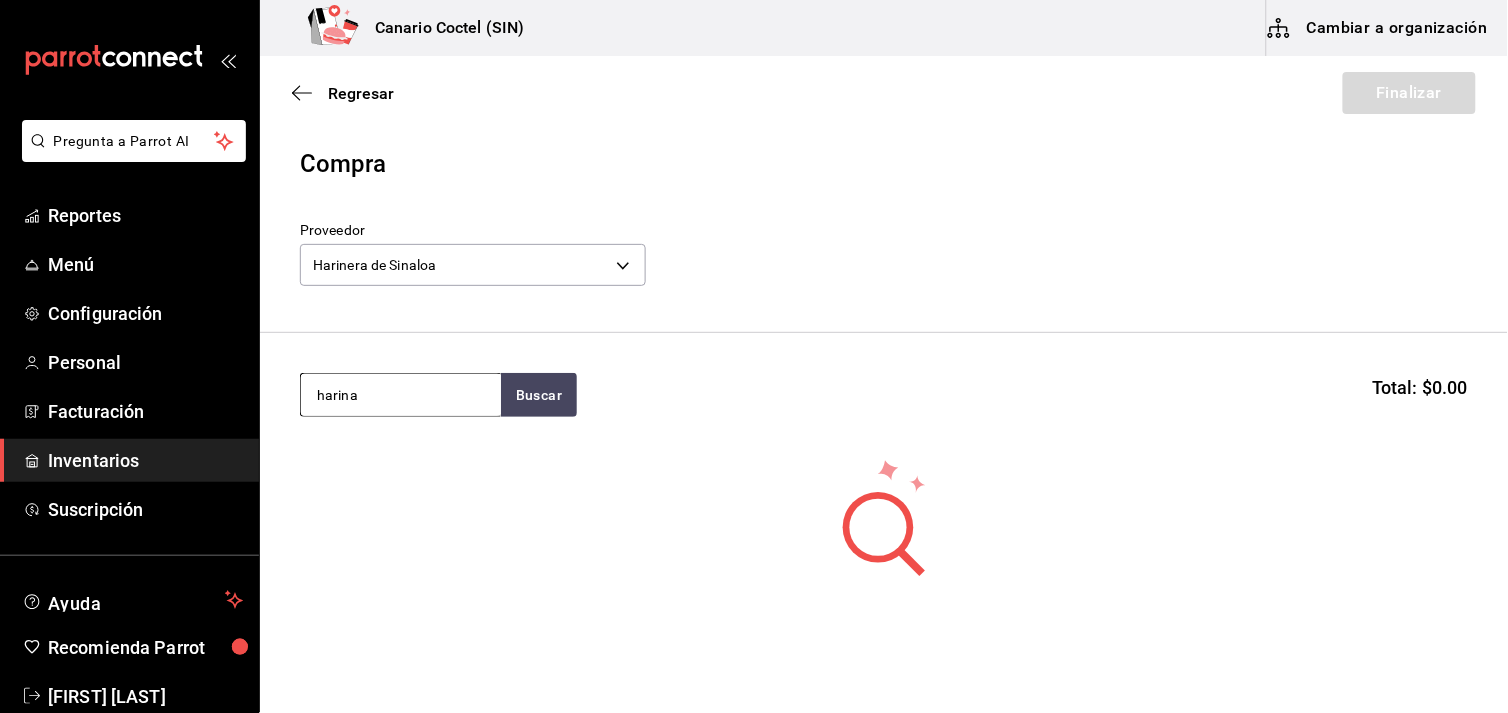 type on "harina" 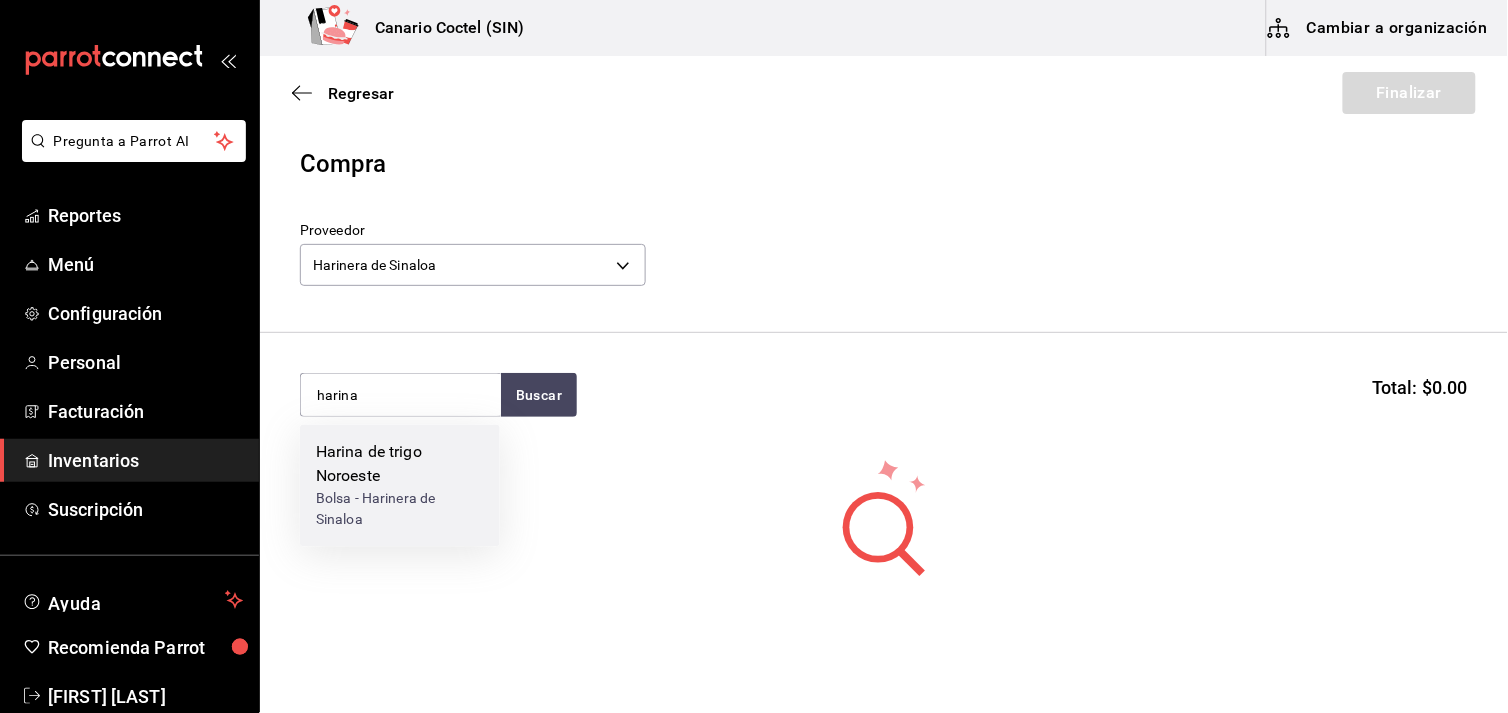 click on "Harina de trigo Noroeste" at bounding box center [400, 465] 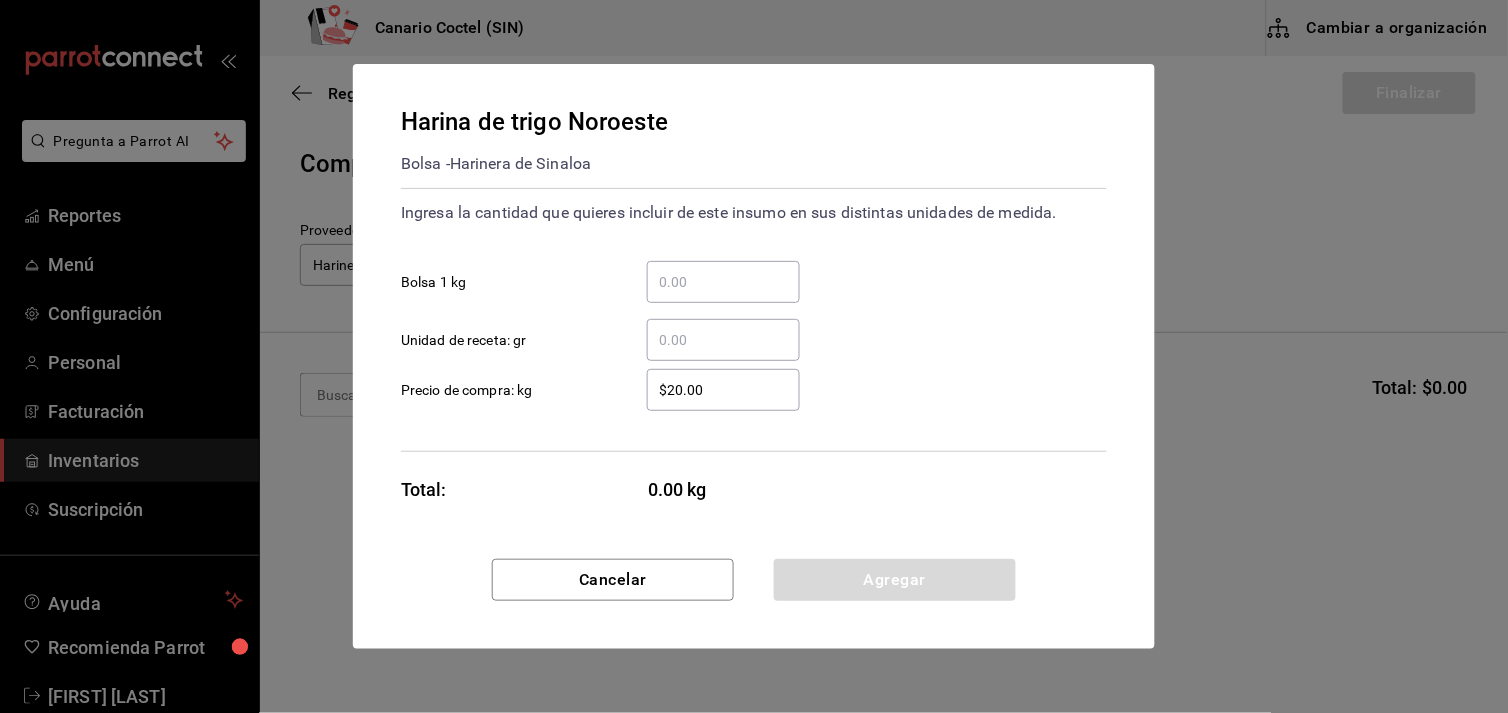 click on "​ Bolsa 1 kg" at bounding box center (723, 282) 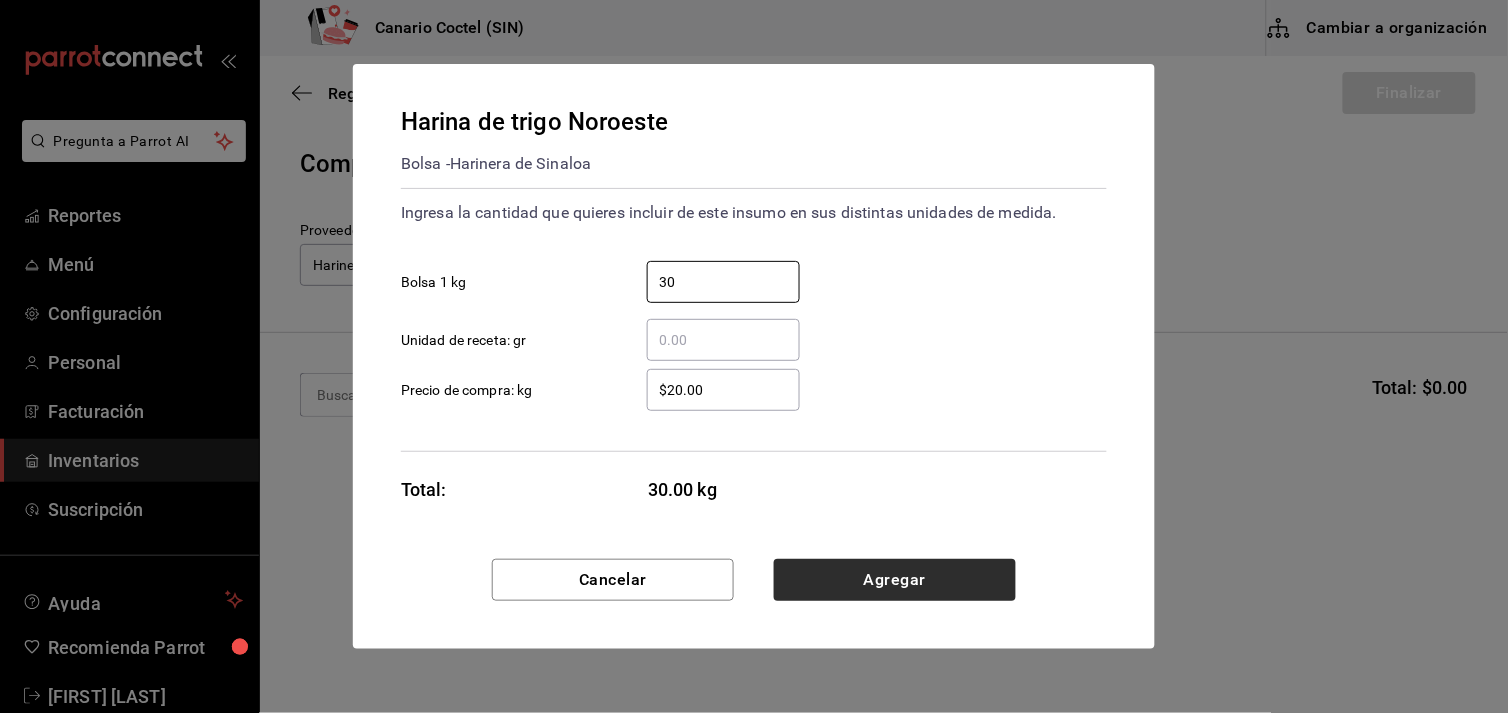 type on "30" 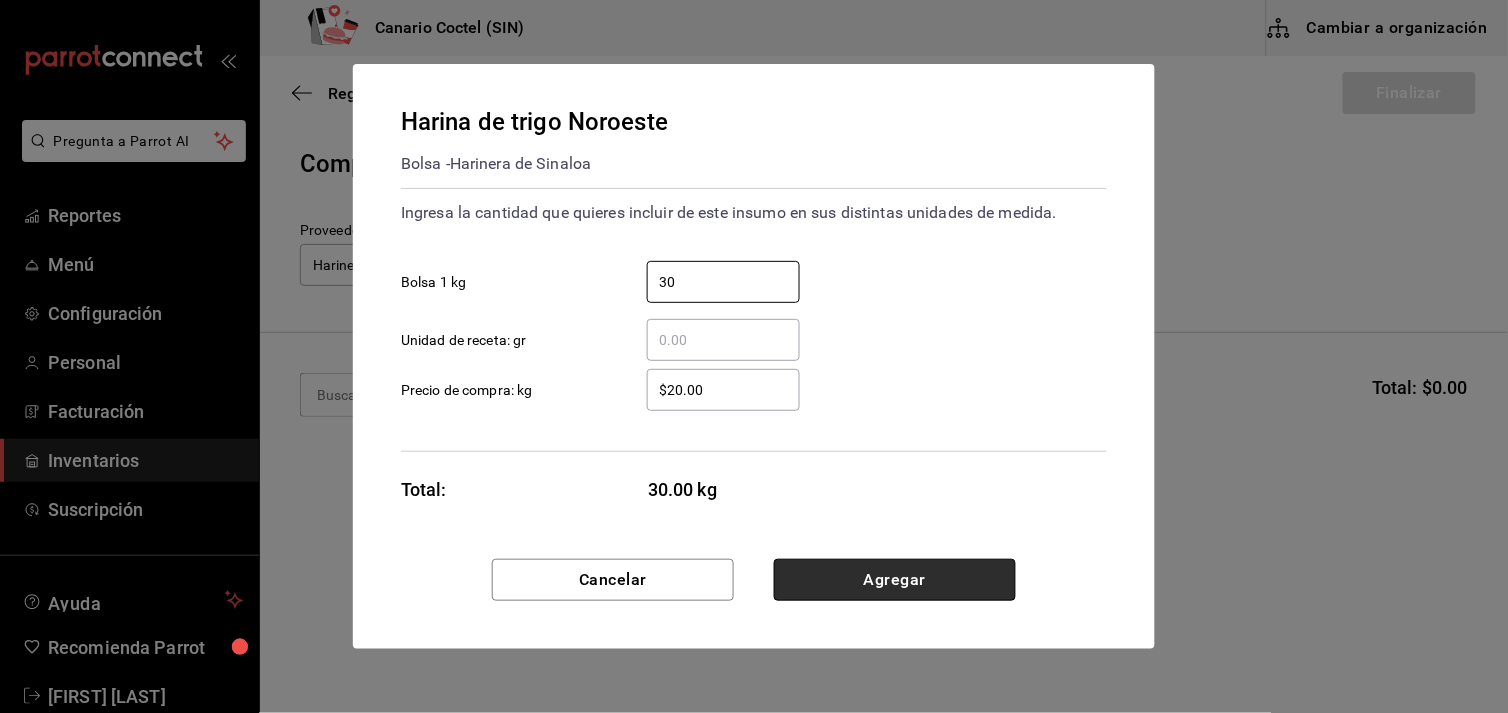 click on "Agregar" at bounding box center (895, 580) 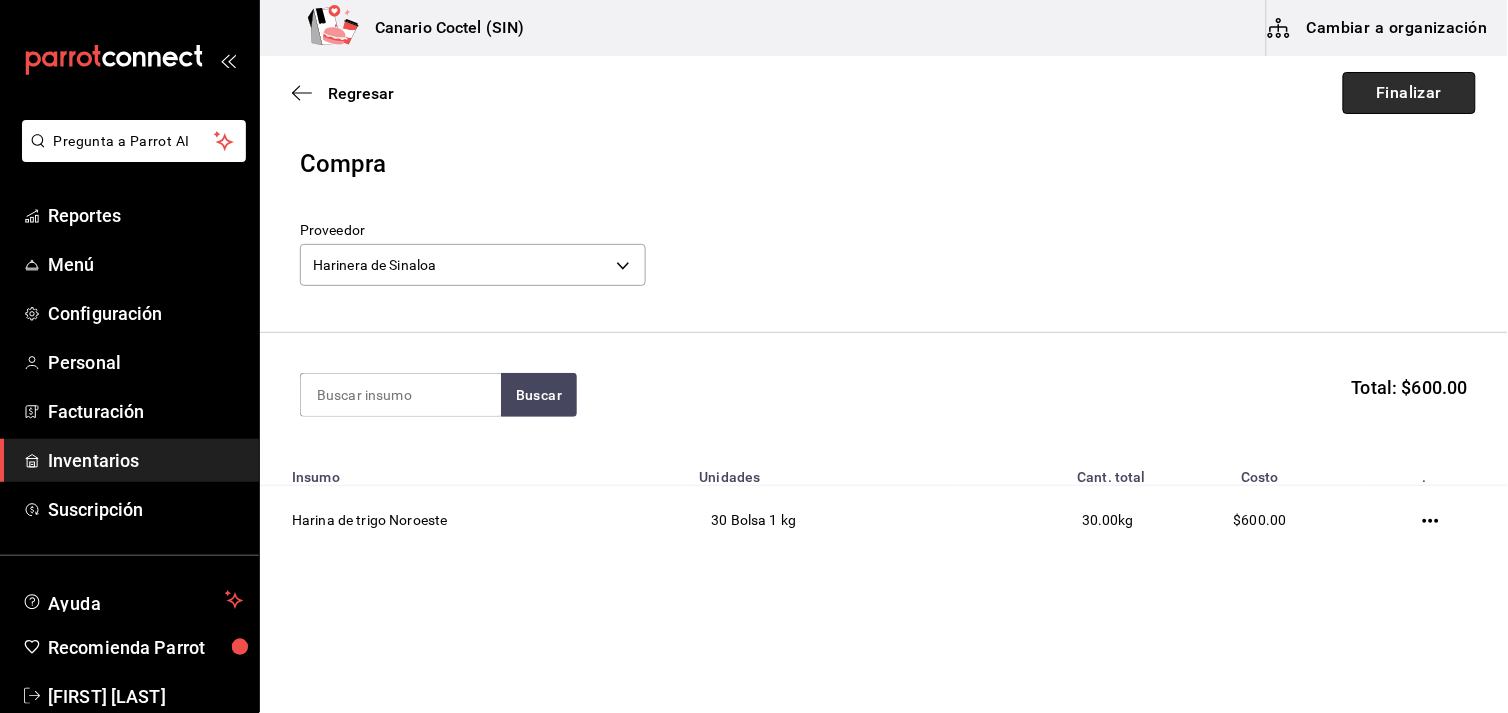 click on "Finalizar" at bounding box center [1409, 93] 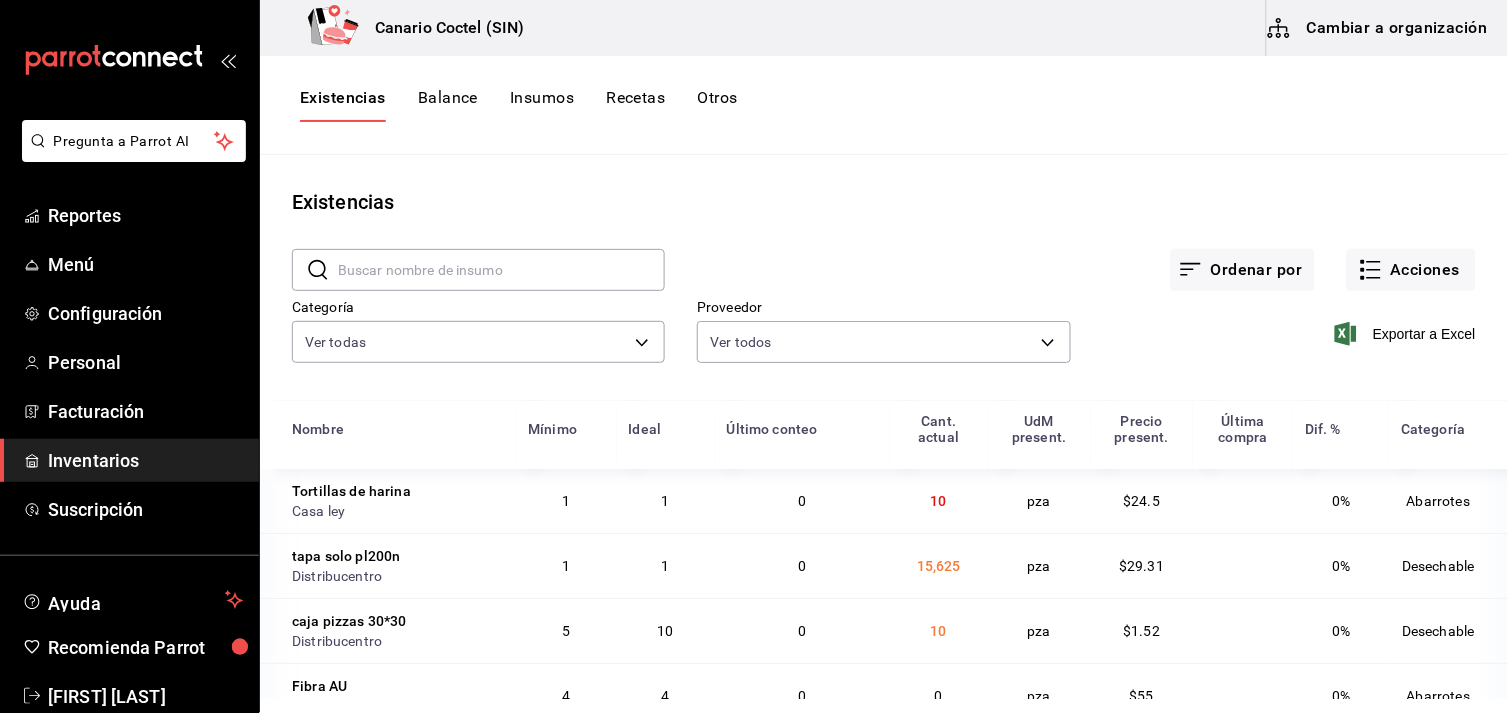click on "Cambiar a organización" at bounding box center (1379, 28) 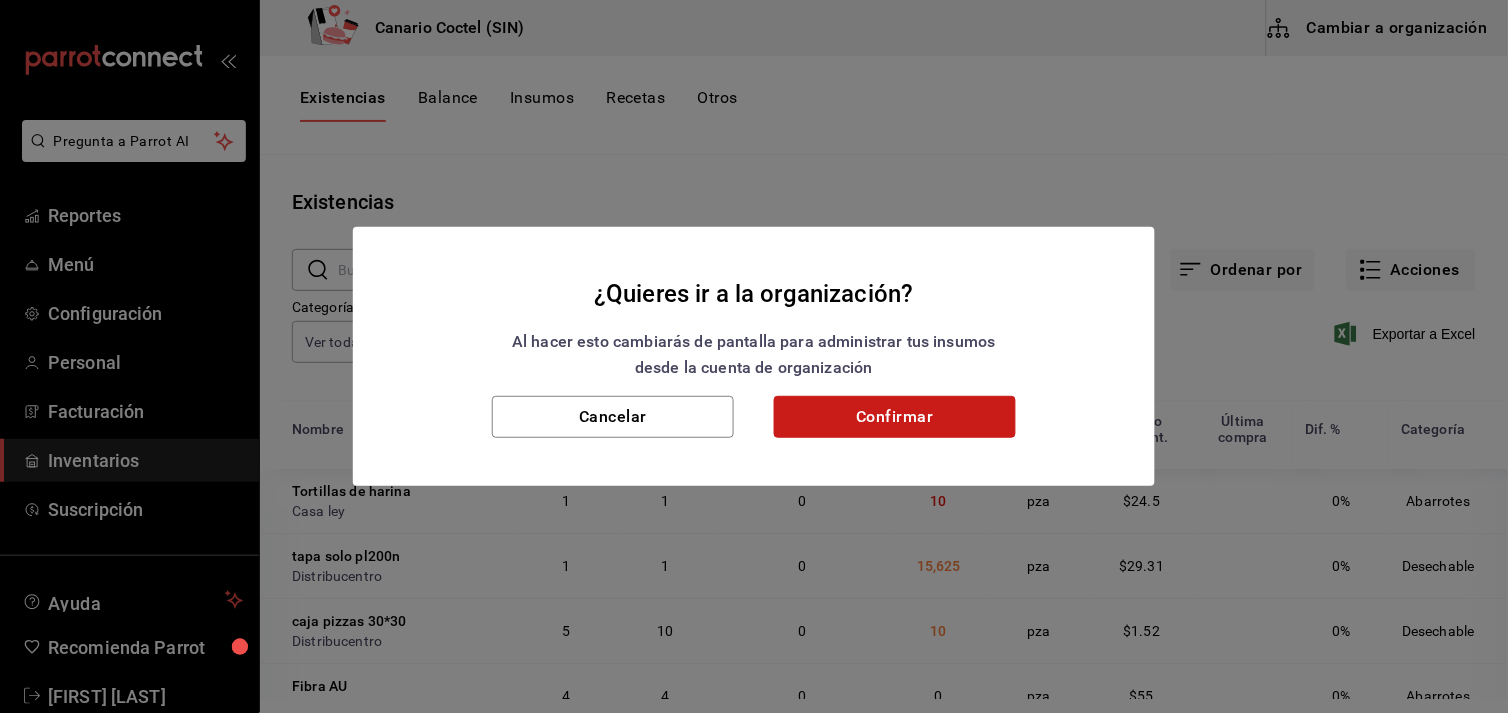 click on "Confirmar" at bounding box center (895, 417) 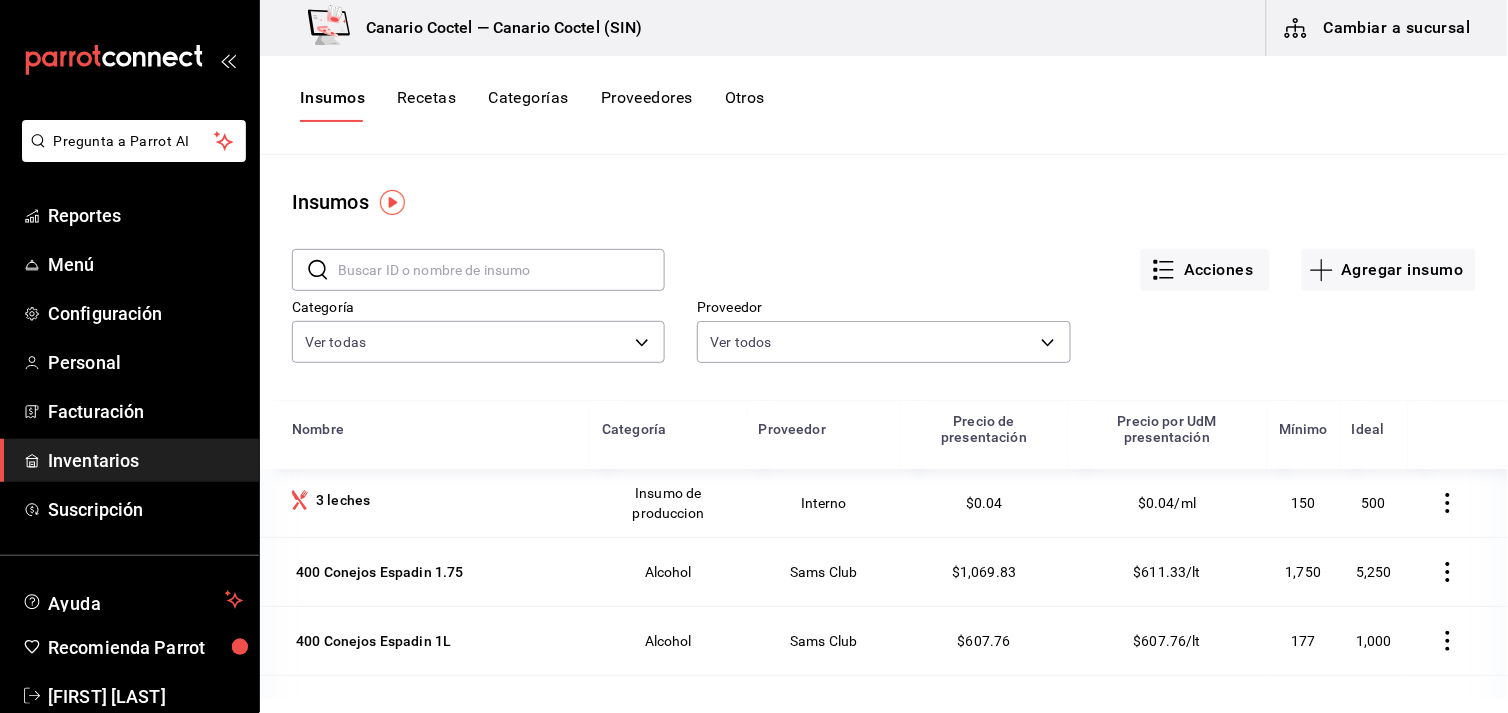 click at bounding box center [501, 270] 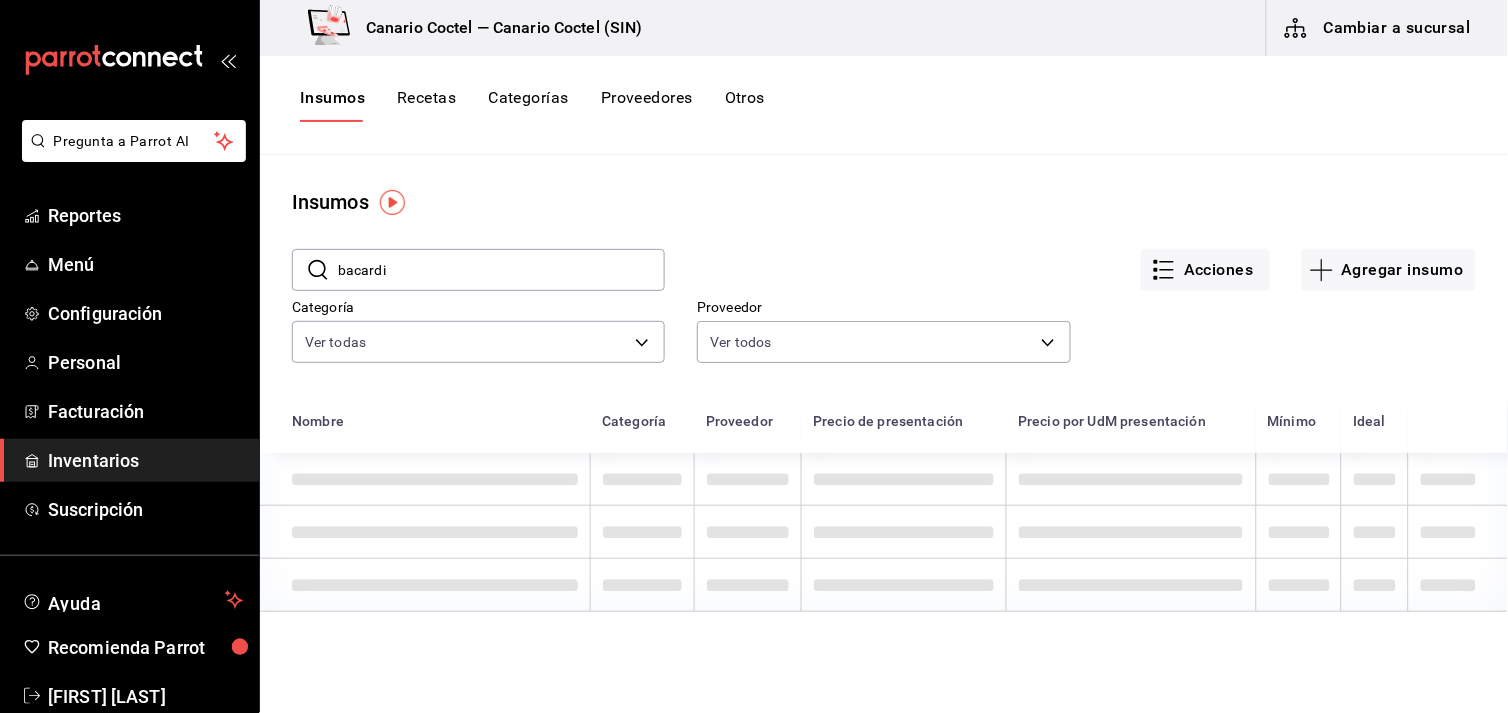 type on "bacardi" 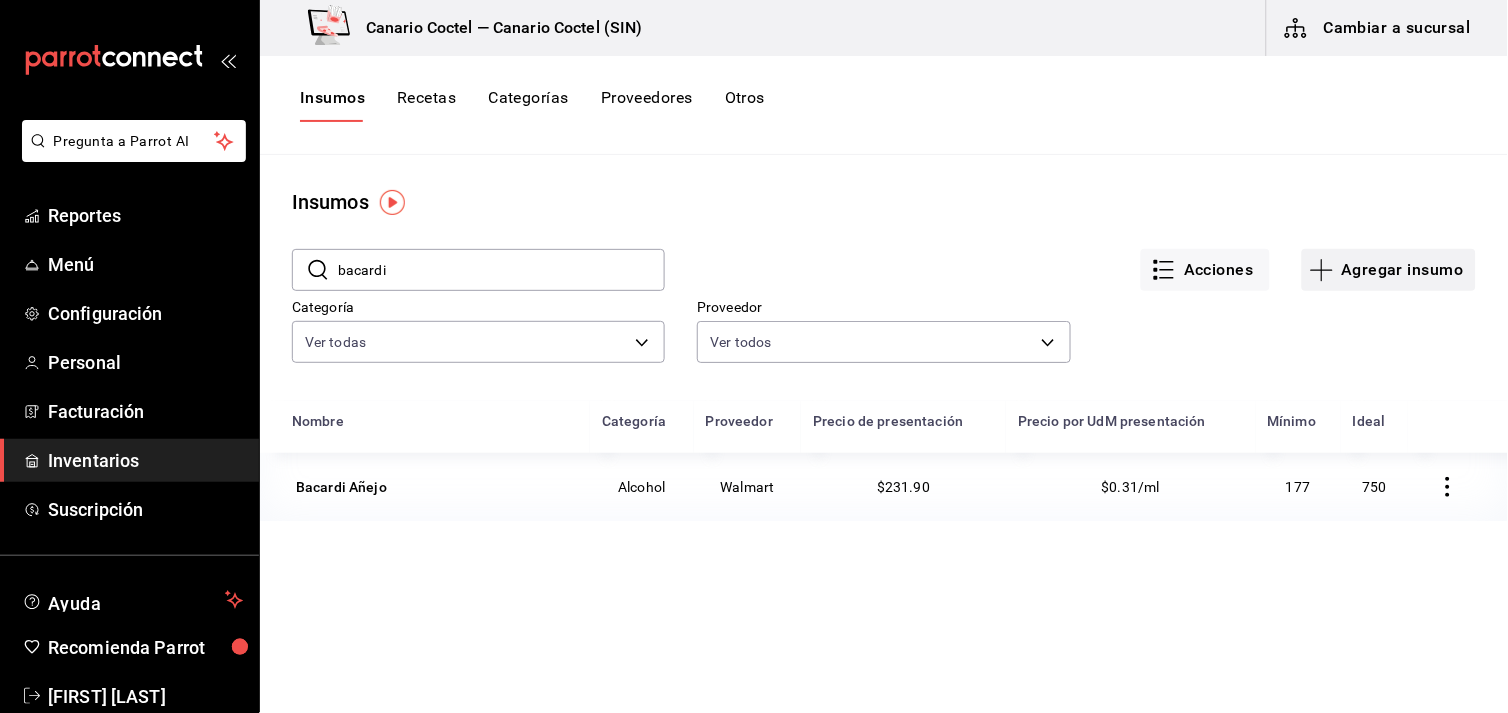 click on "Agregar insumo" at bounding box center [1389, 270] 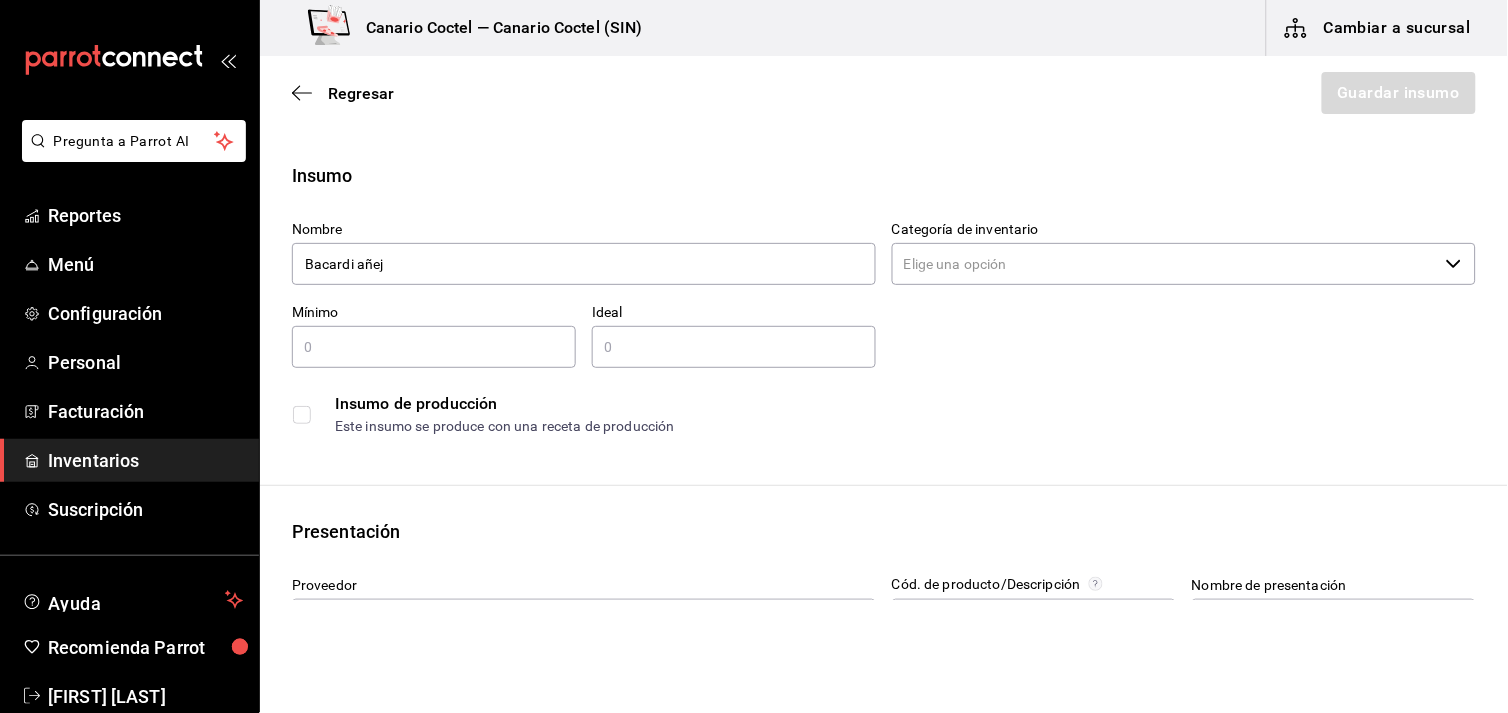 type on "Bacardi añejo" 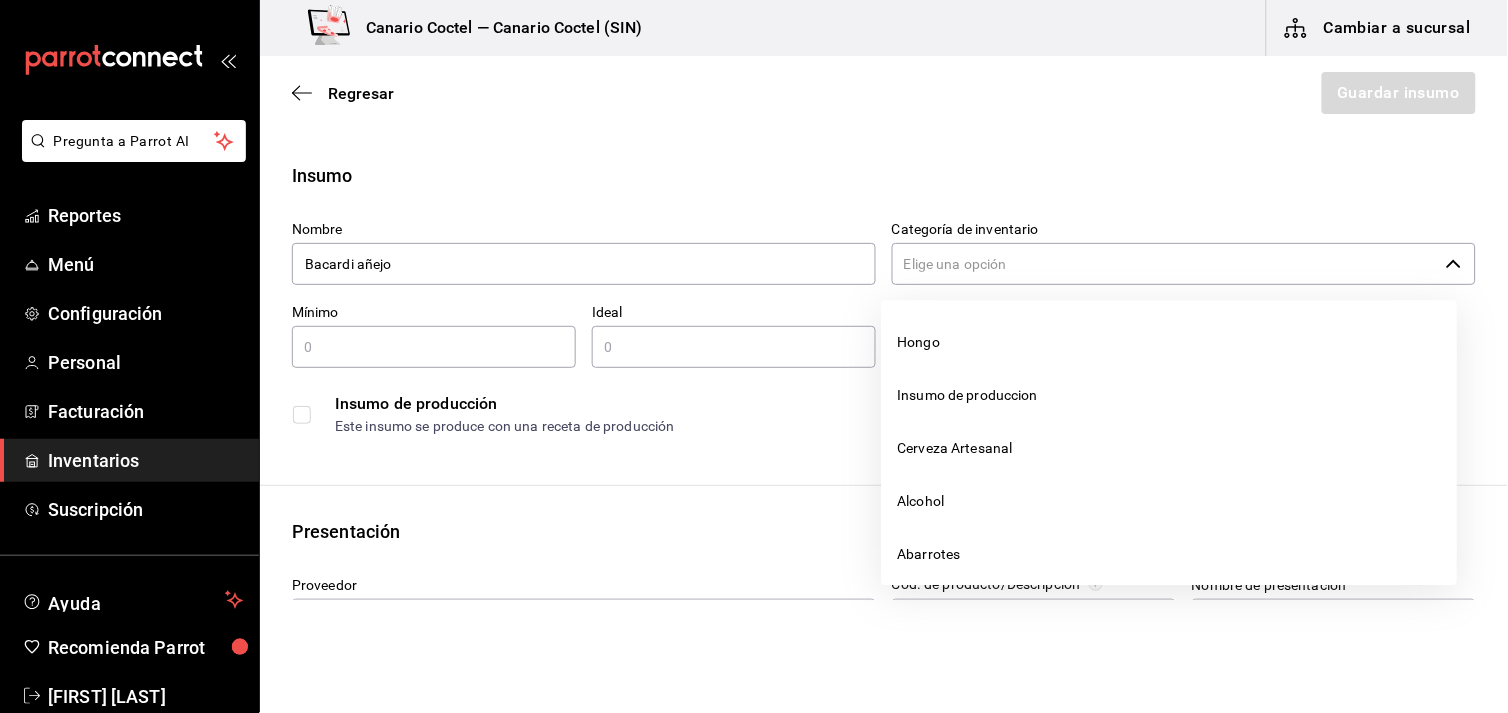 click 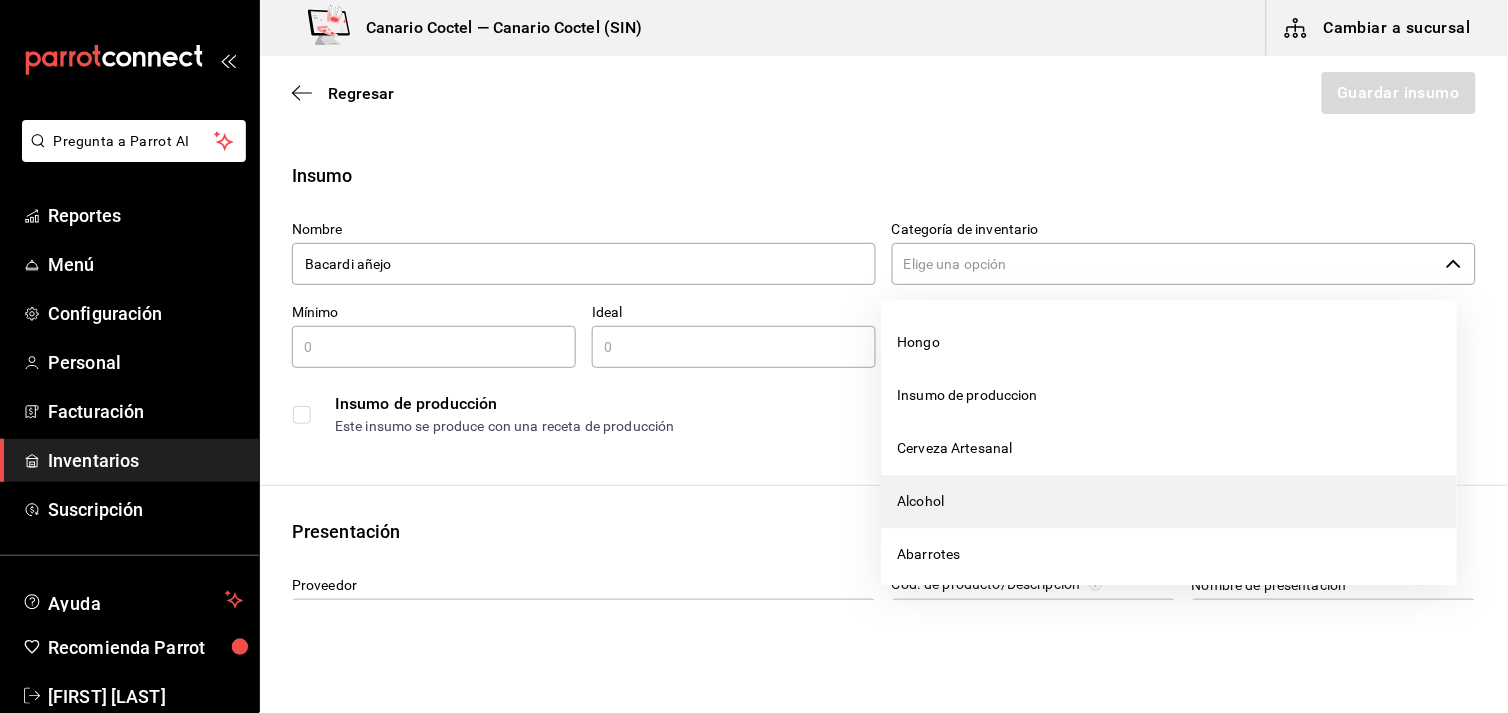 click on "Alcohol" at bounding box center [1170, 501] 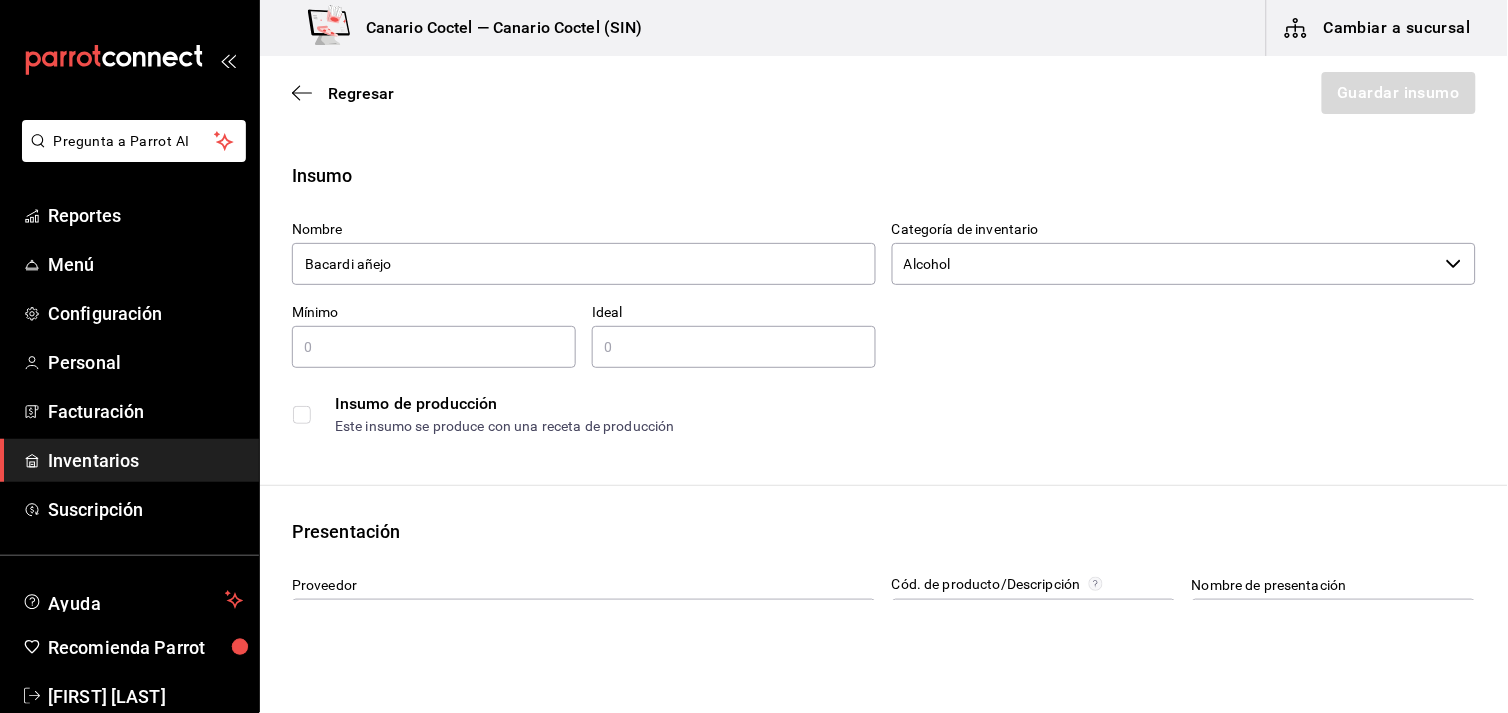 type on "Bacardi añejo" 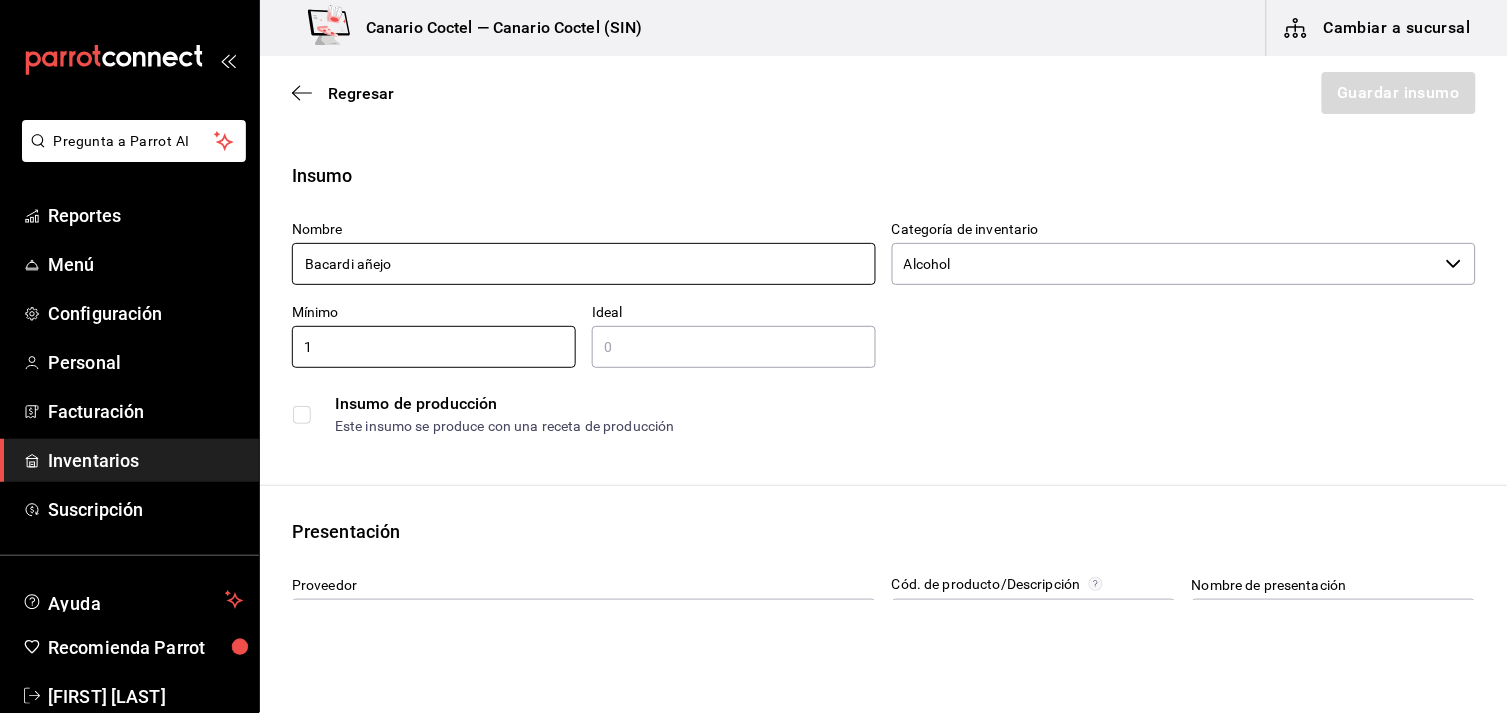 type on "1" 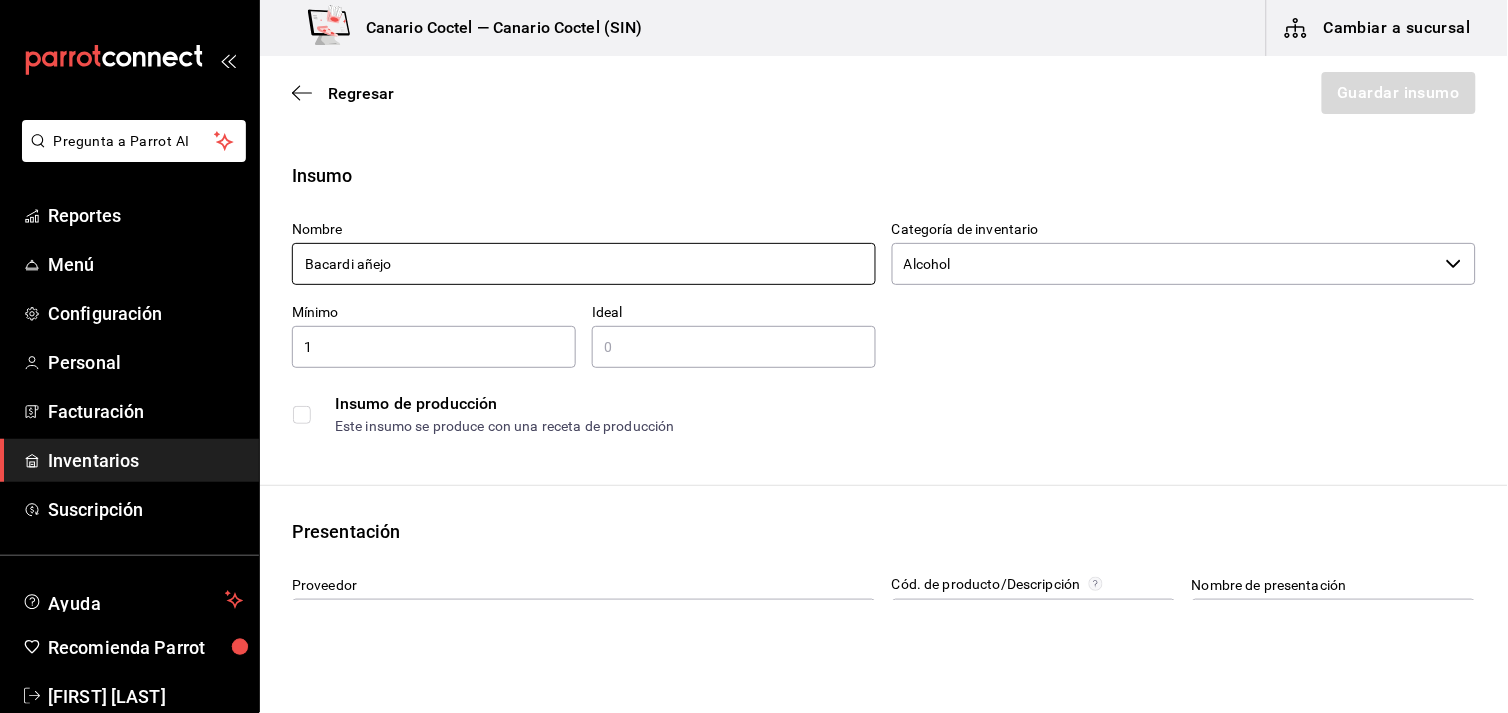 click on "Bacardi añejo" at bounding box center [584, 264] 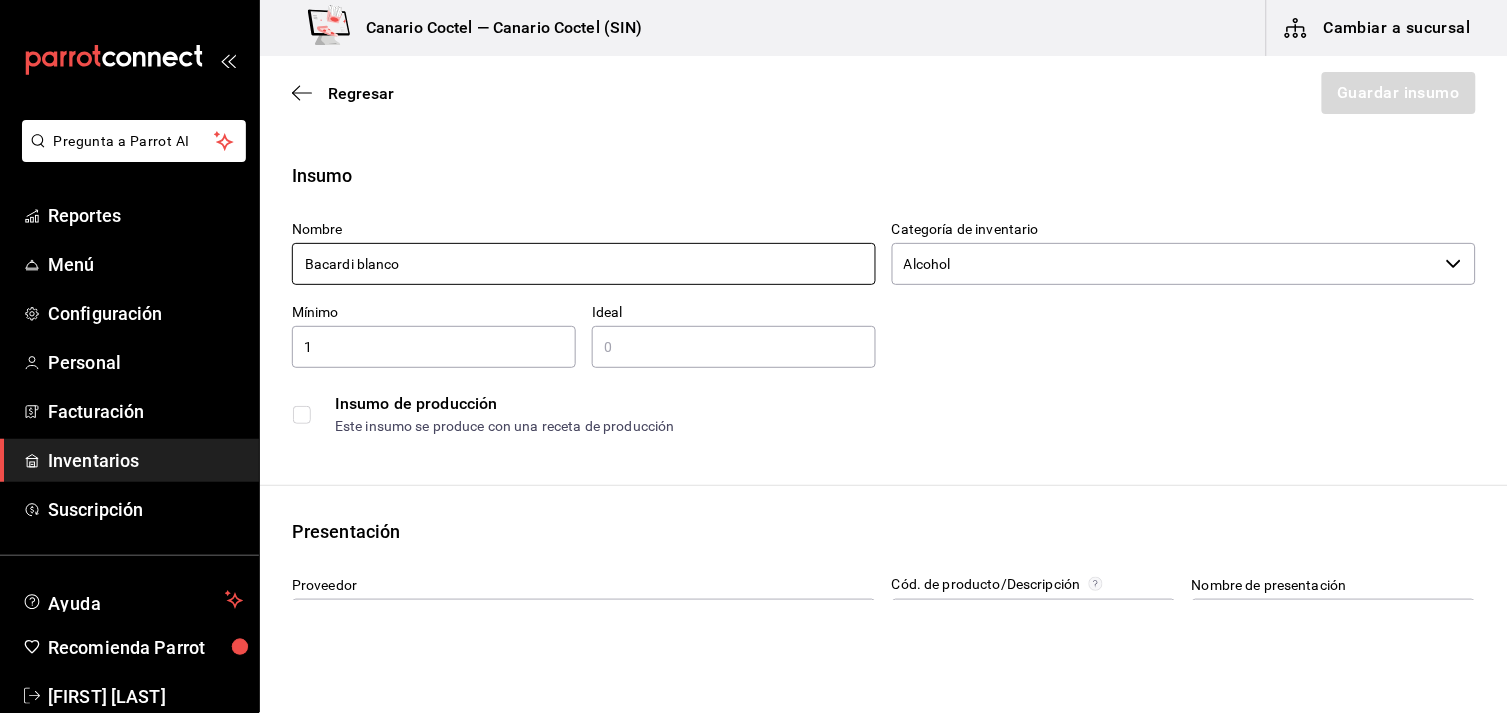 type on "Bacardi blanco" 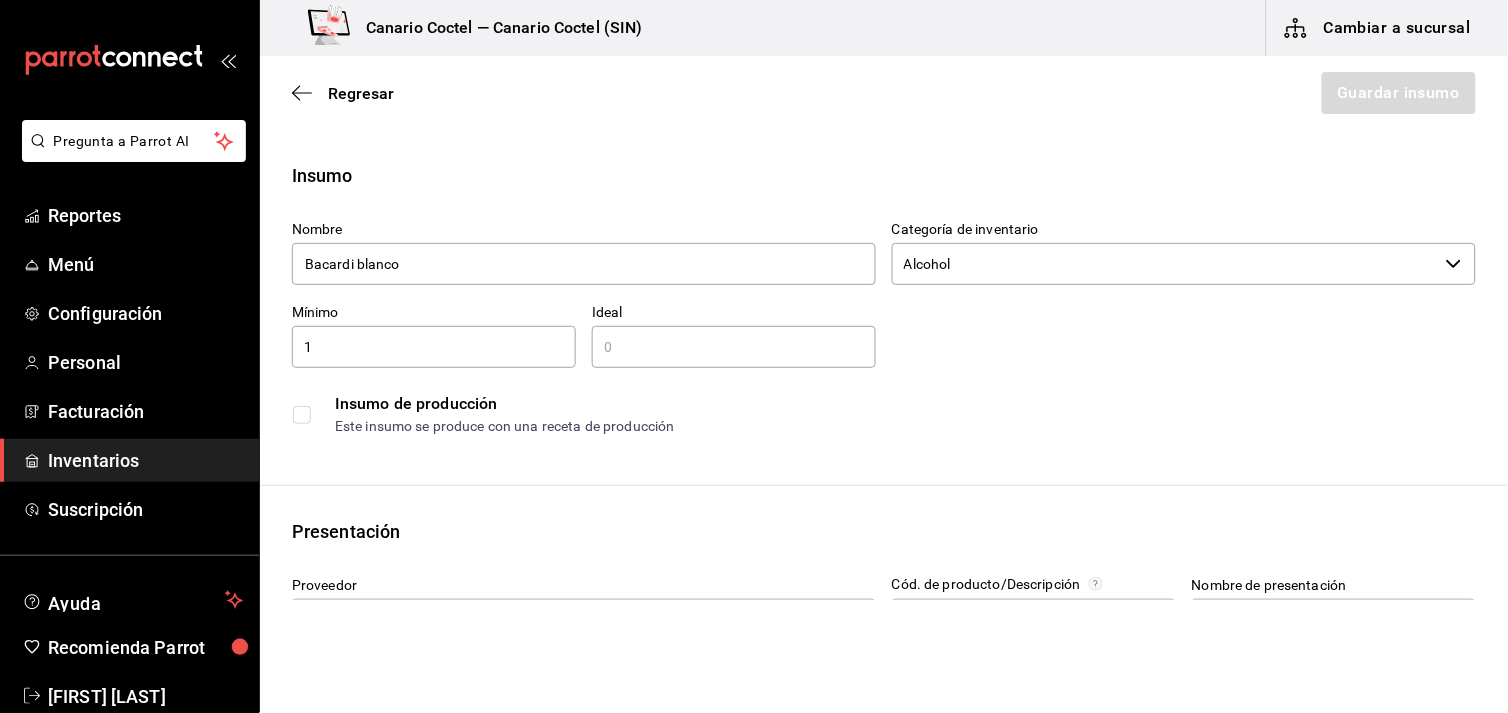click on "​" at bounding box center [734, 347] 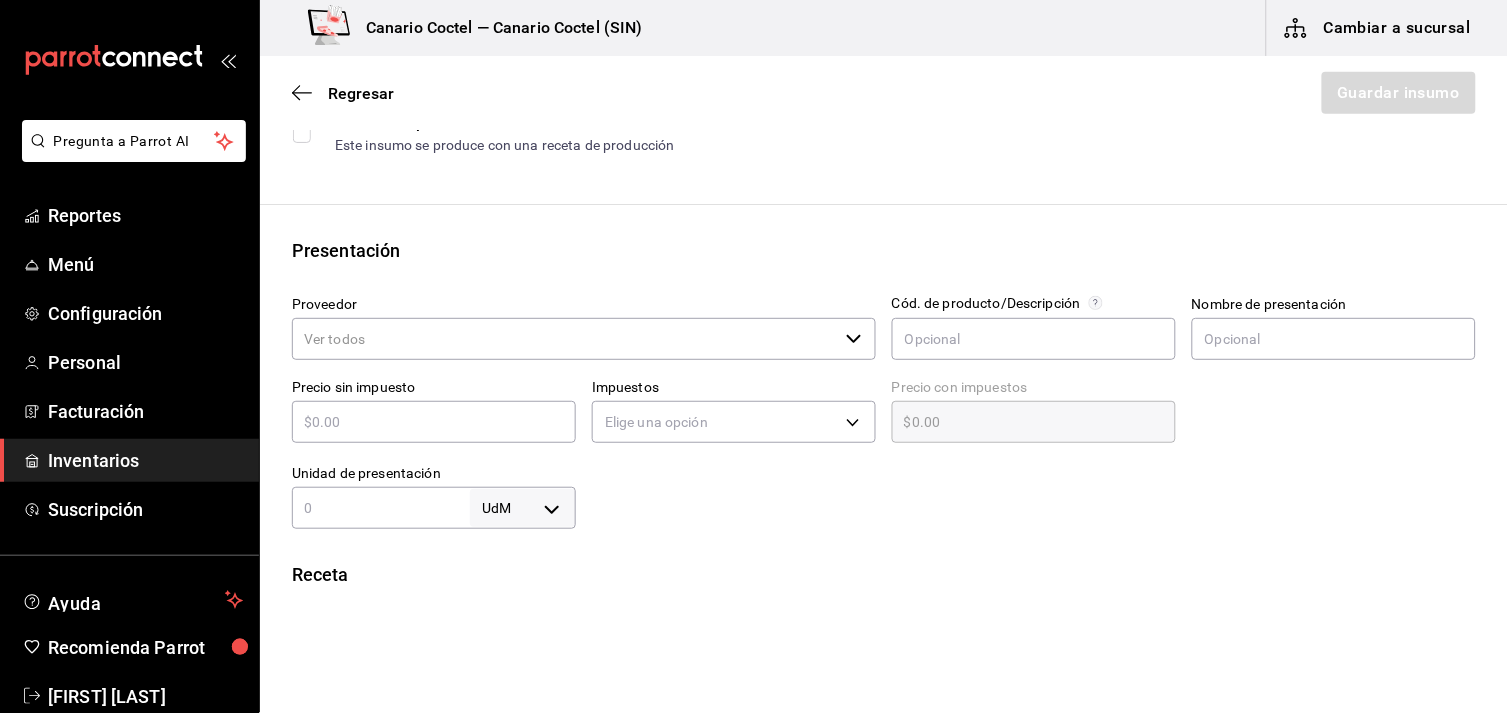 scroll, scrollTop: 325, scrollLeft: 0, axis: vertical 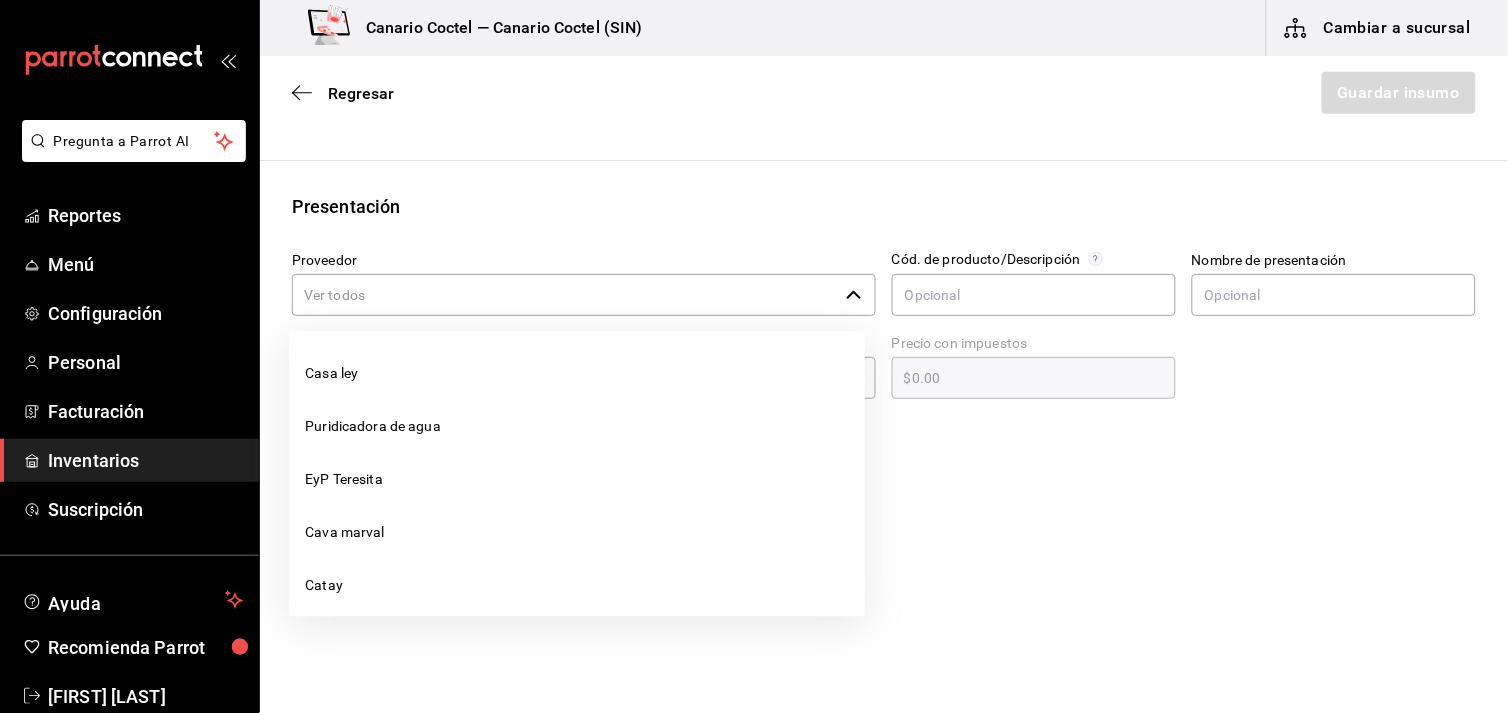 click 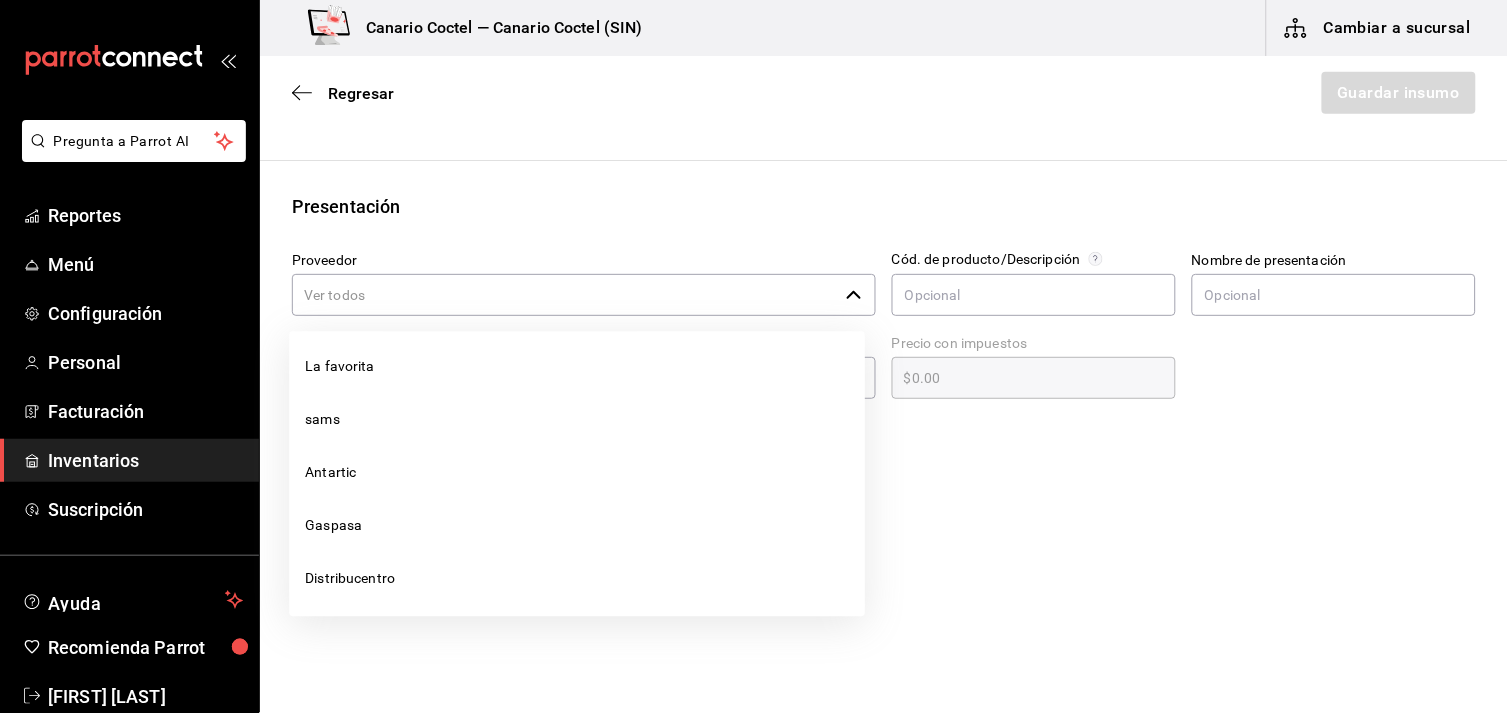 scroll, scrollTop: 1266, scrollLeft: 0, axis: vertical 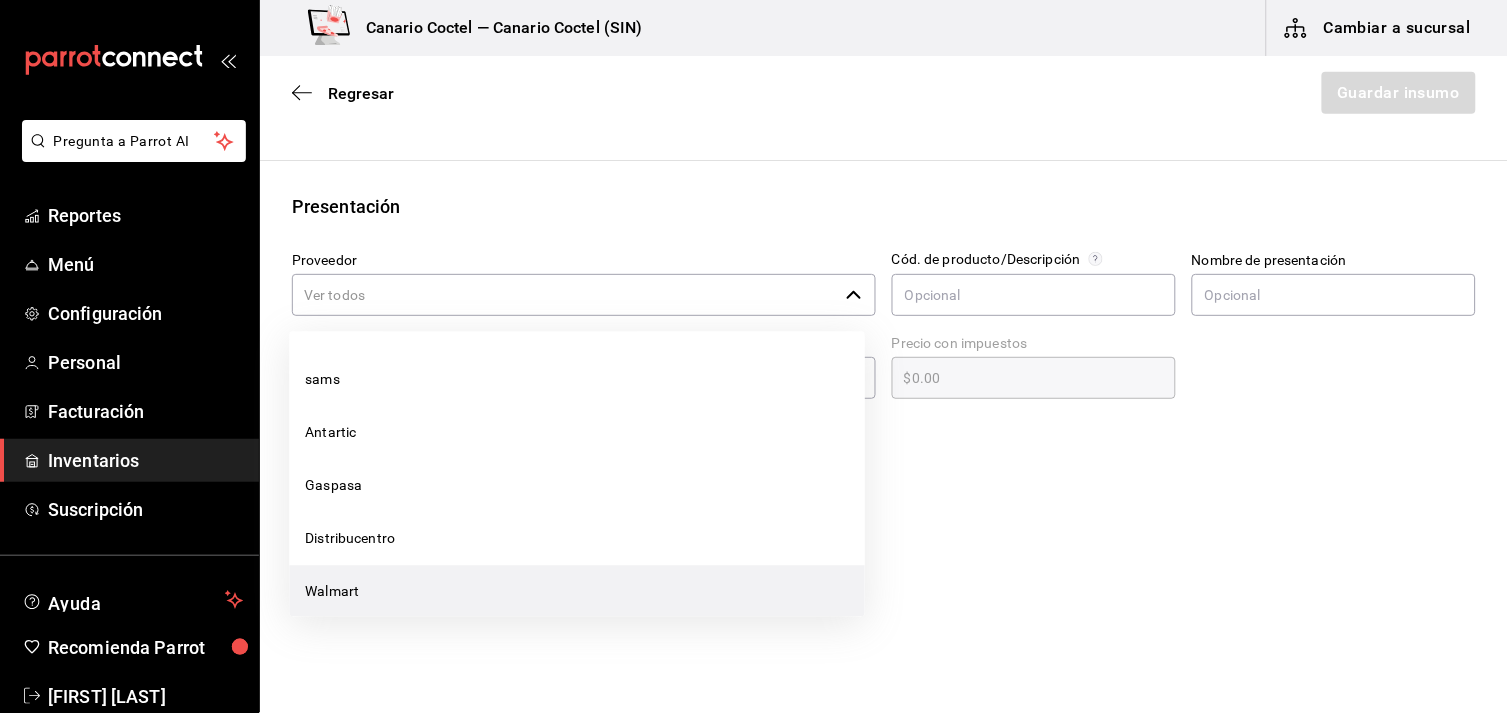 click on "Walmart" at bounding box center (577, 592) 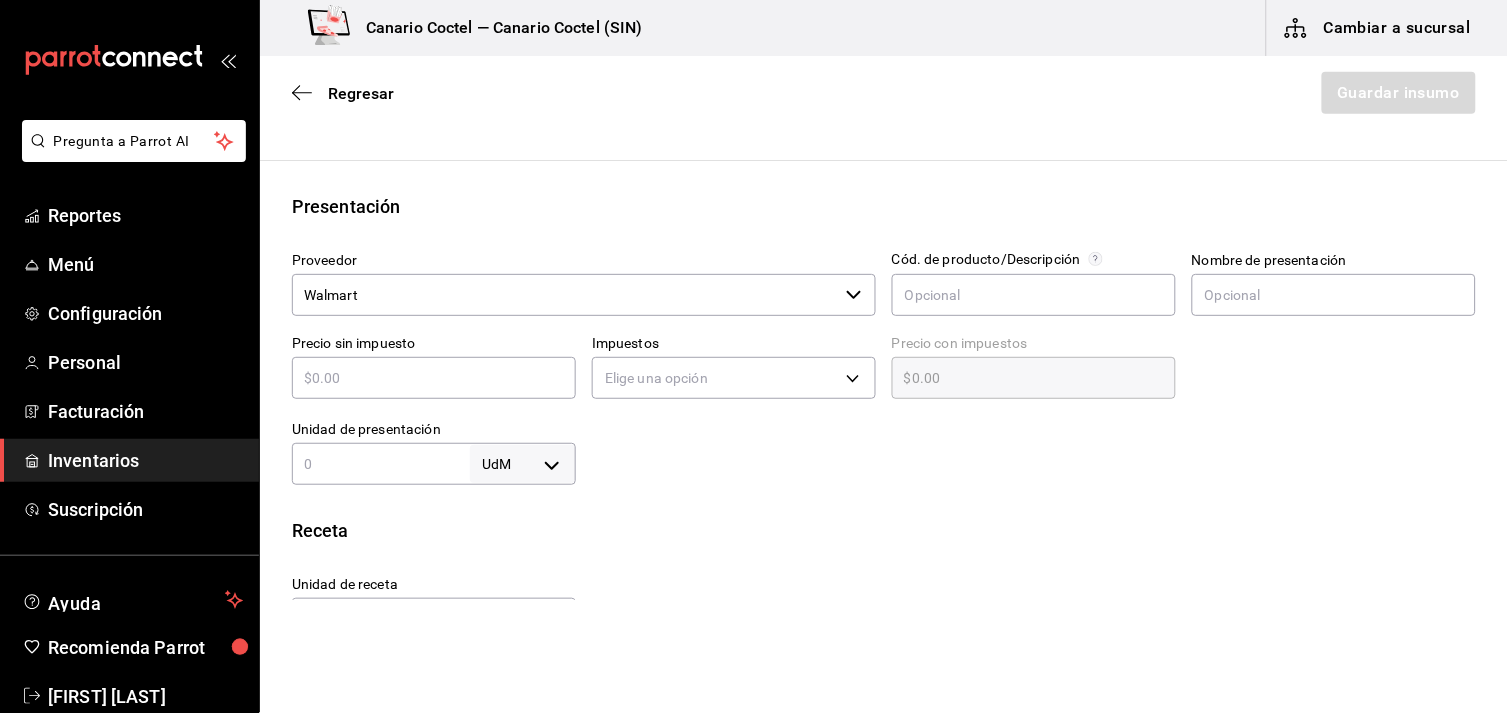 click at bounding box center [434, 378] 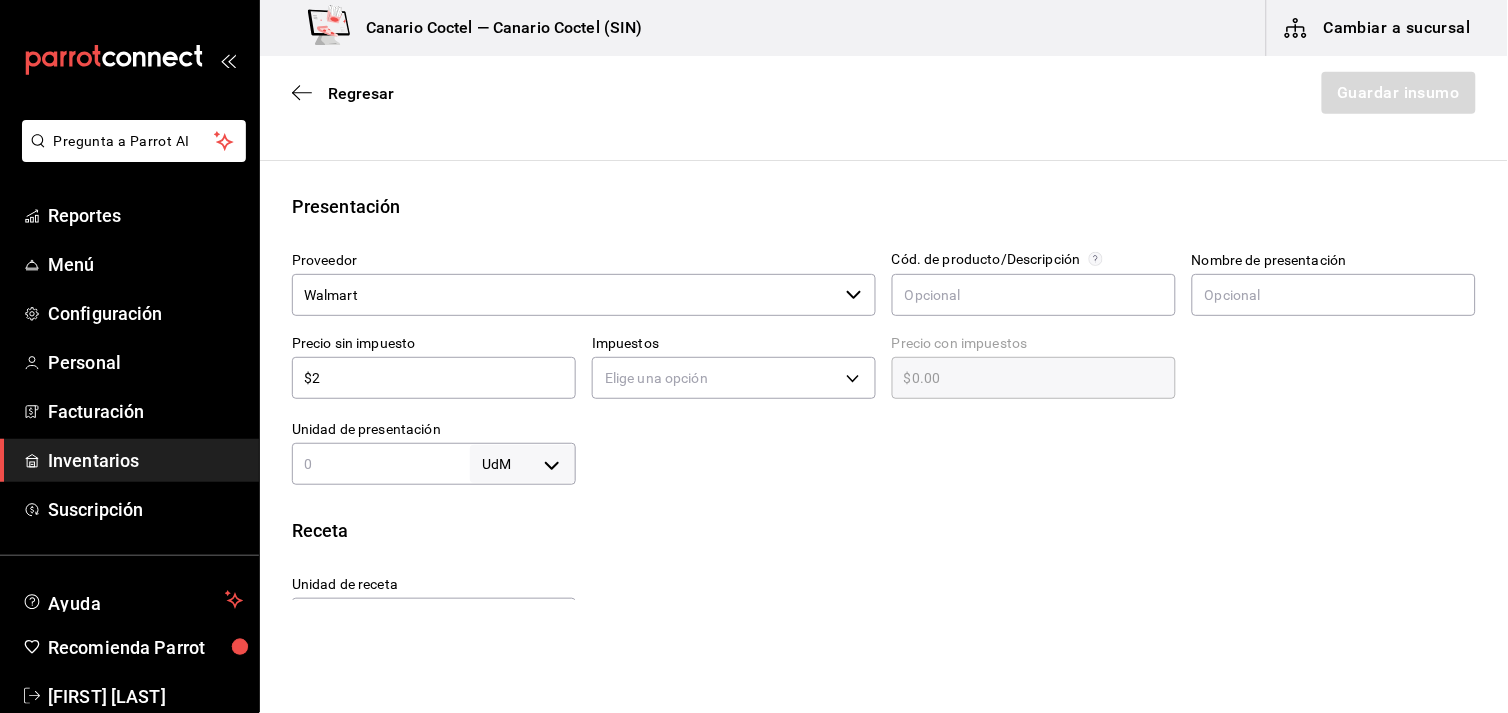 type on "$2.00" 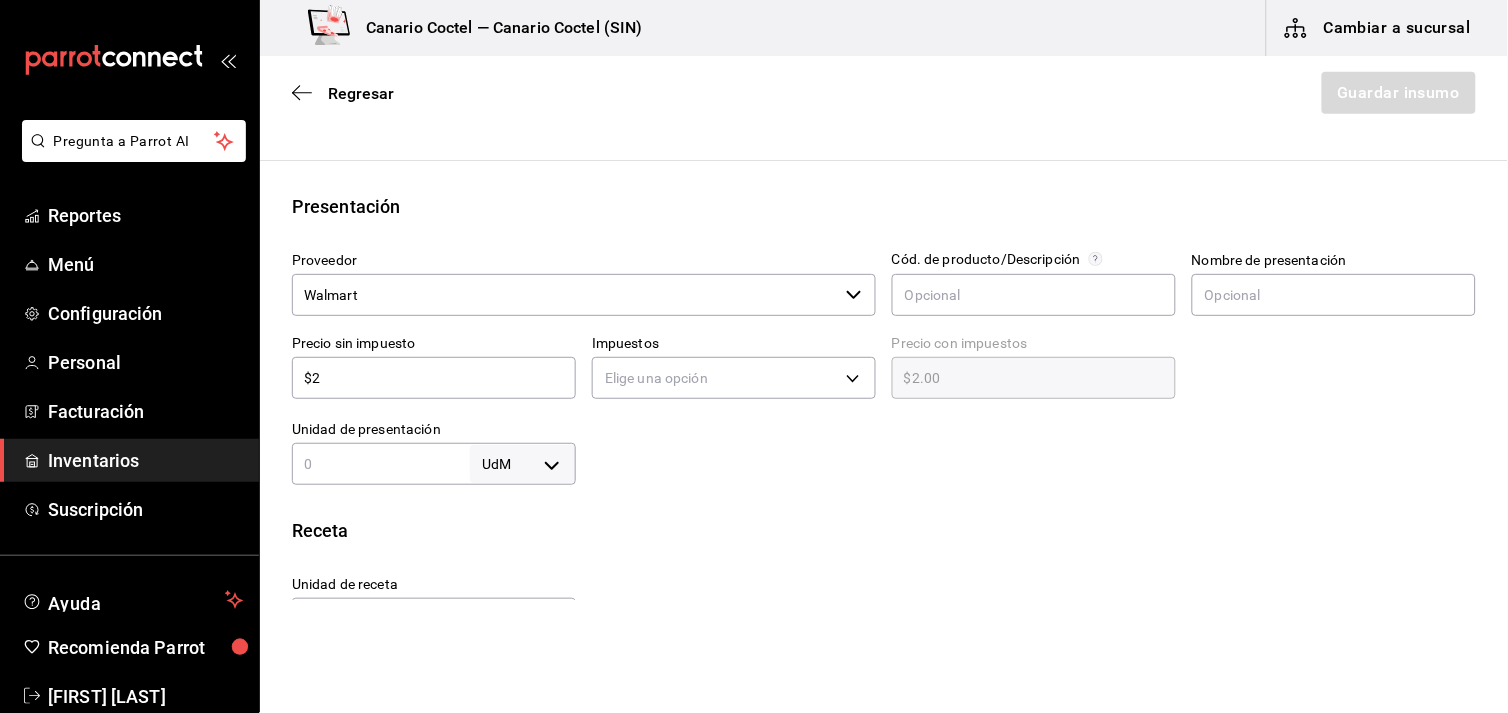 type on "$25" 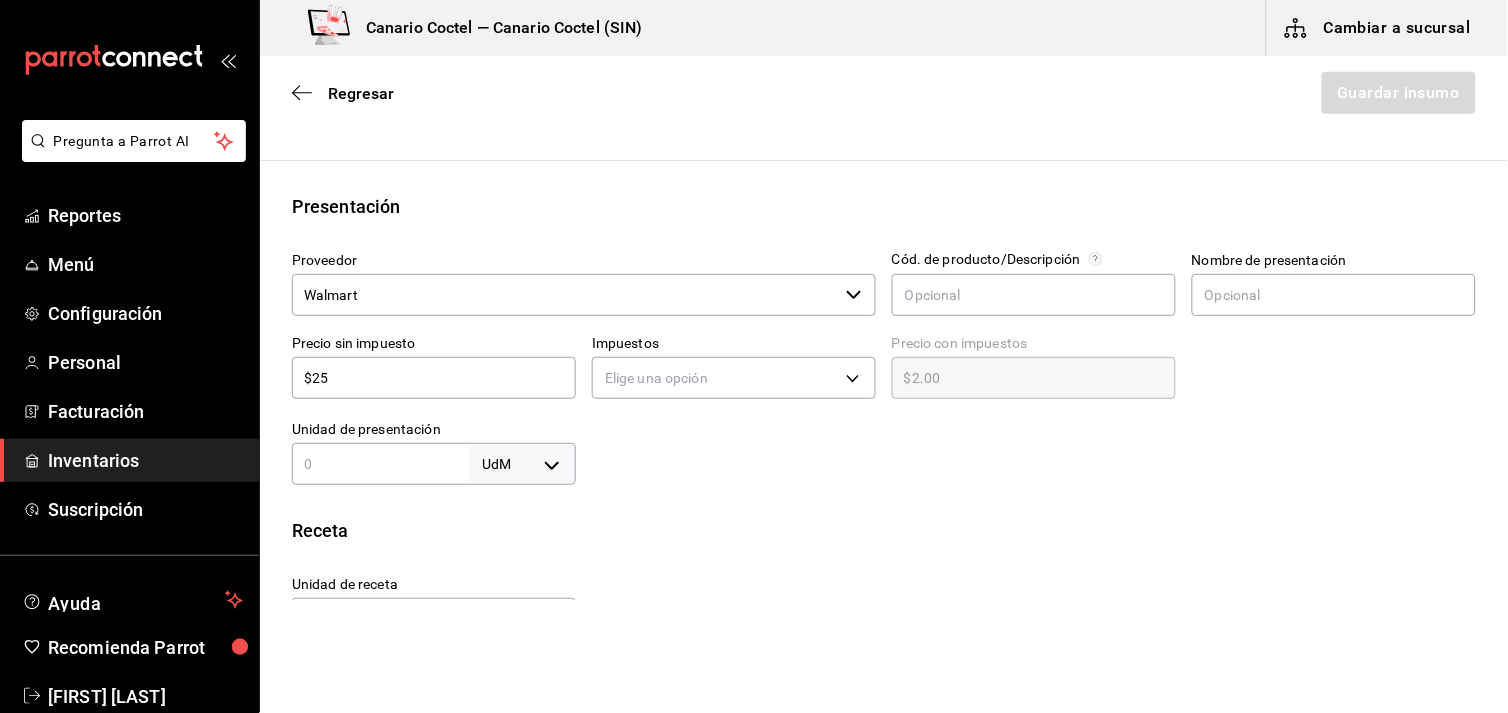 type on "$25.00" 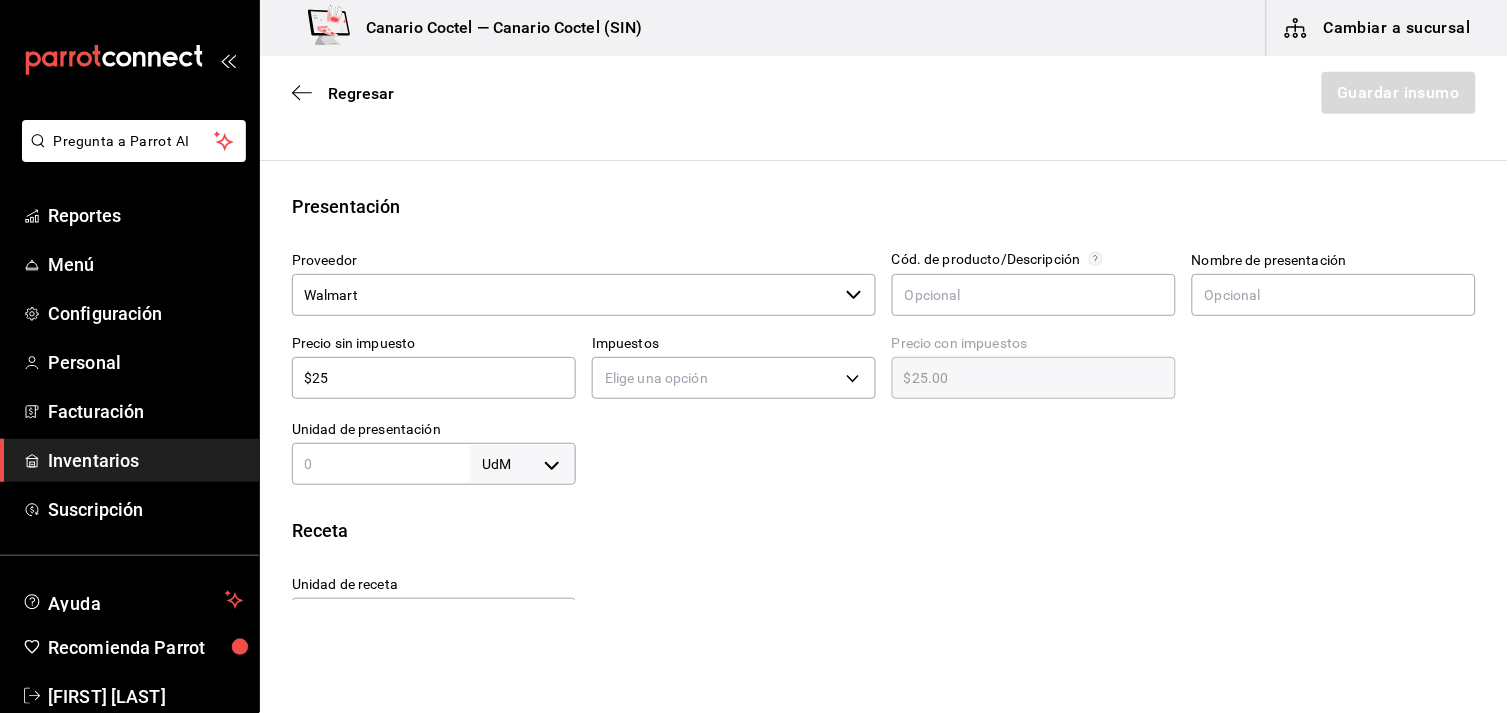 type on "$259" 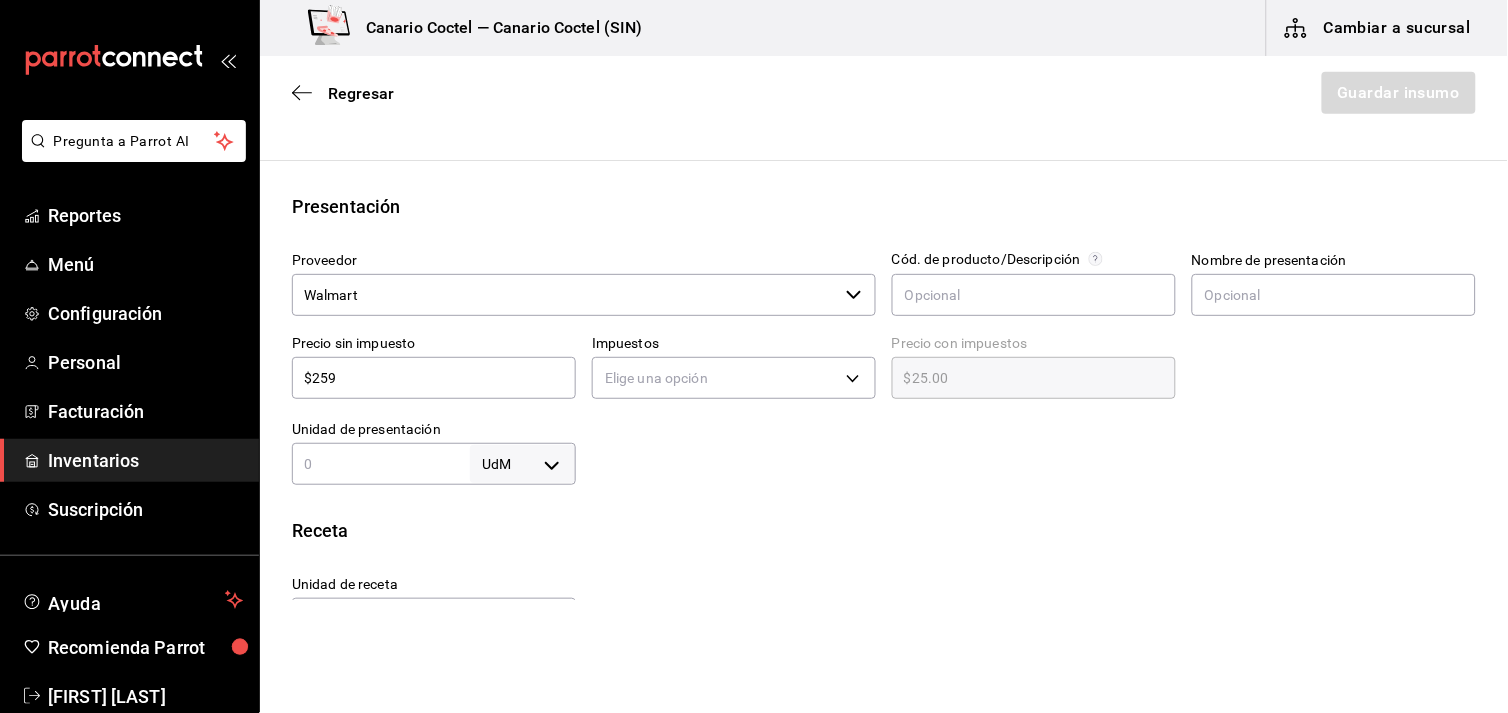 type on "$259.00" 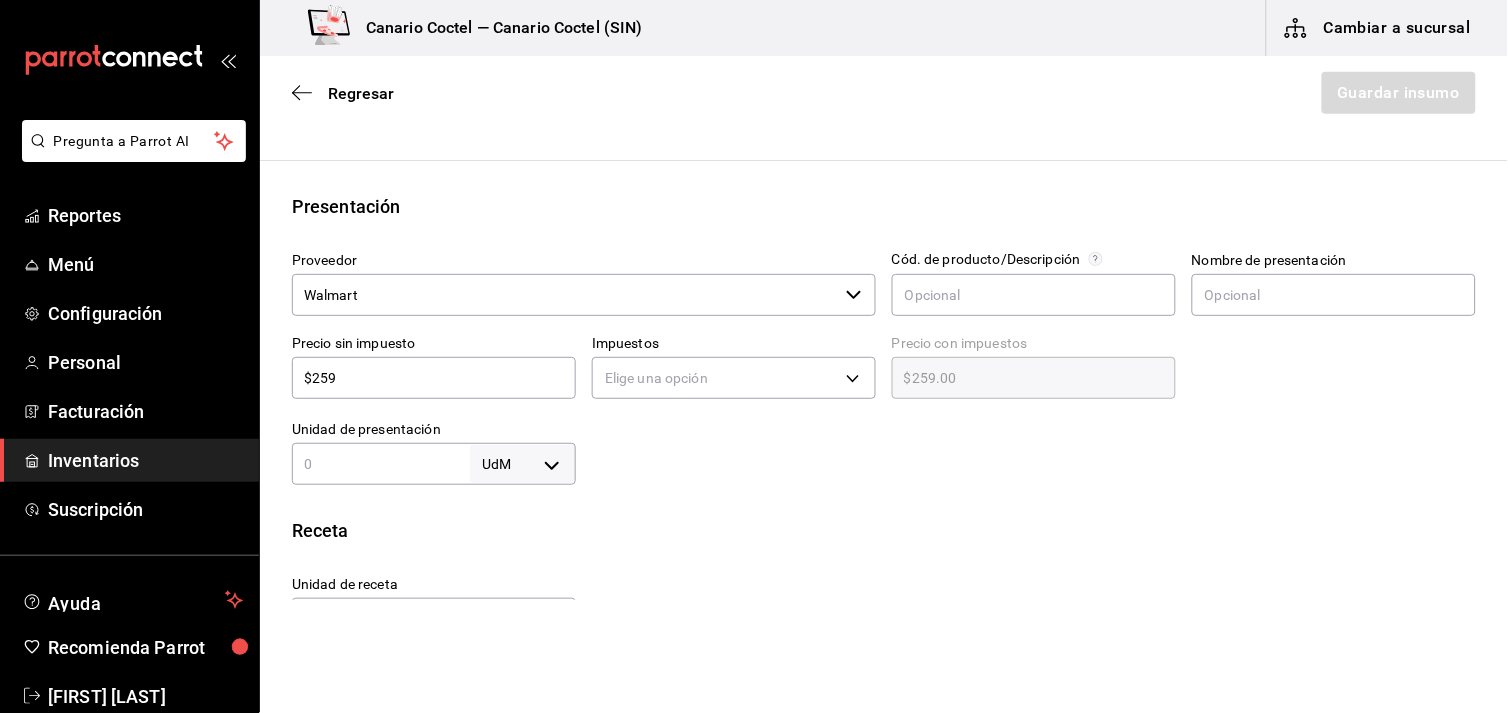 type on "$25" 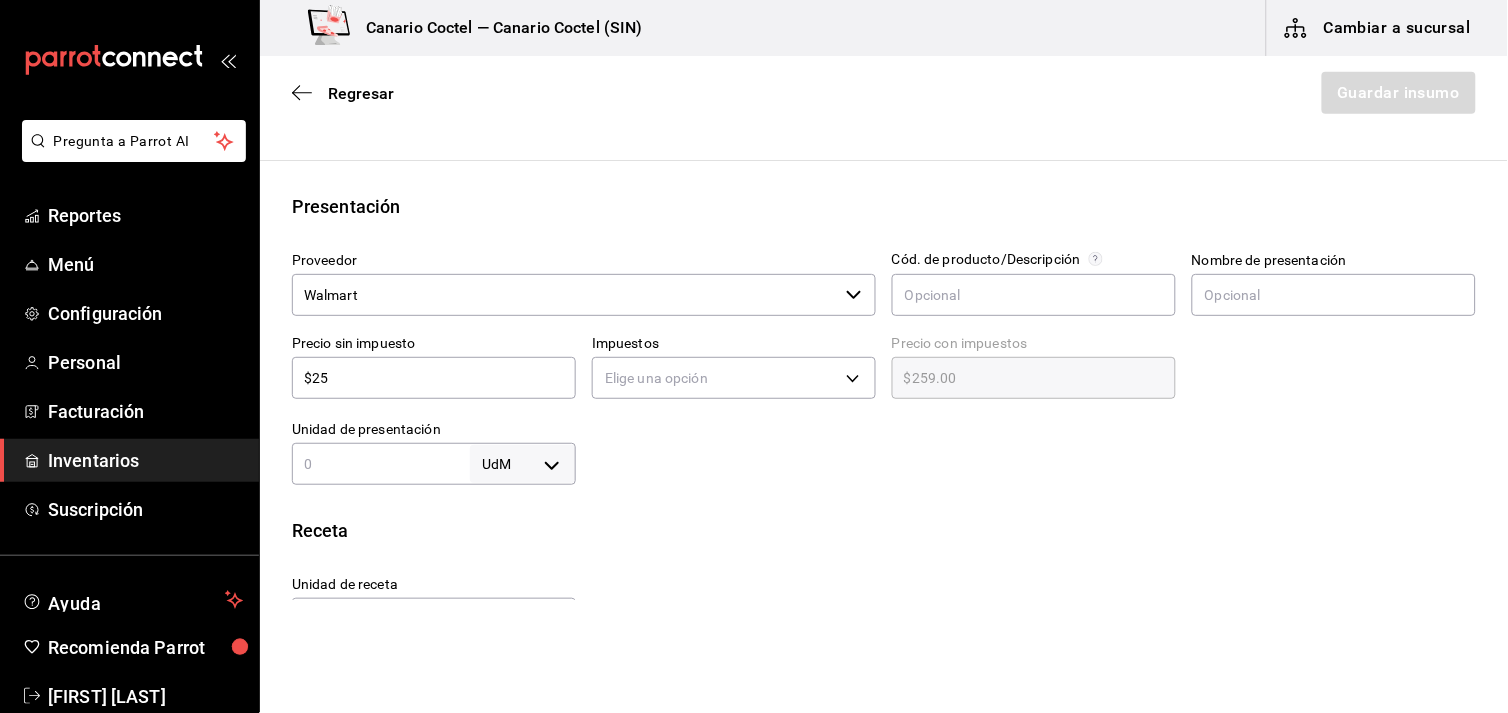 type on "$25.00" 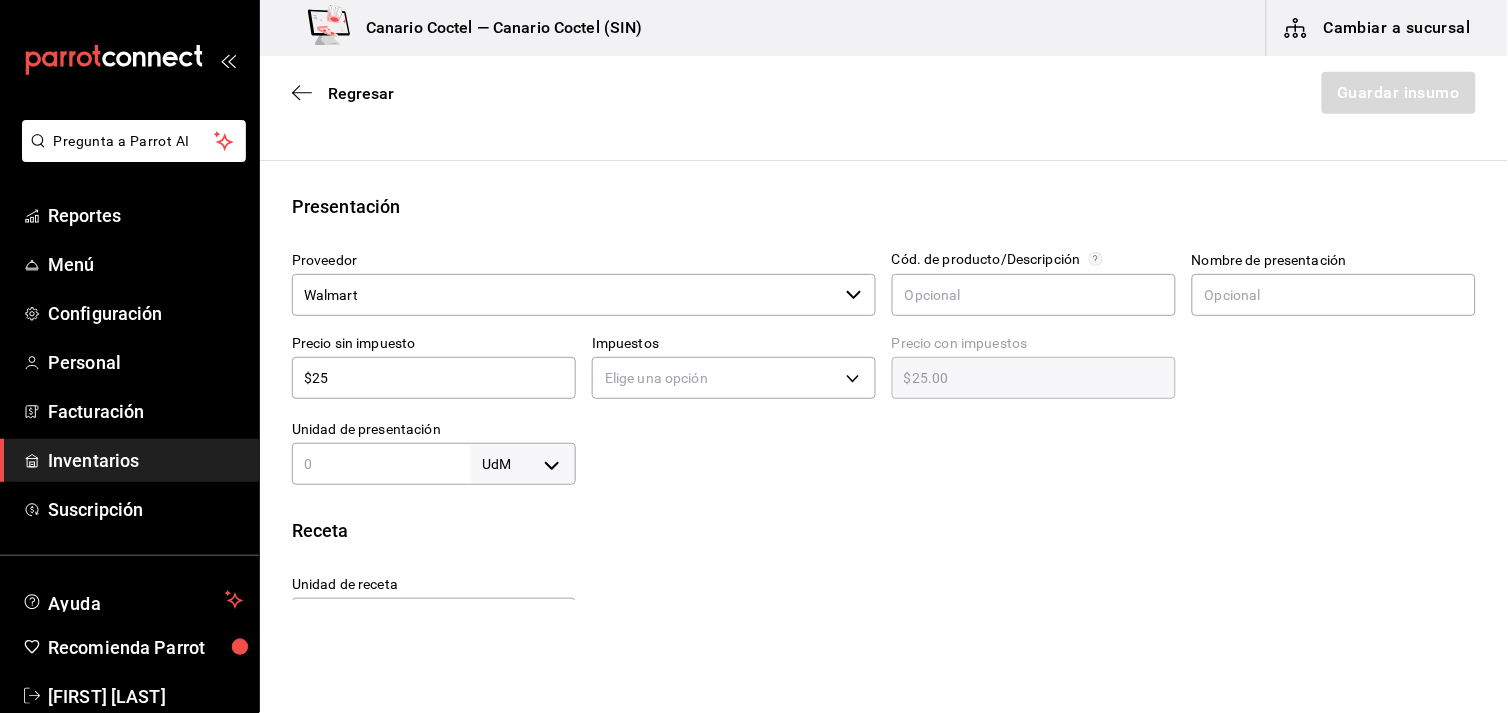 type on "$2" 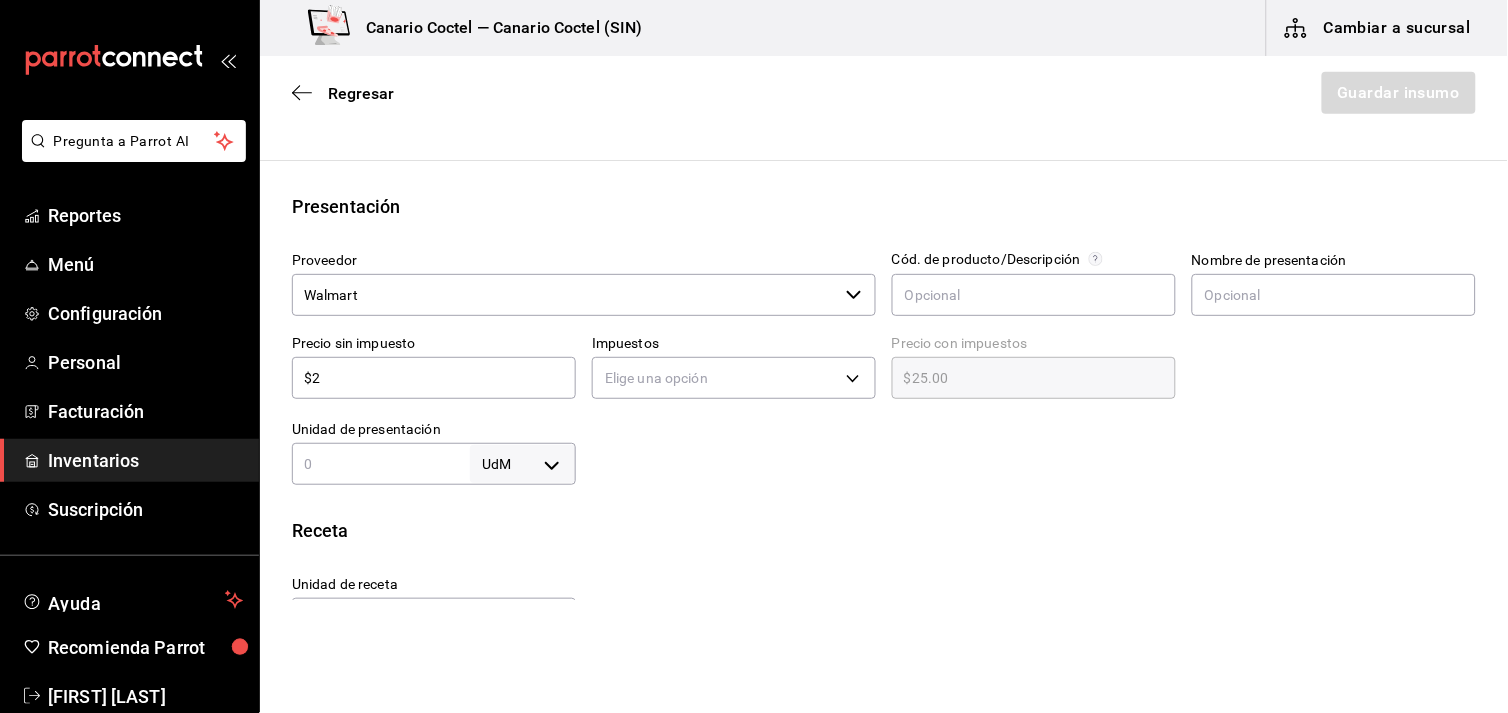 type on "$2.00" 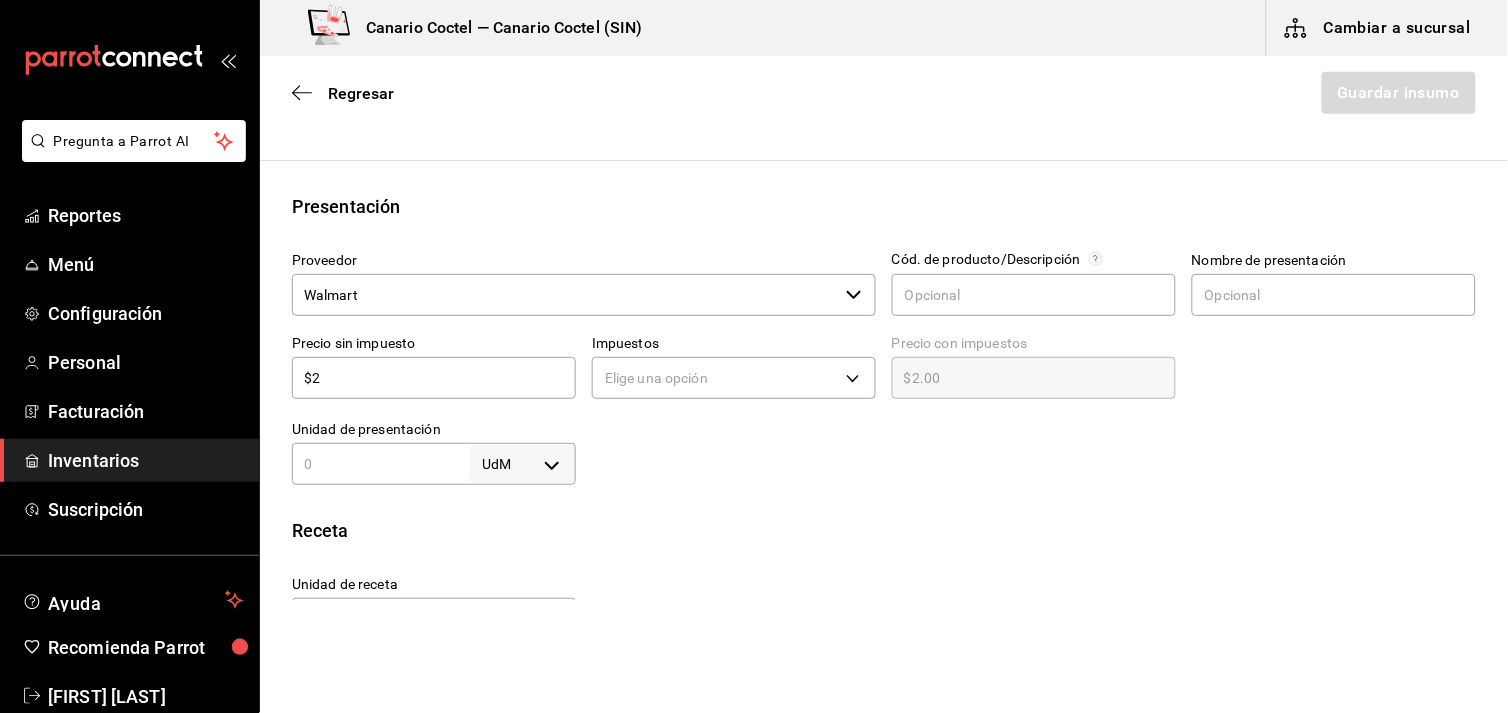 type on "$21" 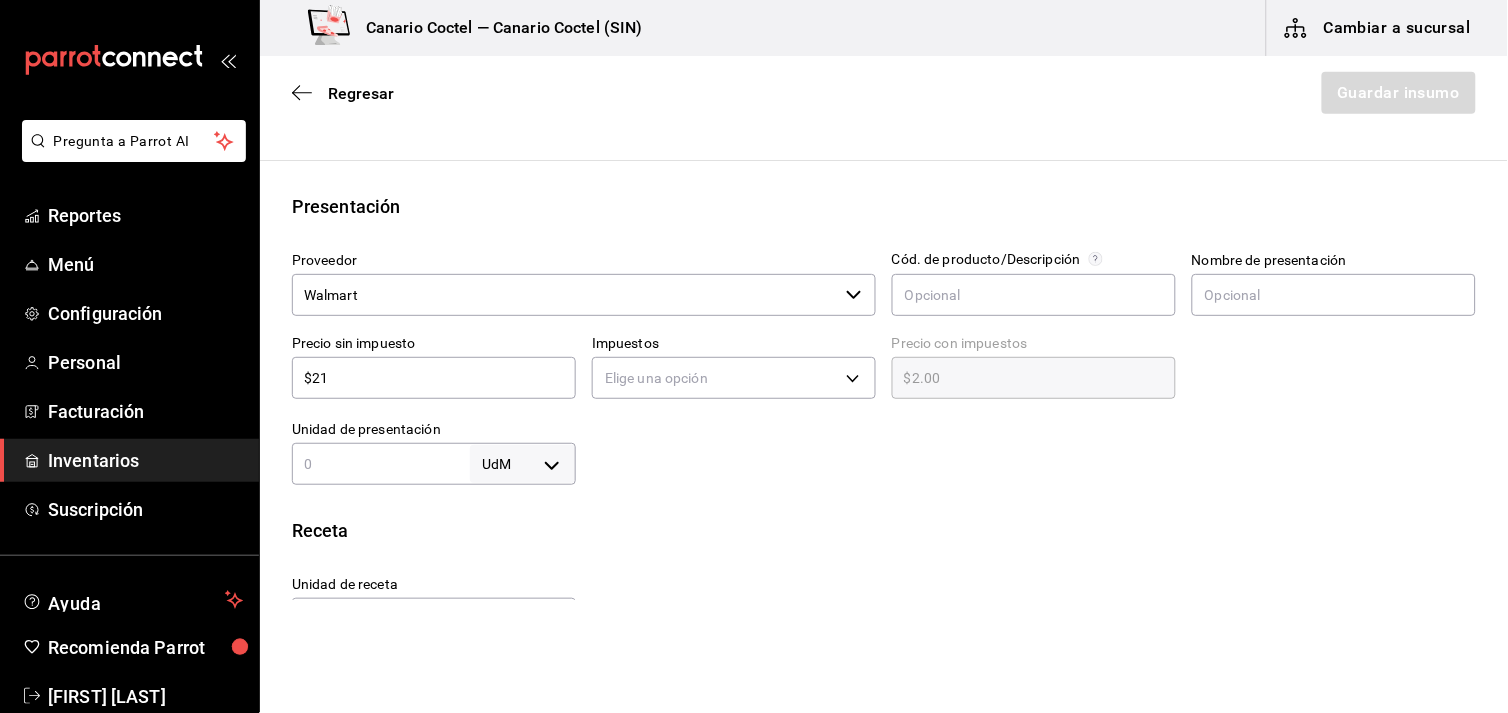 type on "$21.00" 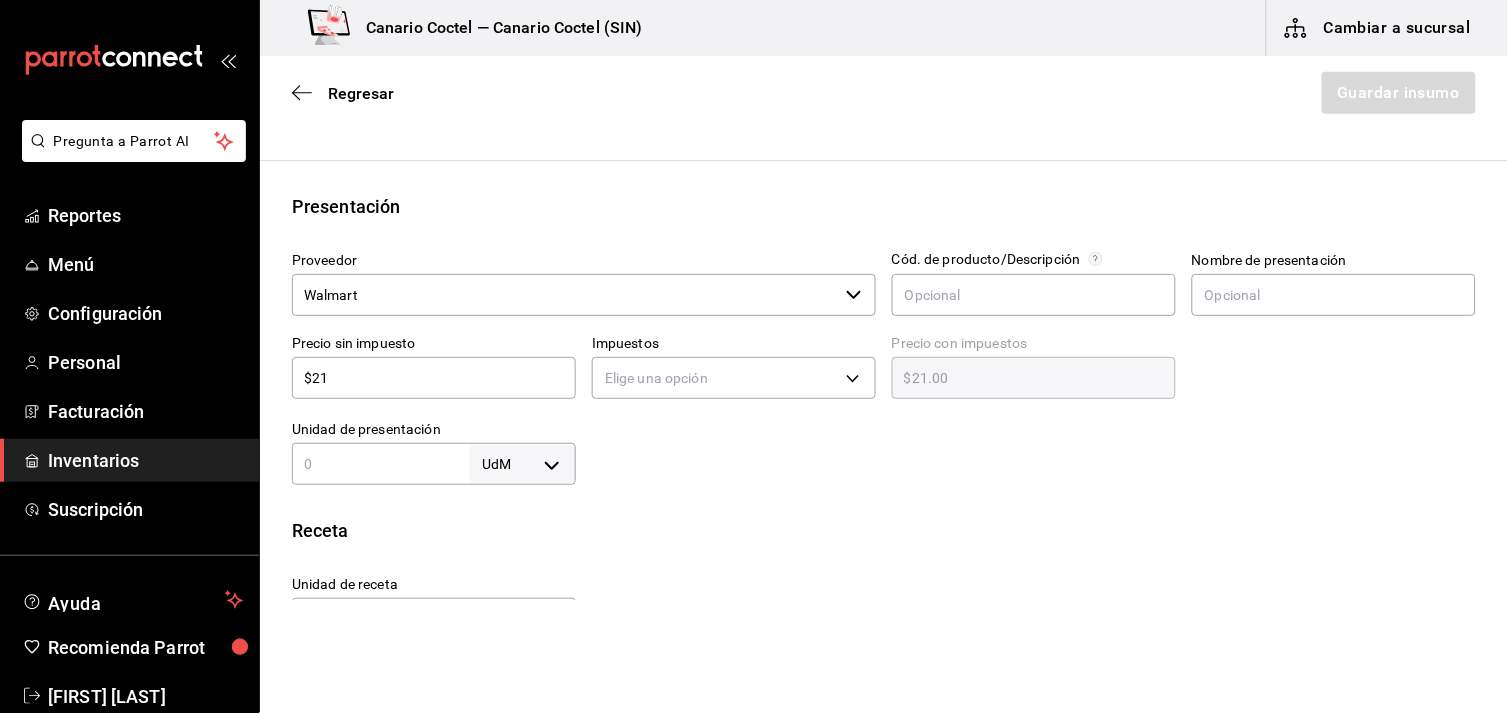 type on "$217" 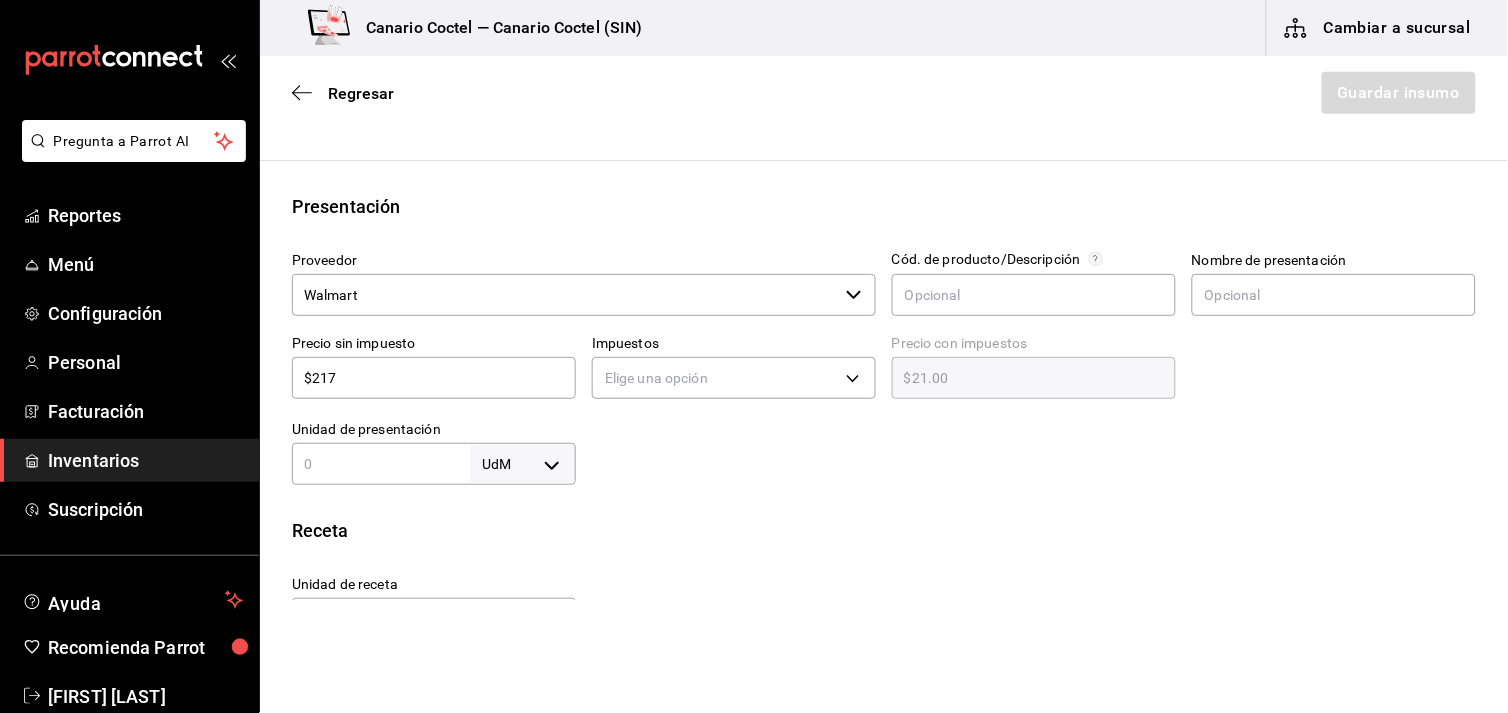 type on "$217.00" 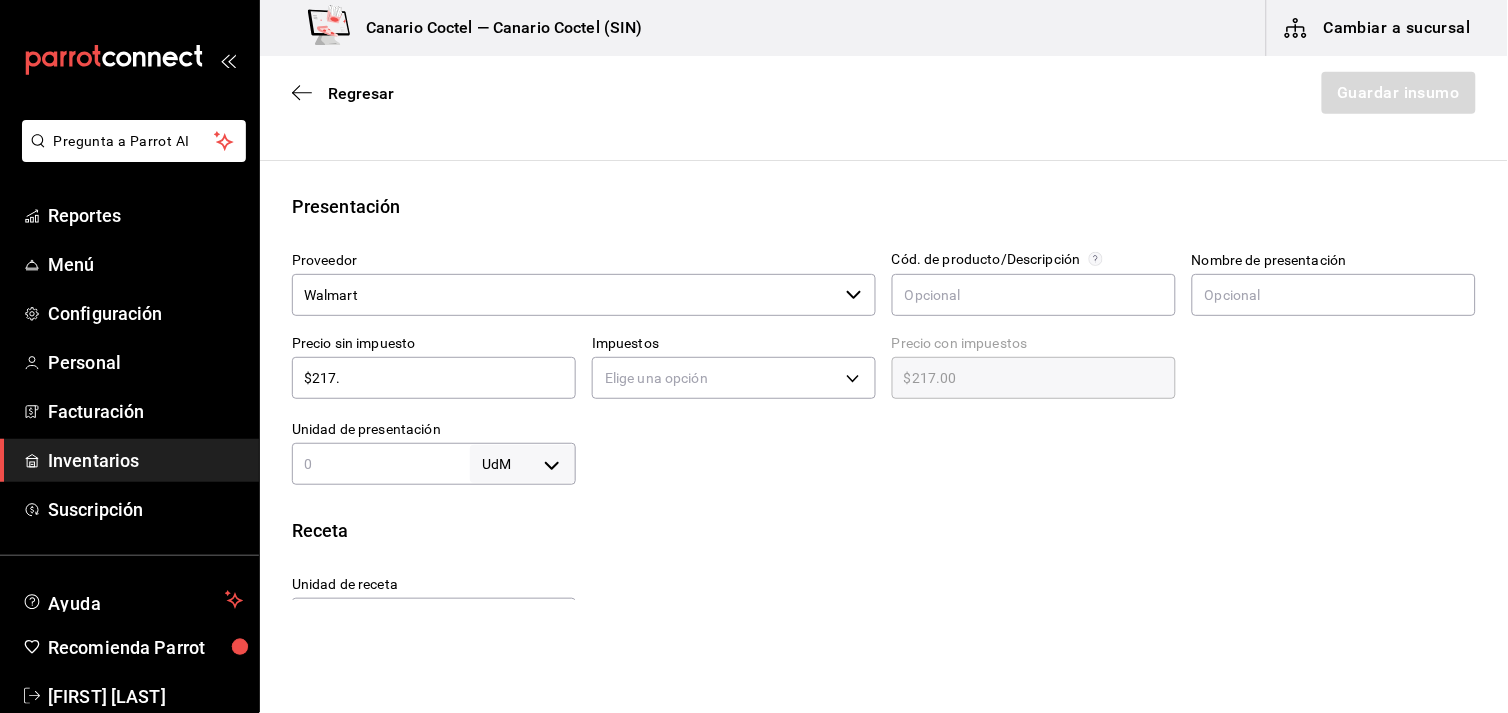 type on "$217.5" 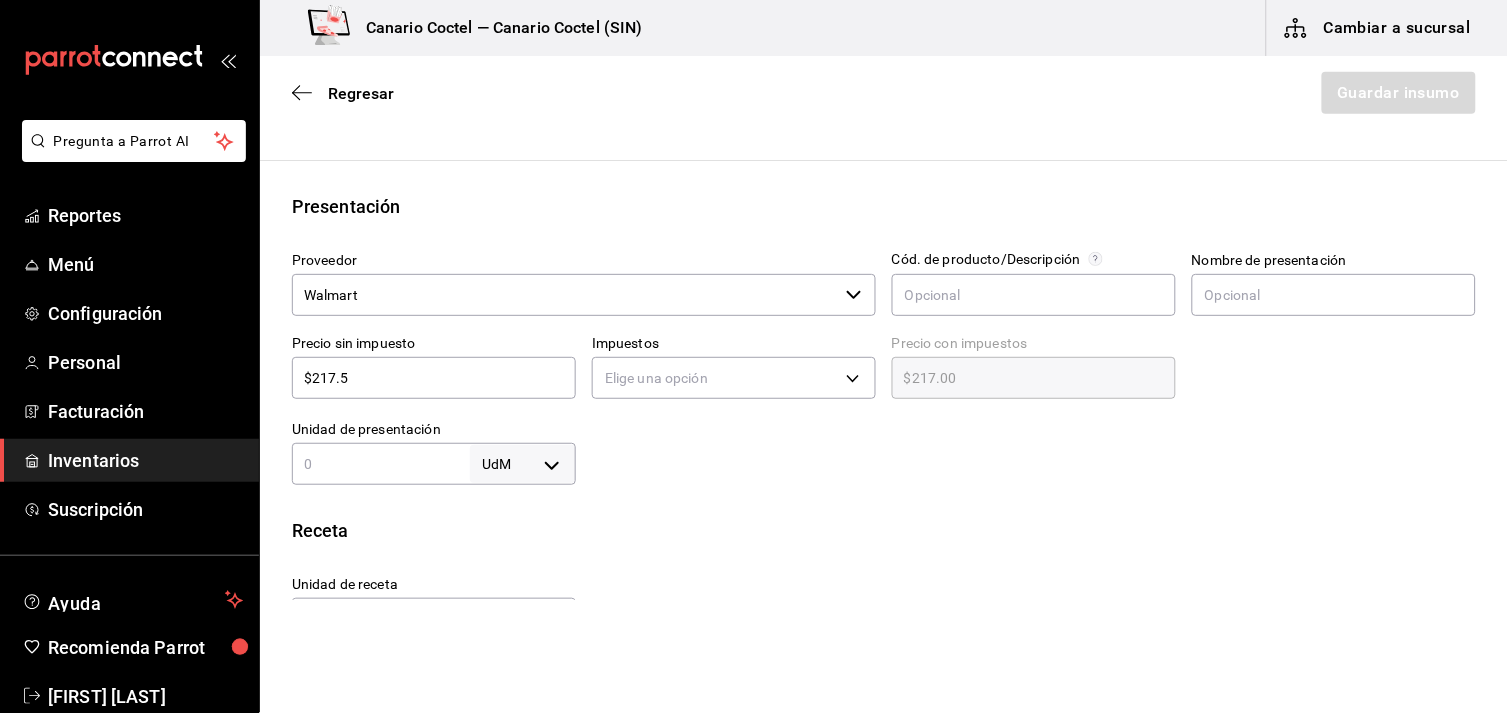 type on "$217.50" 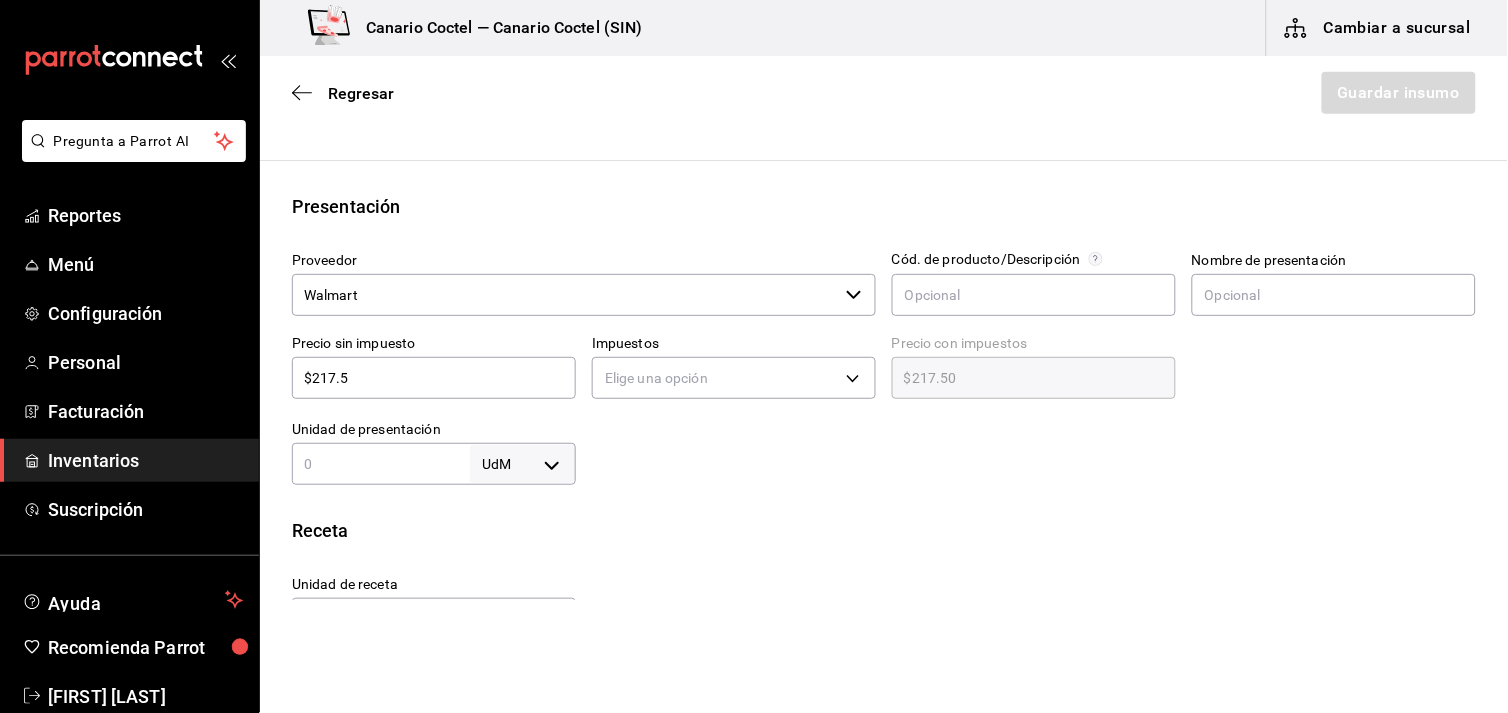 type on "$217.56" 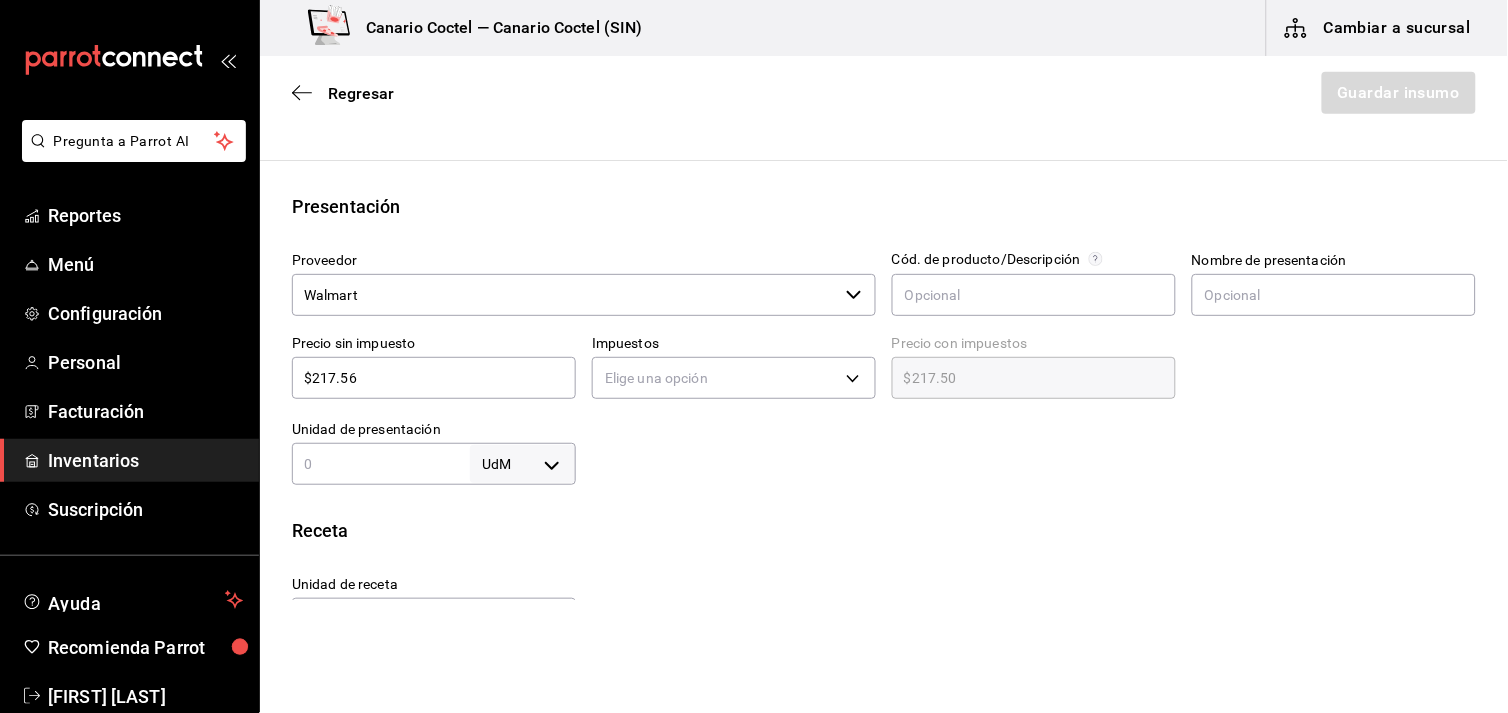 type on "$217.56" 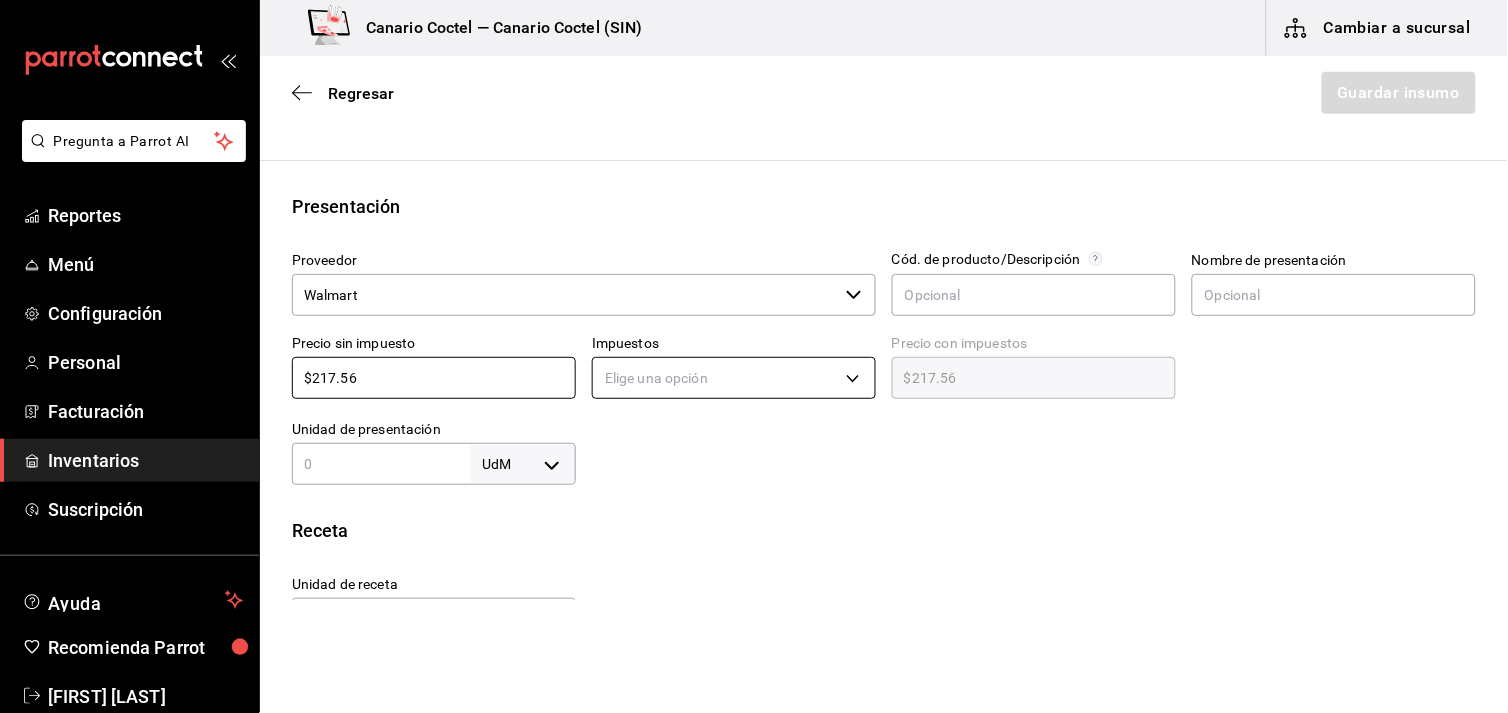 type on "$217.56" 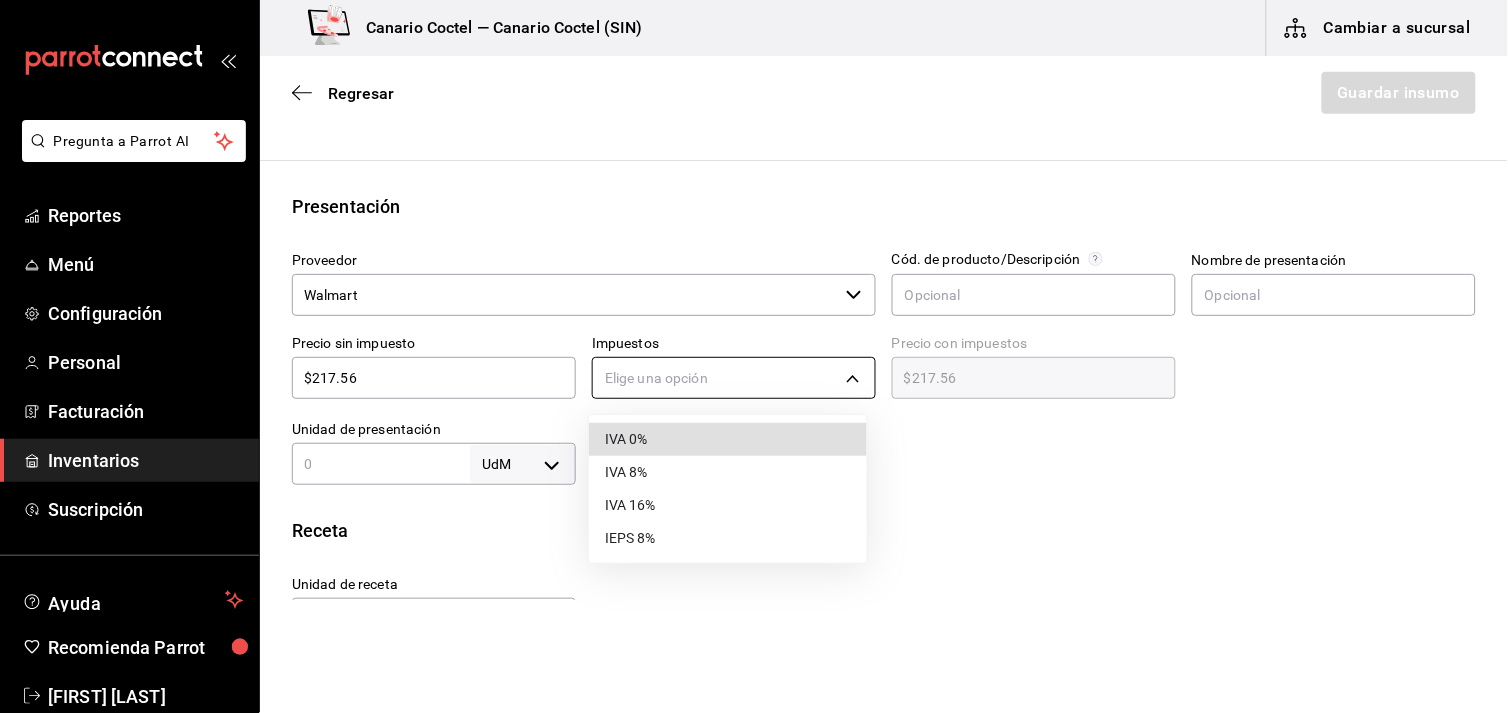 click on "Pregunta a Parrot AI Reportes   Menú   Configuración   Personal   Facturación   Inventarios   Suscripción   Ayuda Recomienda Parrot   [FIRST] [LAST]   Sugerir nueva función   Canario Coctel — Canario Coctel (SIN) Cambiar a sucursal Regresar Guardar insumo Insumo Nombre Bacardi blanco Categoría de inventario Alcohol ​ Mínimo 1 ​ Ideal 1,000 ​ Insumo de producción Este insumo se produce con una receta de producción Presentación Proveedor Walmart ​ Cód. de producto/Descripción Nombre de presentación Precio sin impuesto $217.56 ​ Impuestos Elige una opción Precio con impuestos $217.56 ​ Unidad de presentación UdM ​ Receta Unidad de receta Elige una opción Factor de conversión ​ Ver ayuda de conversiones ¿La presentación  viene en otra caja? Si No Presentaciones por caja ​ Sin definir Unidades de conteo GANA 1 MES GRATIS EN TU SUSCRIPCIÓN AQUÍ Pregunta a Parrot AI Reportes   Menú   Configuración   Personal   Facturación   Inventarios   Suscripción   Ayuda       UdM kg" at bounding box center [754, 300] 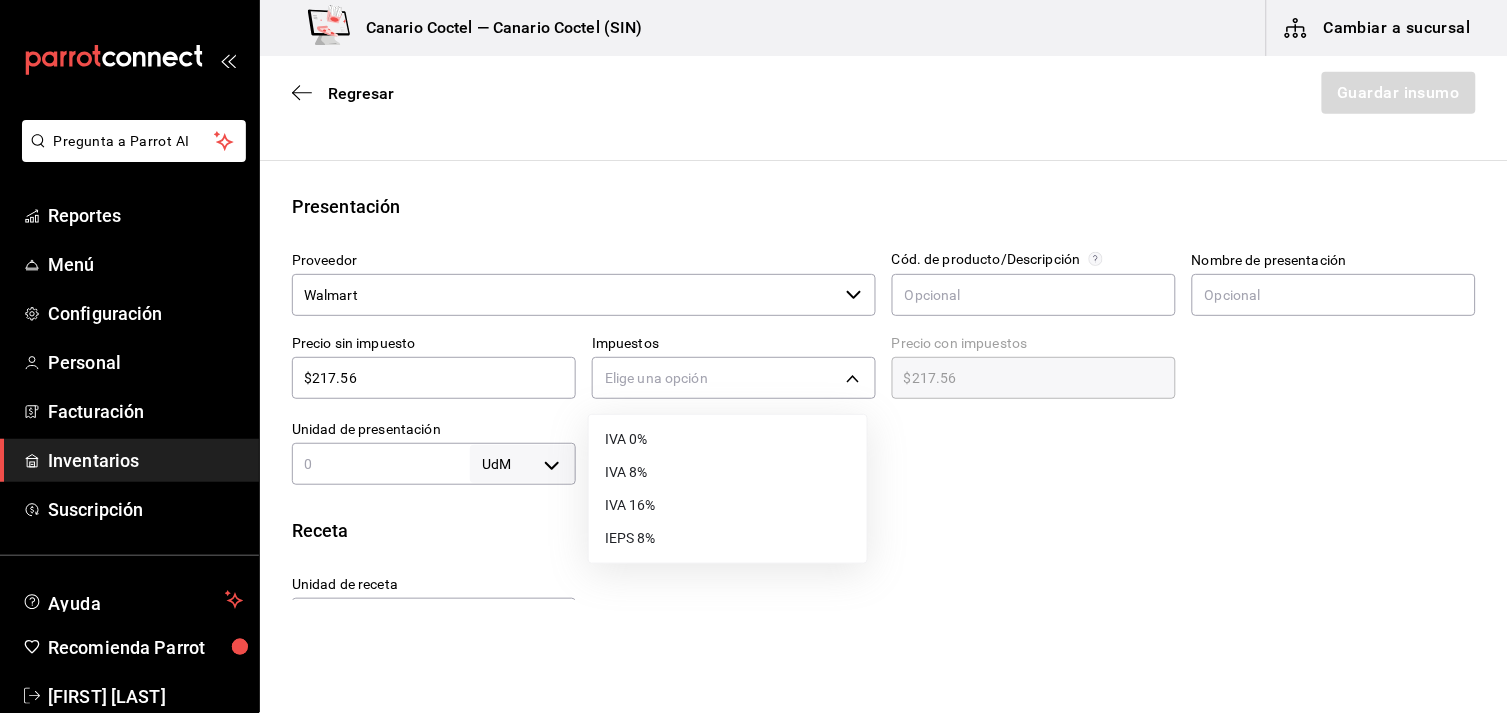 click on "IVA 16%" at bounding box center [728, 505] 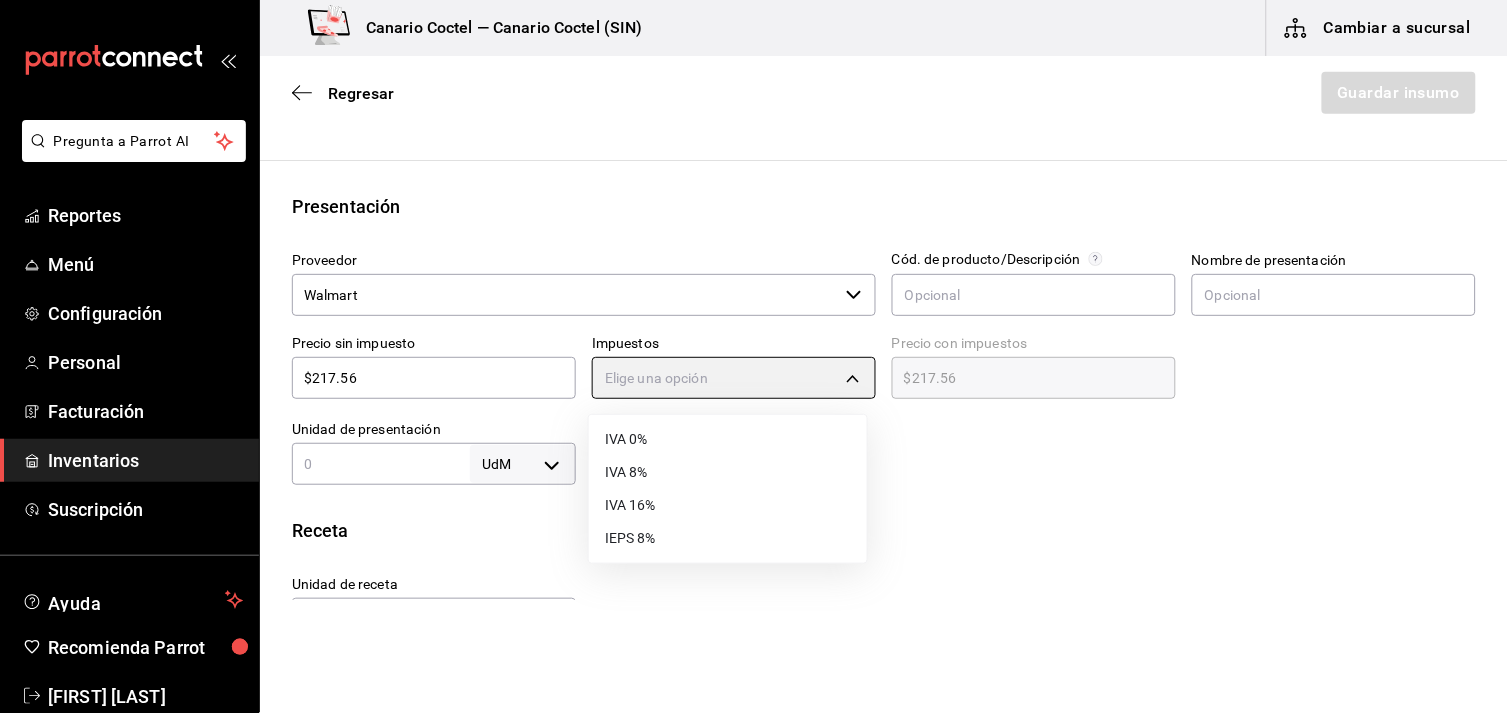type on "IVA_16" 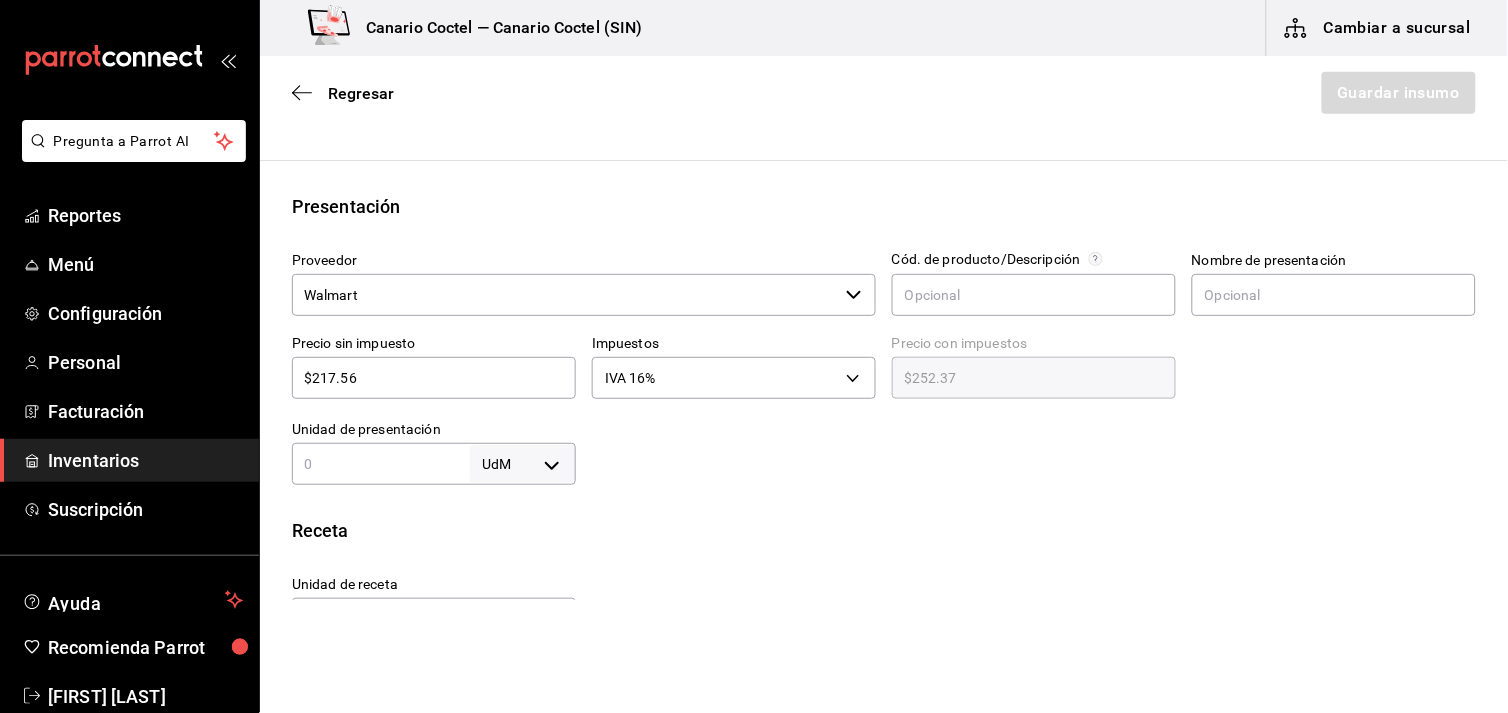 click at bounding box center (381, 464) 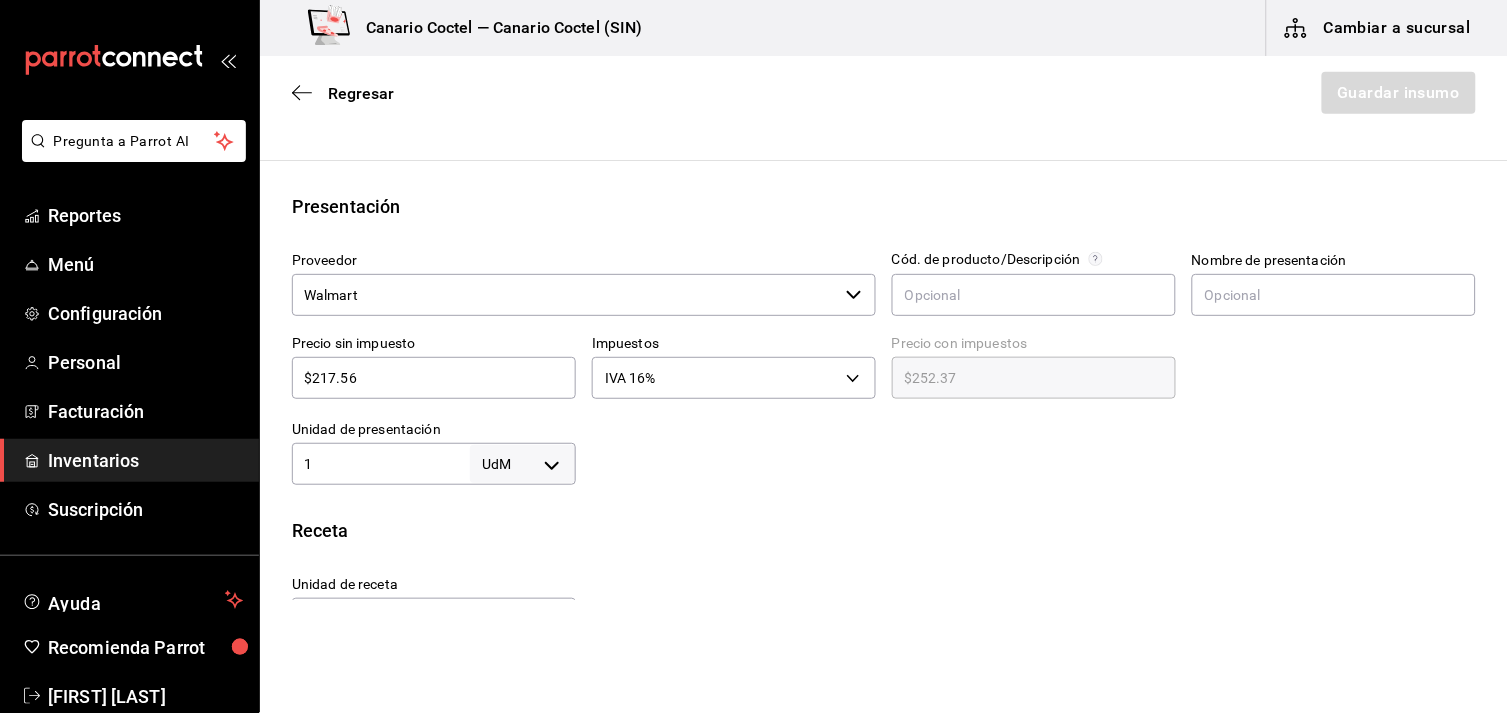 type on "1" 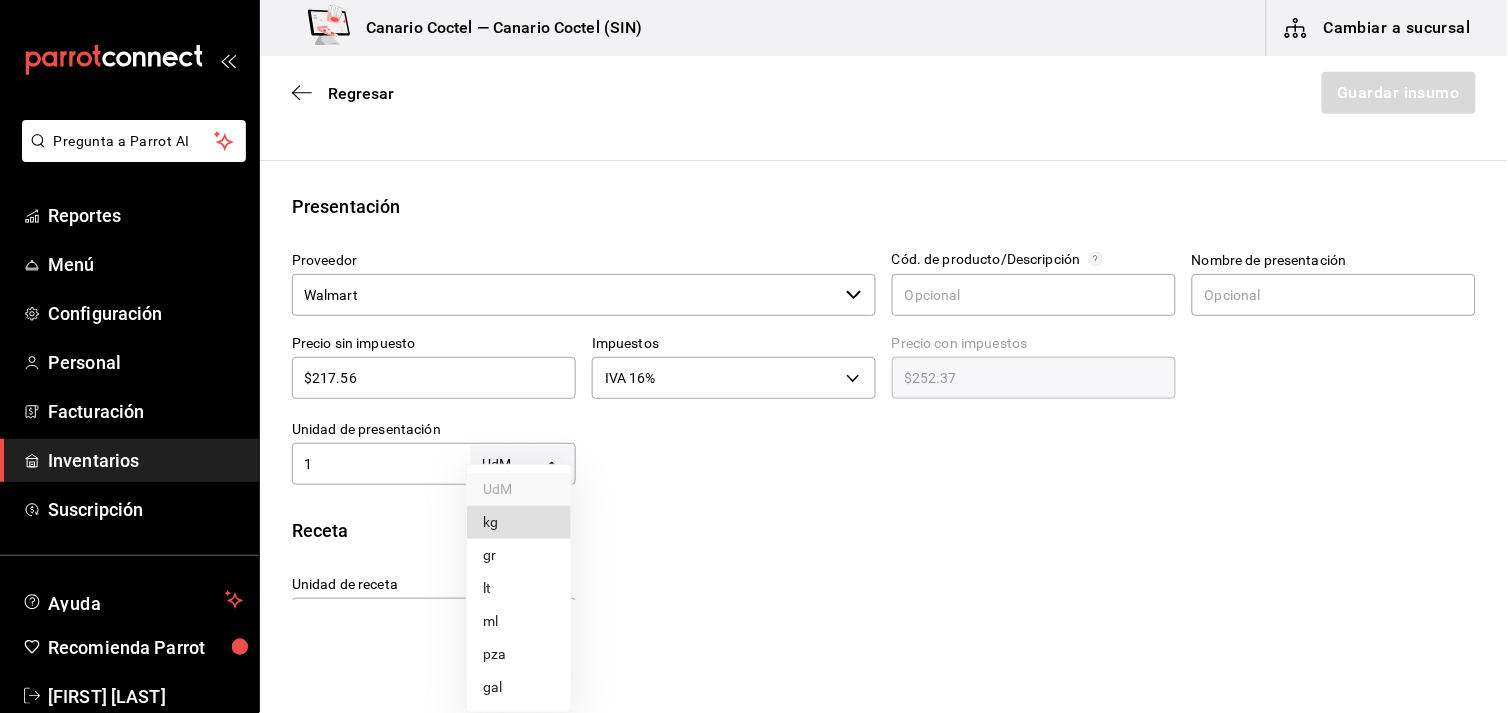 click on "Pregunta a Parrot AI Reportes   Menú   Configuración   Personal   Facturación   Inventarios   Suscripción   Ayuda Recomienda Parrot   [FIRST] [LAST]   Sugerir nueva función   Canario Coctel (SIN) Cambiar a organización Regresar Finalizar Compra Proveedor Elige una opción default Buscar Total: $0.00 No hay insumos a mostrar. Busca un insumo para agregarlo a la lista GANA 1 MES GRATIS EN TU SUSCRIPCIÓN AQUÍ ¿Recuerdas cómo empezó tu restaurante?
Hoy puedes ayudar a un colega a tener el mismo cambio que tú viviste.
Recomienda Parrot directamente desde tu Portal Administrador.
Es fácil y rápido.
🎁 Por cada restaurante que se una, ganas 1 mes gratis. Ver video tutorial Ir a video Pregunta a Parrot AI Reportes   Menú   Configuración   Personal   Facturación   Inventarios   Suscripción   Ayuda Recomienda Parrot   [FIRST] [LAST]   Sugerir nueva función   Editar Eliminar Visitar centro de ayuda (81) 2046 6363 soporte@parrotsoftware.io Visitar centro de ayuda (81) 2046 6363 Elige una opción" at bounding box center [754, 300] 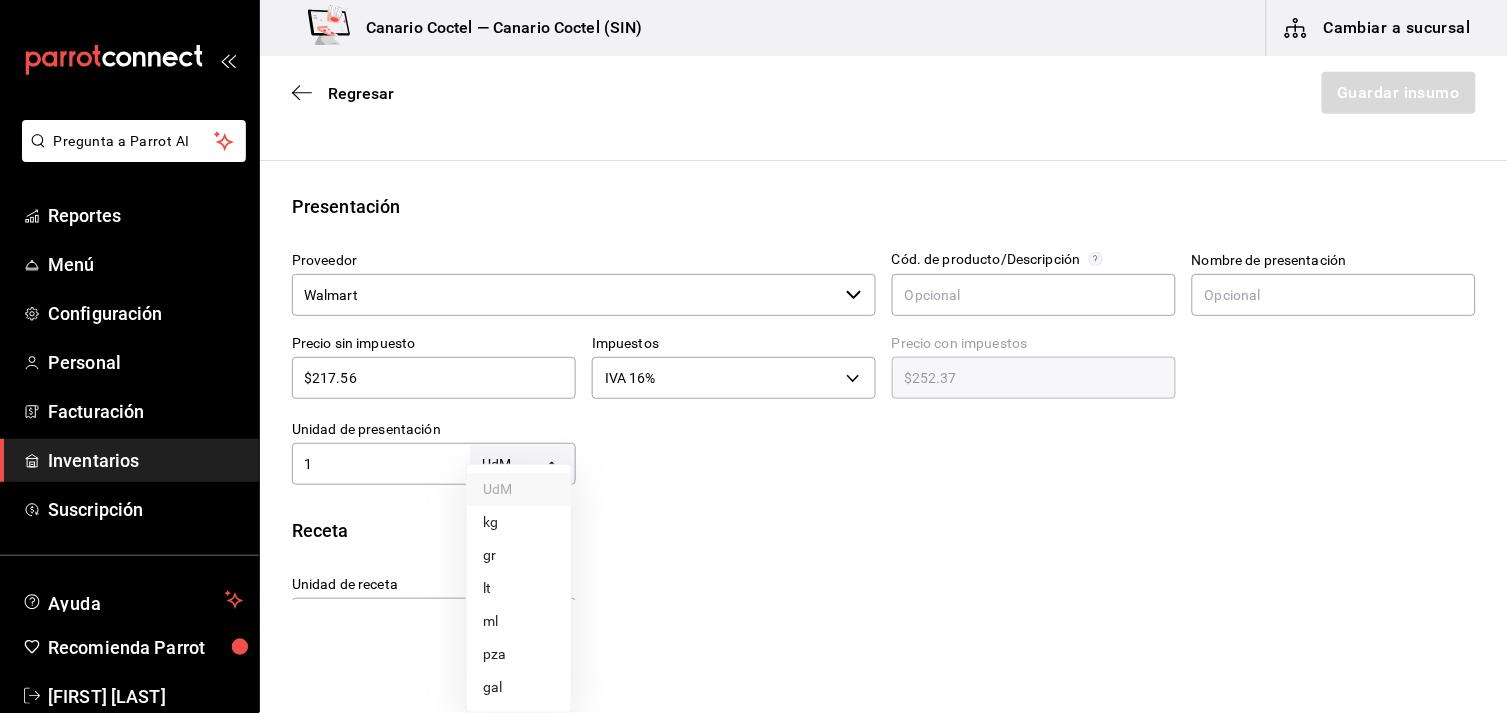click on "lt" at bounding box center [519, 588] 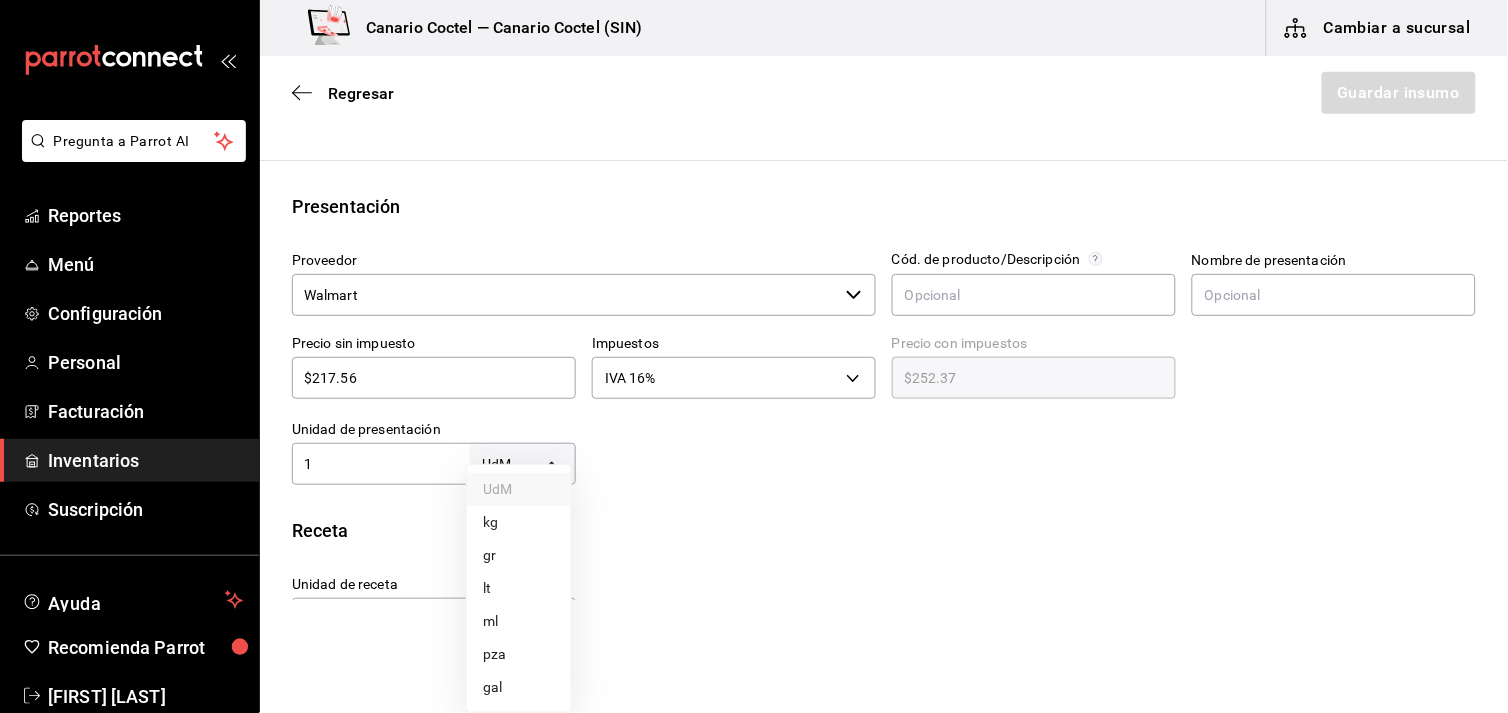 type on "LITER" 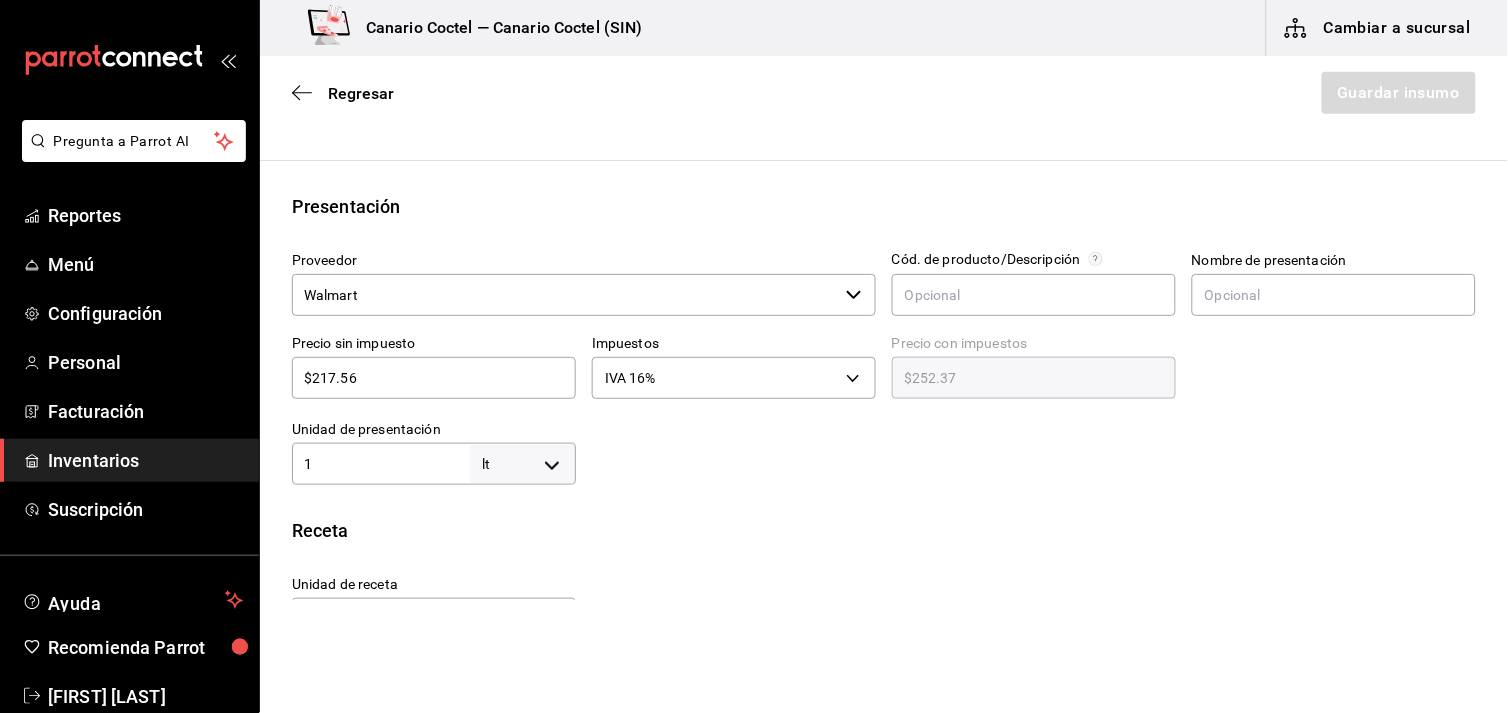 type on "1" 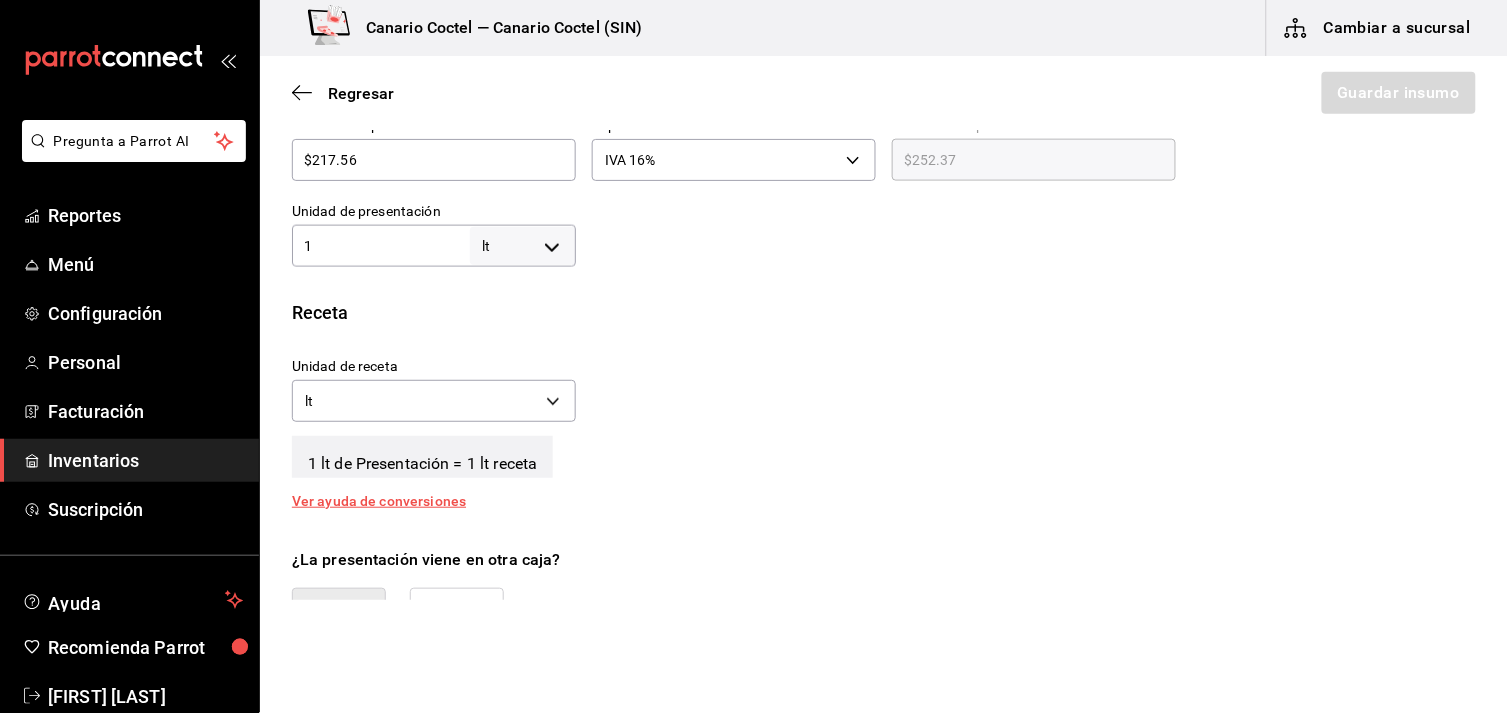 scroll, scrollTop: 568, scrollLeft: 0, axis: vertical 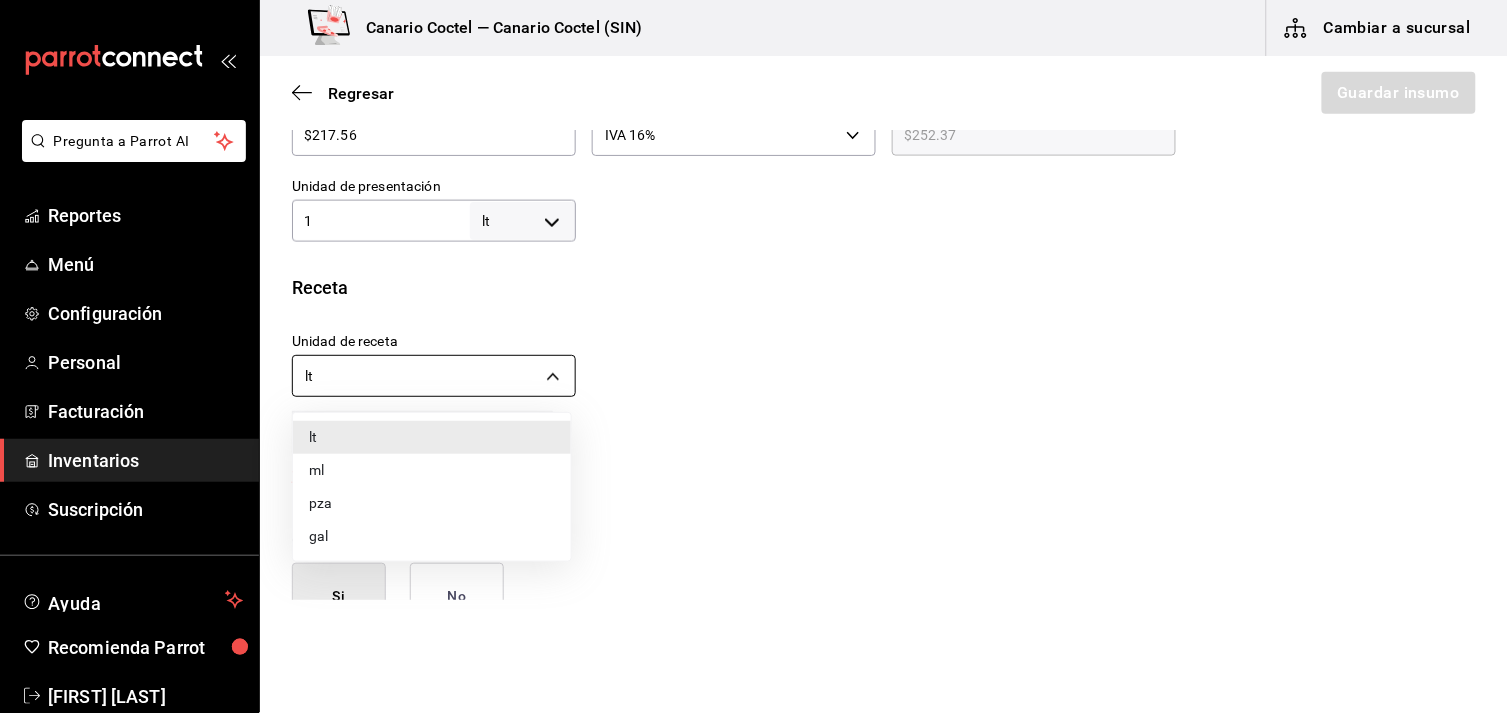 click on "Pregunta a Parrot AI Reportes   Menú   Configuración   Personal   Facturación   Inventarios   Suscripción   Ayuda Recomienda Parrot   [FIRST] [LAST]   Sugerir nueva función   Canario Coctel — Canario Coctel (SIN) Cambiar a sucursal Regresar Guardar insumo Insumo Nombre Bacardi blanco Categoría de inventario Alcohol ​ Mínimo 1 ​ Ideal 1,000 ​ Insumo de producción Este insumo se produce con una receta de producción Presentación Proveedor Walmart ​ Cód. de producto/Descripción Nombre de presentación Precio sin impuesto $217.56 ​ Impuestos IVA 16% IVA_16 Precio con impuestos $252.37 ​ Unidad de presentación 1 lt LITER ​ Receta Unidad de receta lt LITER Factor de conversión 1 ​ 1 lt de Presentación = 1 lt receta Ver ayuda de conversiones ¿La presentación  viene en otra caja? Si No Presentaciones por caja ​   de 1 lt Unidades de conteo lt Presentación (1 lt) GANA 1 MES GRATIS EN TU SUSCRIPCIÓN AQUÍ Pregunta a Parrot AI Reportes   Menú   Configuración   Personal" at bounding box center [754, 300] 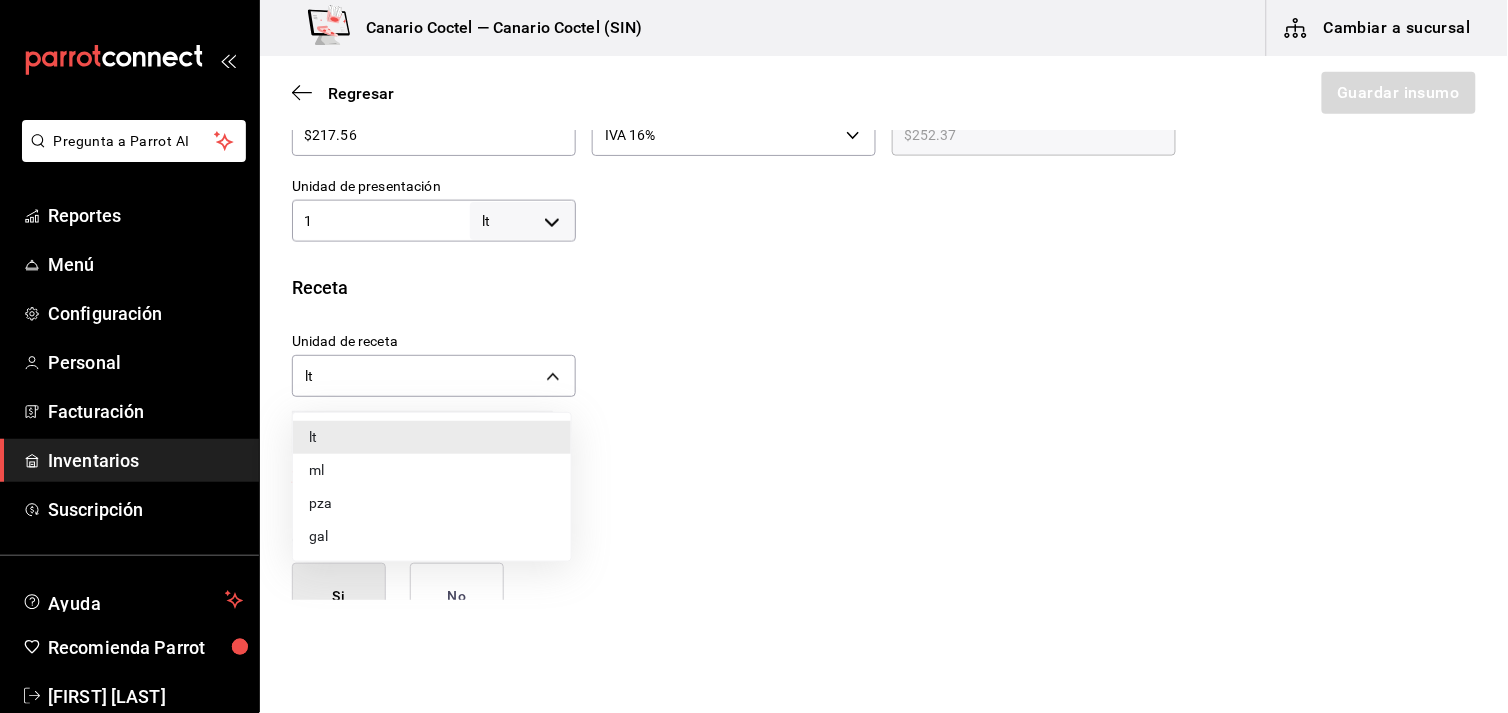 click on "ml" at bounding box center (432, 470) 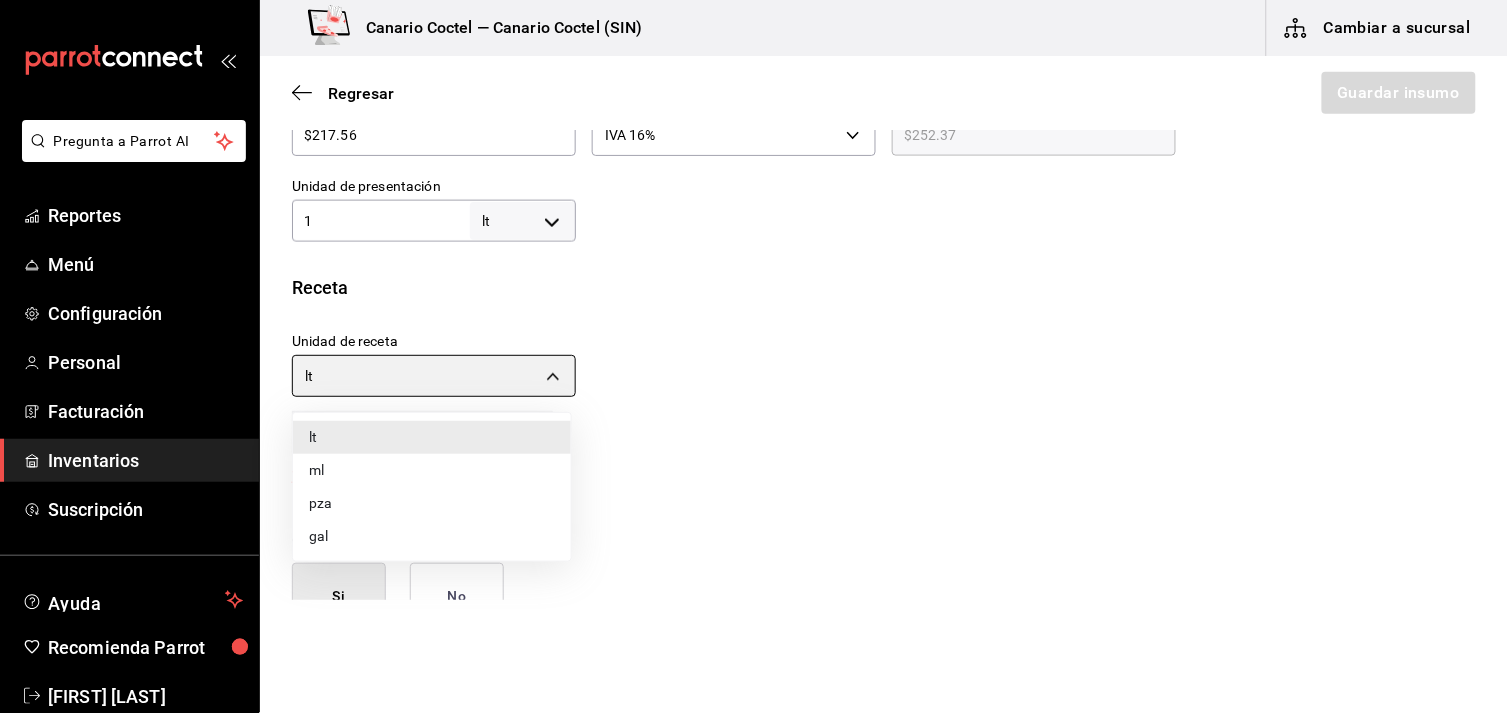 type on "MILLILITER" 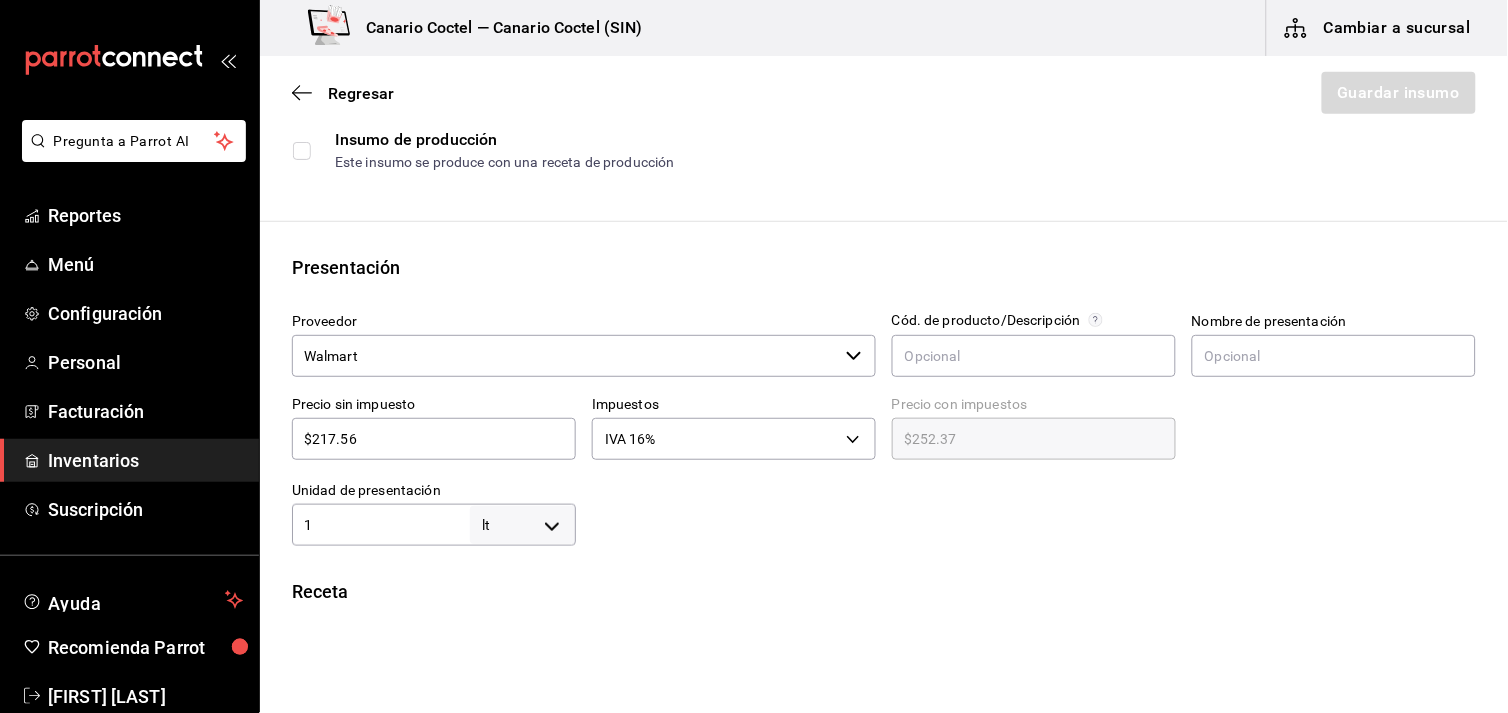 scroll, scrollTop: 0, scrollLeft: 0, axis: both 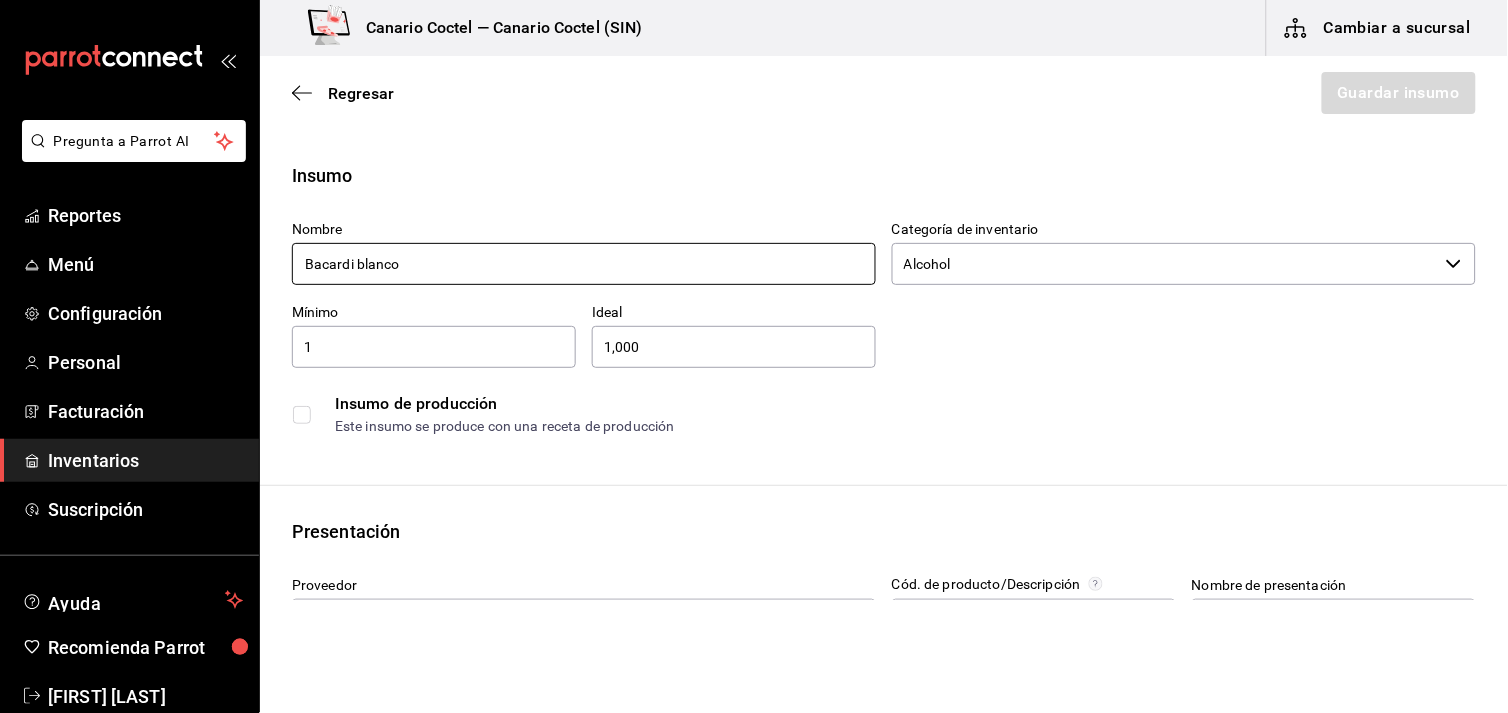 click on "Bacardi blanco" at bounding box center [584, 264] 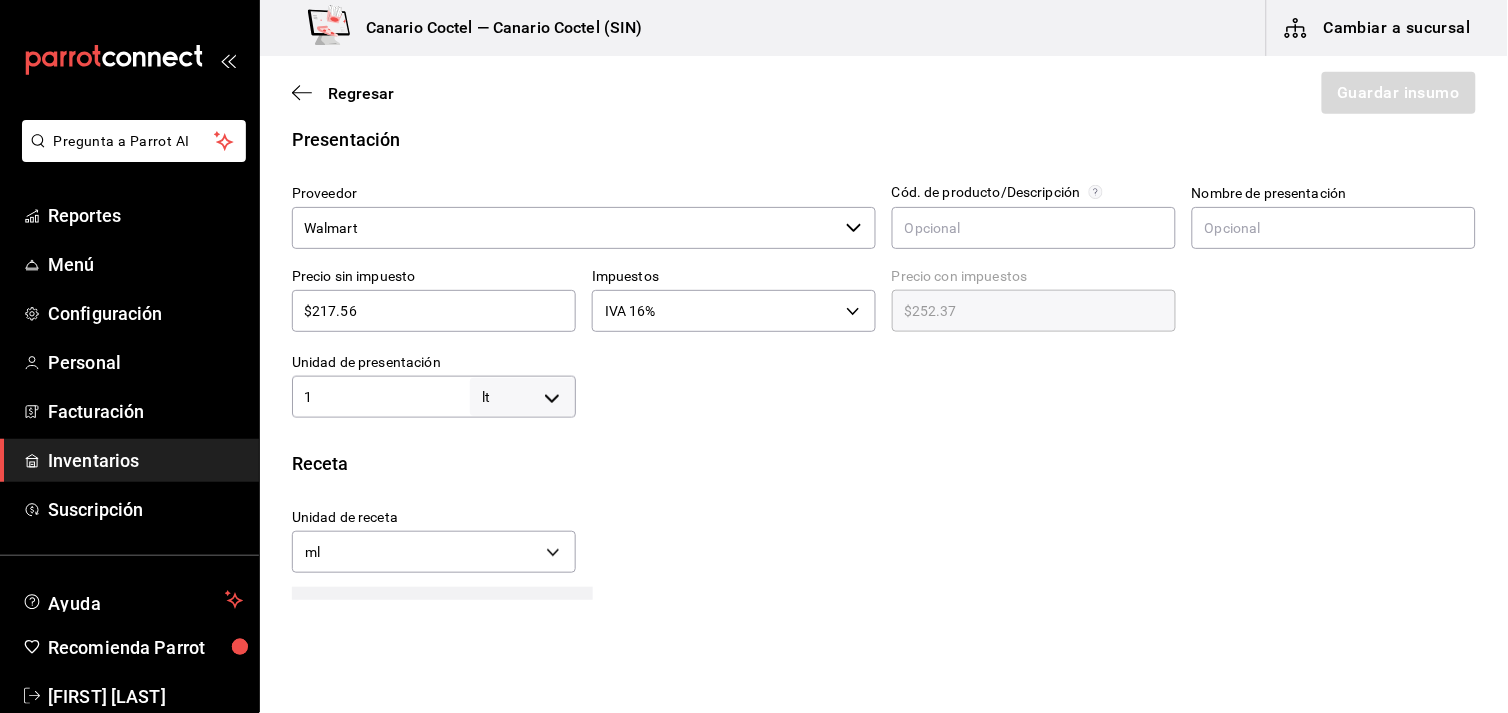 scroll, scrollTop: 402, scrollLeft: 0, axis: vertical 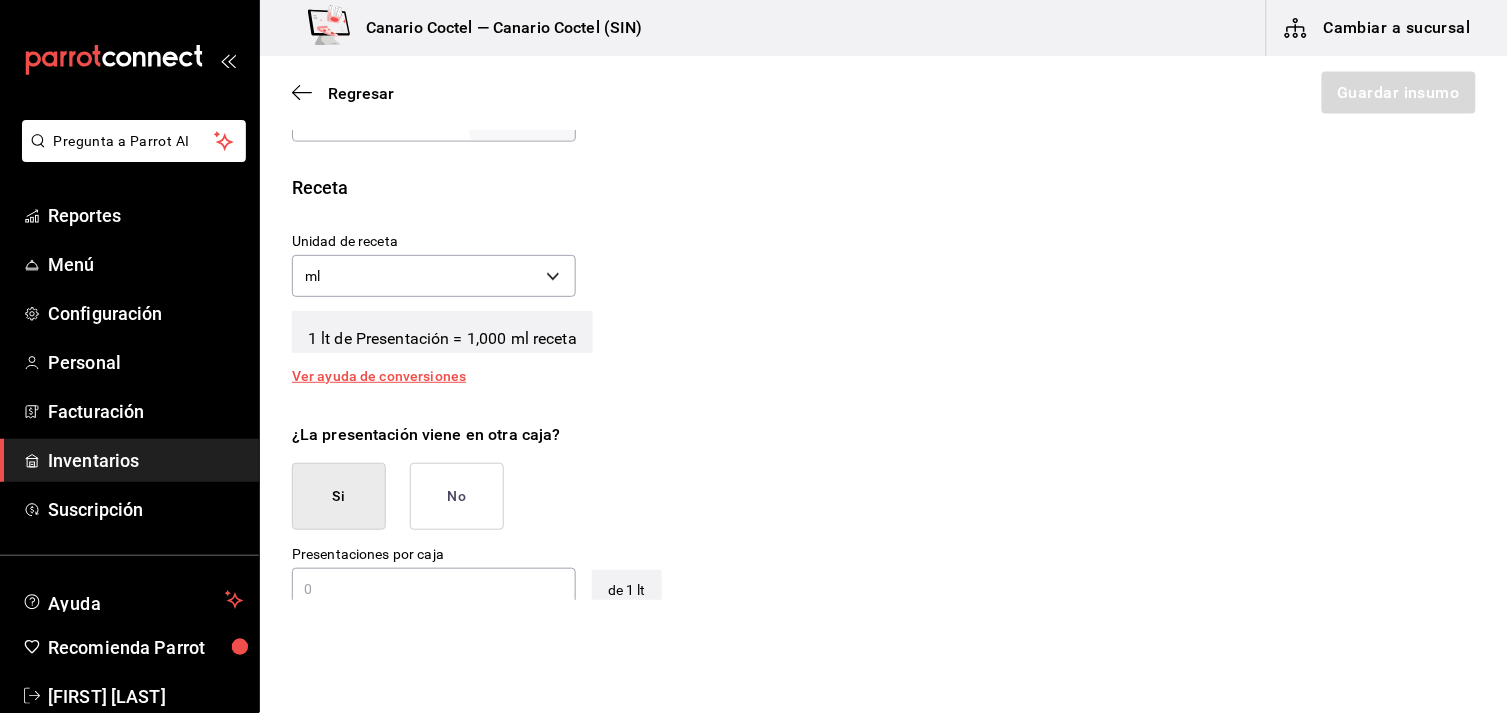 type on "Bacardi blanco 1l" 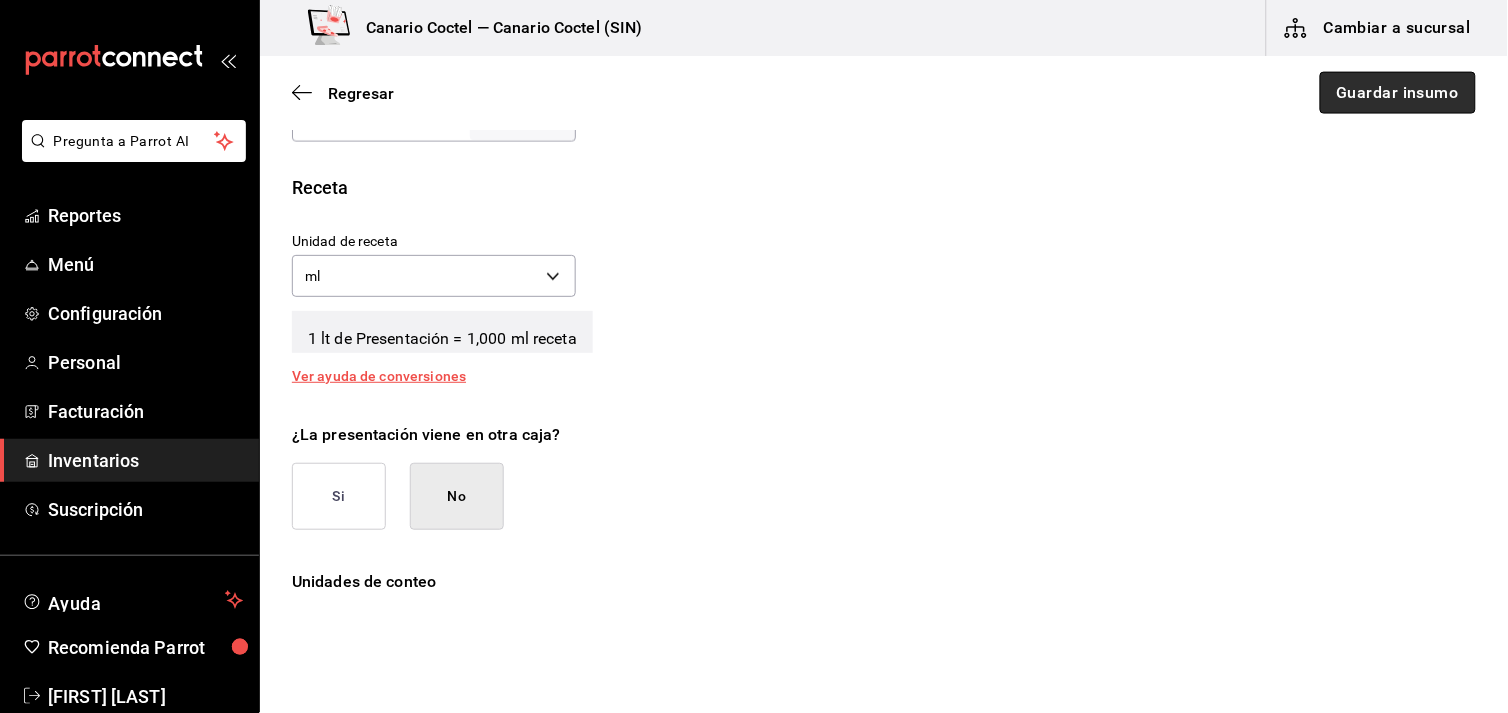 click on "Guardar insumo" at bounding box center (1398, 93) 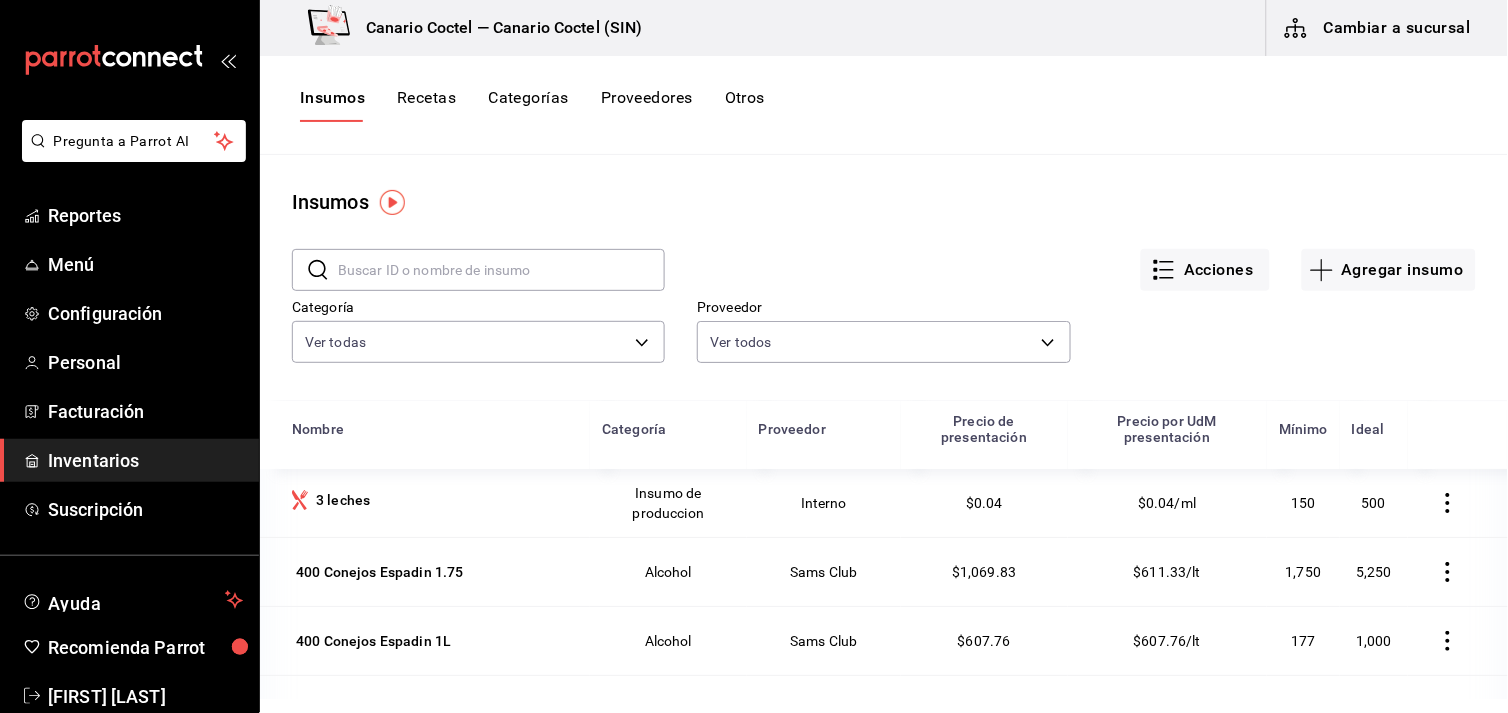 click on "Cambiar a sucursal" at bounding box center (1379, 28) 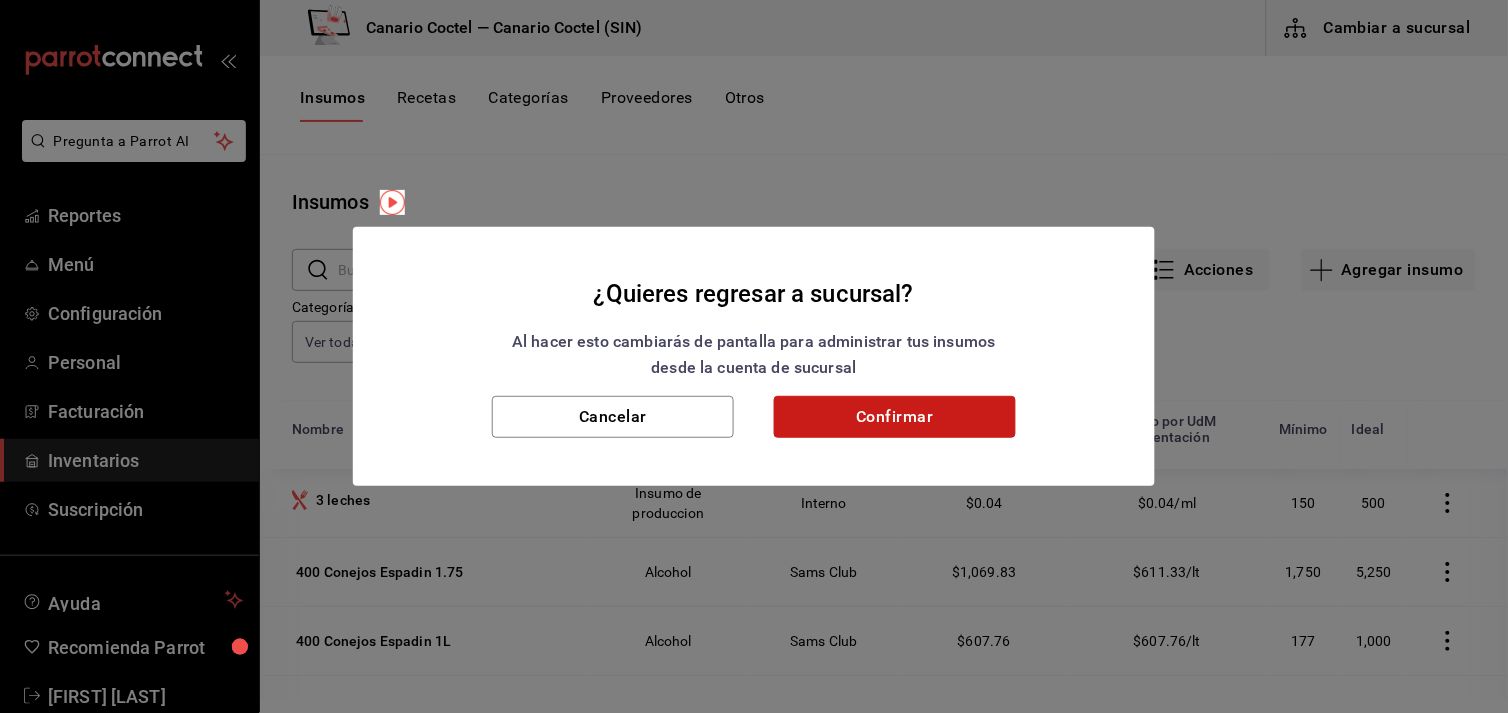 click on "Confirmar" at bounding box center [895, 417] 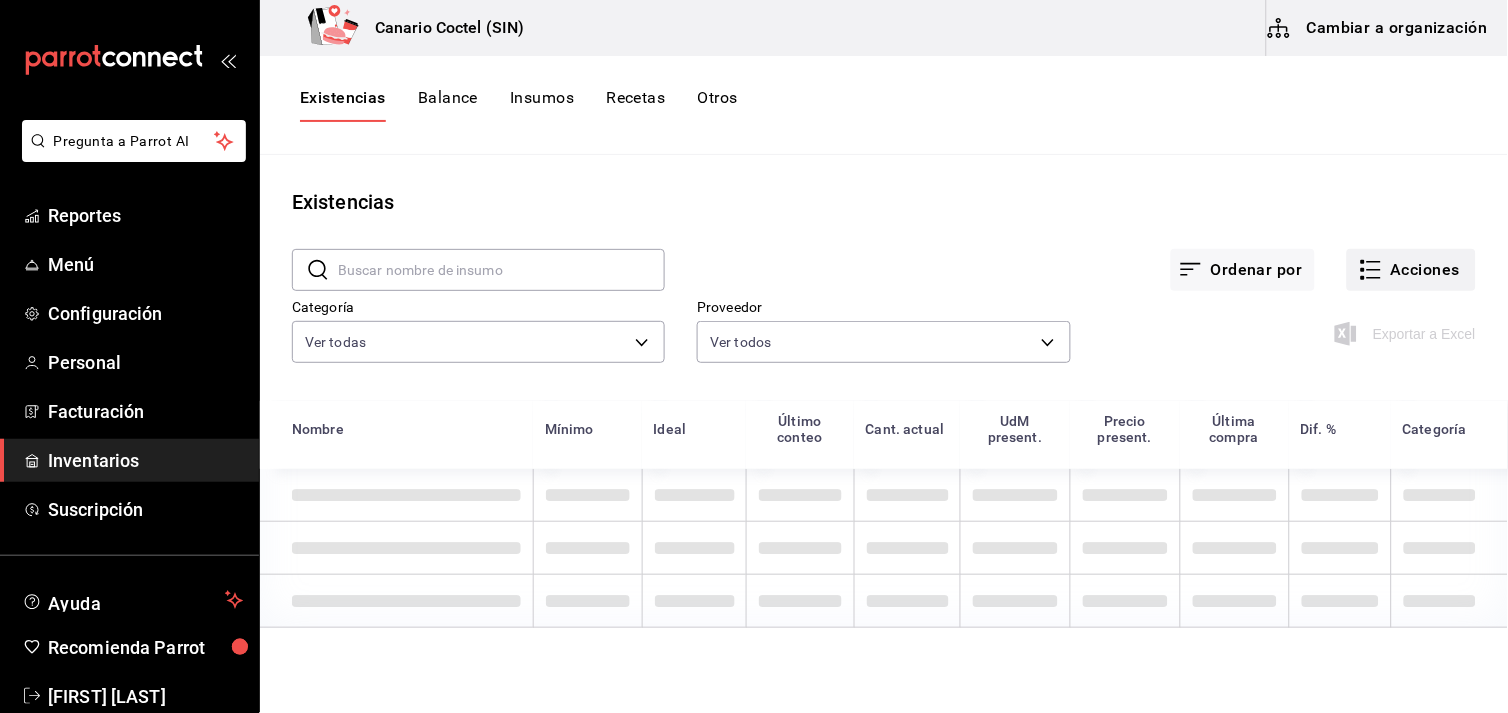 click on "Acciones" at bounding box center [1411, 270] 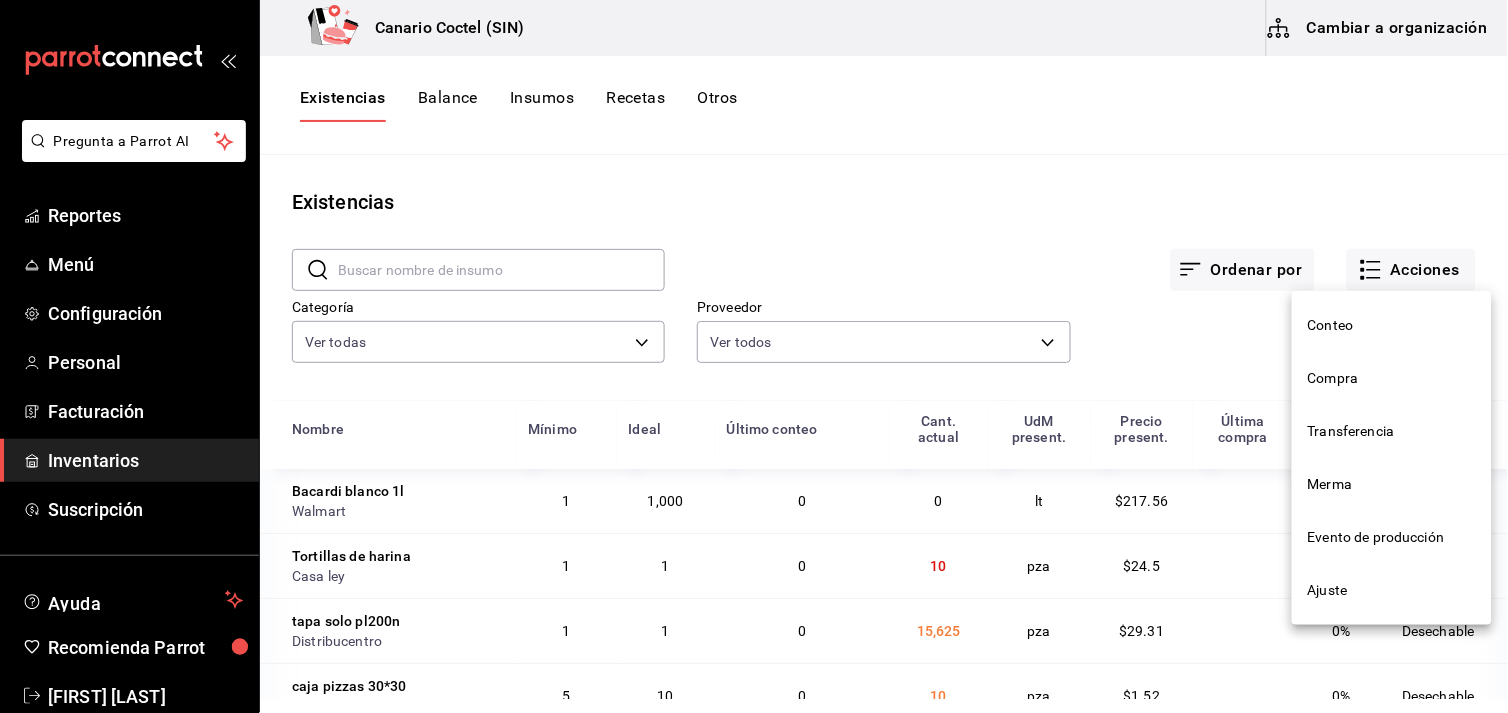click on "Compra" at bounding box center (1392, 378) 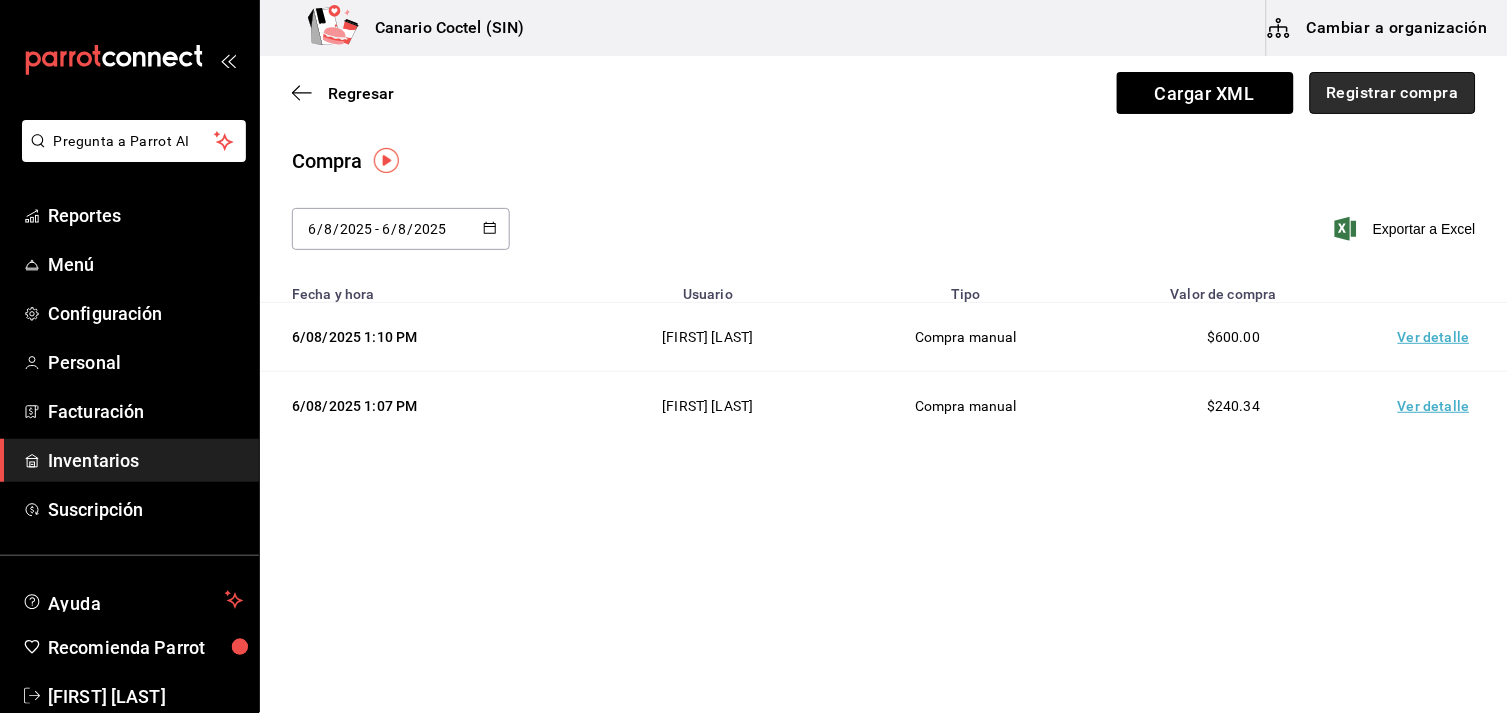 click on "Registrar compra" at bounding box center (1393, 93) 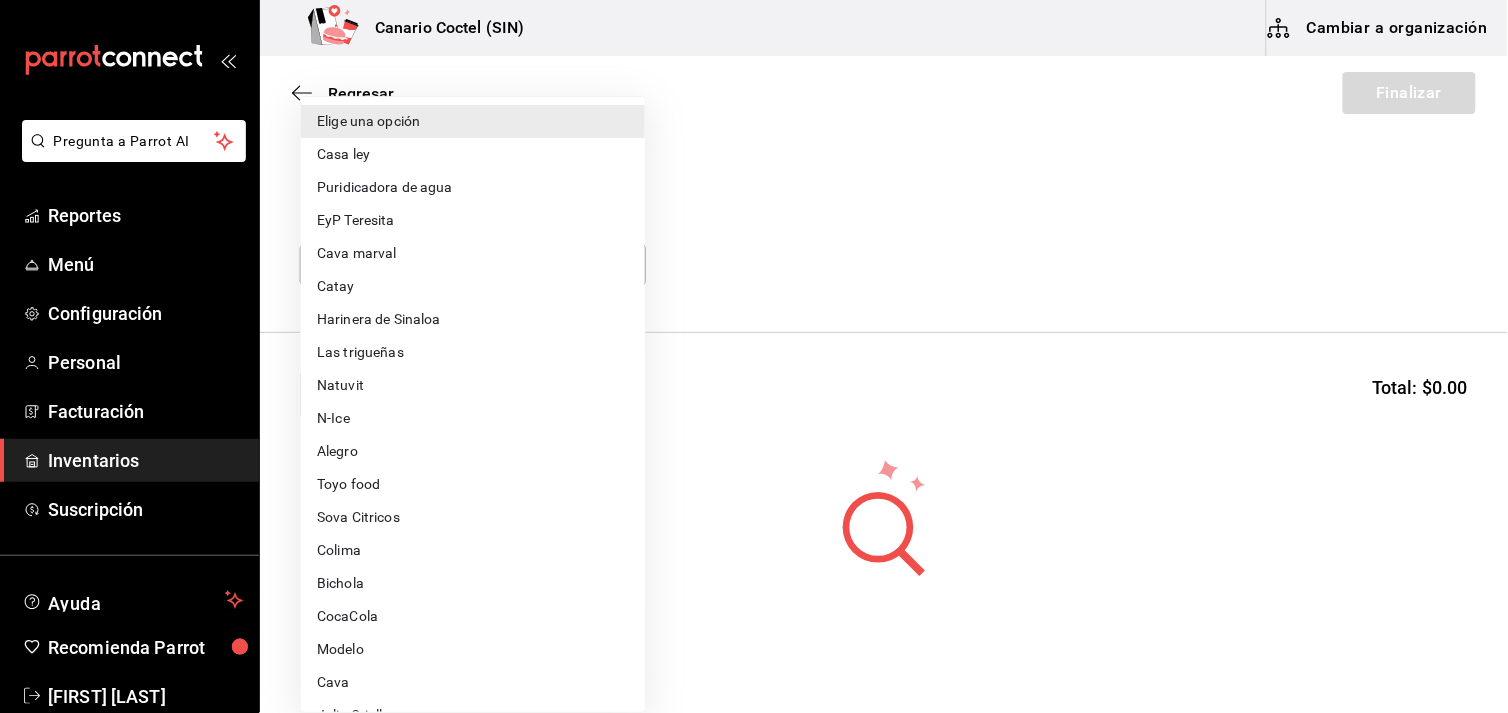 click on "Pregunta a Parrot AI Reportes   Menú   Configuración   Personal   Facturación   Inventarios   Suscripción   Ayuda Recomienda Parrot   [FIRST] [LAST]   Sugerir nueva función   Canario Coctel (SIN) Cambiar a organización Regresar Finalizar Compra Proveedor Elige una opción default Buscar Total: $0.00 No hay insumos a mostrar. Busca un insumo para agregarlo a la lista GANA 1 MES GRATIS EN TU SUSCRIPCIÓN AQUÍ ¿Recuerdas cómo empezó tu restaurante?
Hoy puedes ayudar a un colega a tener el mismo cambio que tú viviste.
Recomienda Parrot directamente desde tu Portal Administrador.
Es fácil y rápido.
🎁 Por cada restaurante que se una, ganas 1 mes gratis. Ver video tutorial Ir a video Pregunta a Parrot AI Reportes   Menú   Configuración   Personal   Facturación   Inventarios   Suscripción   Ayuda Recomienda Parrot   [FIRST] [LAST]   Sugerir nueva función   Editar Eliminar Visitar centro de ayuda (81) 2046 6363 soporte@parrotsoftware.io Visitar centro de ayuda" at bounding box center (754, 300) 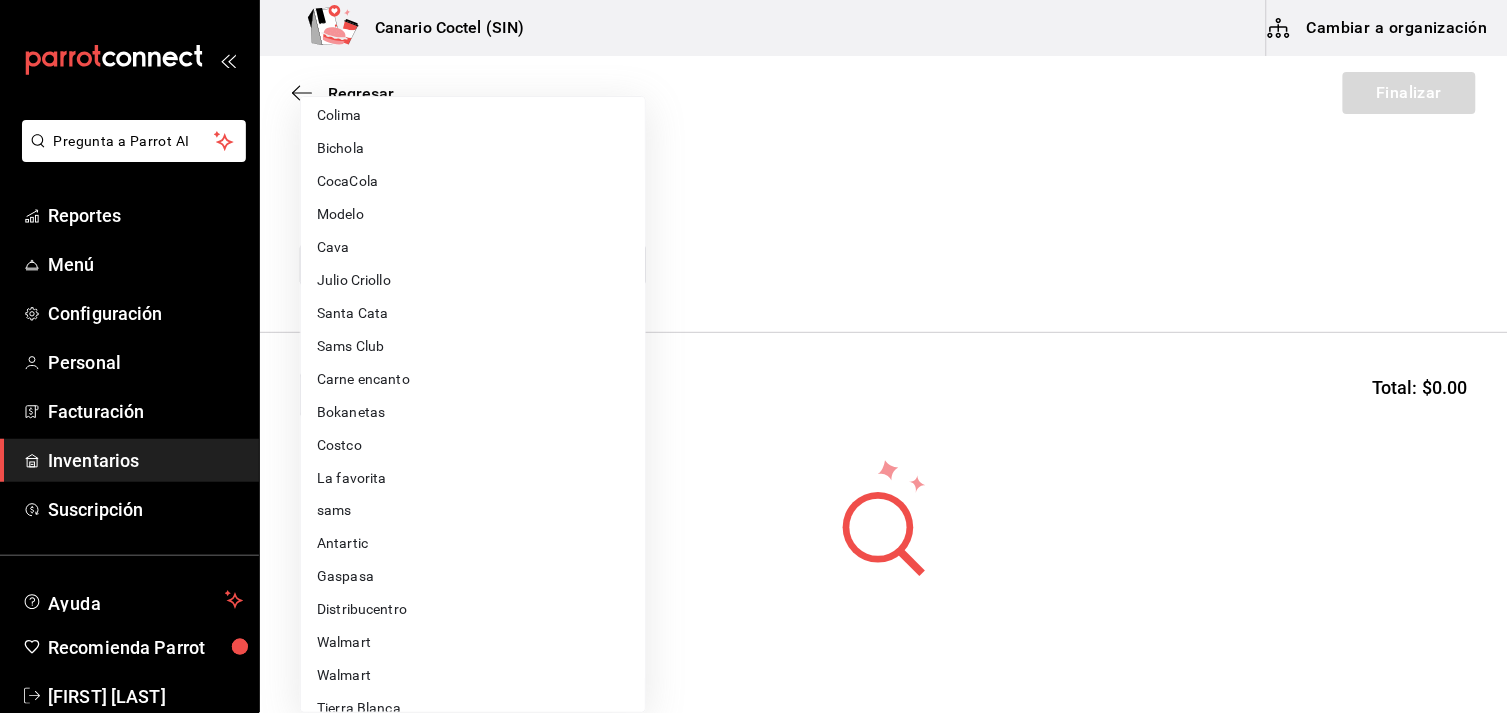 scroll, scrollTop: 438, scrollLeft: 0, axis: vertical 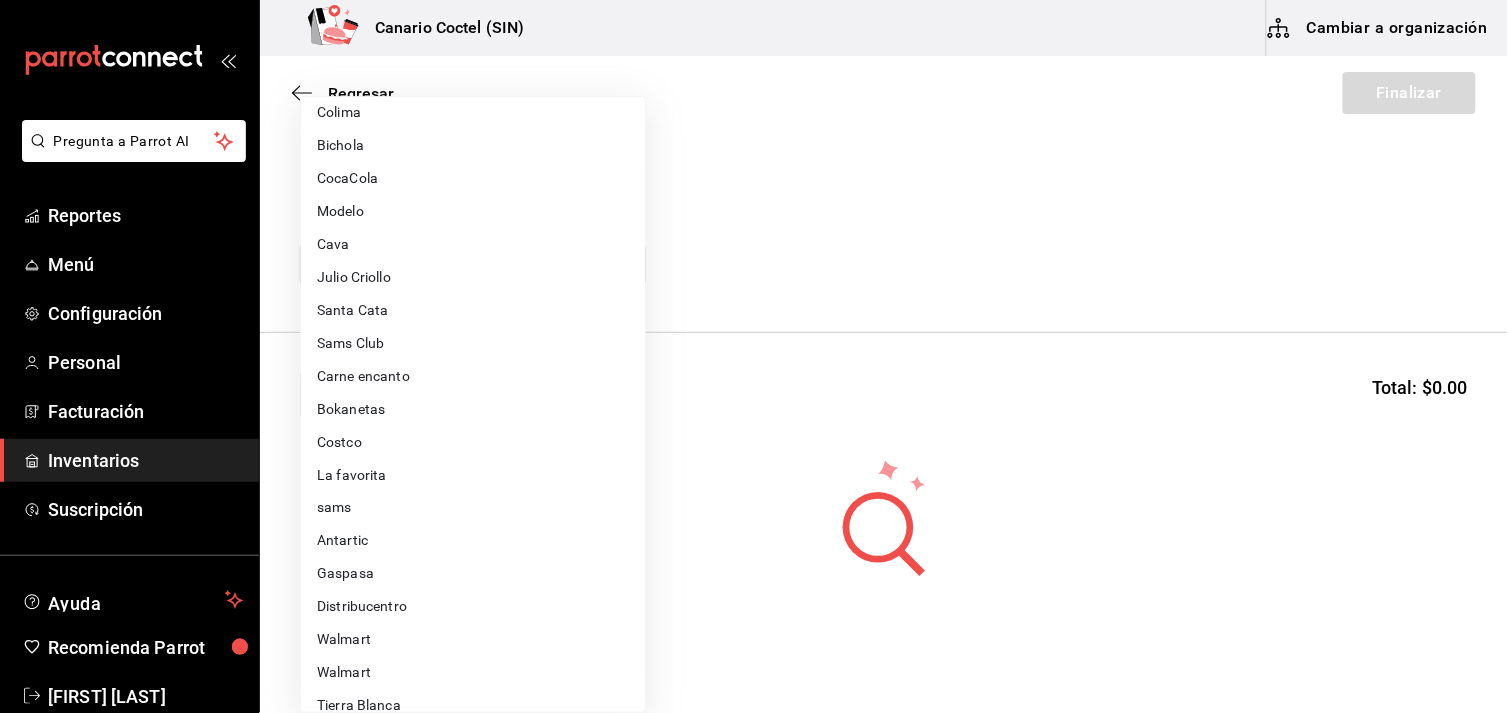 click on "Walmart" at bounding box center [473, 640] 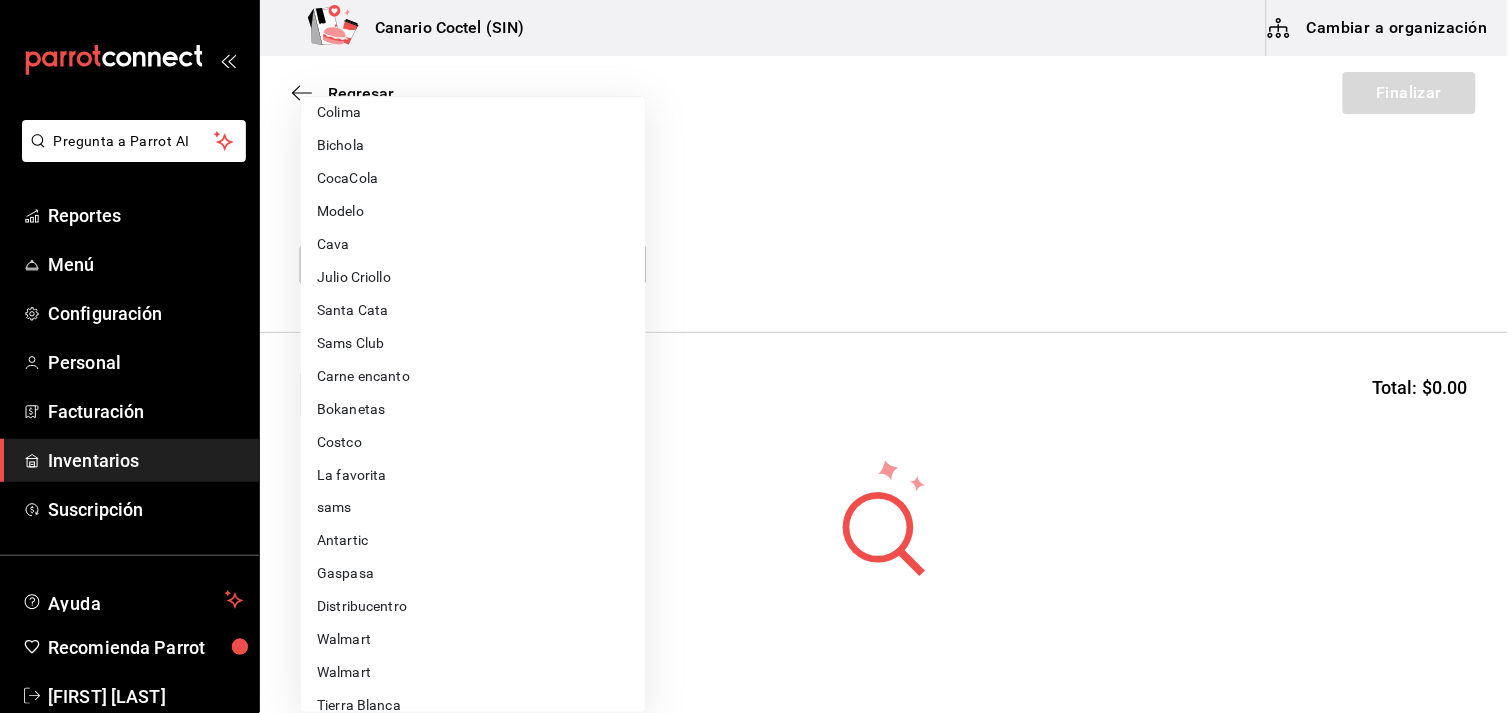 type on "368951de-21f5-4266-aec8-27b013a2c4b1" 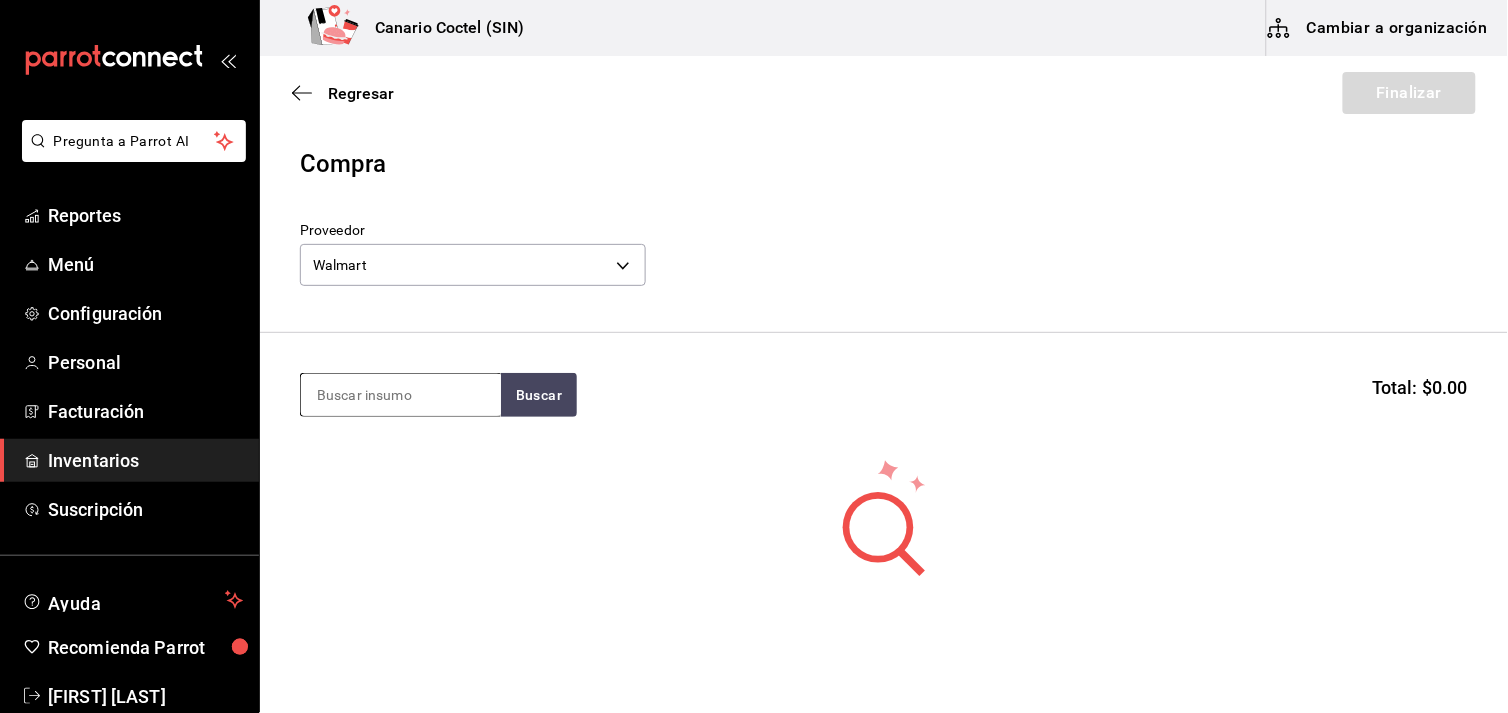 click at bounding box center (401, 395) 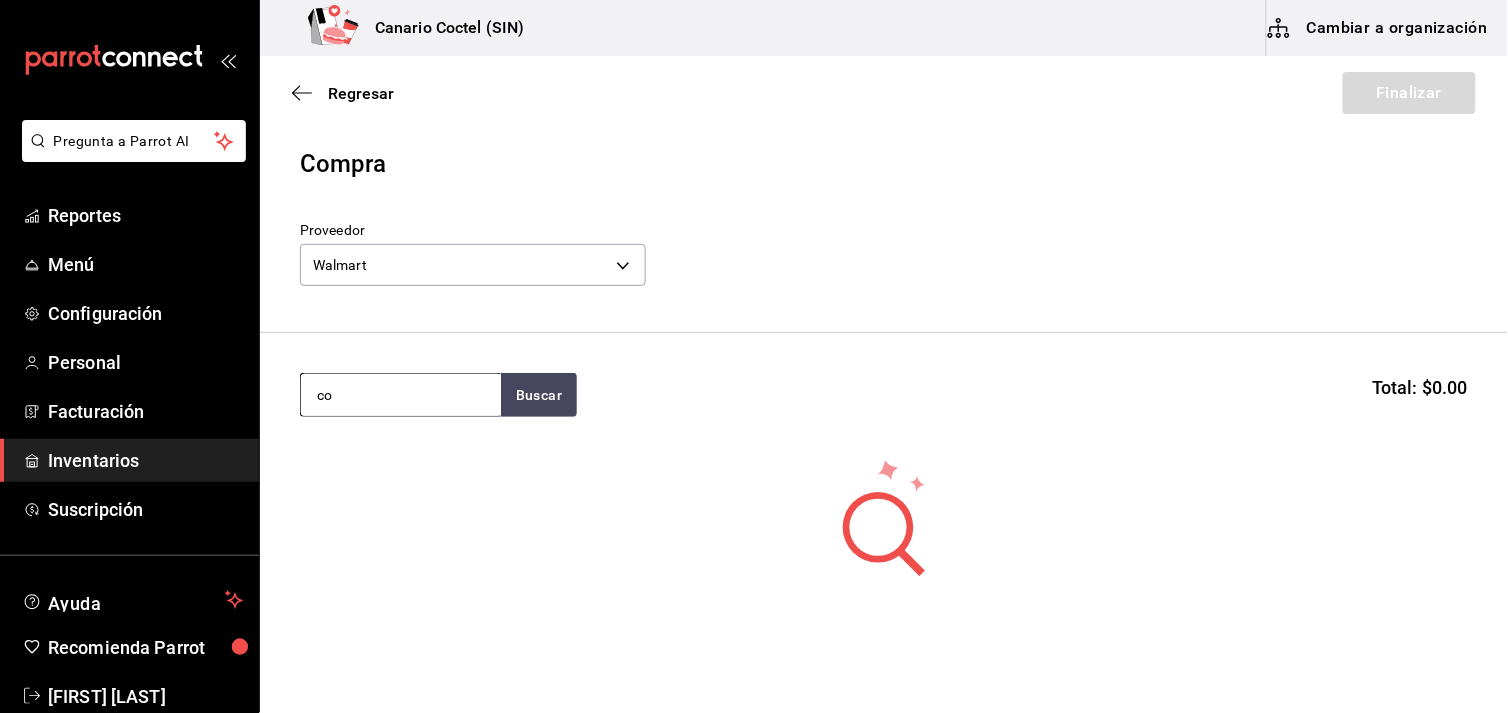 type on "c" 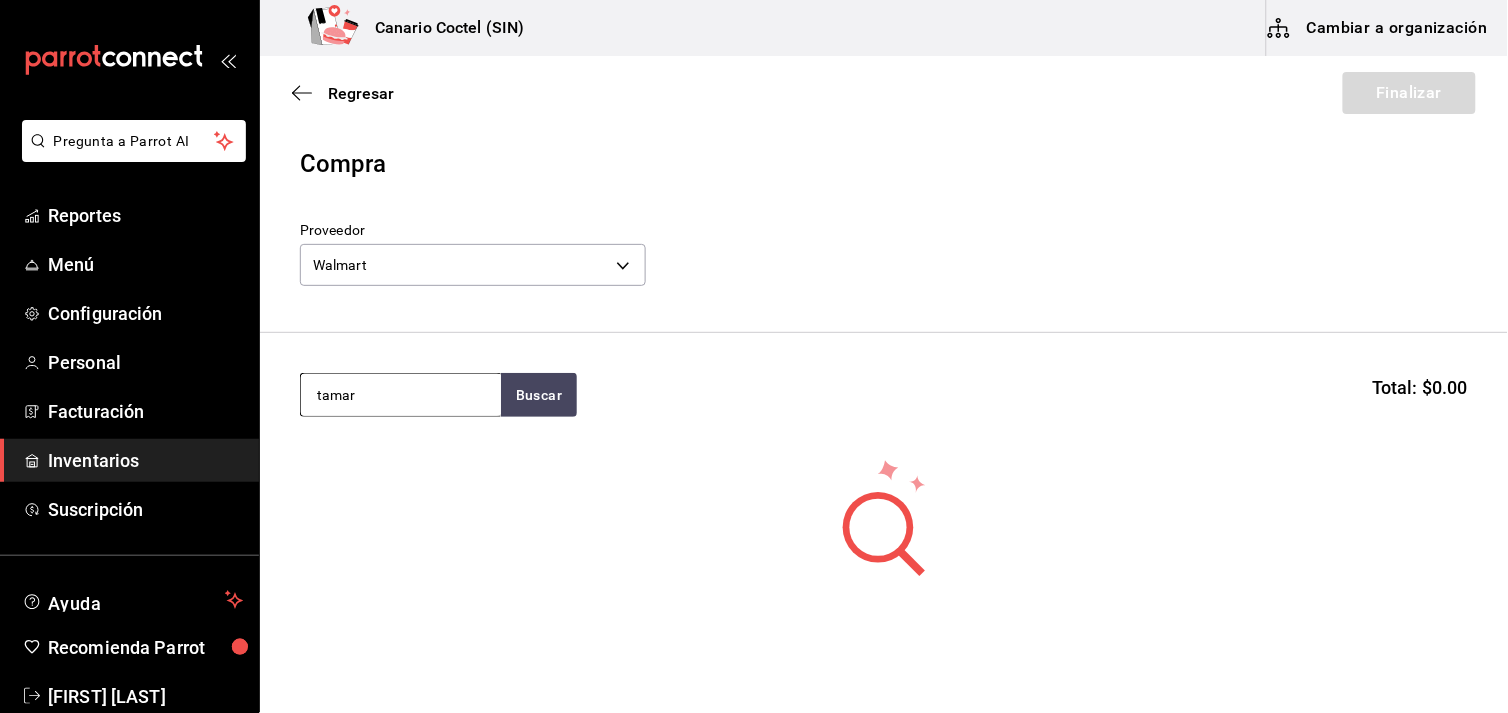 type on "tamar" 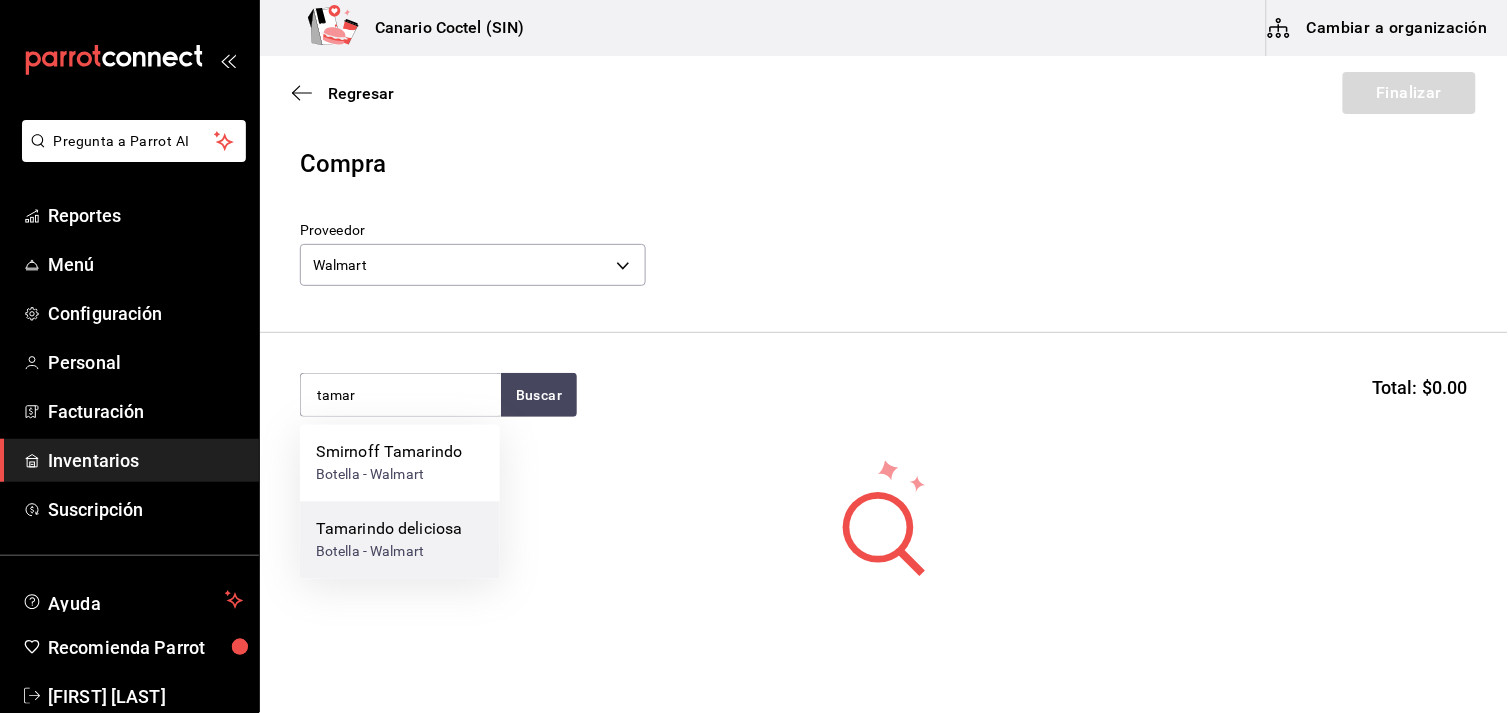 click on "Tamarindo deliciosa" at bounding box center (389, 530) 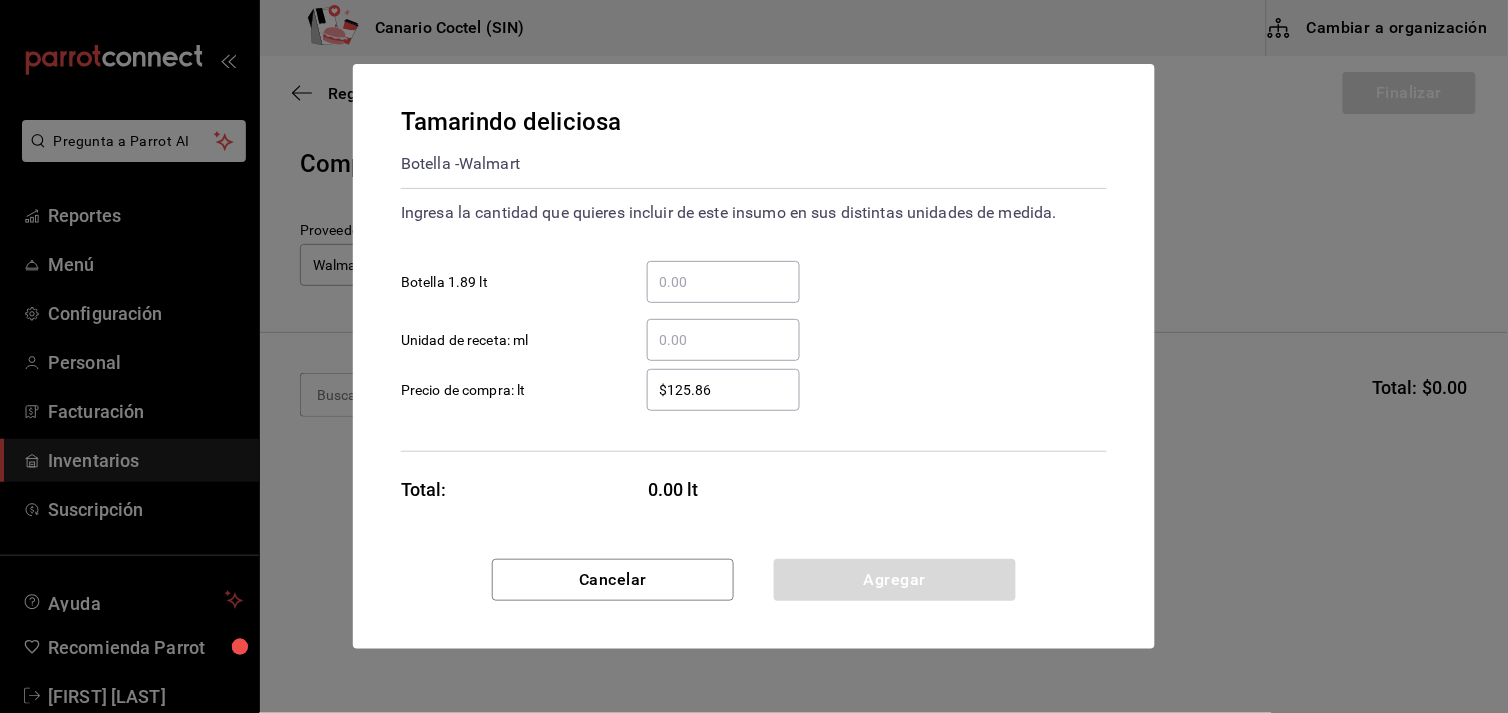 click on "​ Unidad de receta: ml" at bounding box center (723, 340) 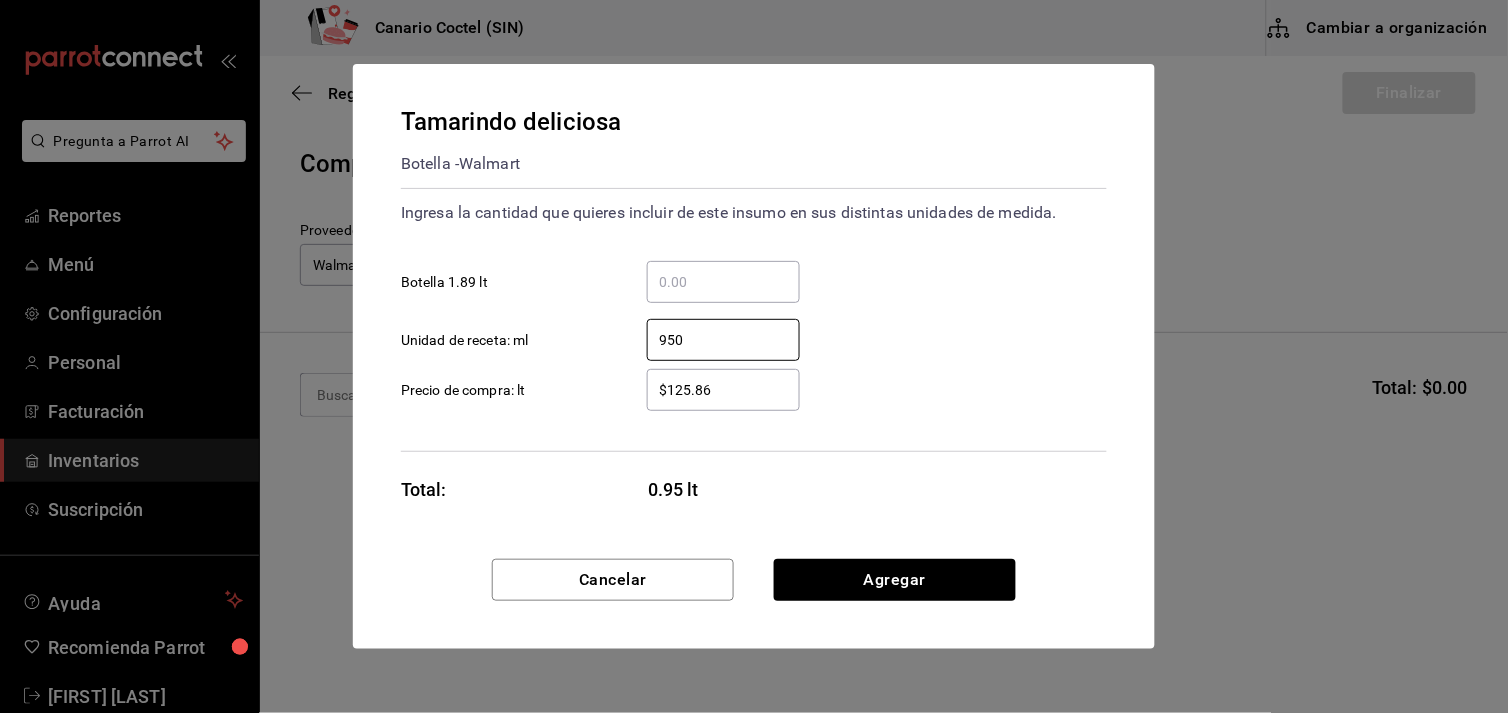 type on "950" 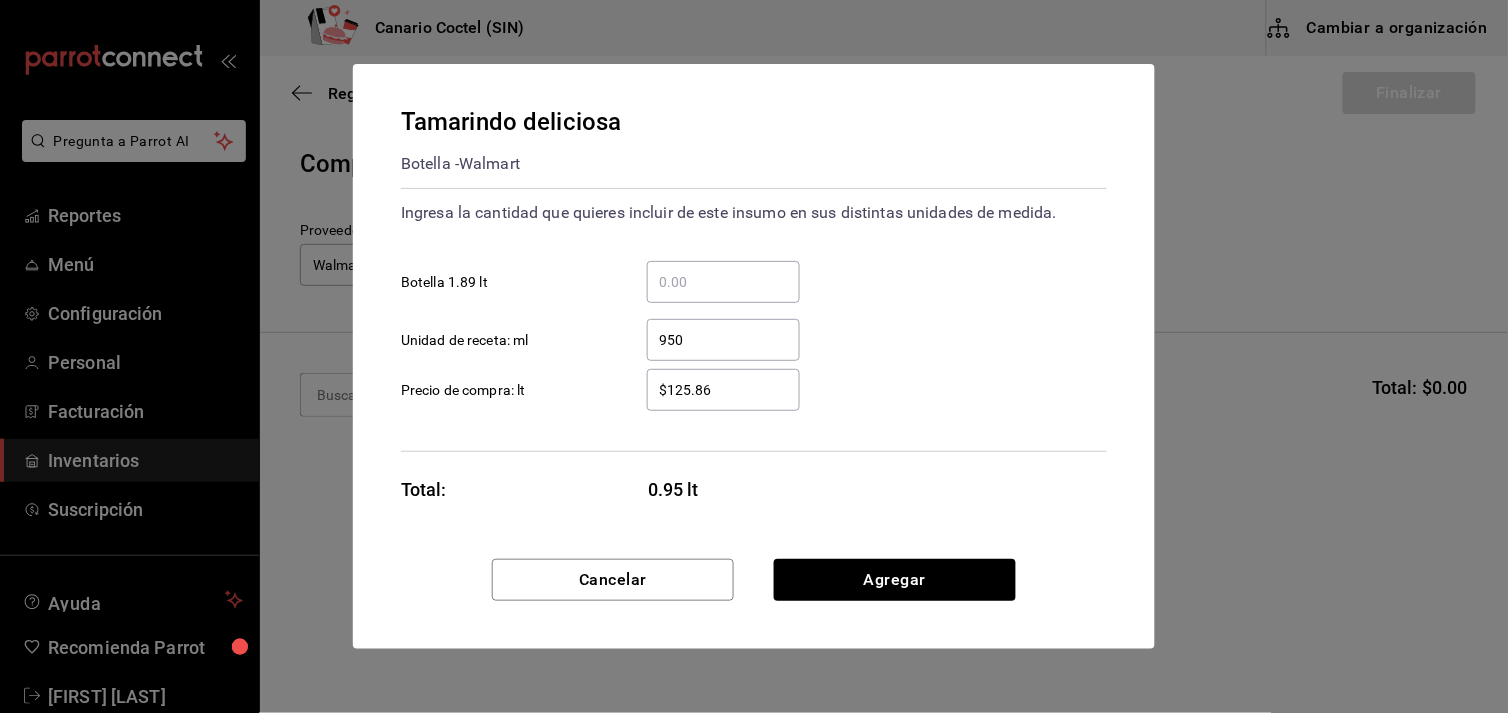 click on "$125.86" at bounding box center (723, 390) 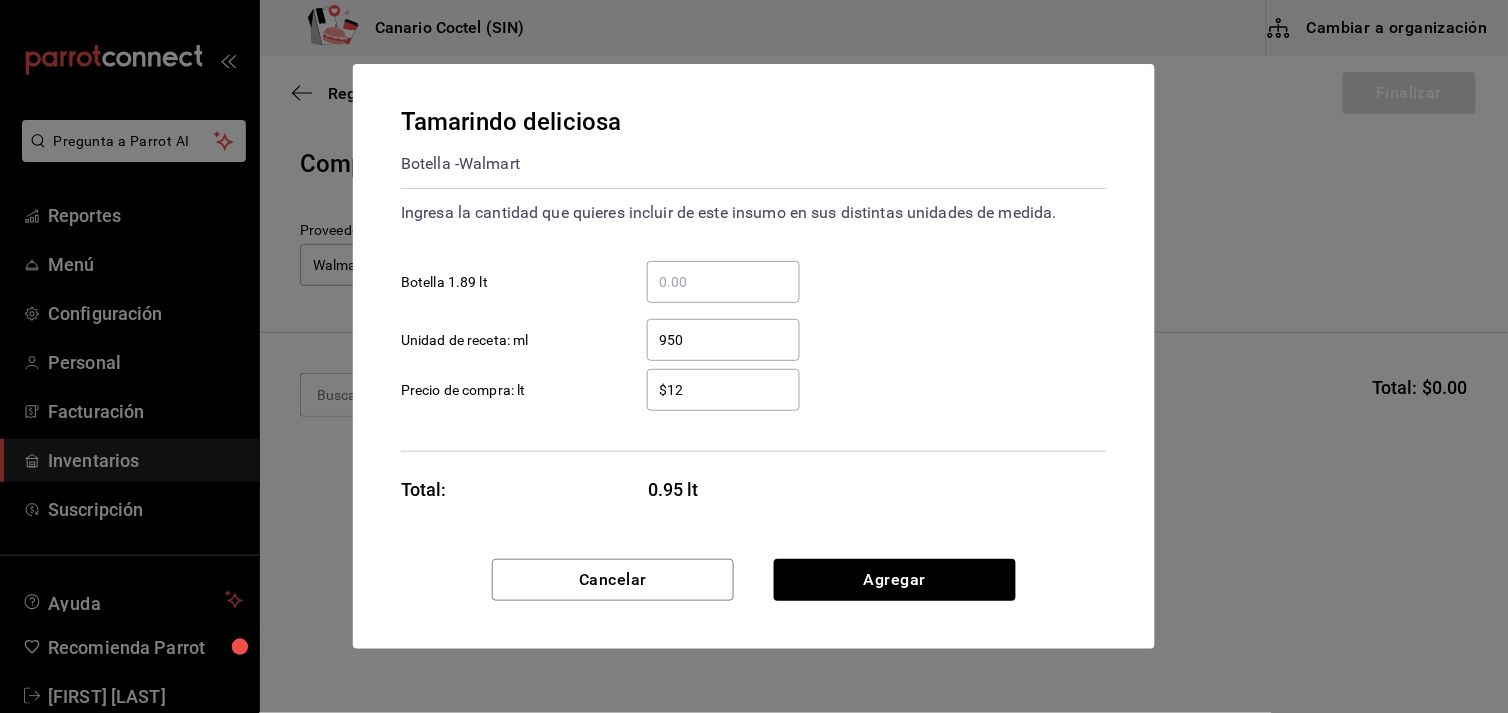 type on "$1" 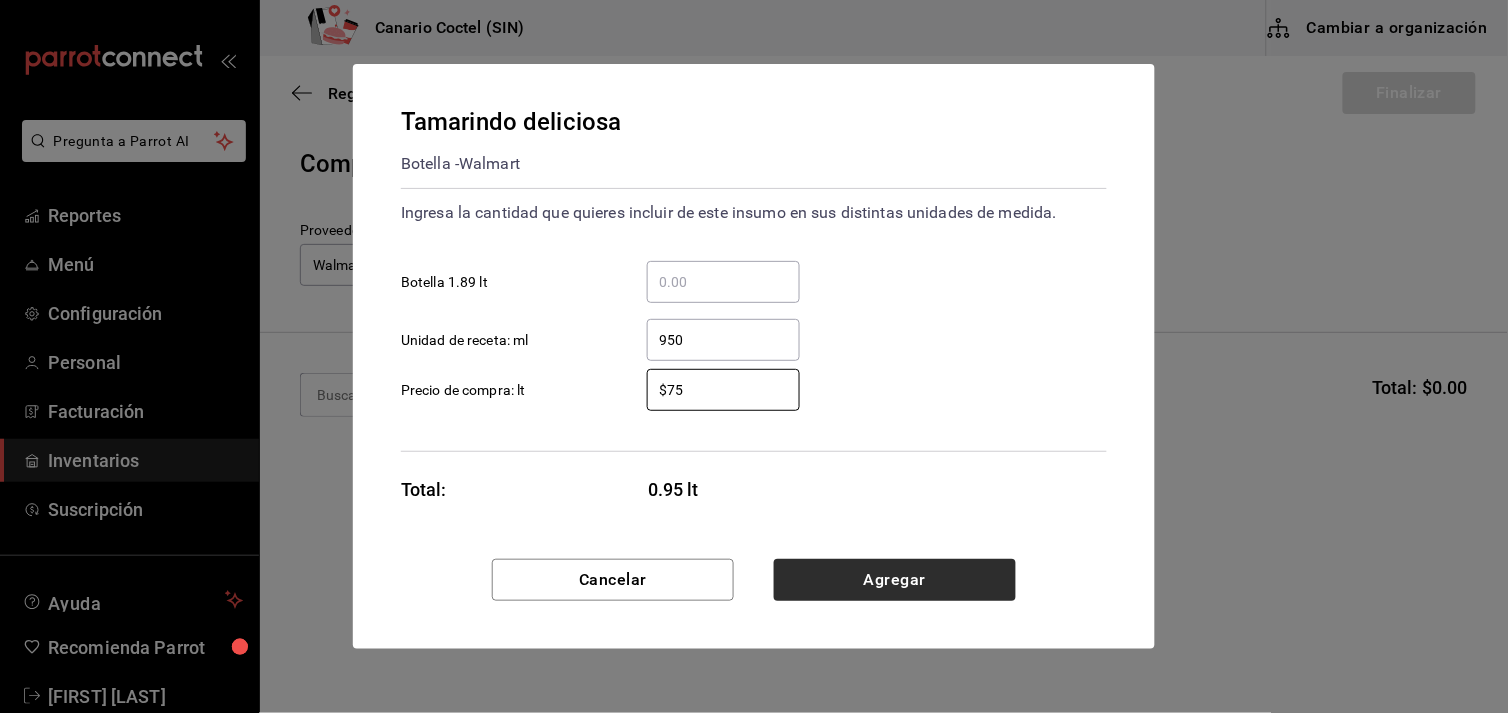 type on "$75" 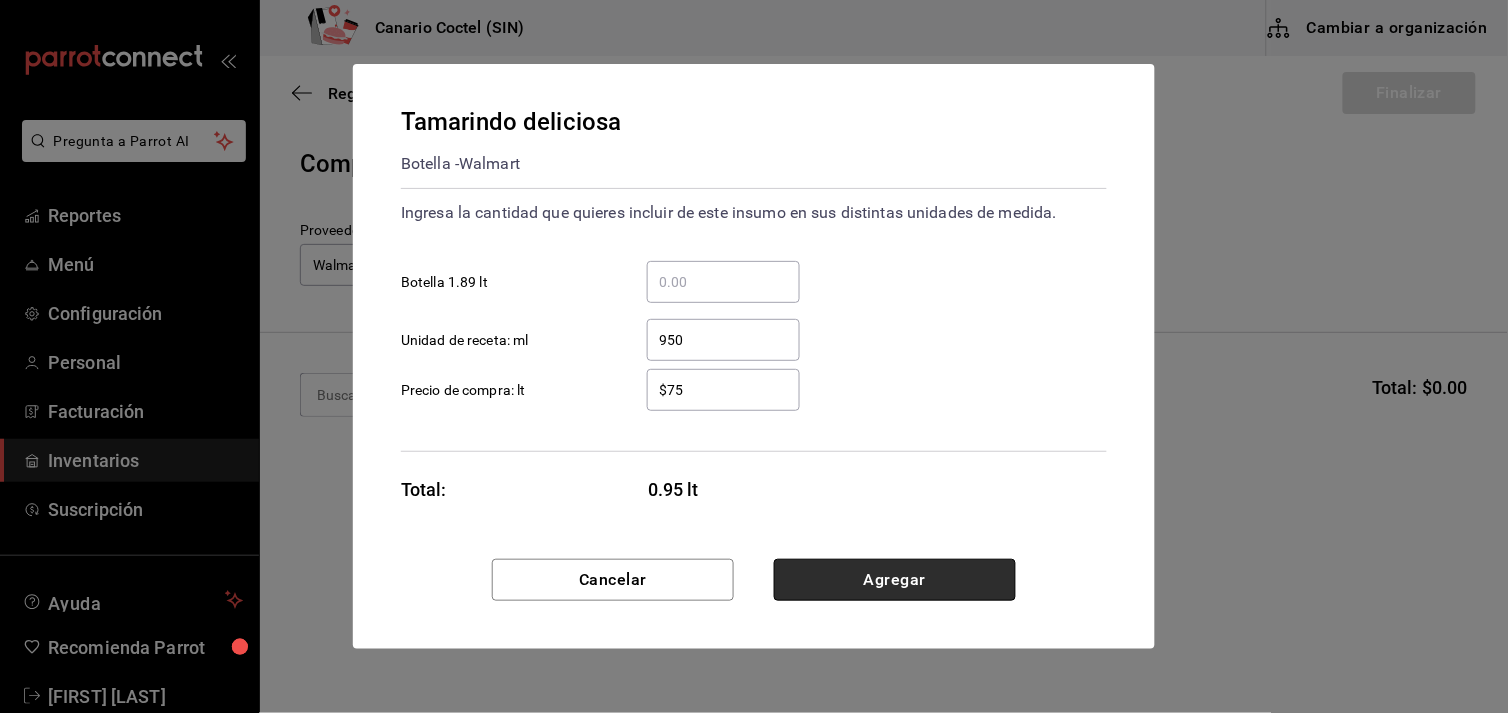 click on "Agregar" at bounding box center [895, 580] 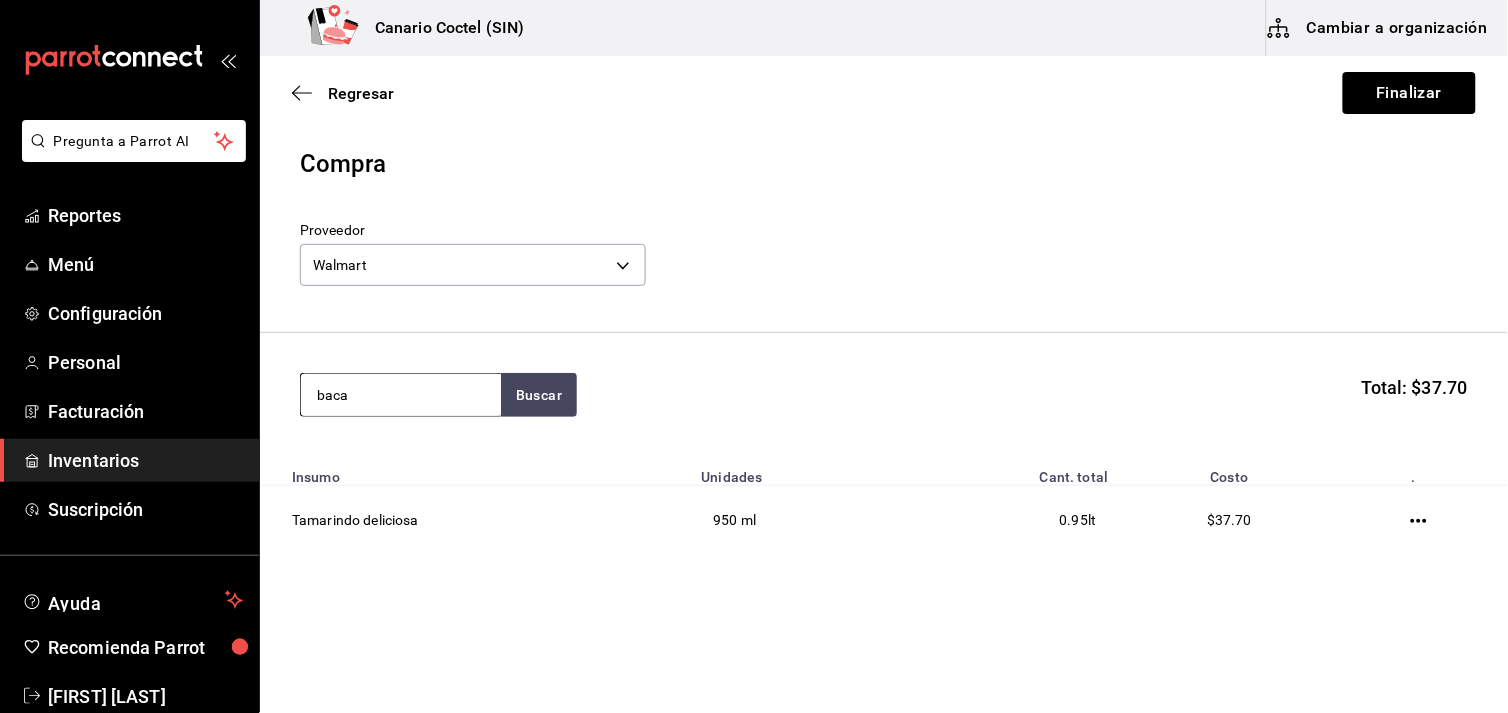 type on "baca" 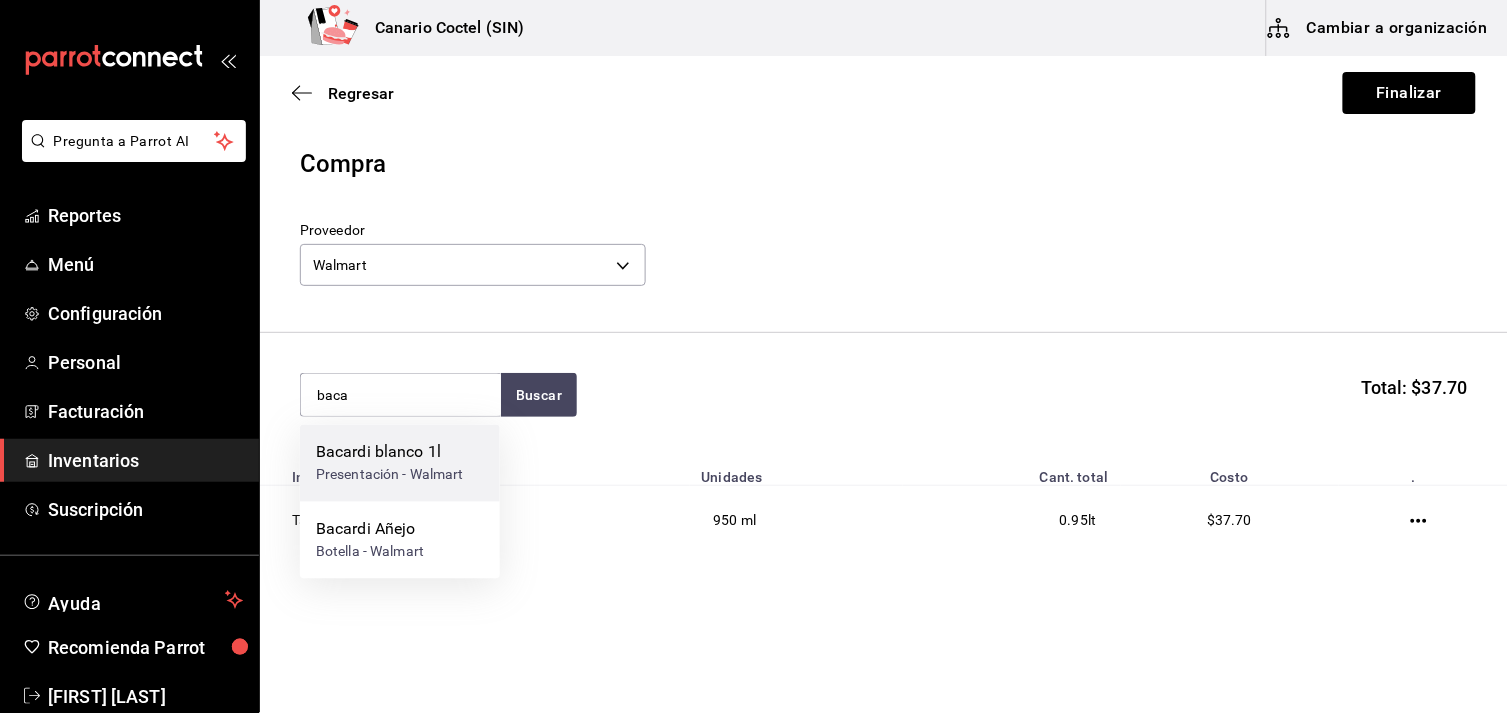 click on "Presentación - Walmart" at bounding box center [390, 475] 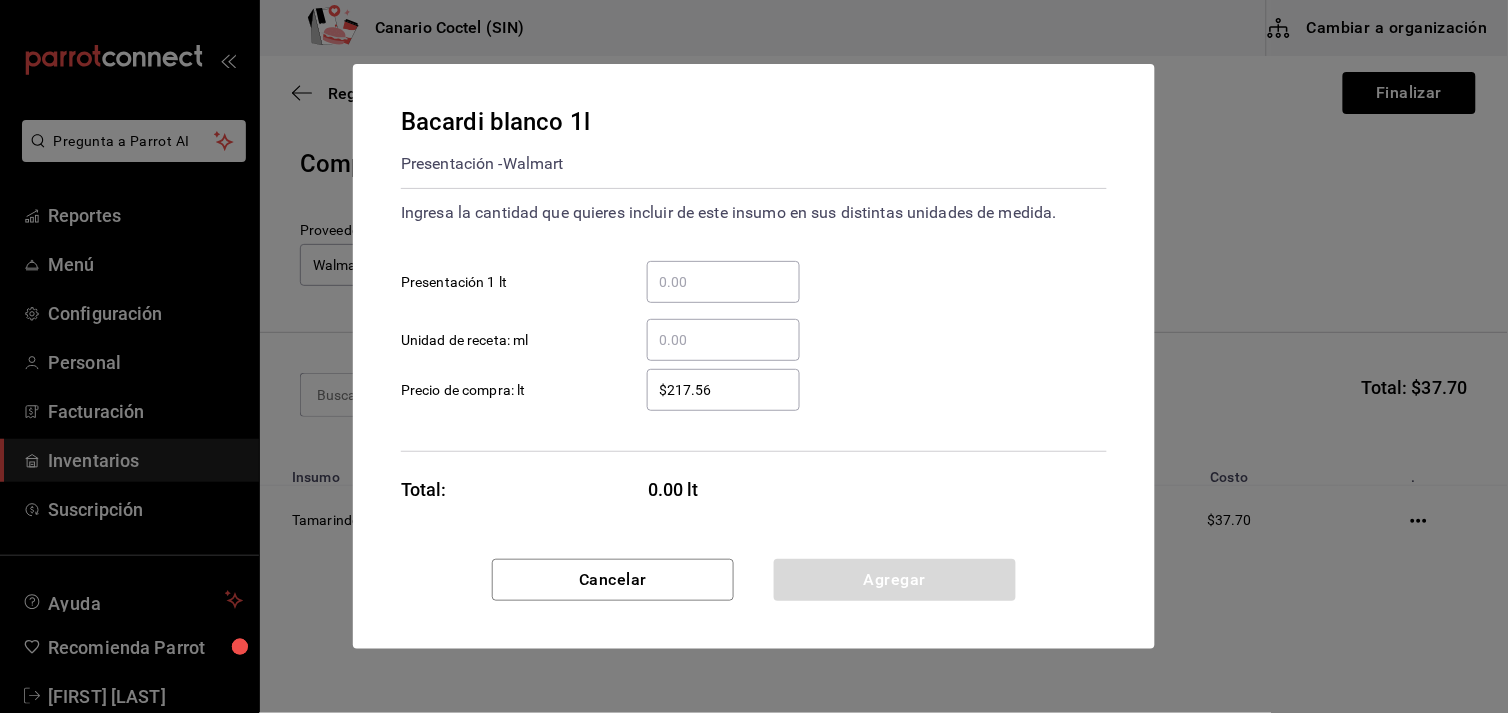 click on "​ Presentación 1 lt" at bounding box center (723, 282) 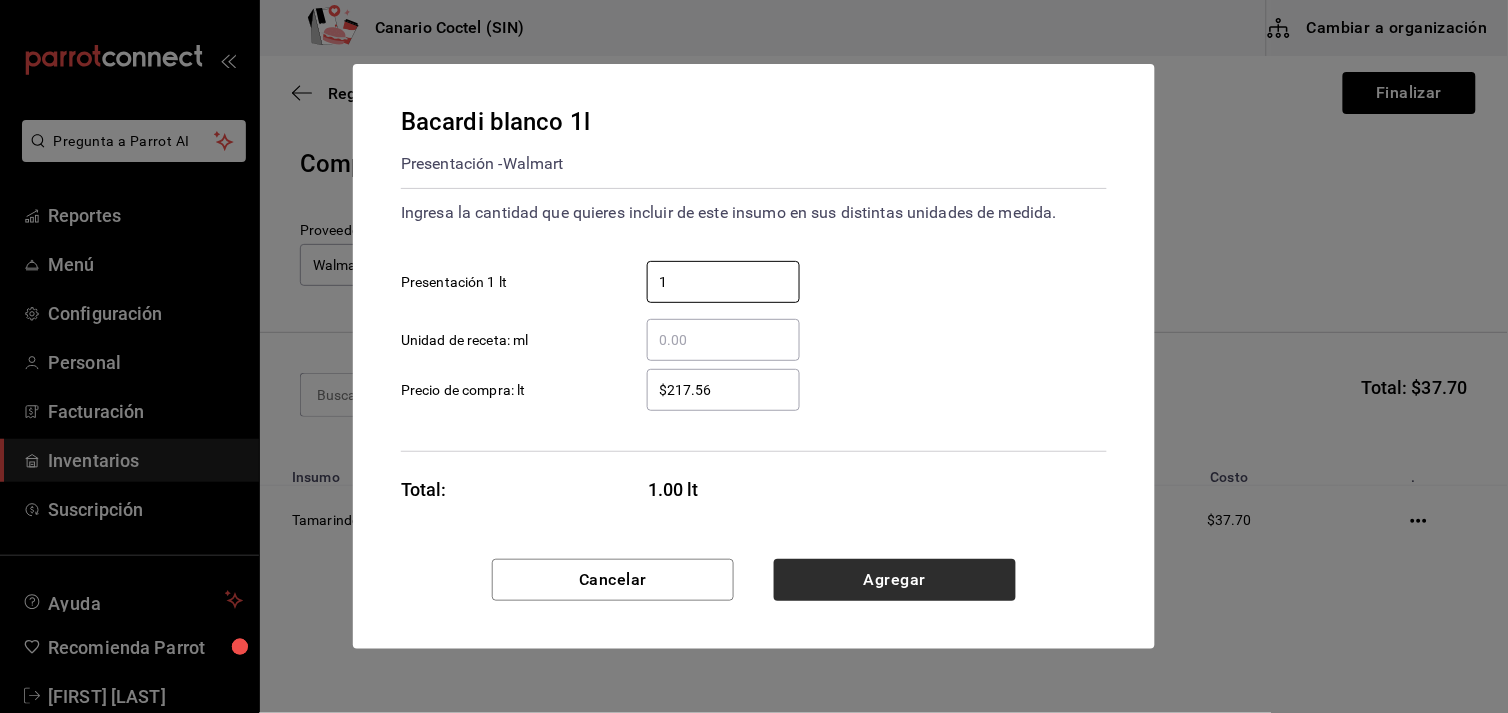 type on "1" 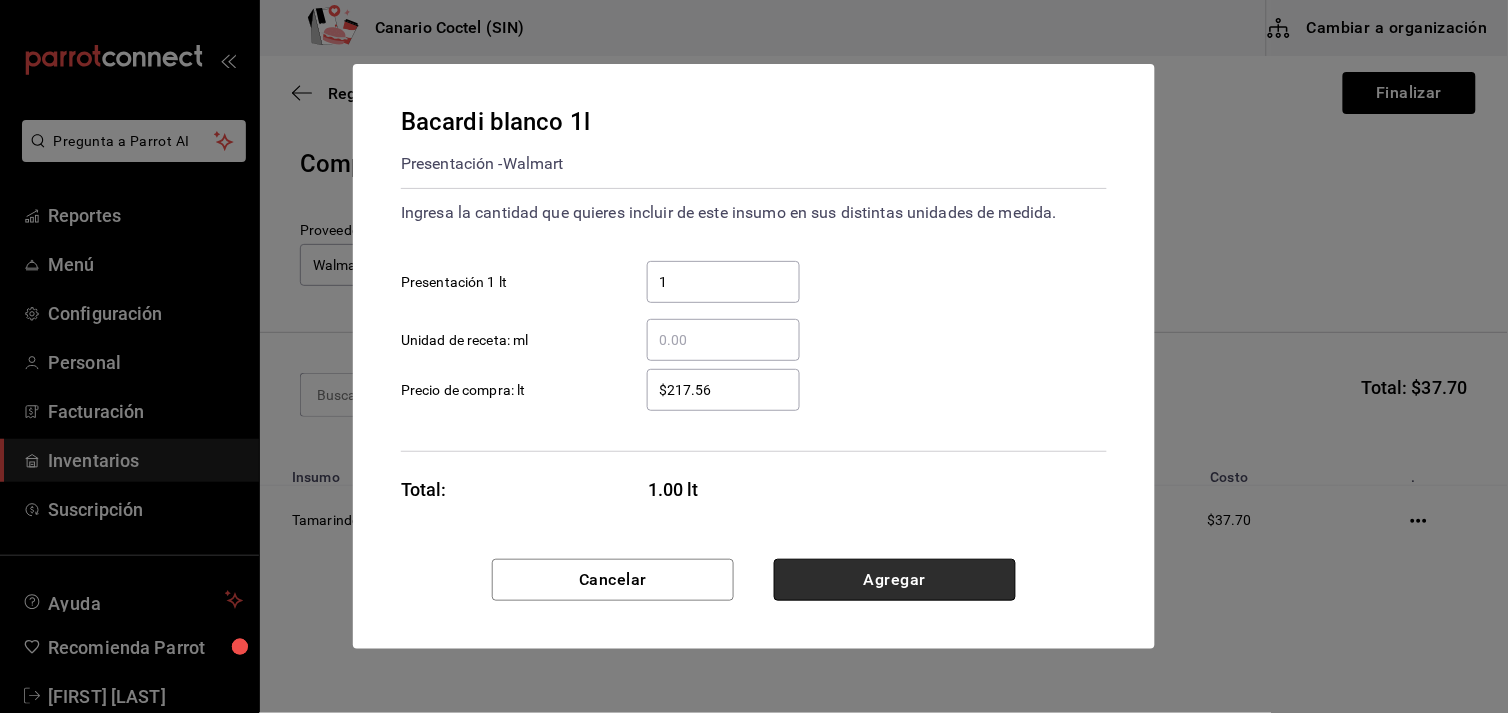 click on "Agregar" at bounding box center (895, 580) 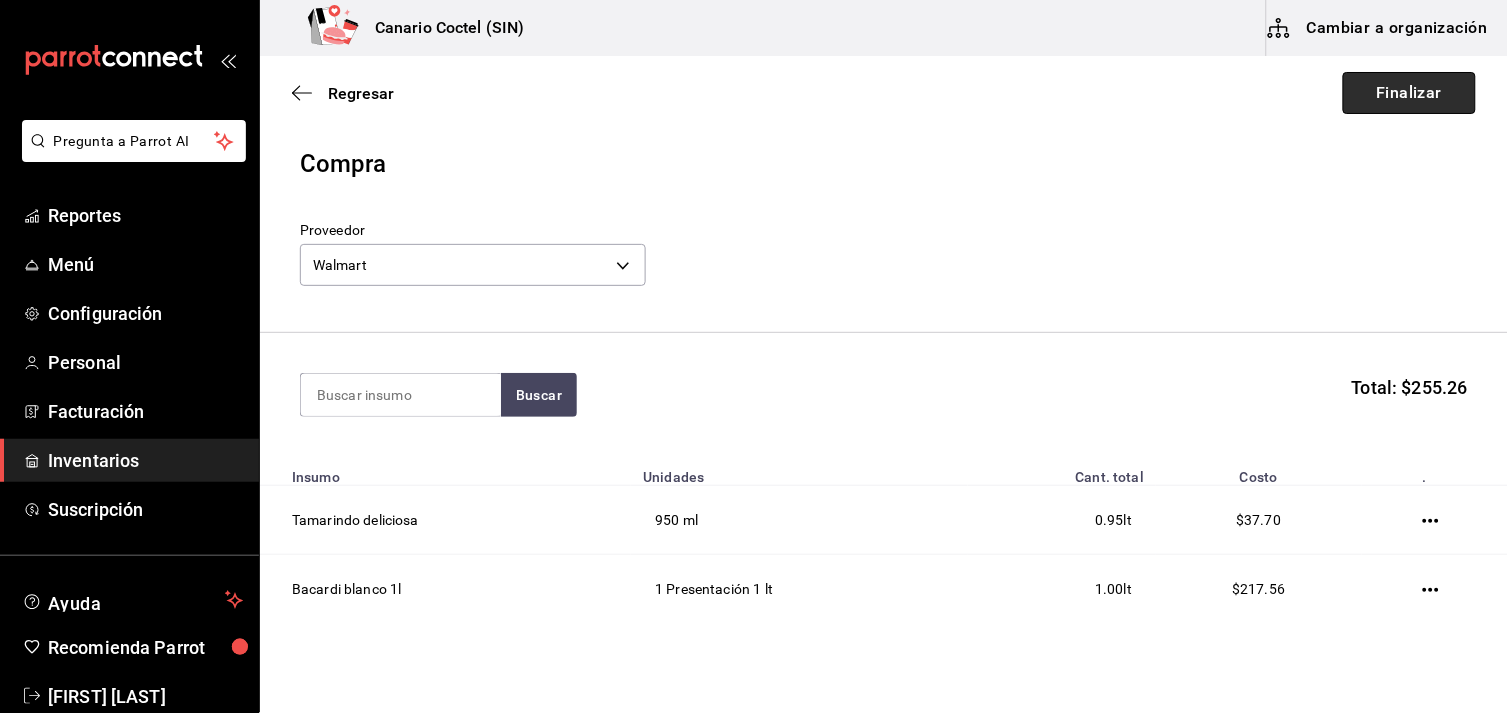 click on "Finalizar" at bounding box center [1409, 93] 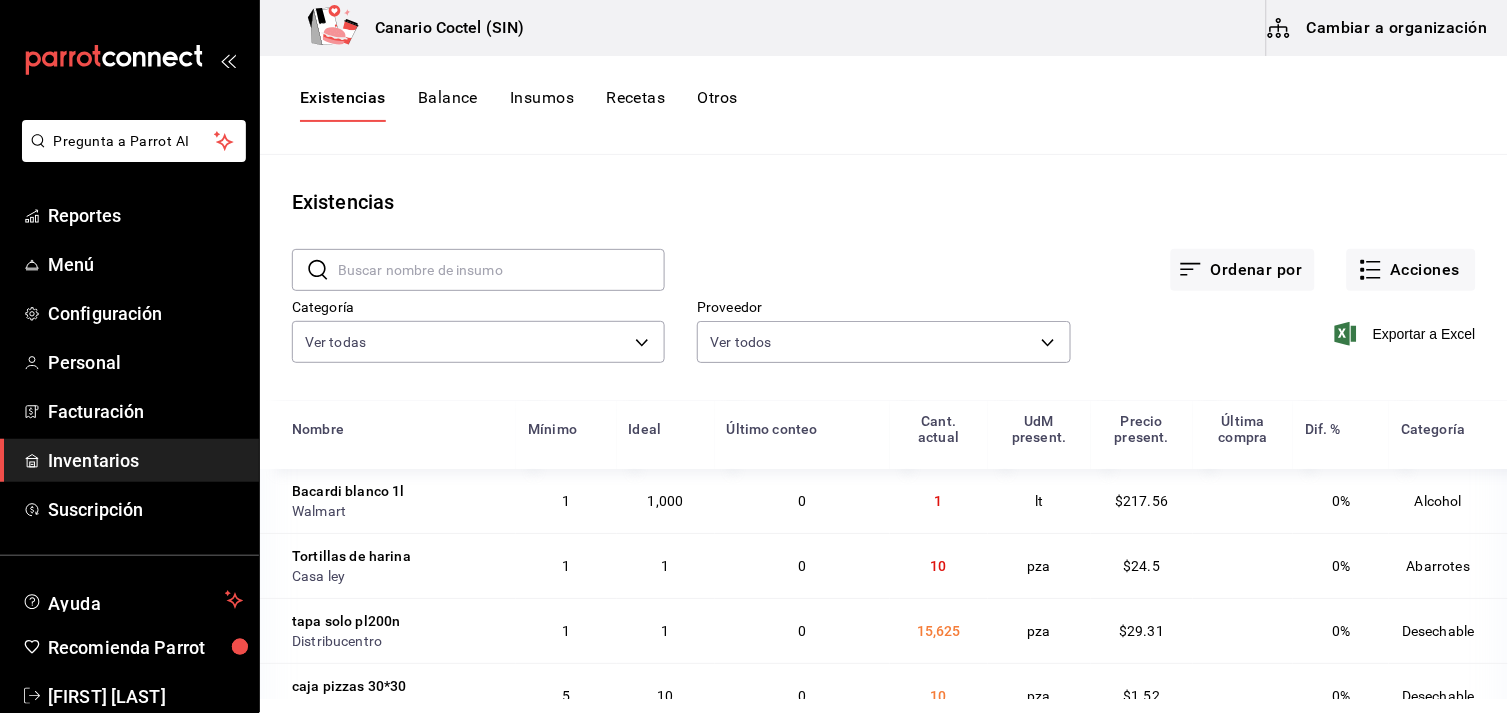scroll, scrollTop: 44, scrollLeft: 0, axis: vertical 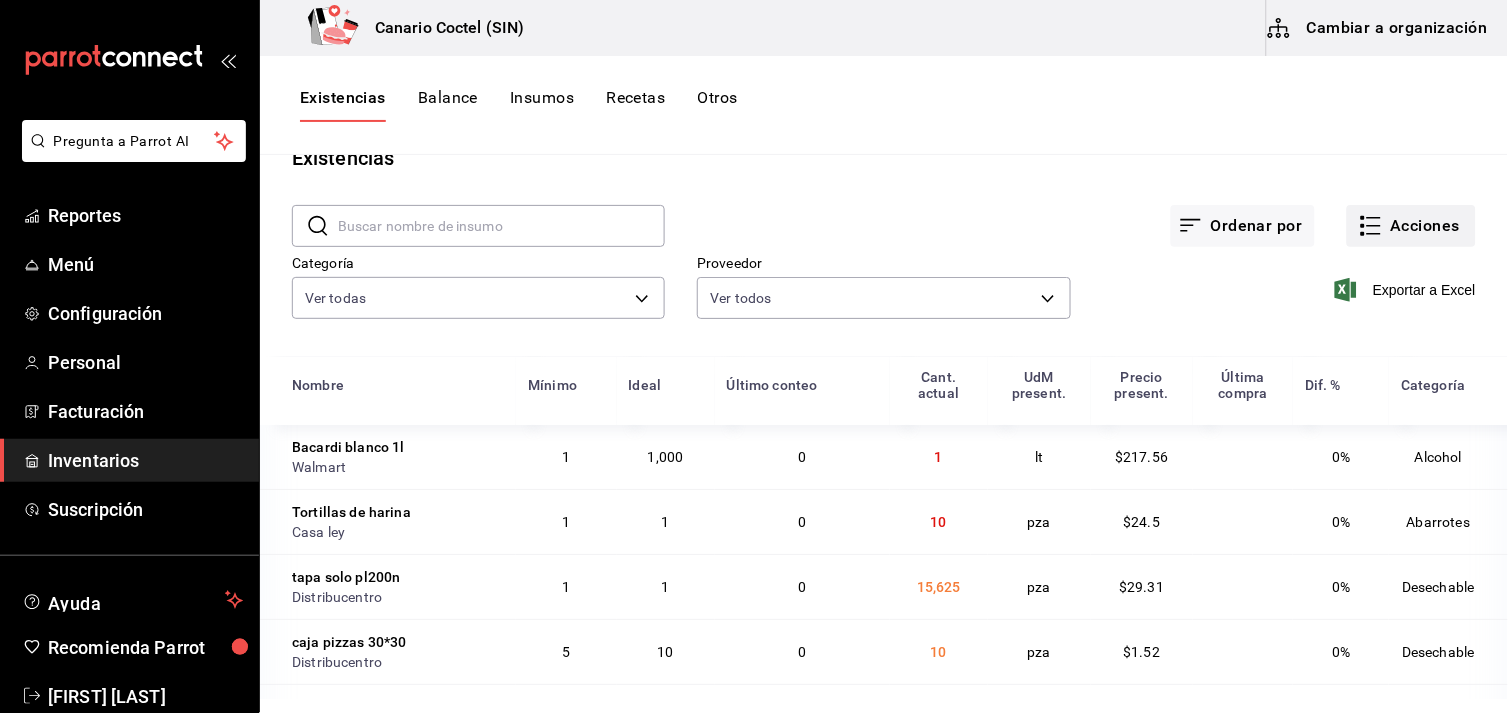 click on "Acciones" at bounding box center [1411, 226] 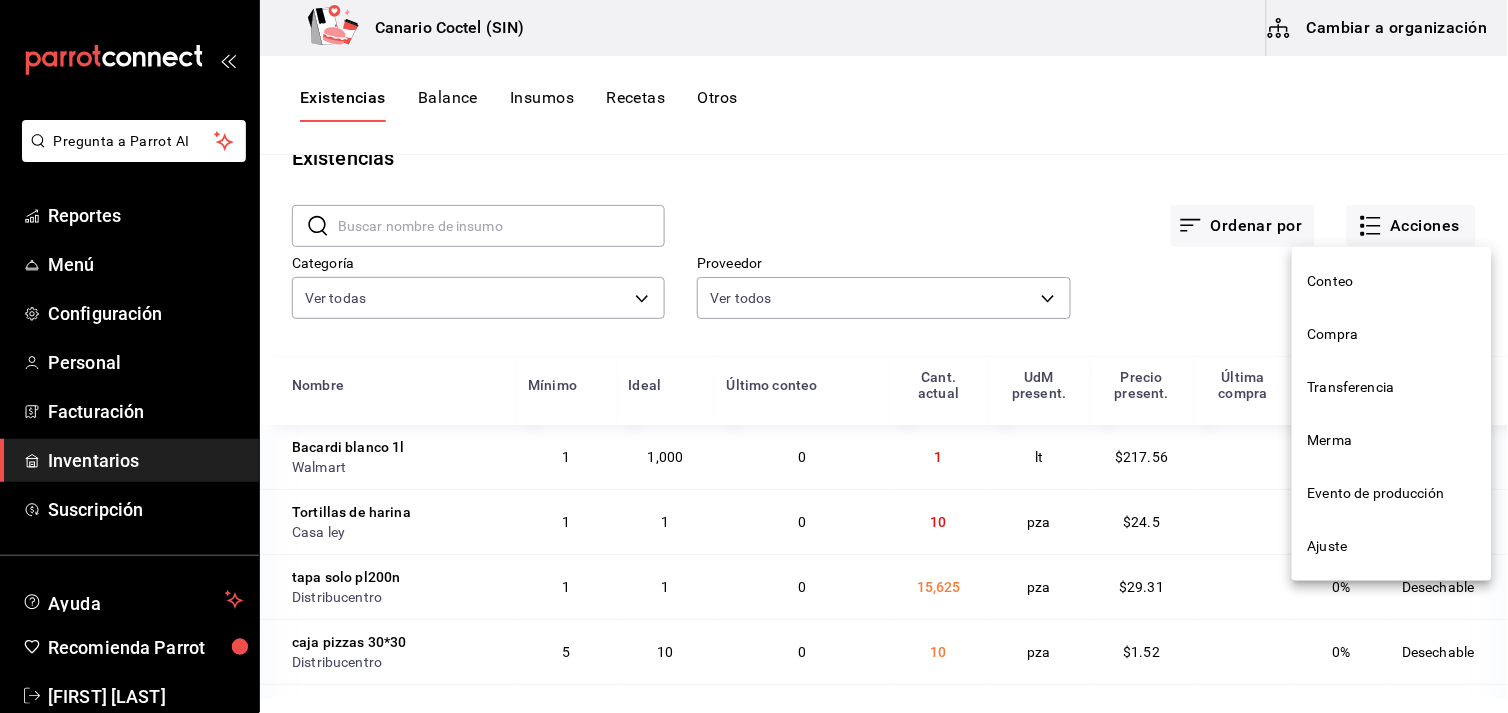click on "Compra" at bounding box center (1392, 334) 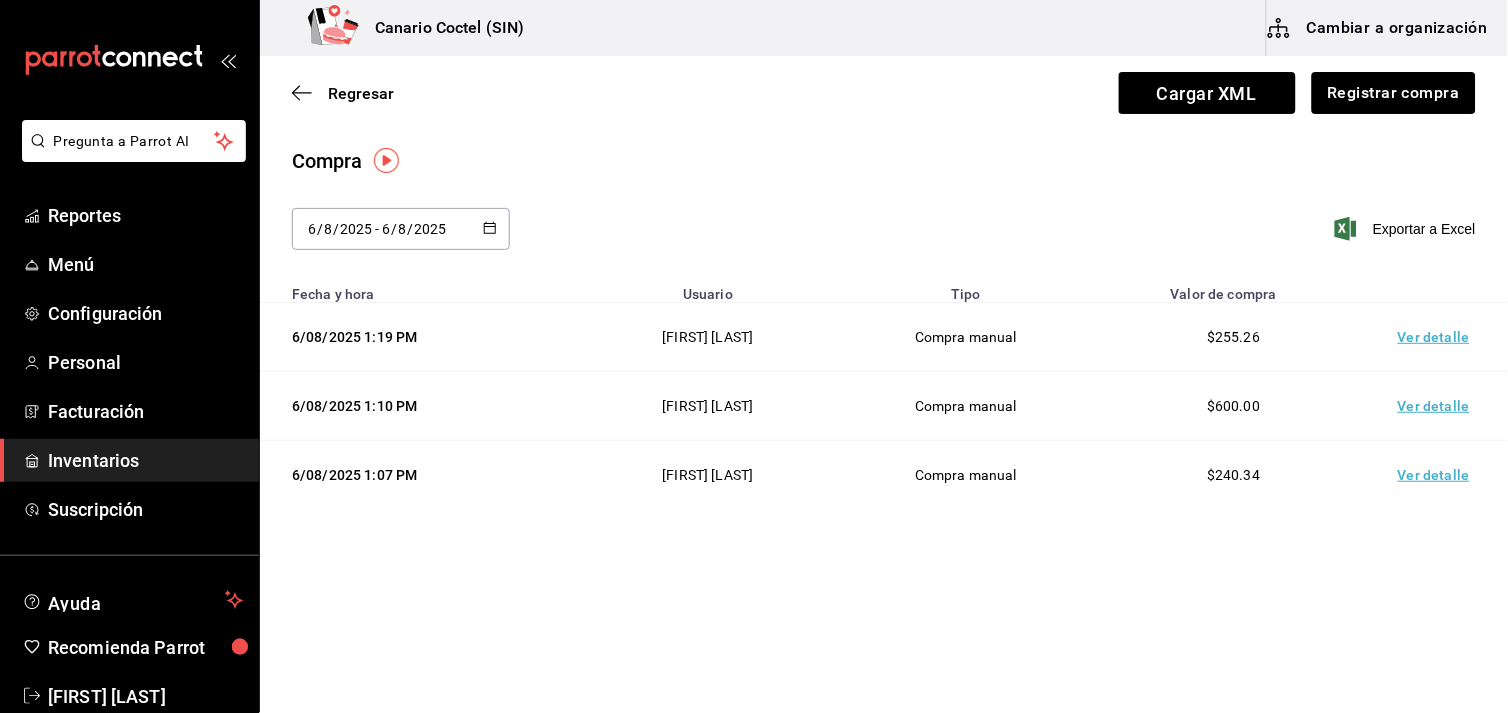 click on "2025-08-06 6 / 8 / 2025 - 2025-08-06 6 / 8 / 2025" at bounding box center [401, 229] 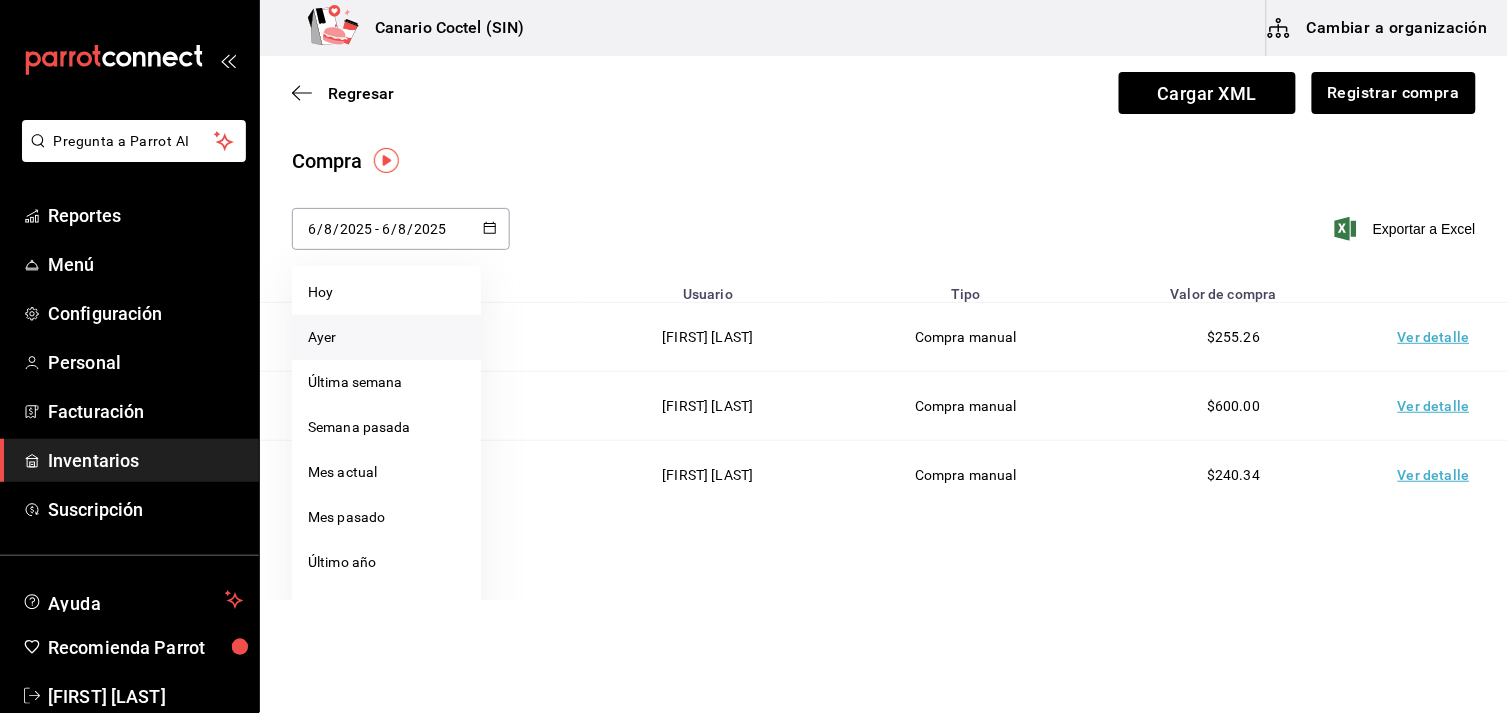 click on "Ayer" at bounding box center (386, 337) 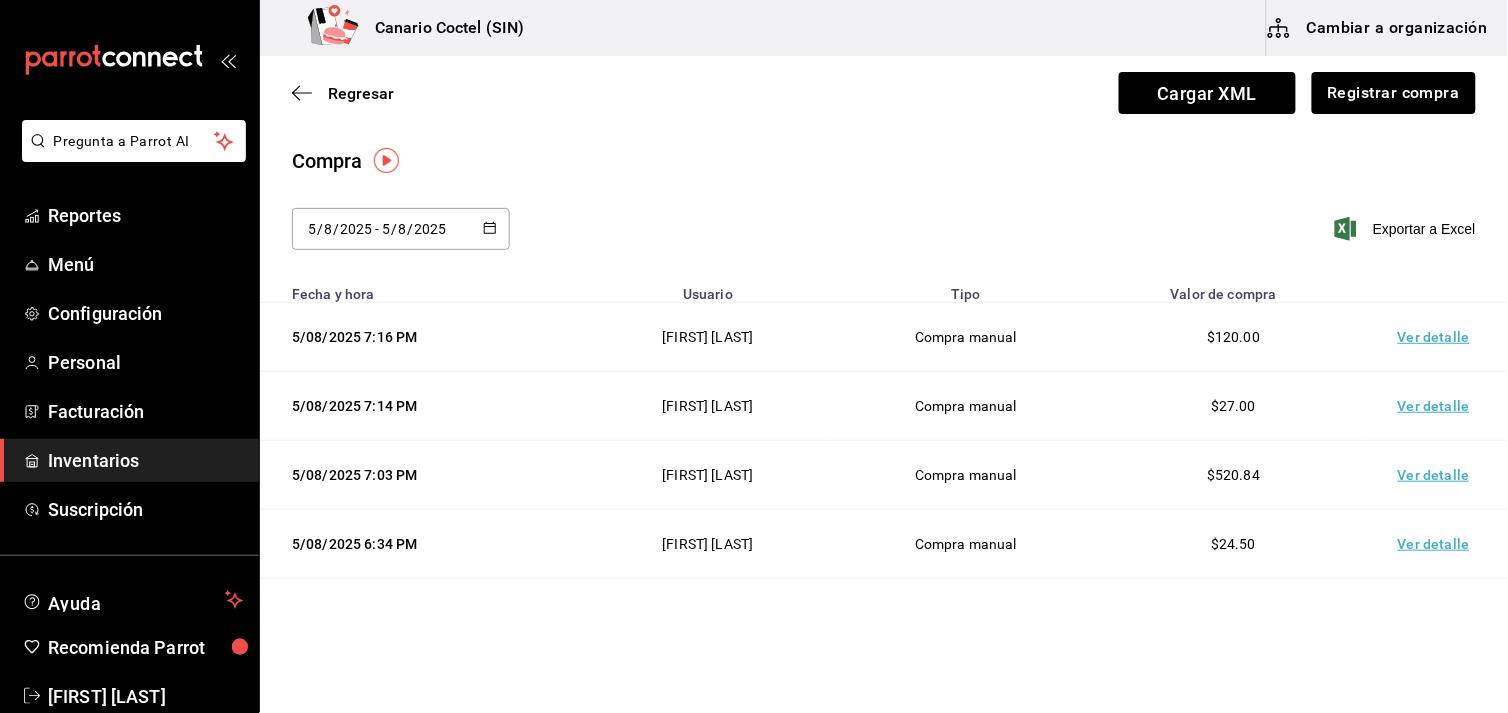 click on "Ver detalle" at bounding box center (1438, 337) 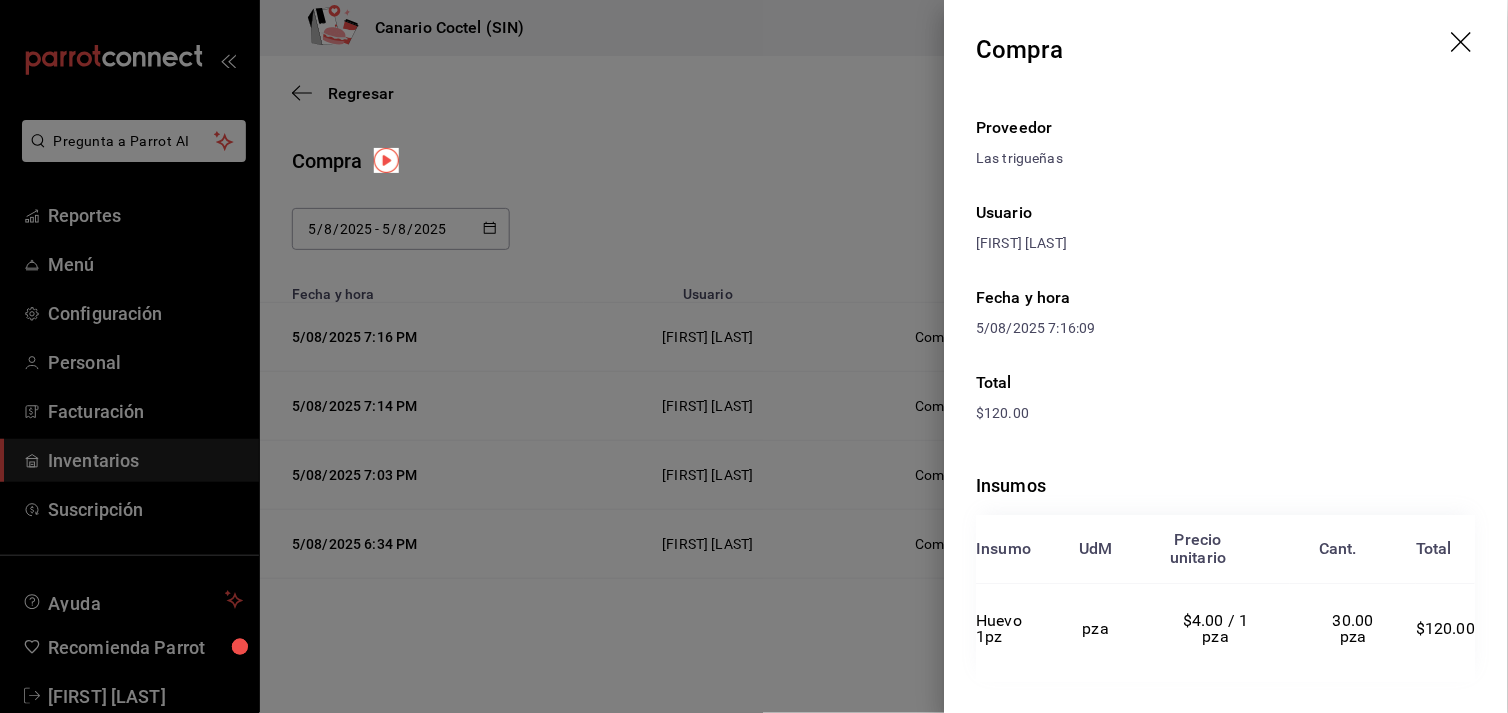 click on "Compra" at bounding box center (1226, 50) 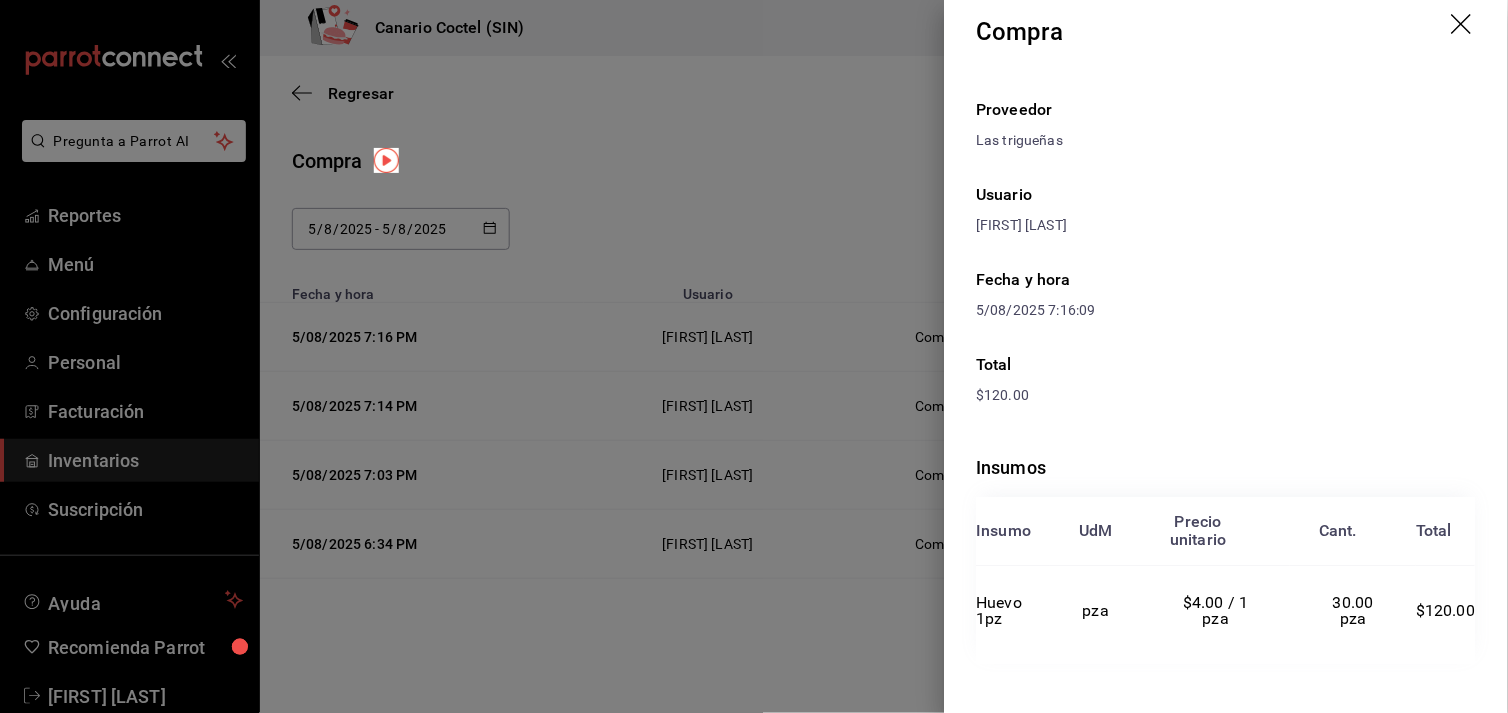 scroll, scrollTop: 32, scrollLeft: 0, axis: vertical 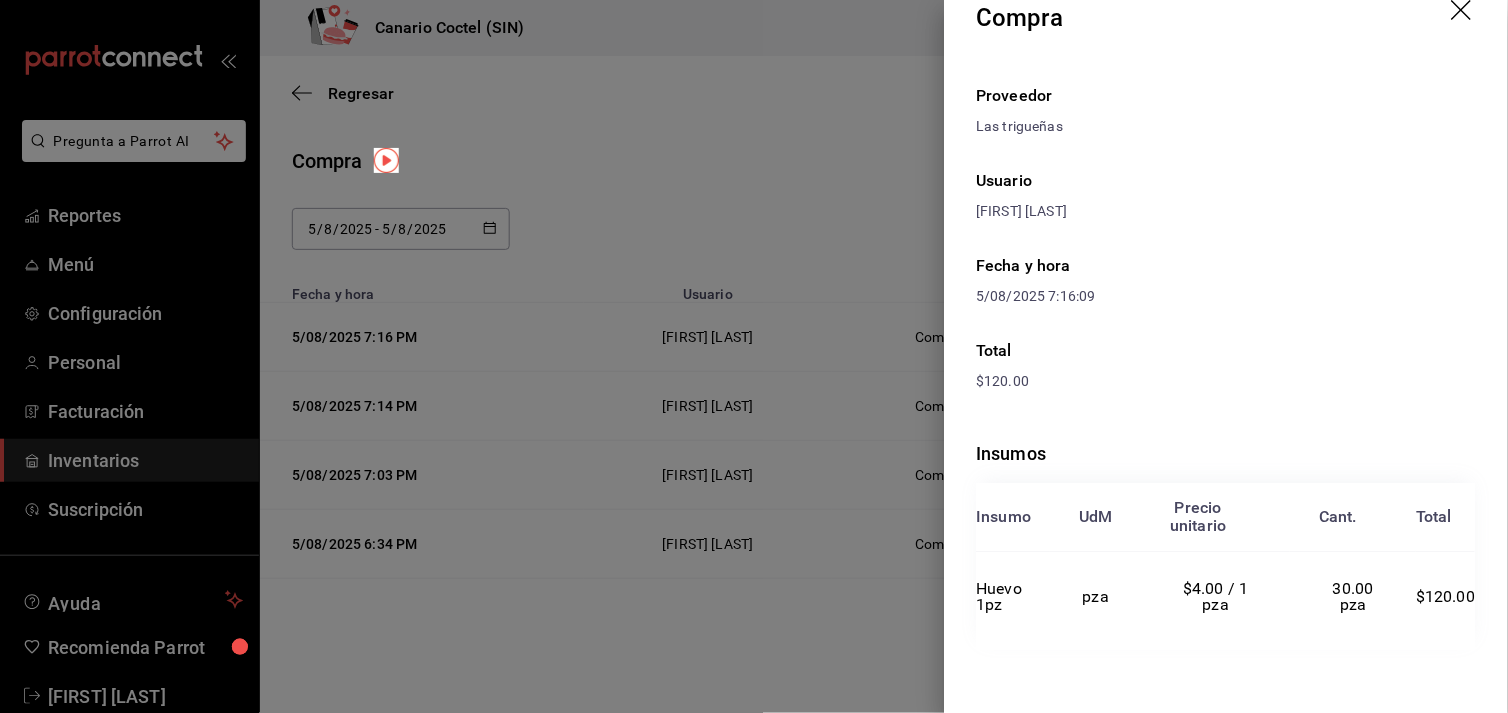 click 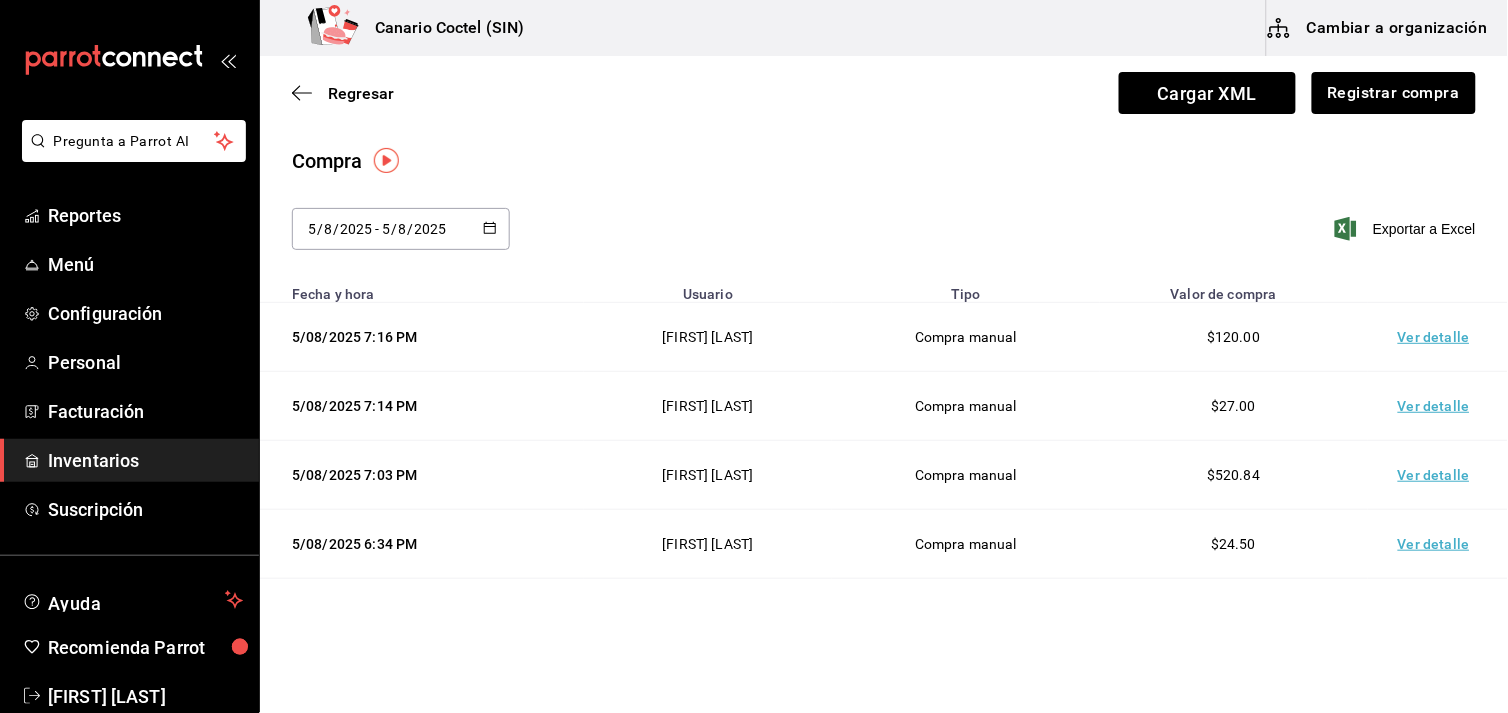 click on "Ver detalle" at bounding box center (1438, 406) 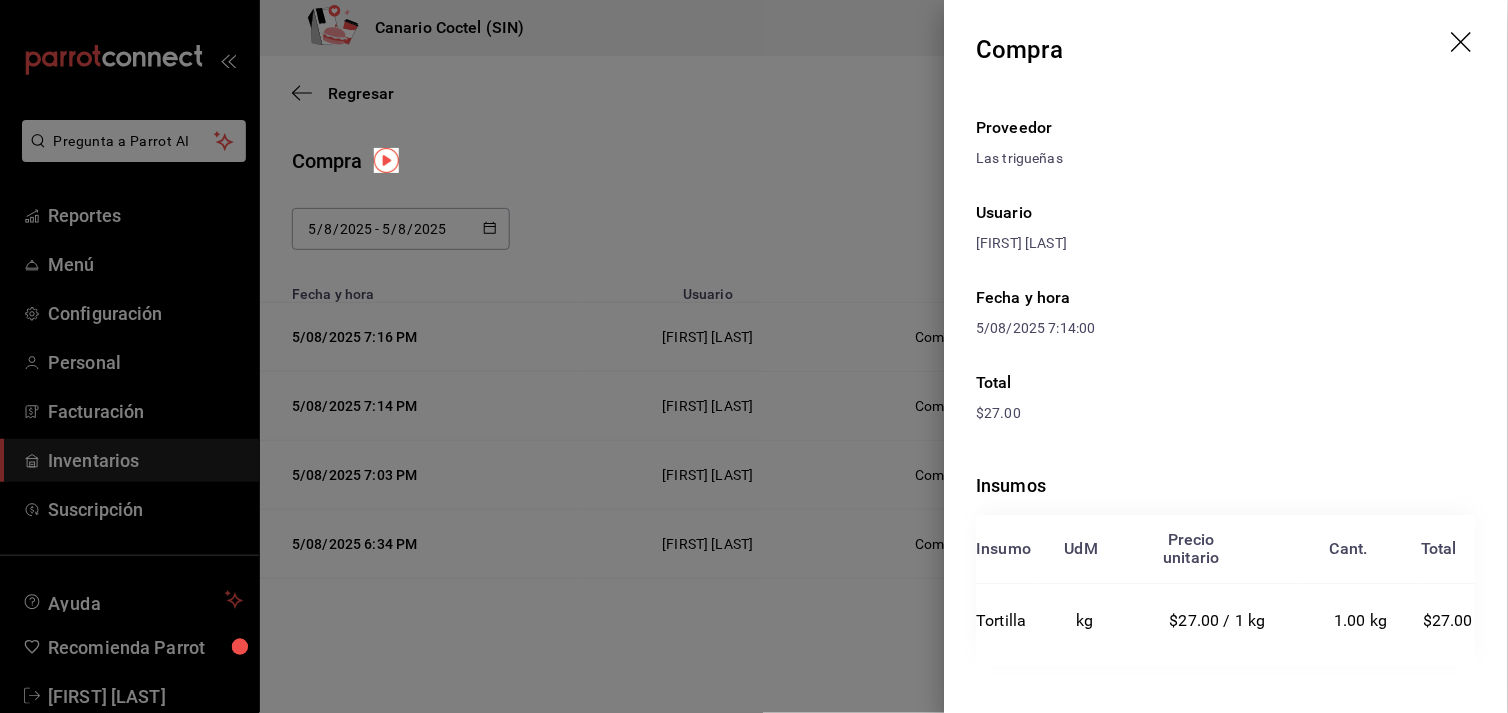 click on "Compra" at bounding box center (1226, 50) 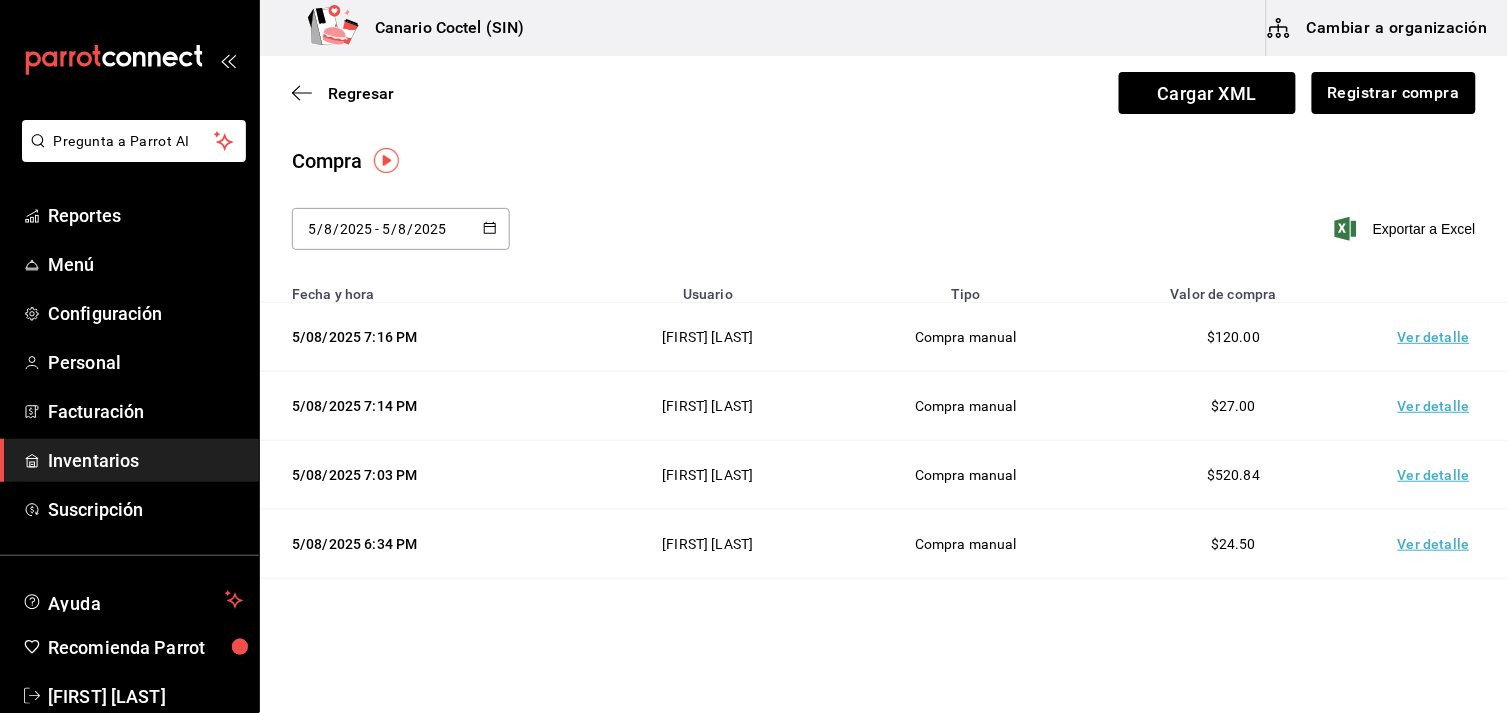 click on "Ver detalle" at bounding box center (1438, 475) 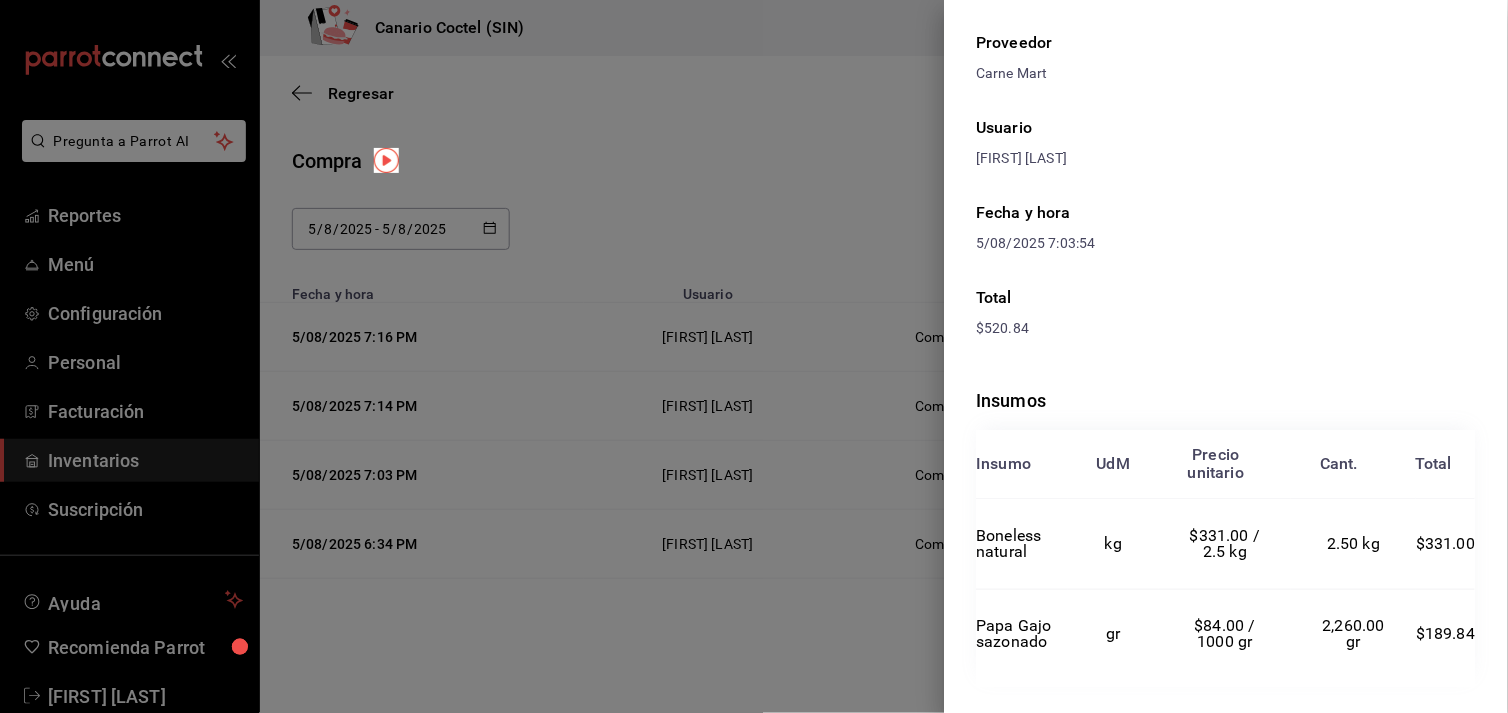 scroll, scrollTop: 94, scrollLeft: 0, axis: vertical 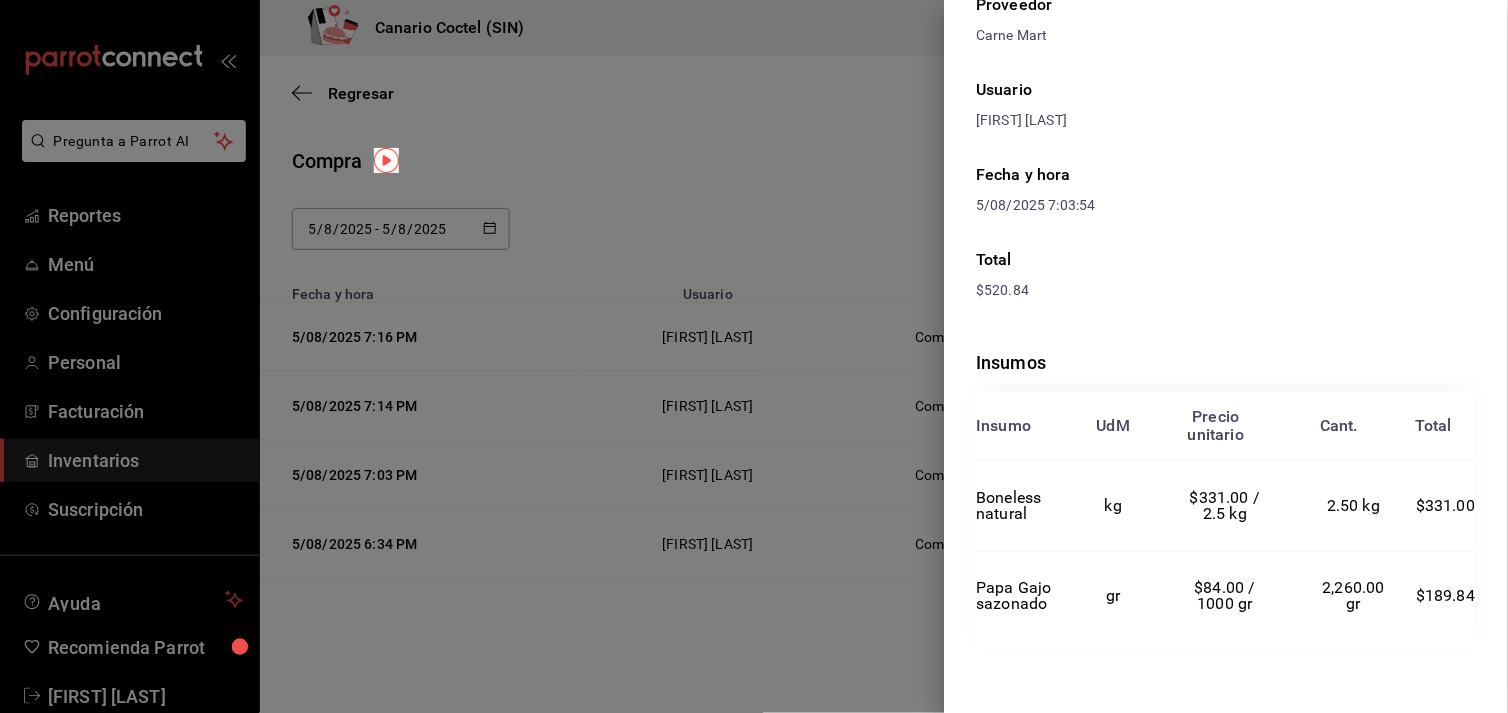 click at bounding box center [754, 356] 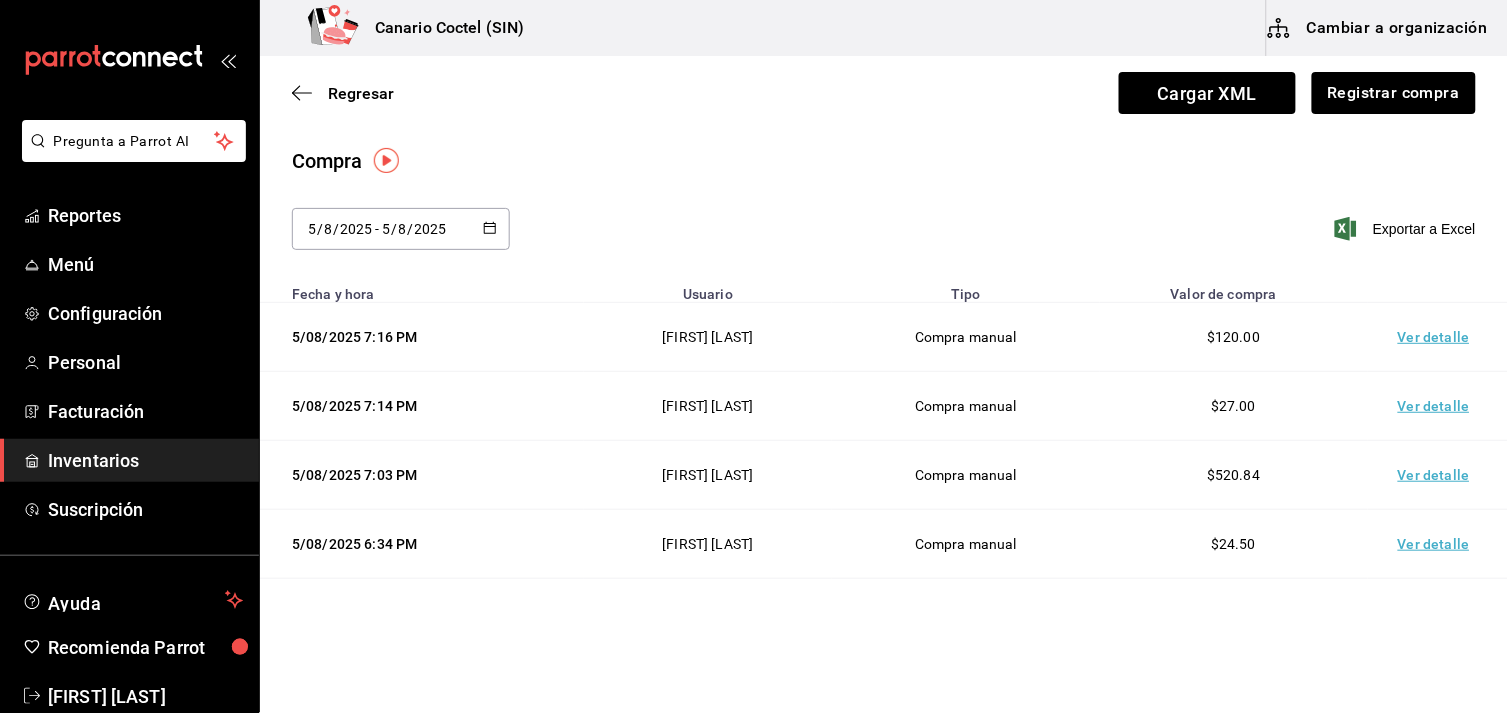 click on "Ver detalle" at bounding box center (1438, 544) 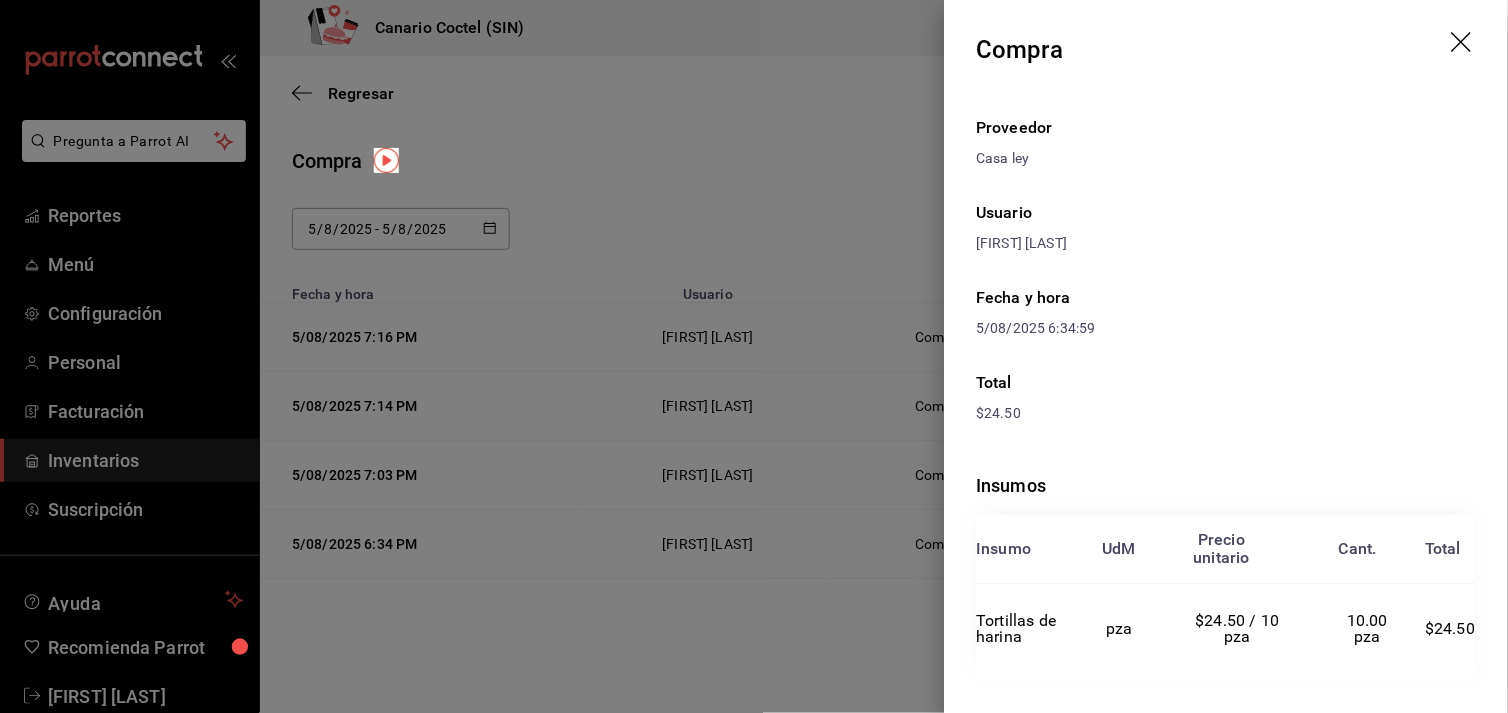 scroll, scrollTop: 32, scrollLeft: 0, axis: vertical 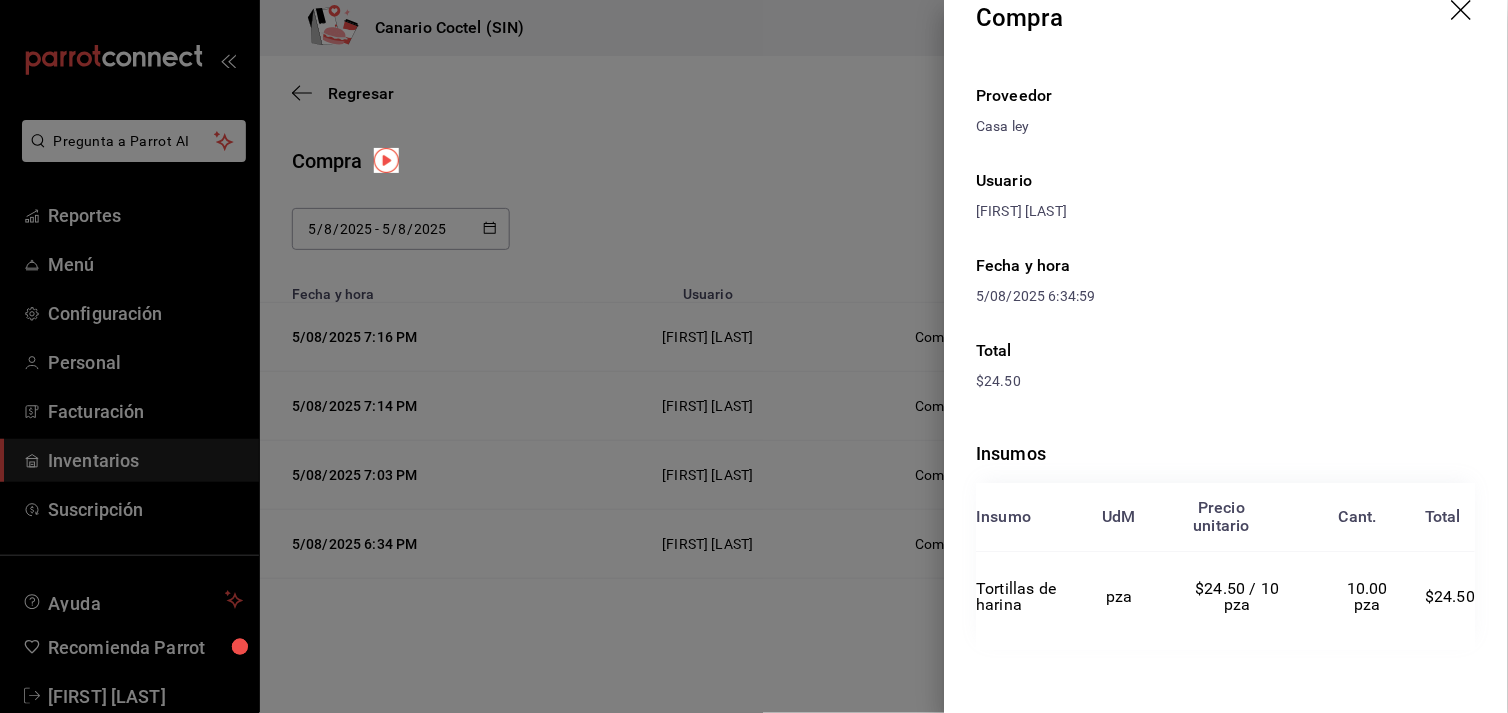 click at bounding box center (754, 356) 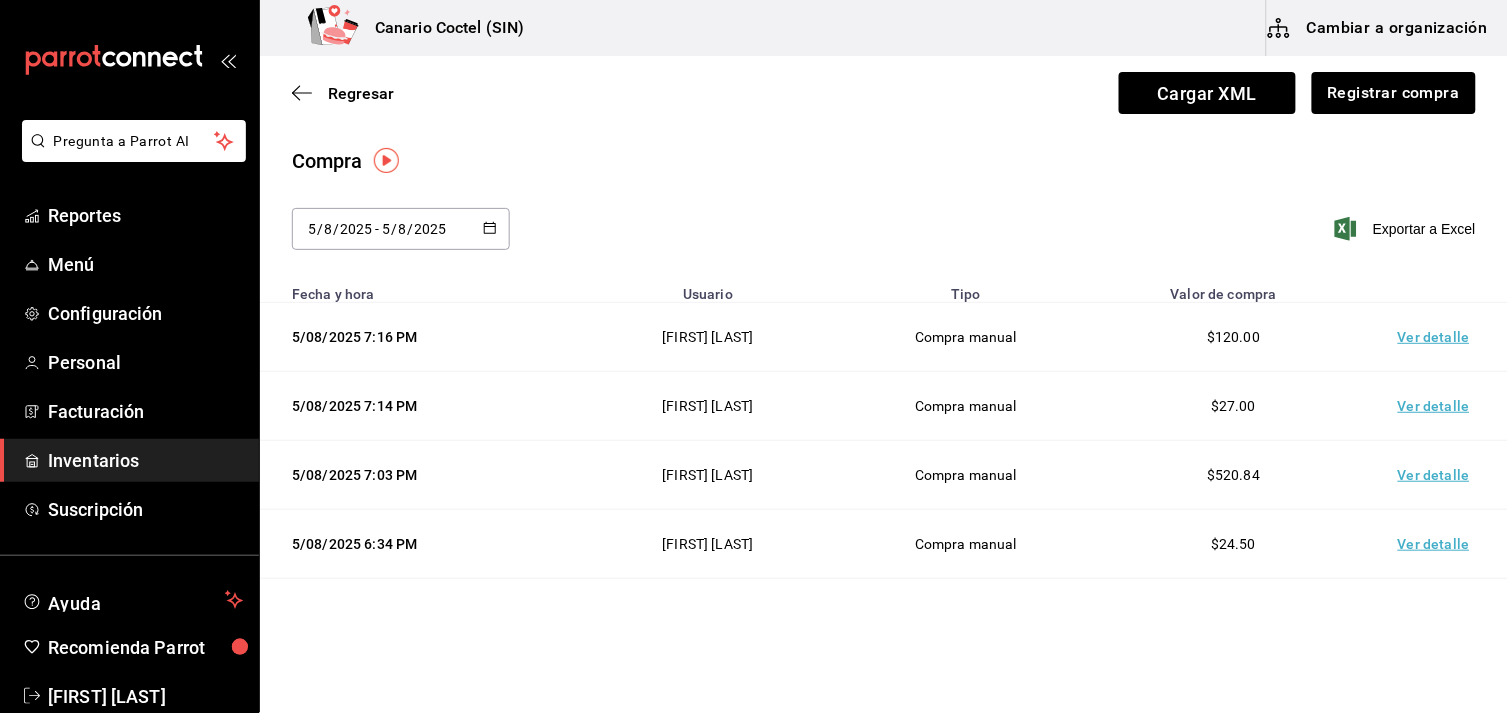 click on "Ver detalle" at bounding box center (1438, 475) 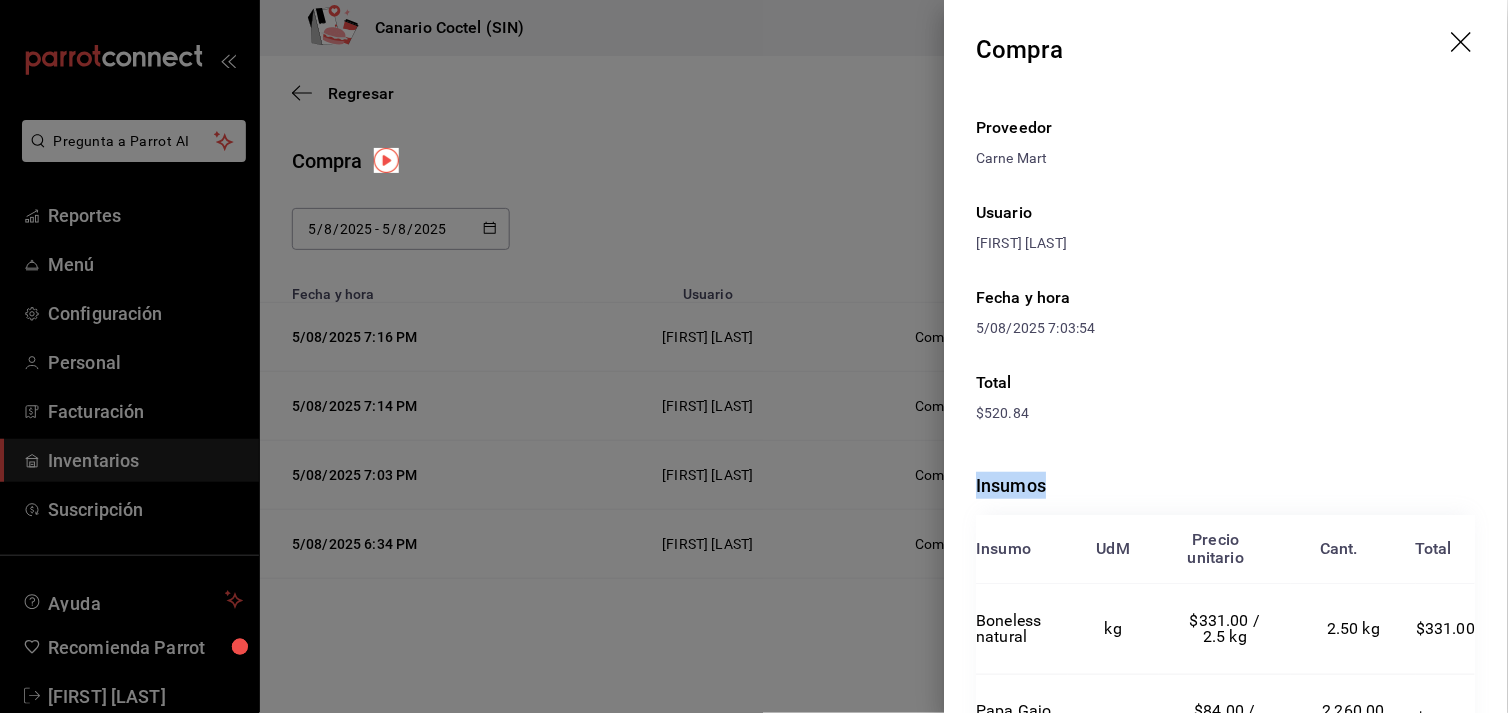 drag, startPoint x: 1487, startPoint y: 403, endPoint x: 1500, endPoint y: 544, distance: 141.59802 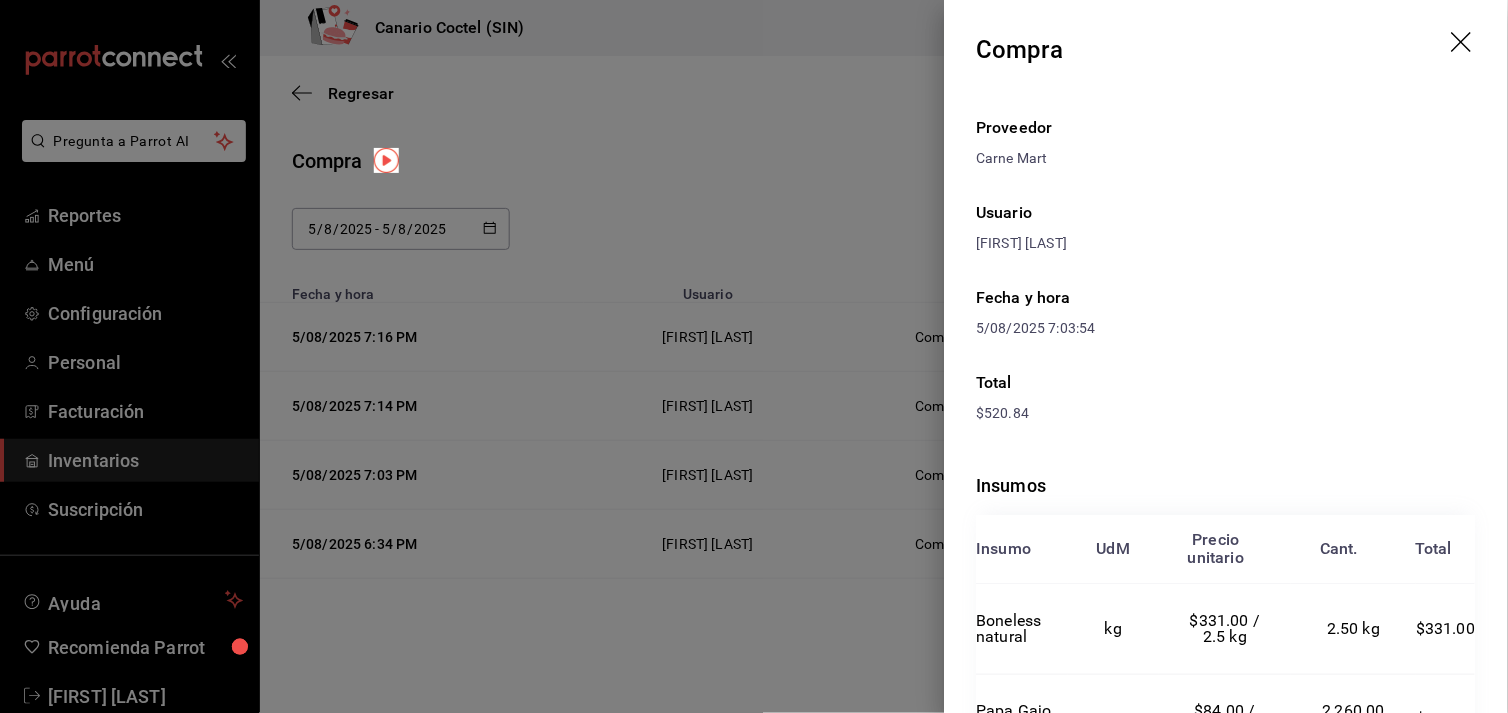 drag, startPoint x: 1500, startPoint y: 544, endPoint x: 1347, endPoint y: 264, distance: 319.07523 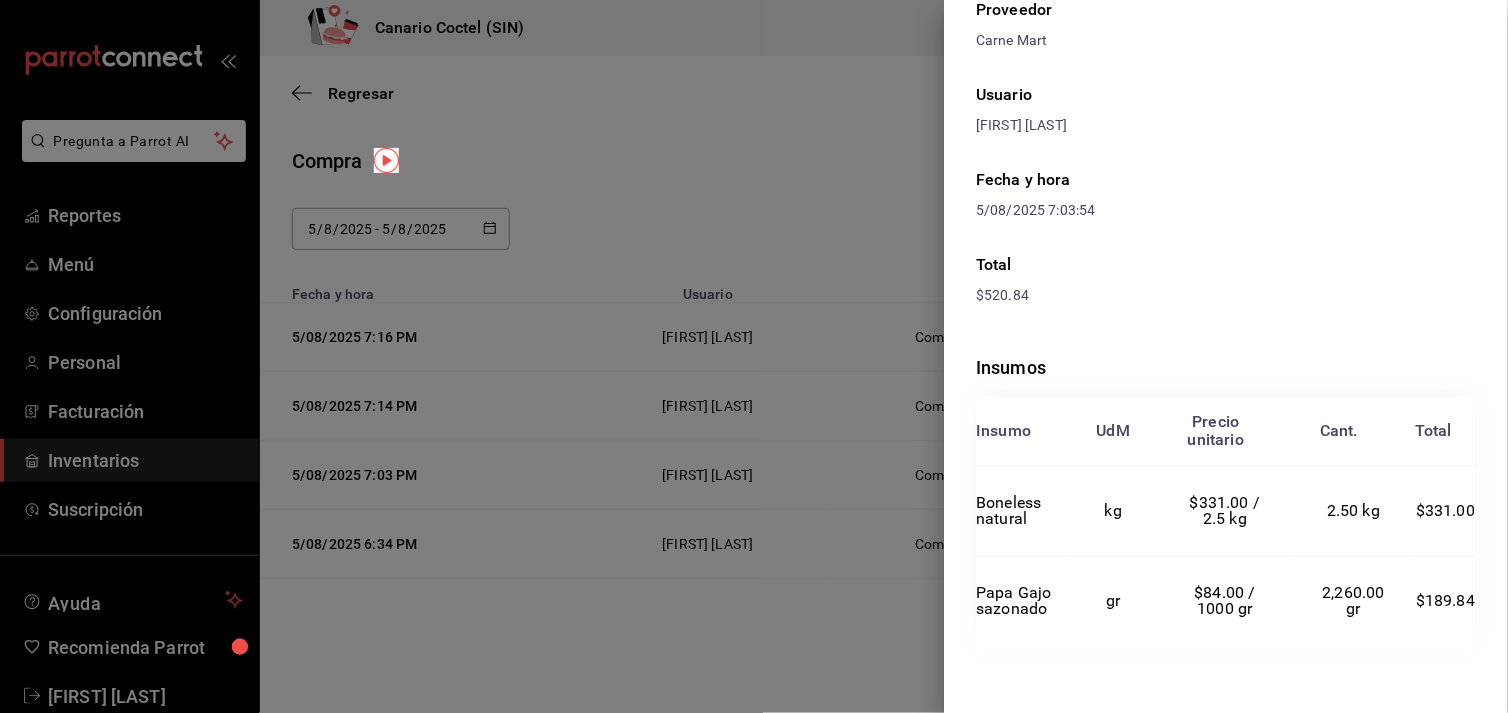 scroll, scrollTop: 123, scrollLeft: 0, axis: vertical 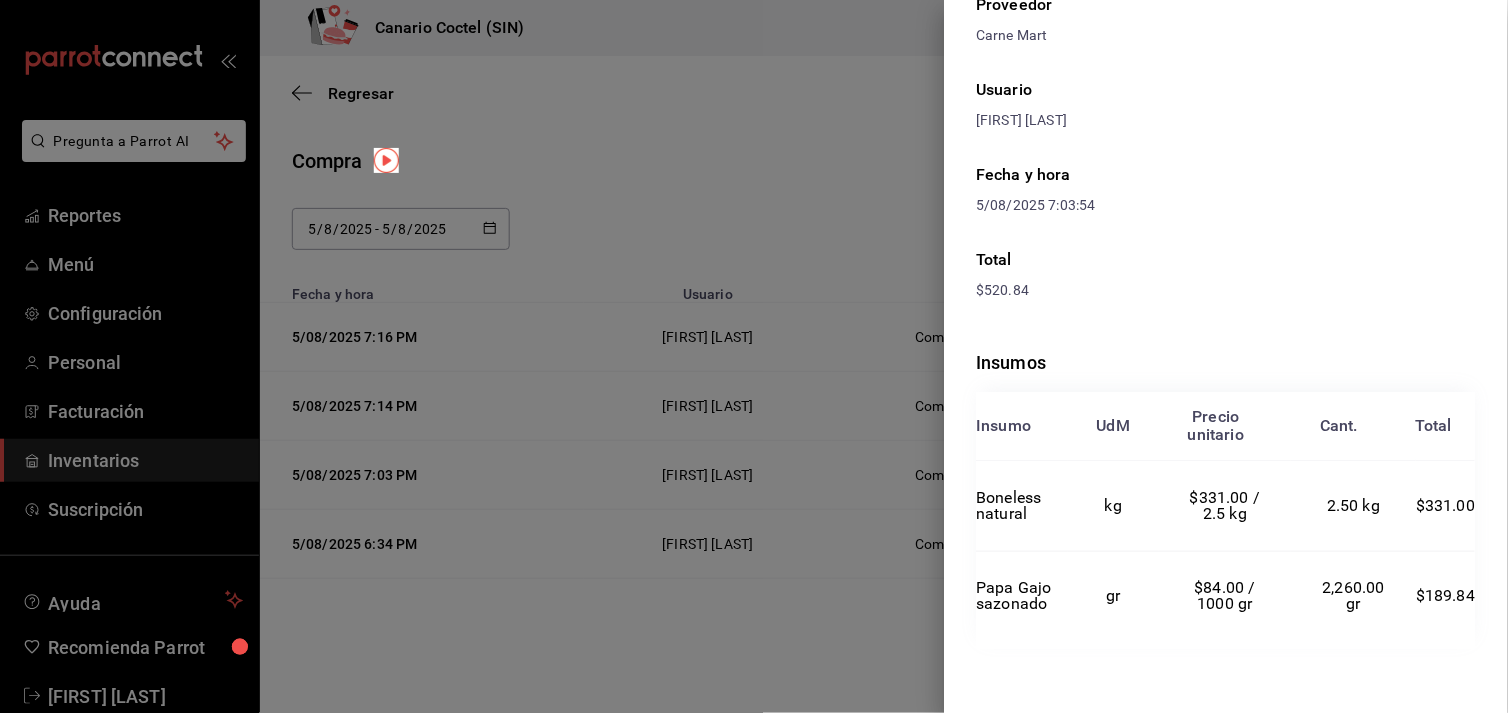 click at bounding box center [754, 356] 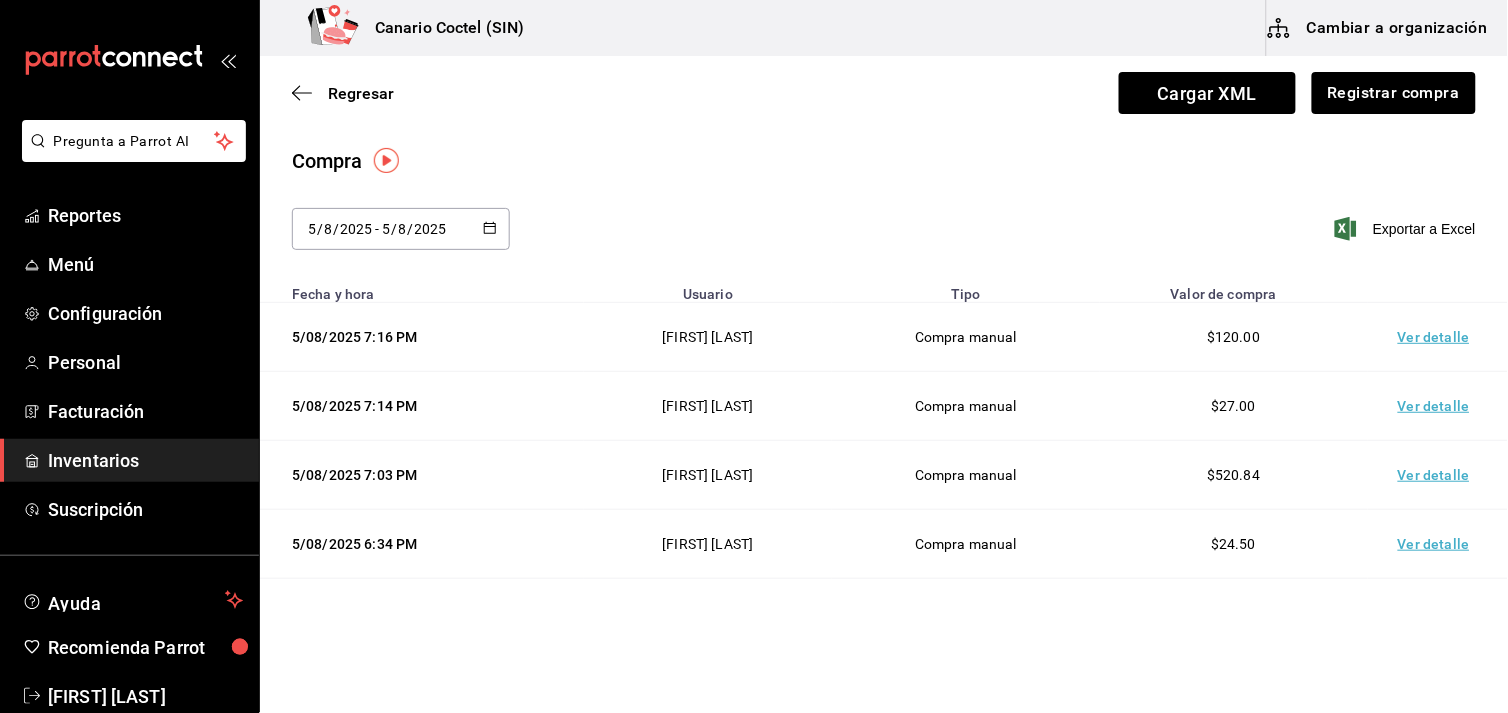 click on "Ver detalle" at bounding box center (1438, 337) 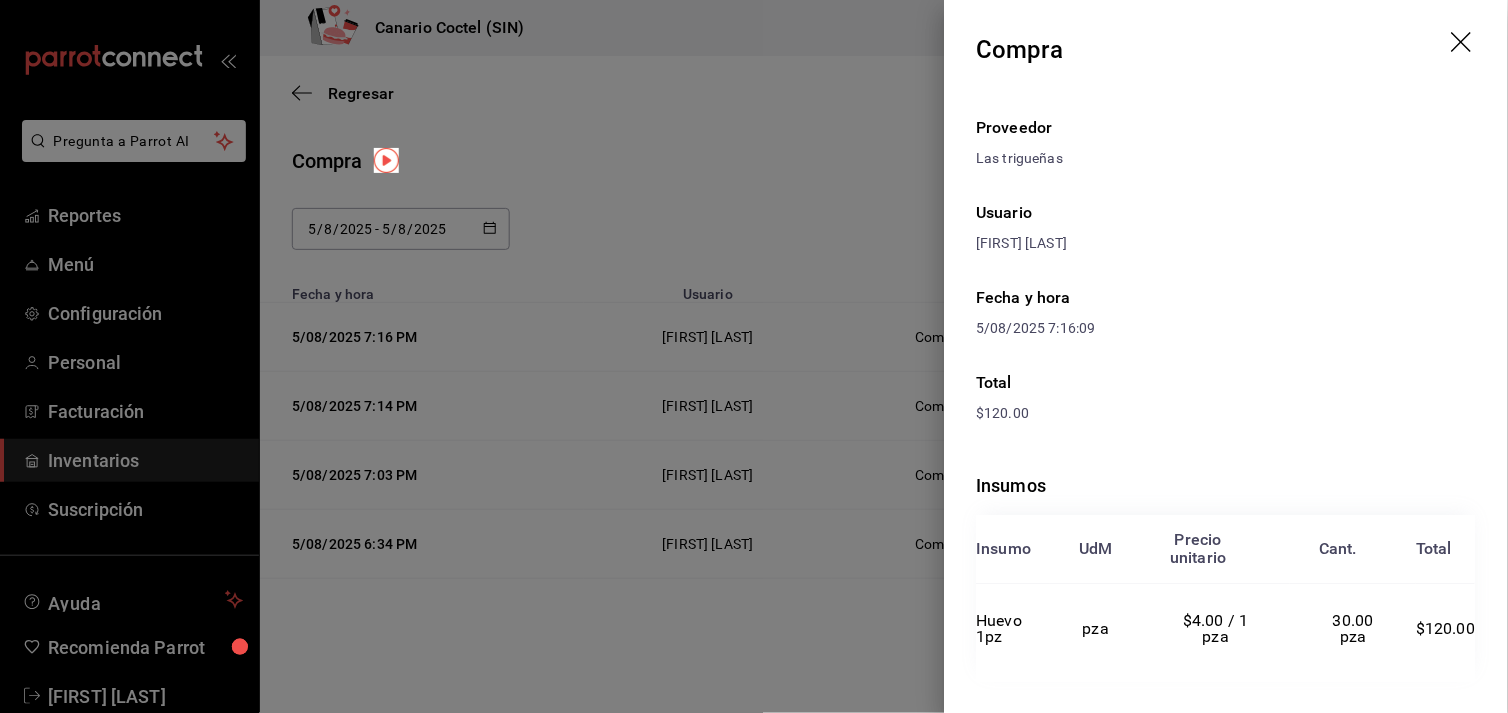 scroll, scrollTop: 32, scrollLeft: 0, axis: vertical 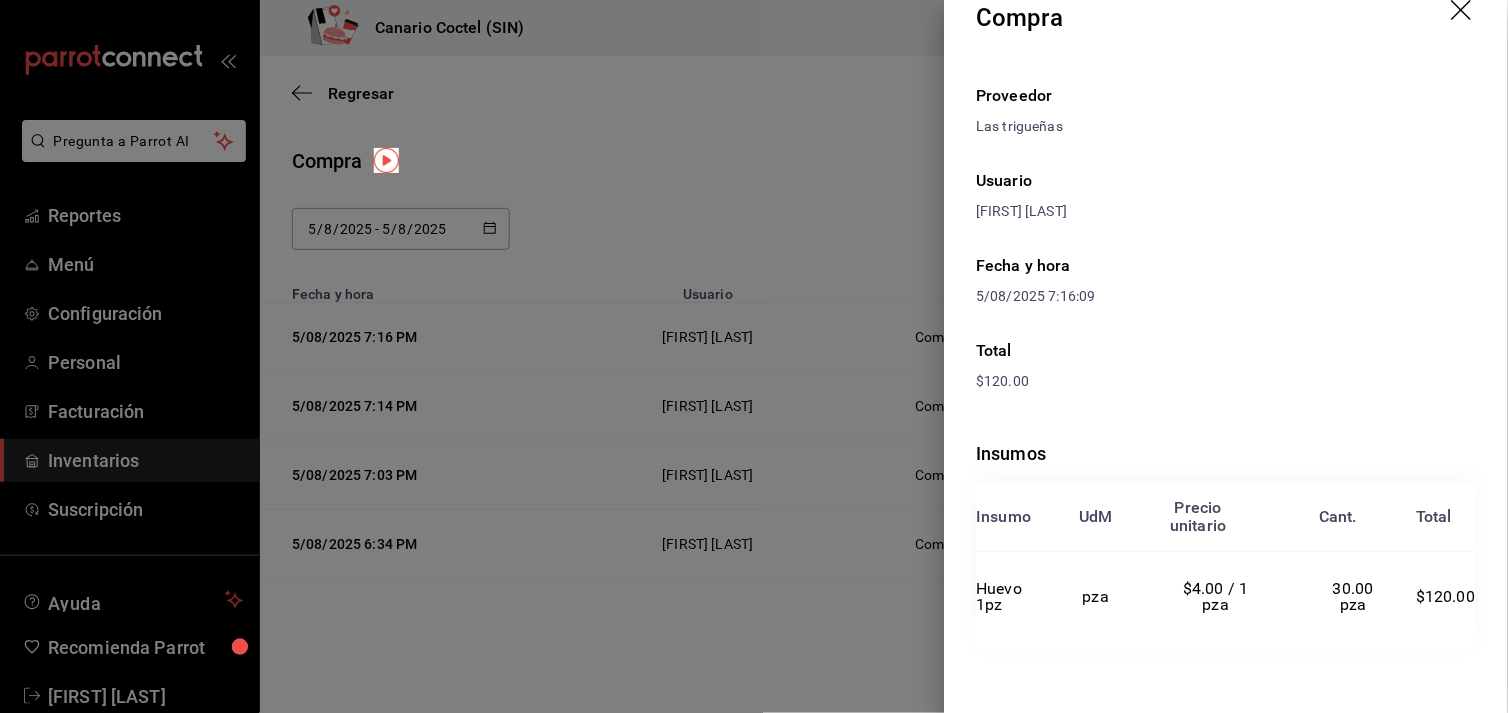 click 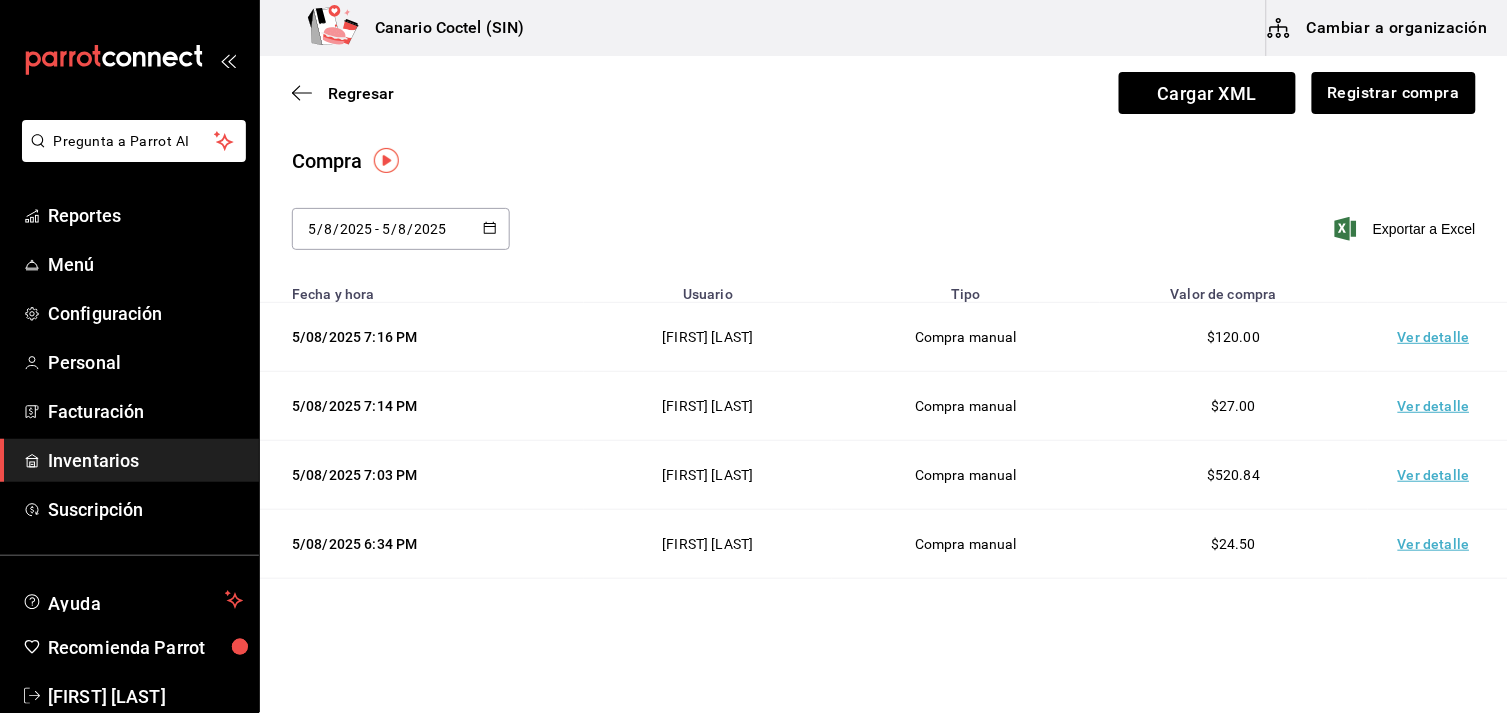 click on "Ver detalle" at bounding box center [1438, 337] 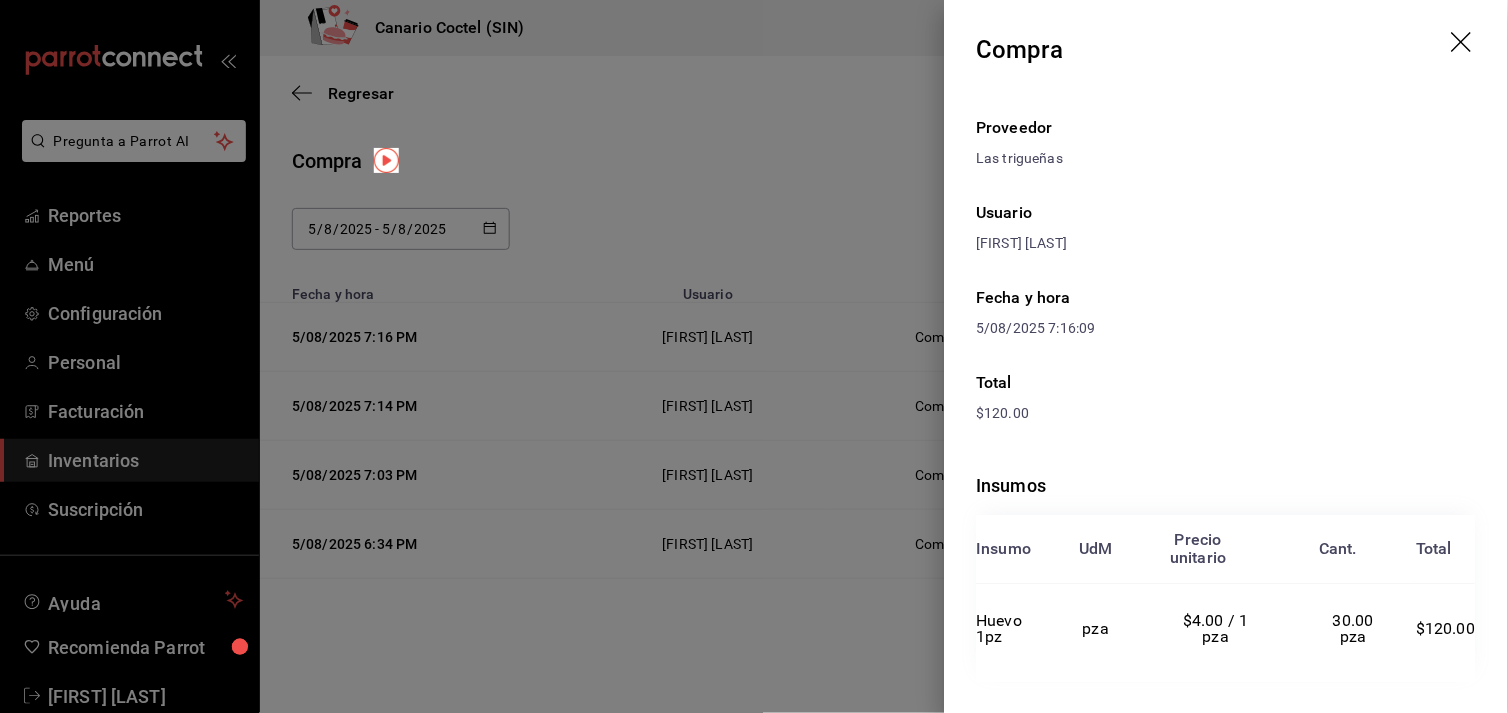 scroll, scrollTop: 32, scrollLeft: 0, axis: vertical 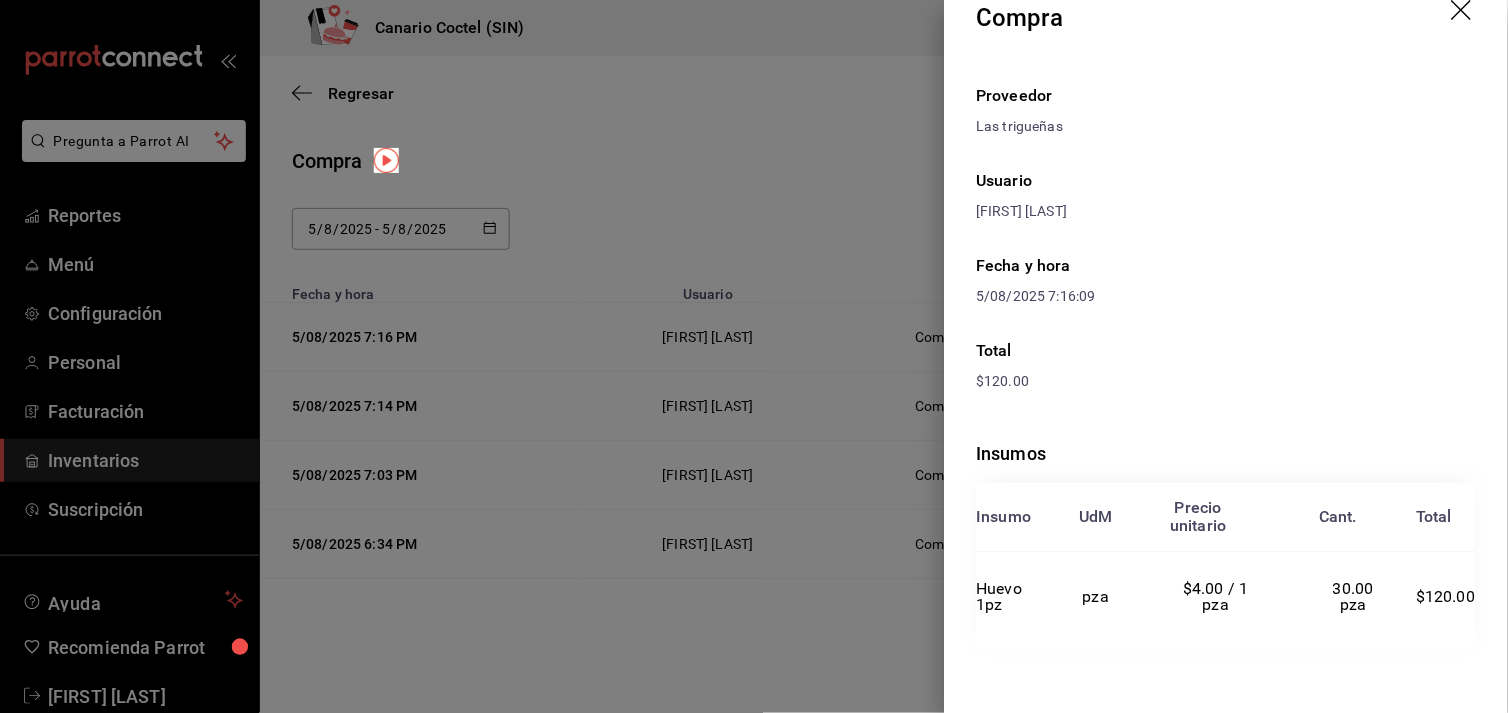click 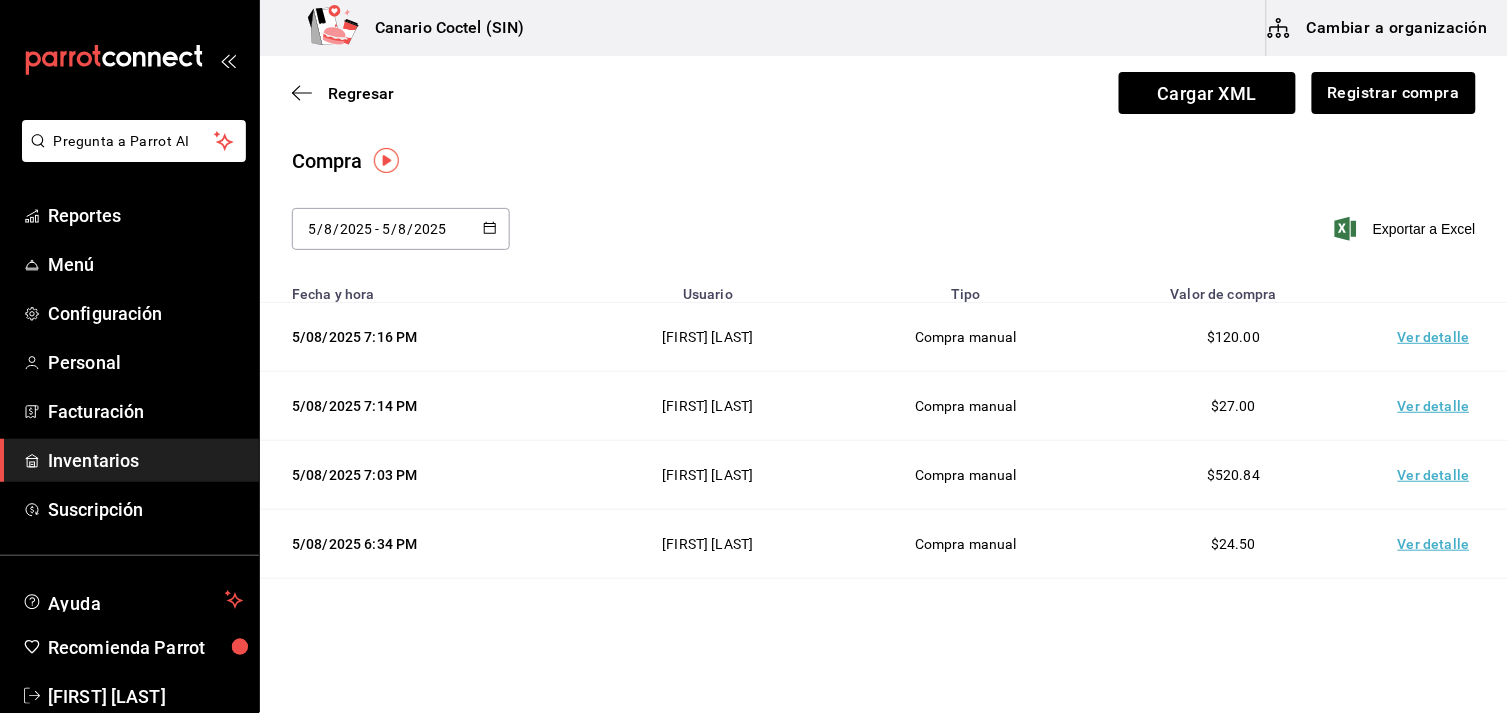 click on "2025-08-05 5 / 8 / 2025 - 2025-08-05 5 / 8 / 2025" at bounding box center [401, 229] 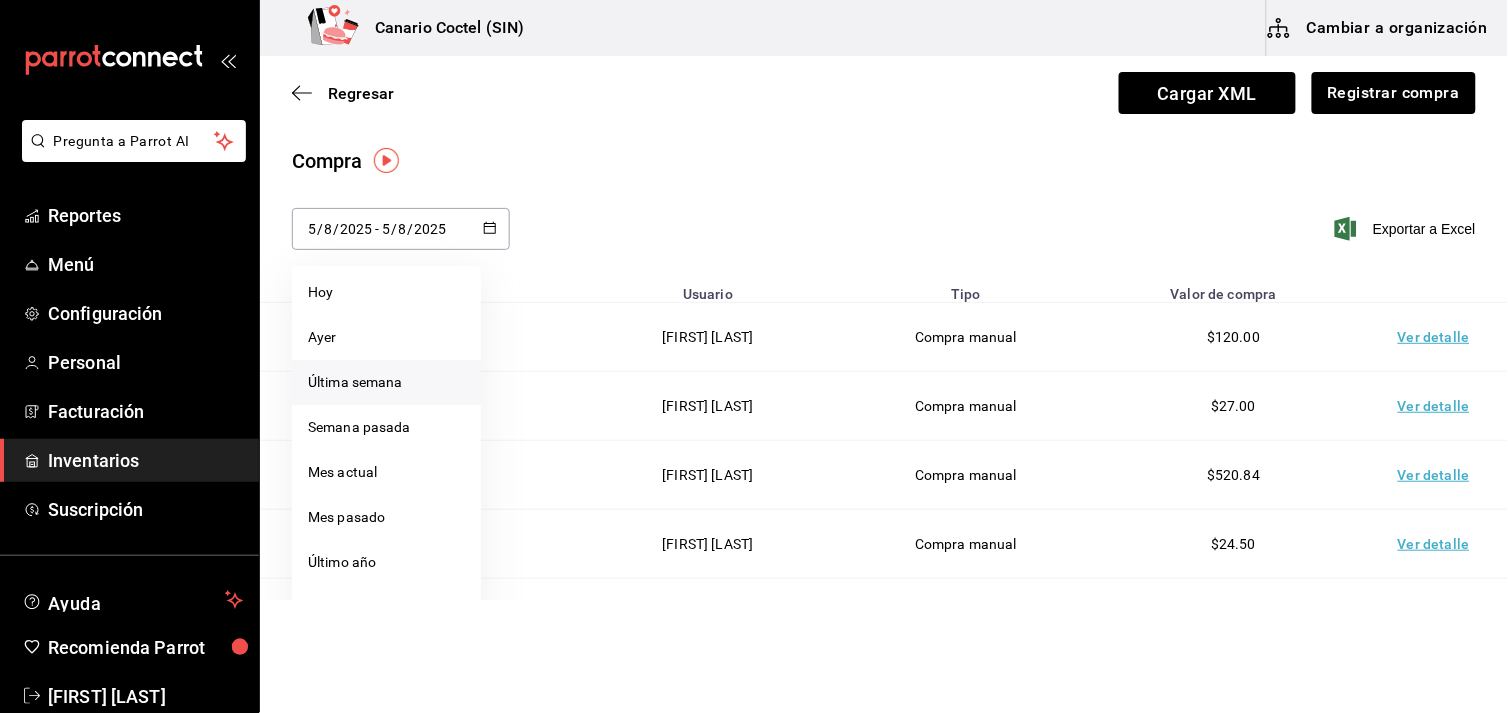 click on "Última semana" at bounding box center [386, 382] 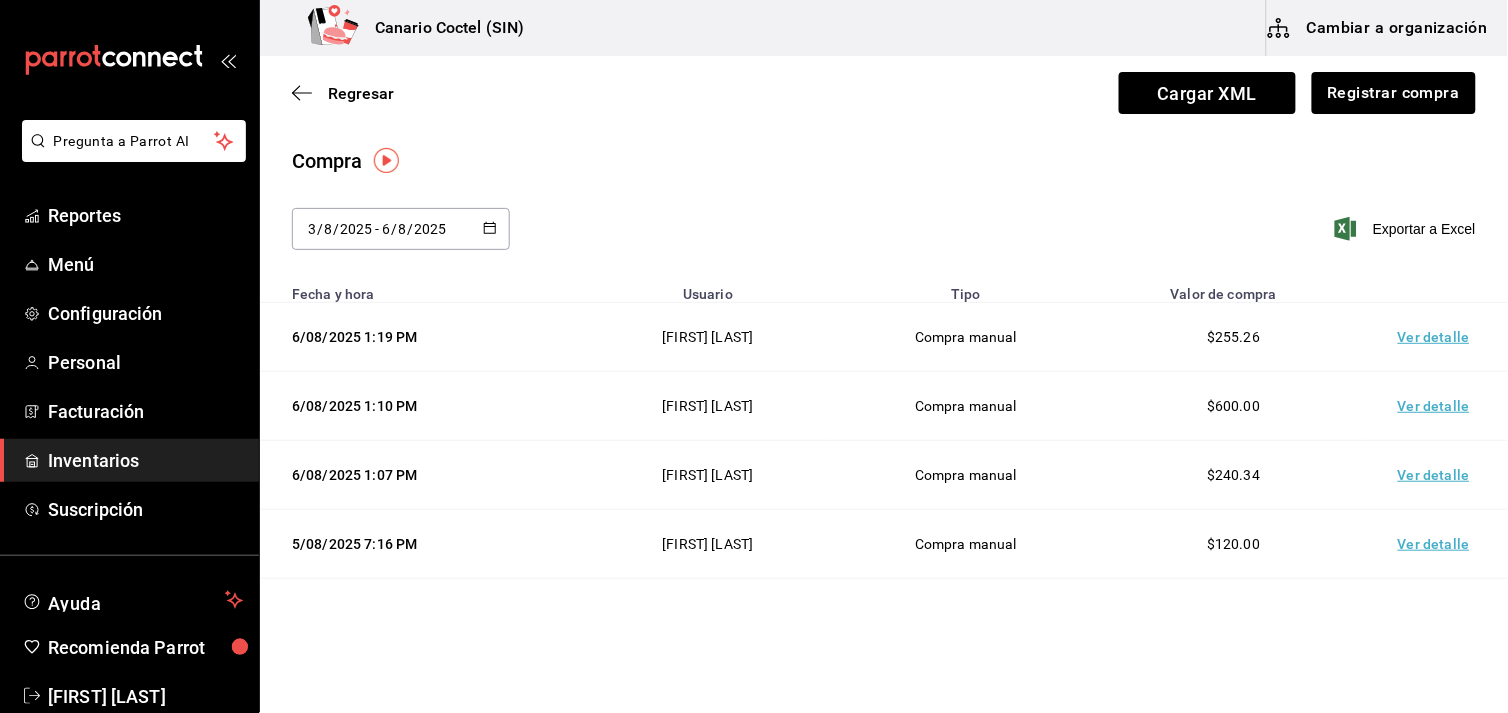 click on "Ver detalle" at bounding box center (1438, 337) 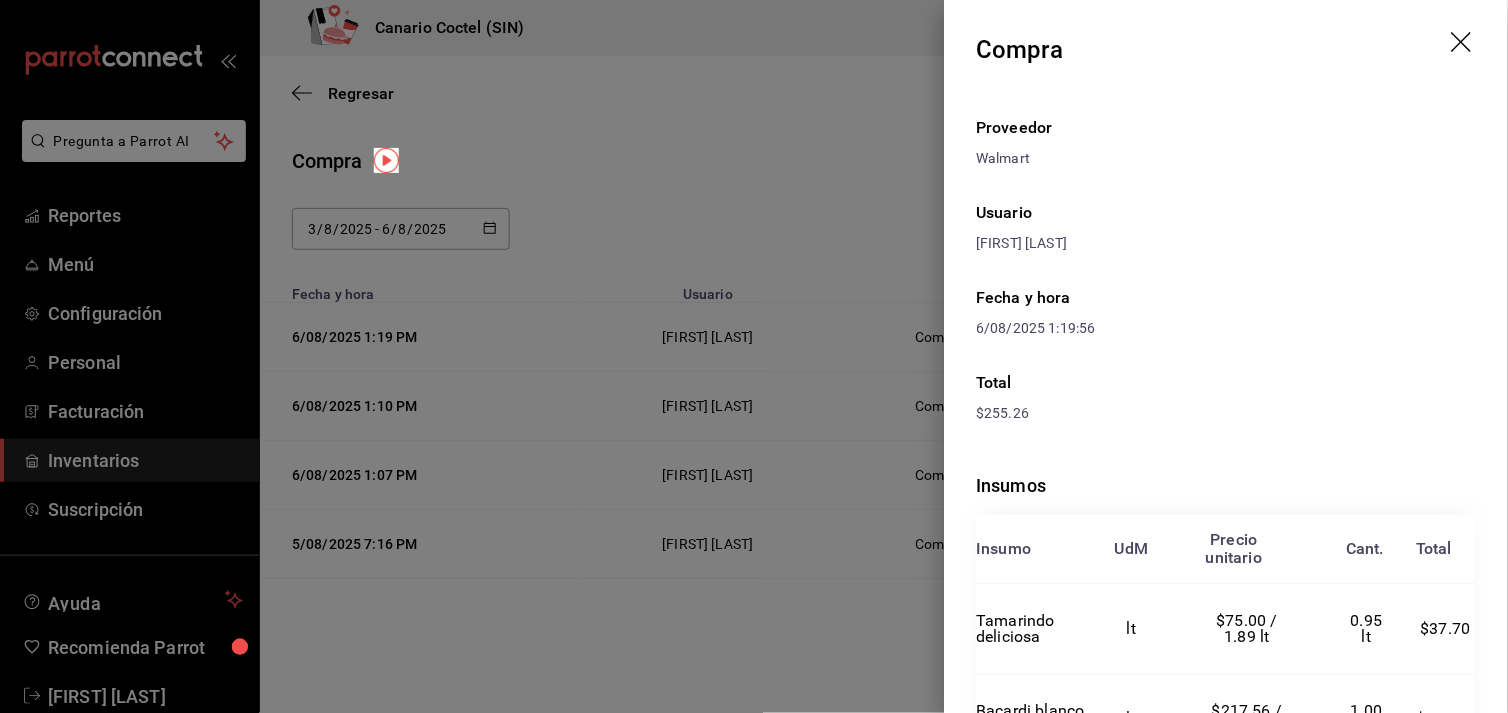 scroll, scrollTop: 123, scrollLeft: 0, axis: vertical 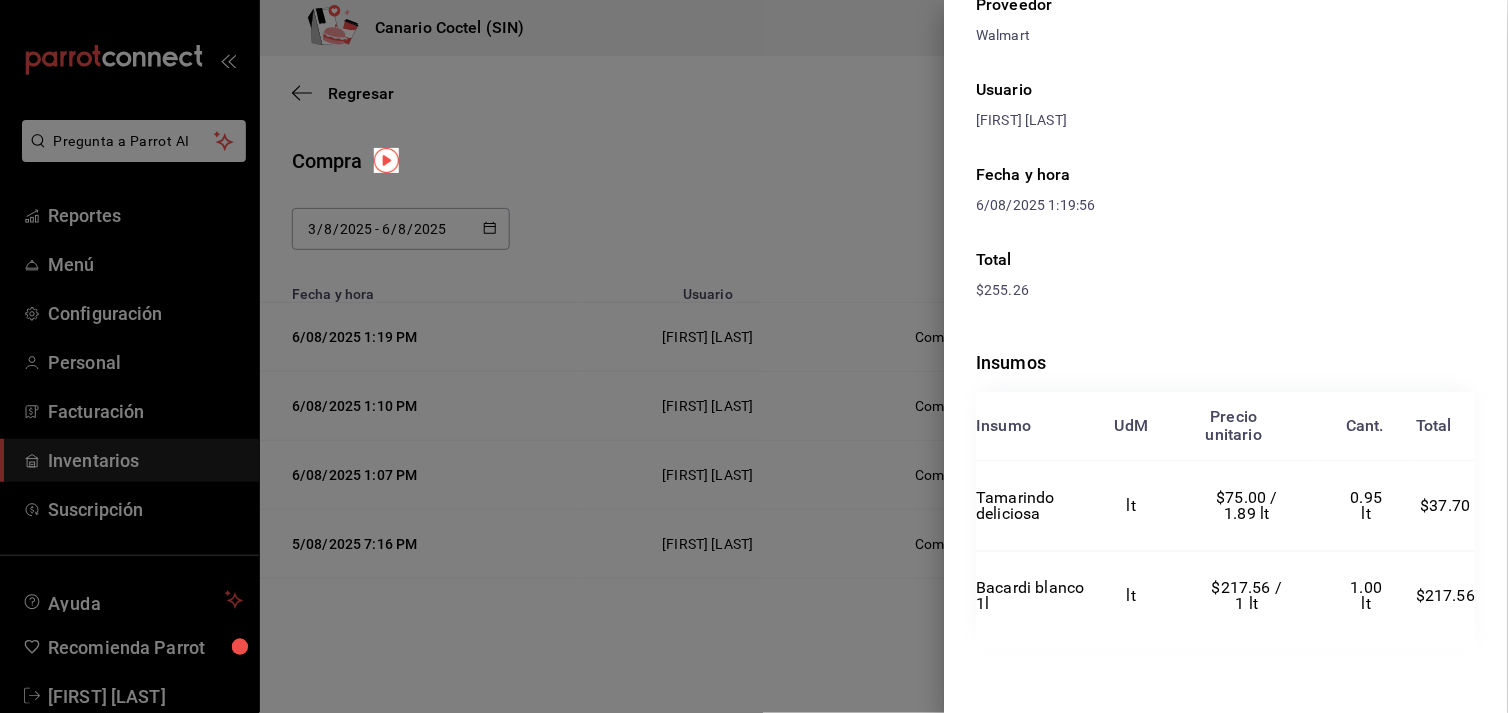 click at bounding box center (754, 356) 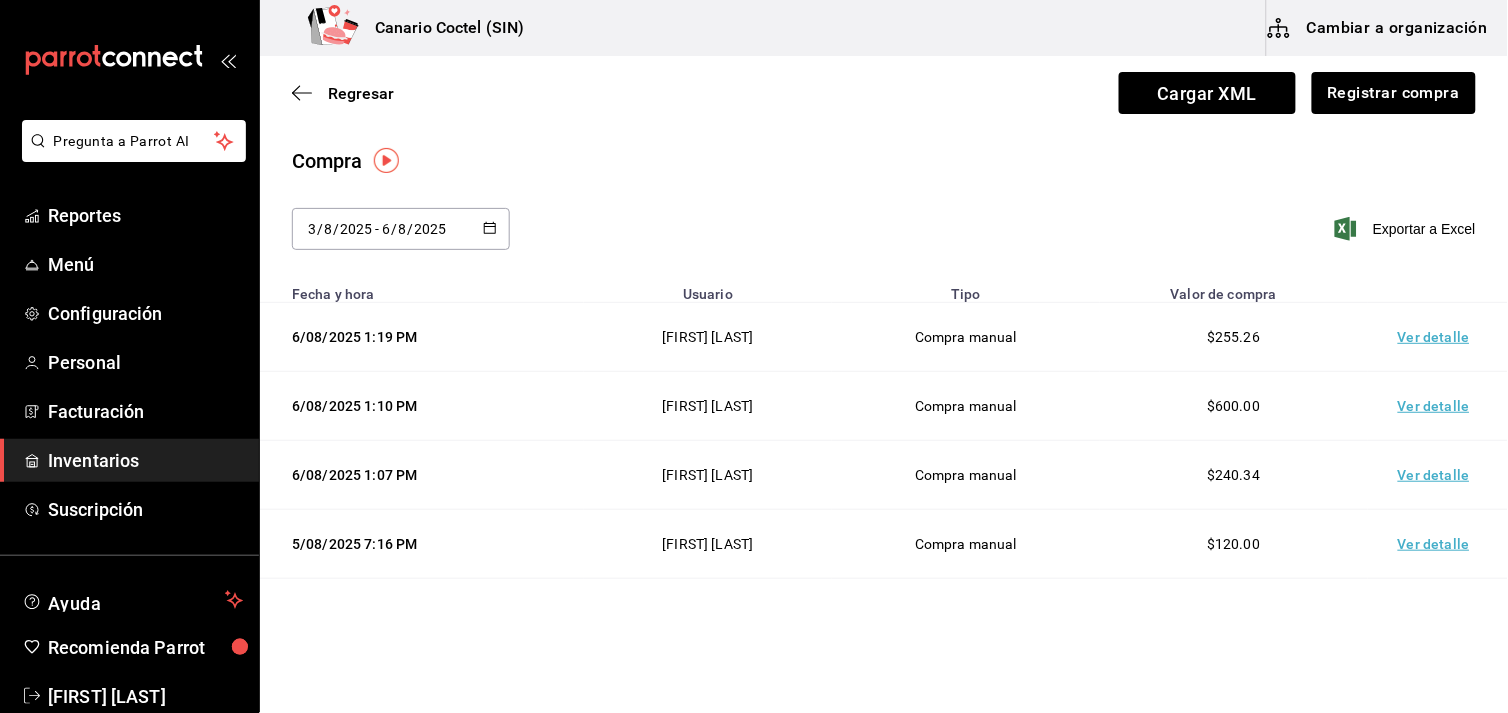 click at bounding box center (490, 229) 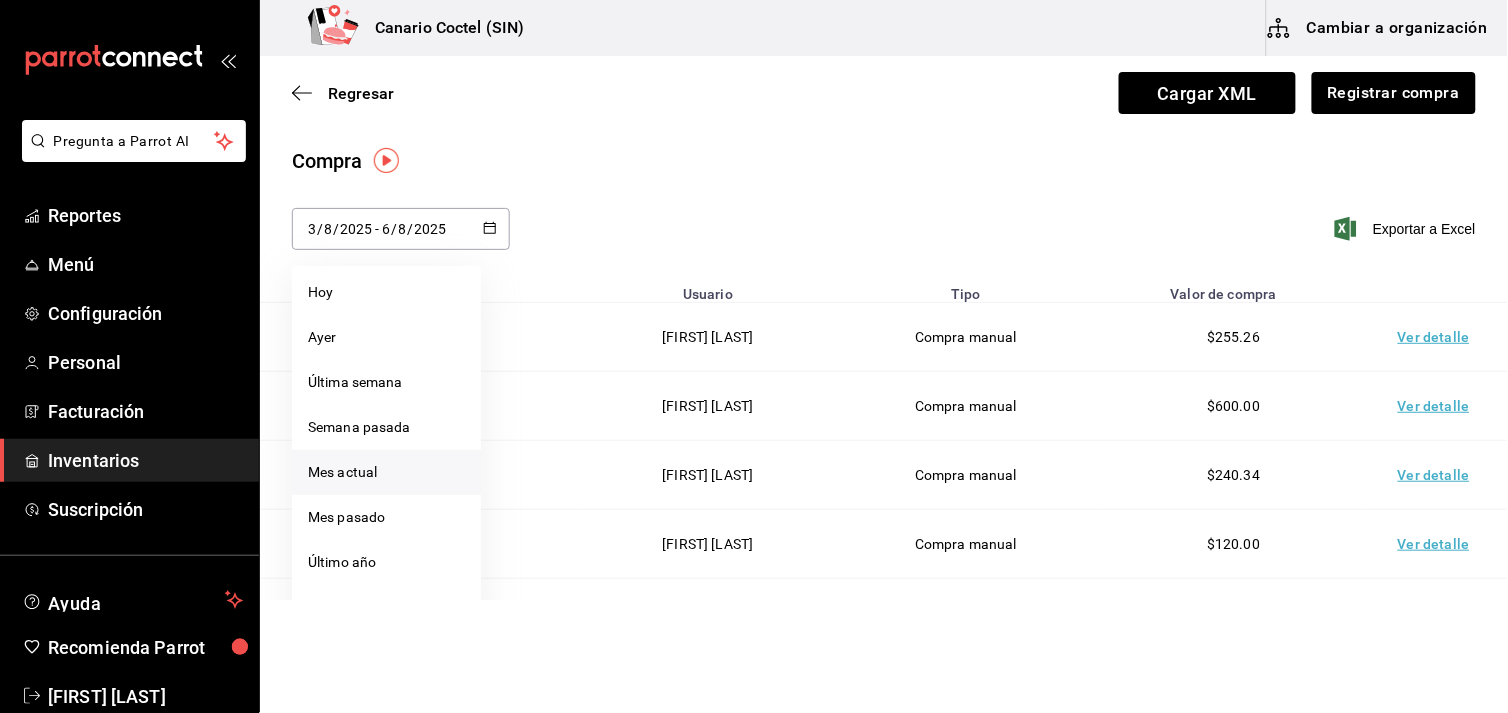click on "Mes actual" at bounding box center (386, 472) 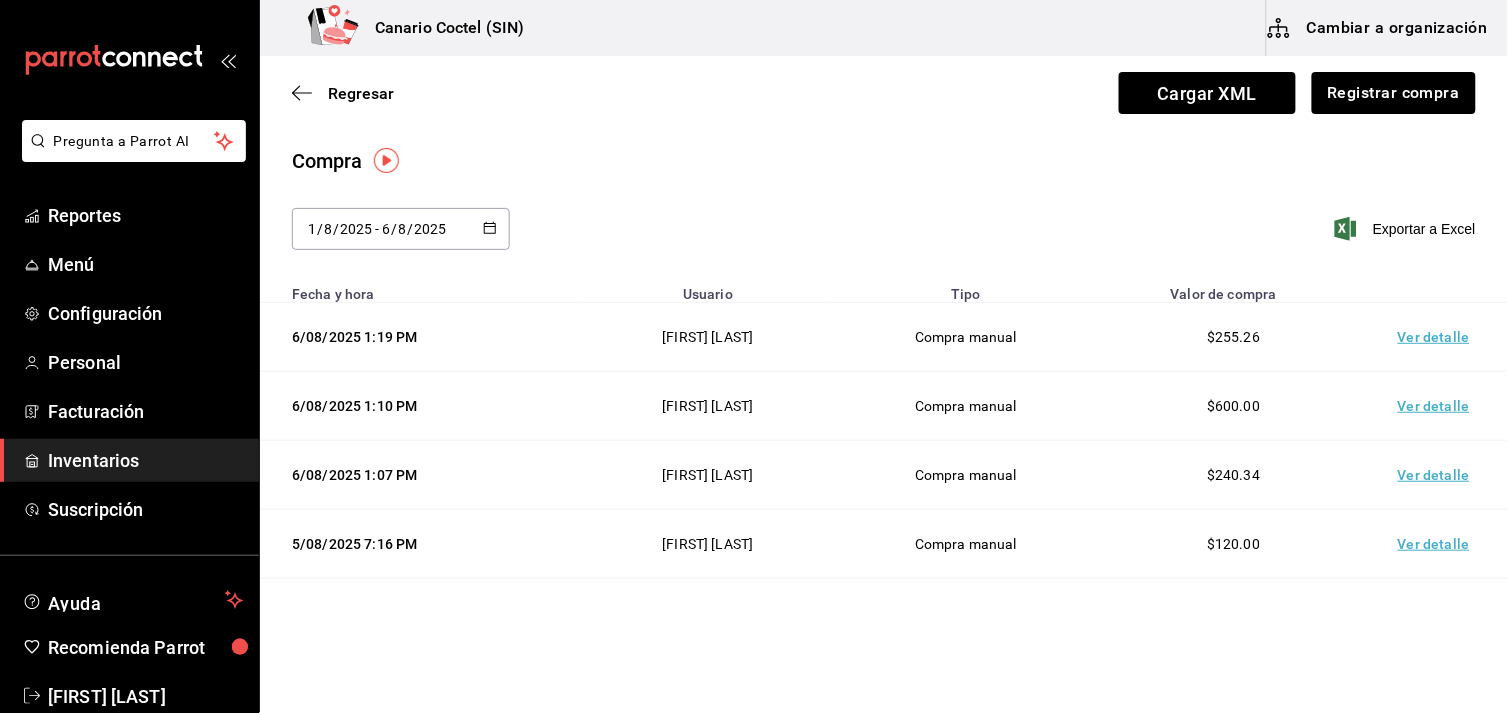 click on "2025-08-01 1 / 8 / 2025 - 2025-08-06 6 / 8 / 2025" at bounding box center [401, 229] 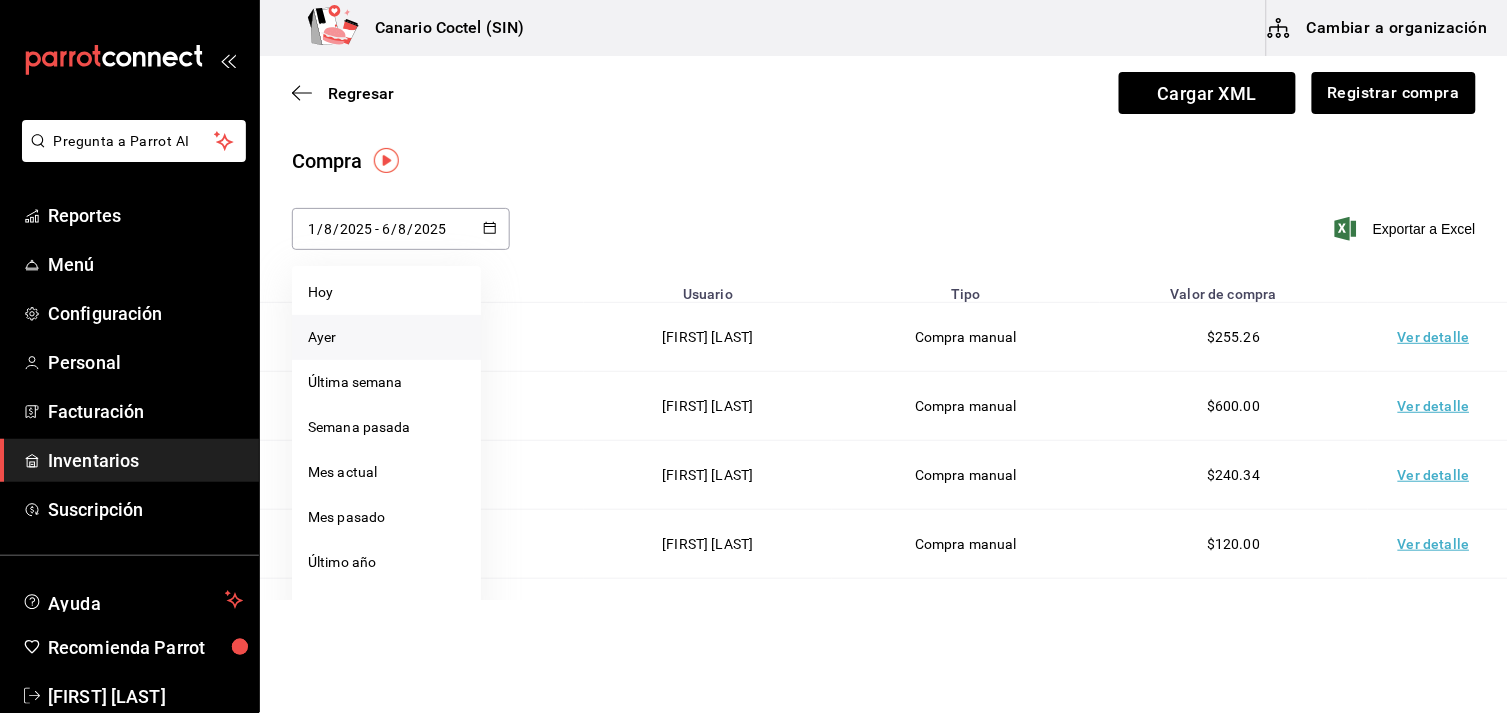 click on "Ayer" at bounding box center [386, 337] 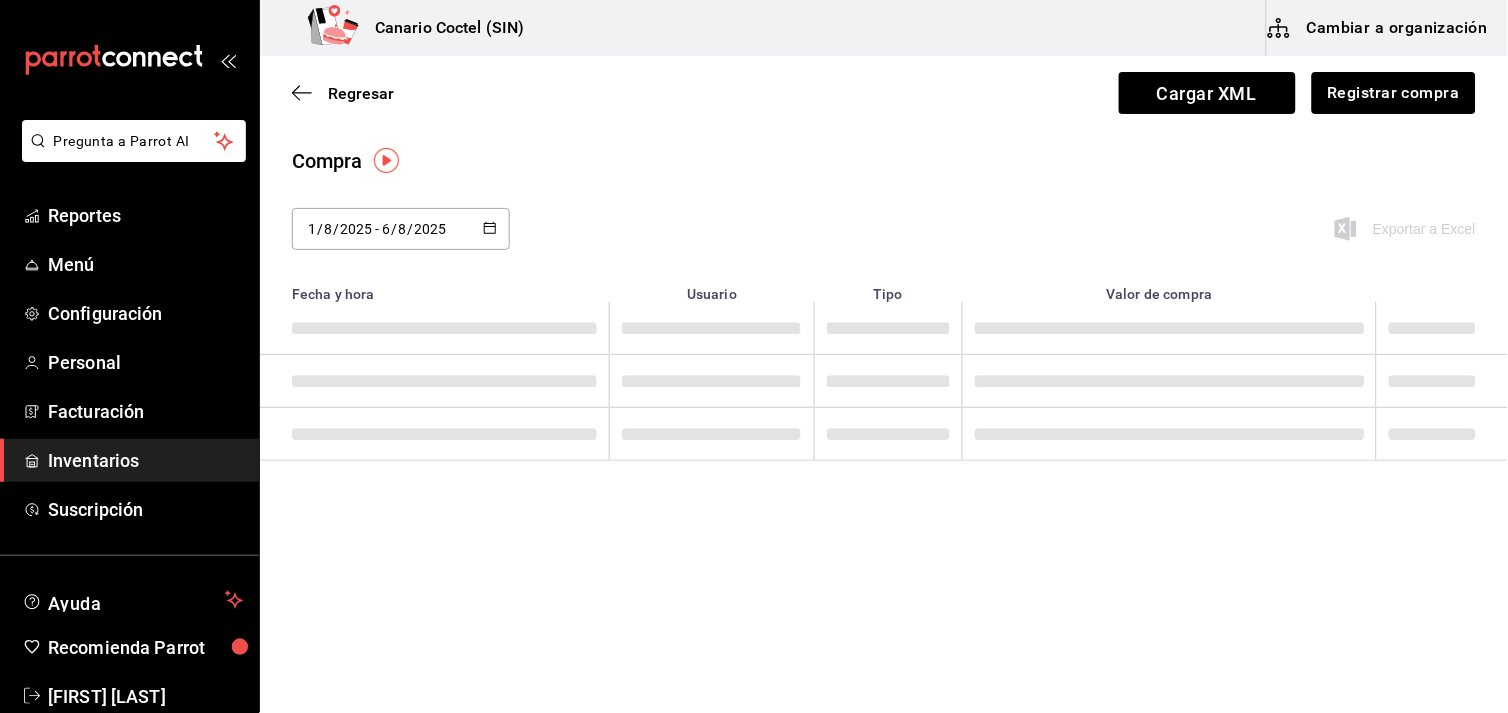 type on "2025-08-05" 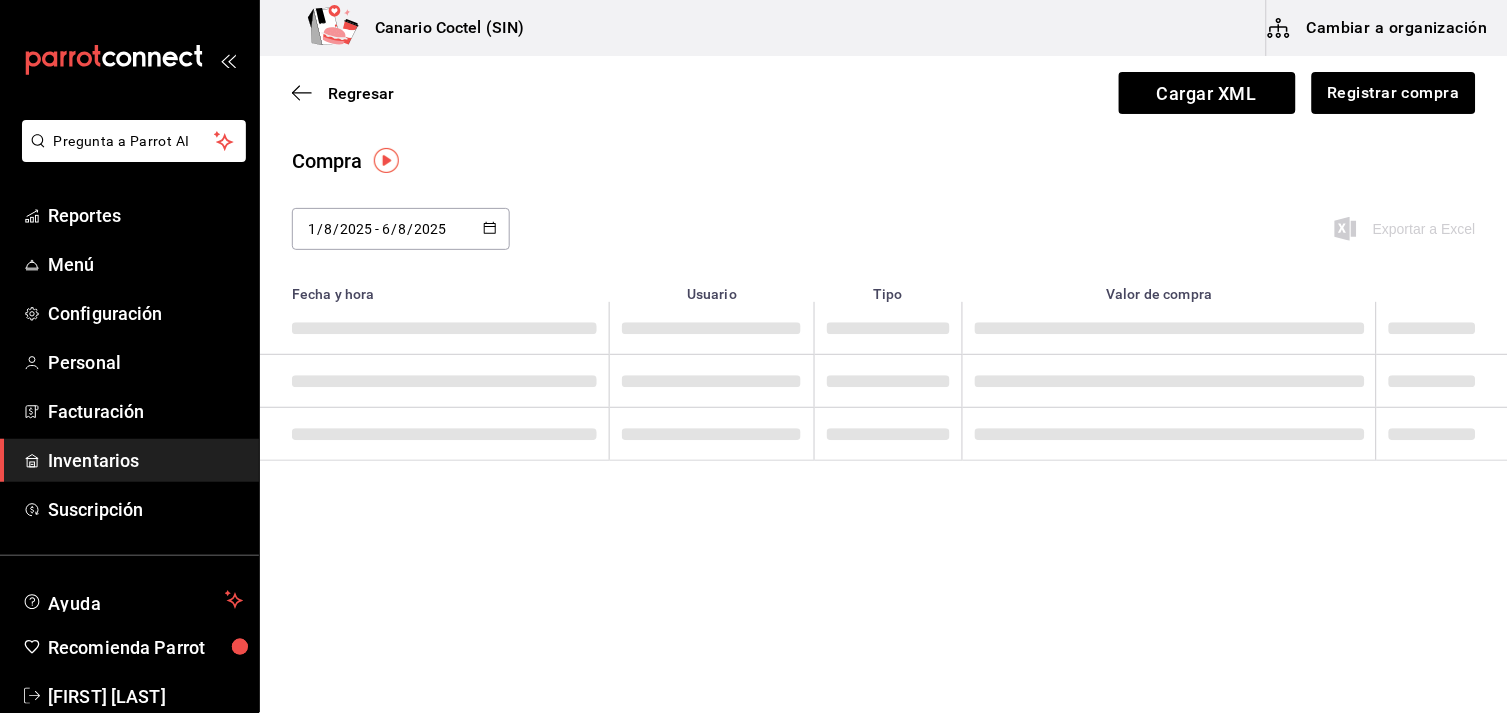 type on "5" 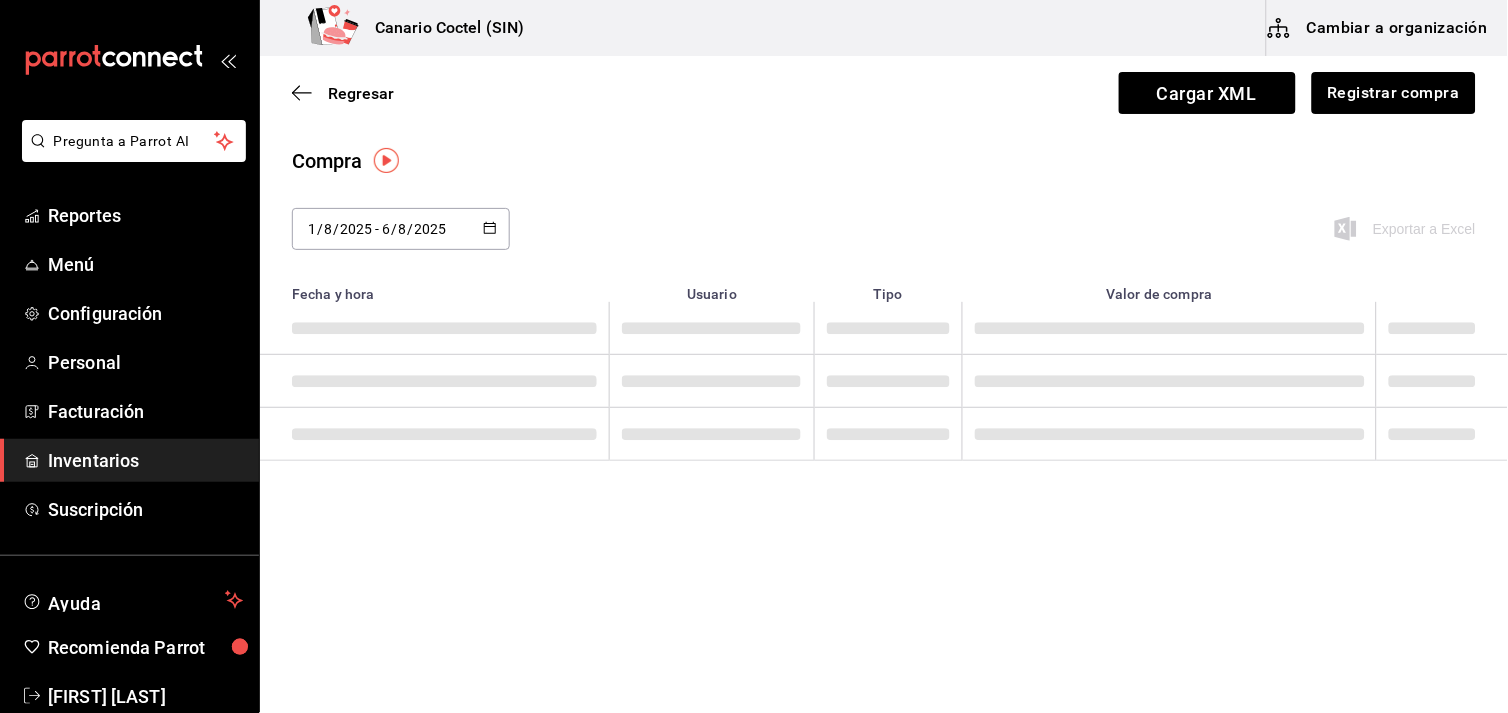 type on "2025-08-05" 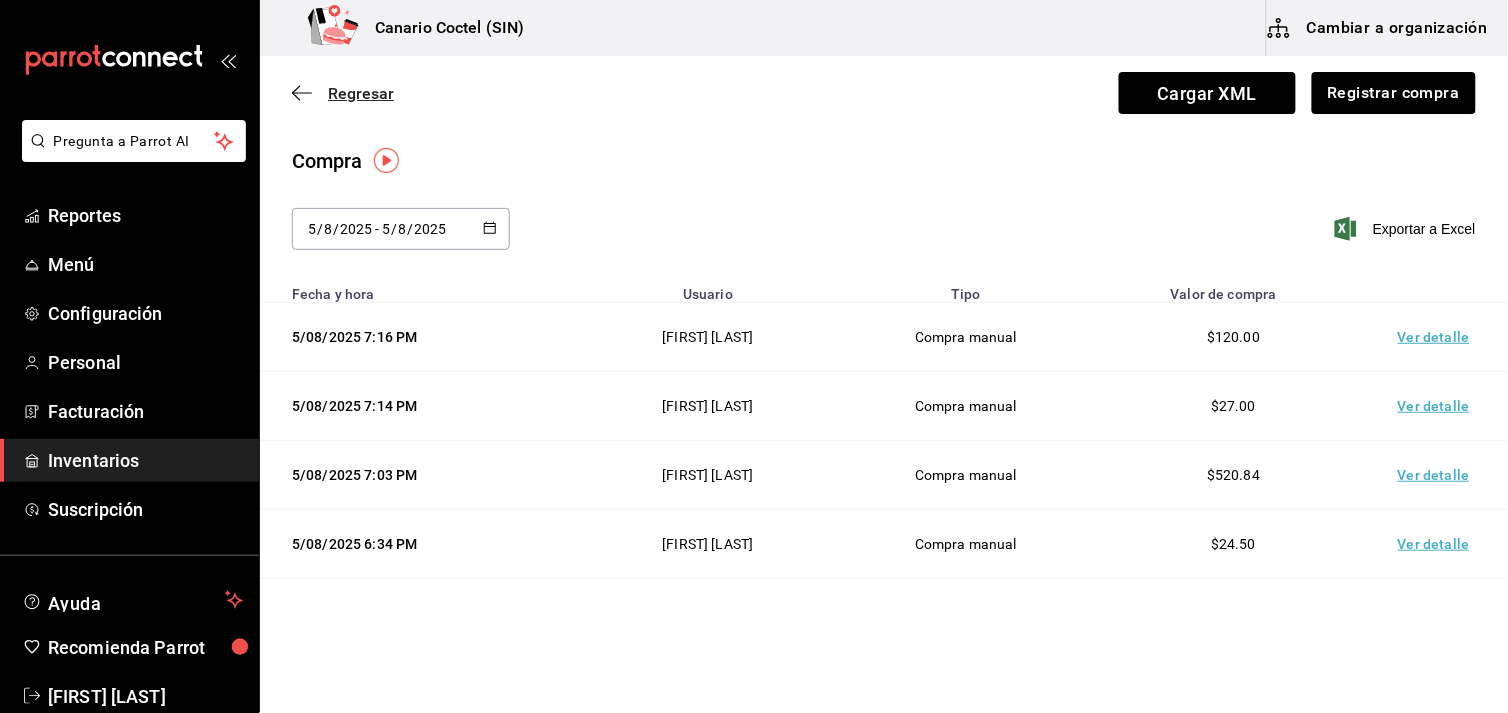 click on "Regresar" at bounding box center (361, 93) 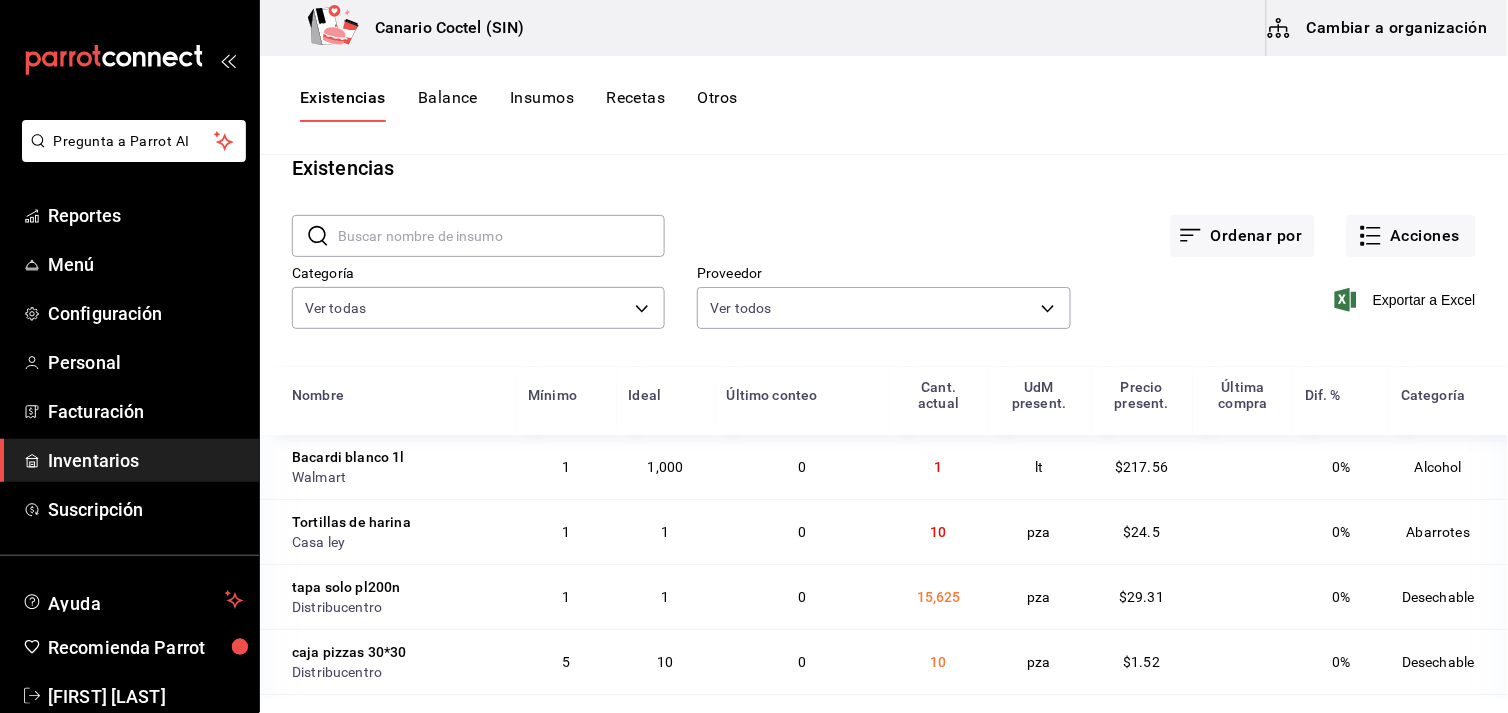 scroll, scrollTop: 2, scrollLeft: 0, axis: vertical 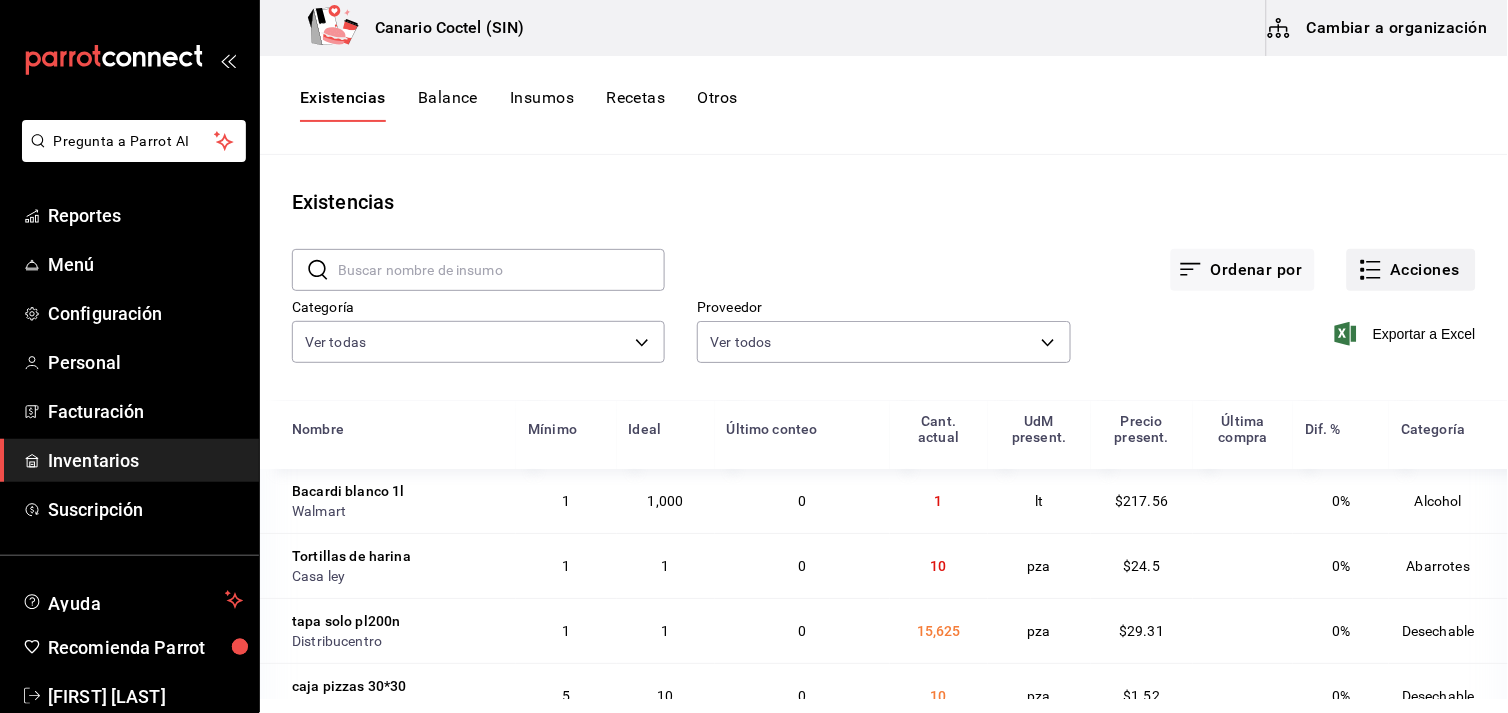 click on "Acciones" at bounding box center (1411, 270) 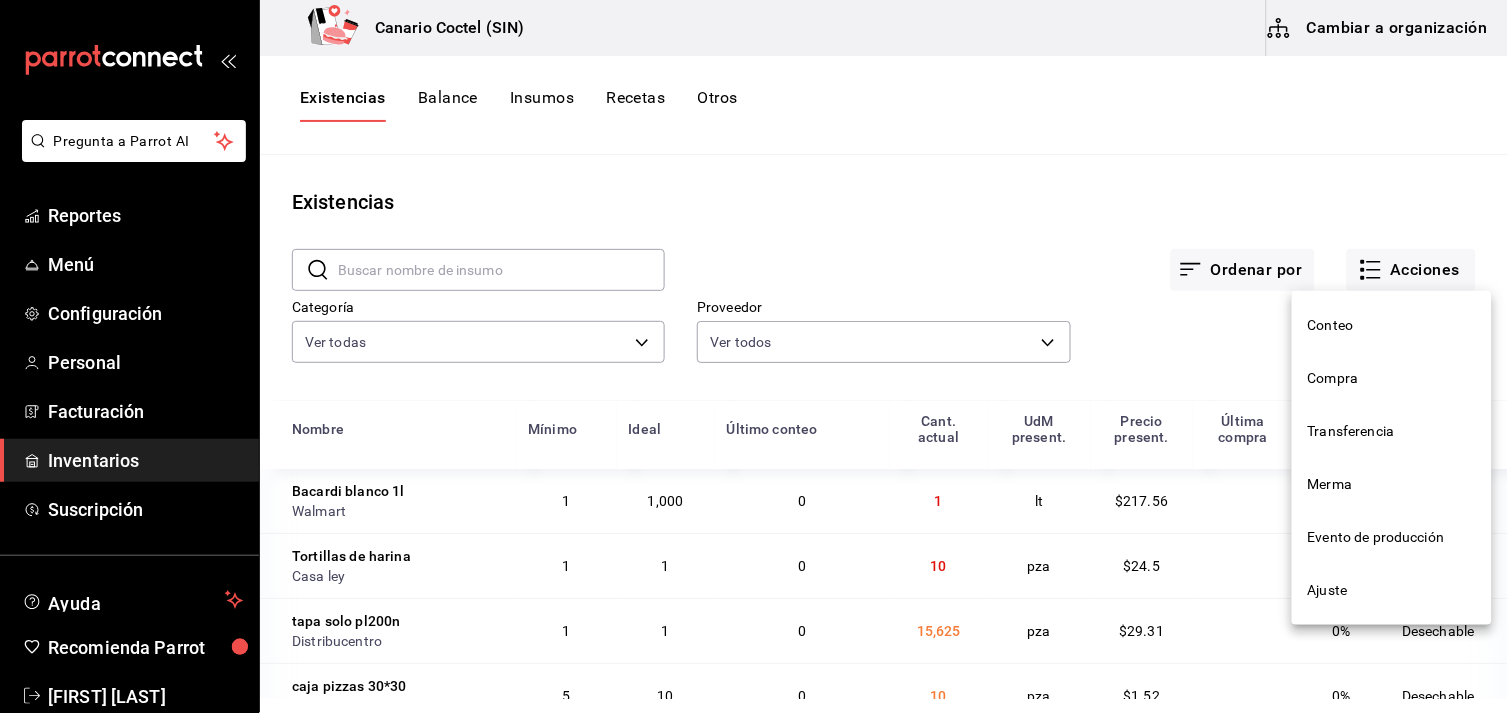 click on "Compra" at bounding box center [1392, 378] 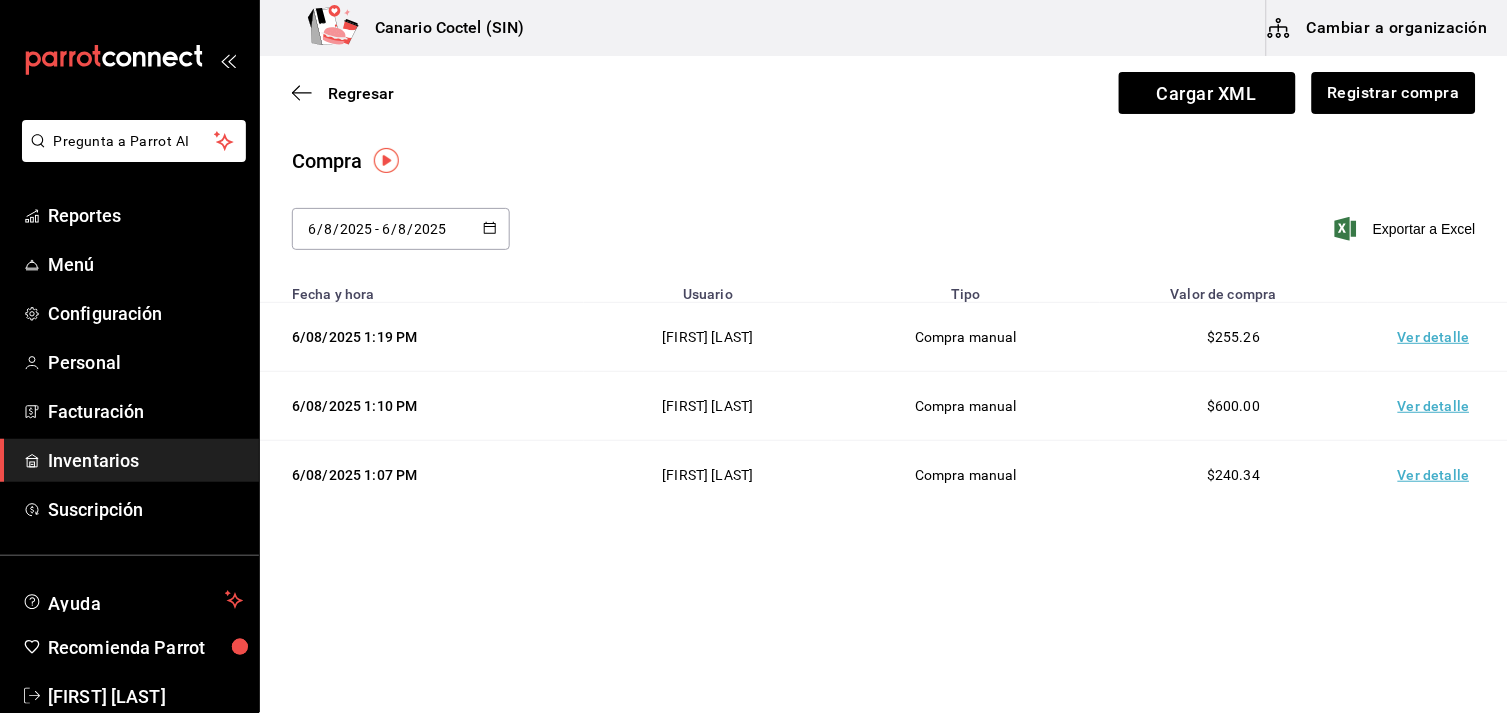 click 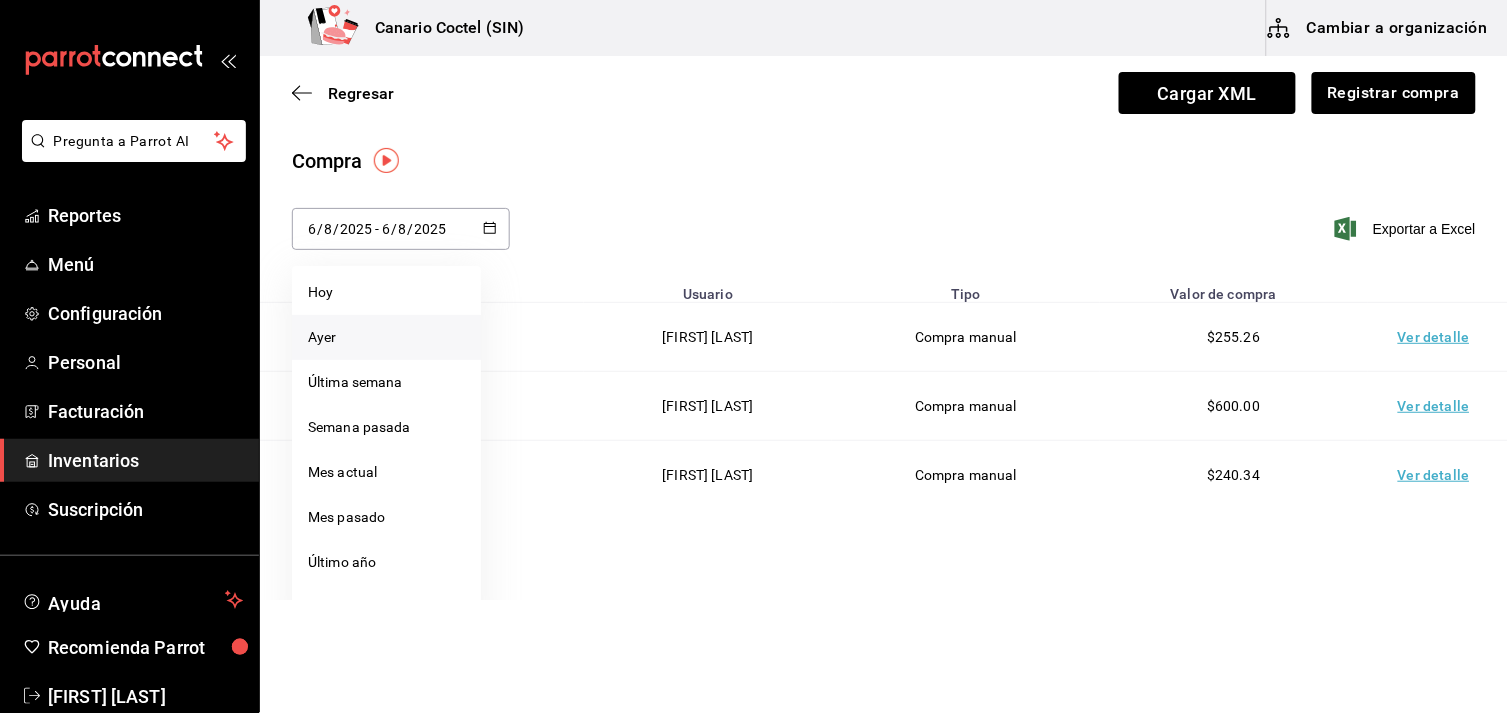 click on "Ayer" at bounding box center (386, 337) 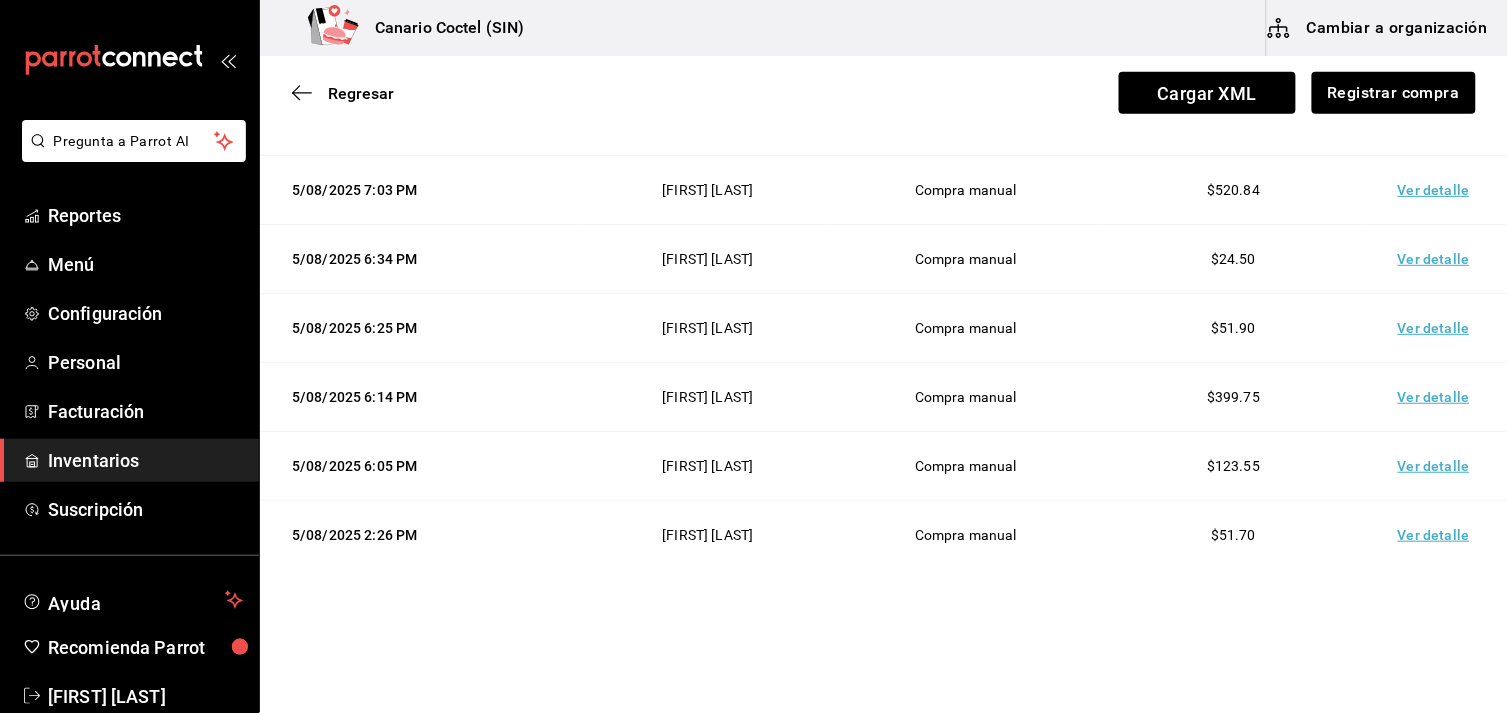 scroll, scrollTop: 286, scrollLeft: 0, axis: vertical 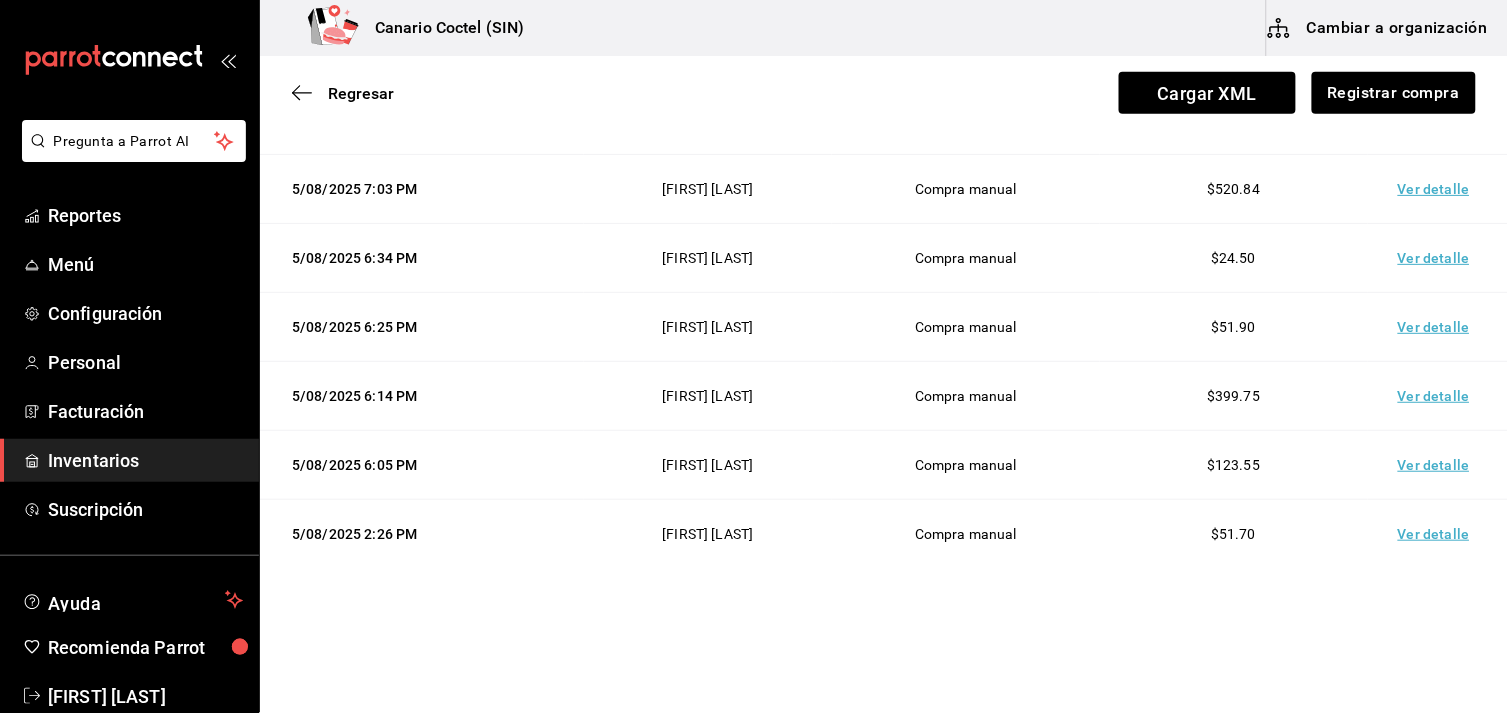 click on "Ver detalle" at bounding box center [1438, 534] 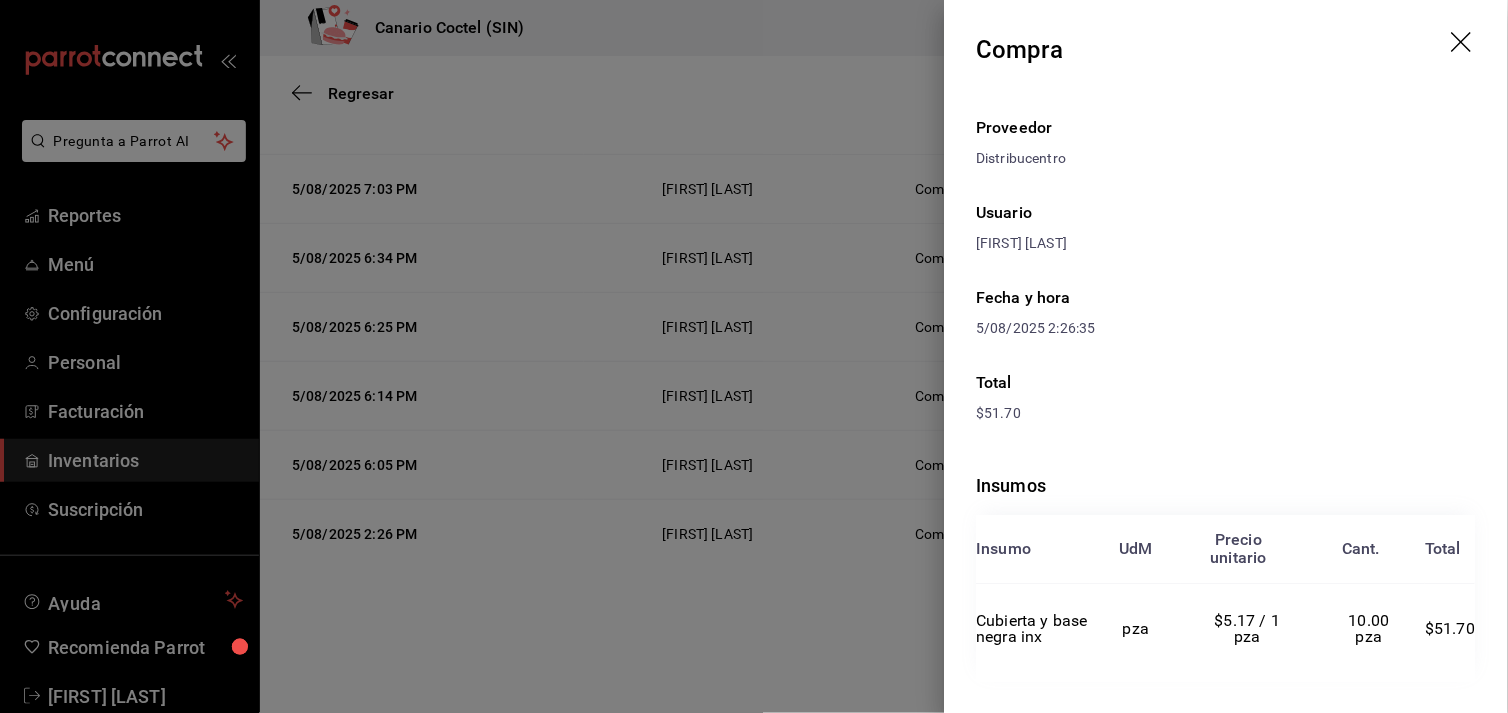 scroll, scrollTop: 32, scrollLeft: 0, axis: vertical 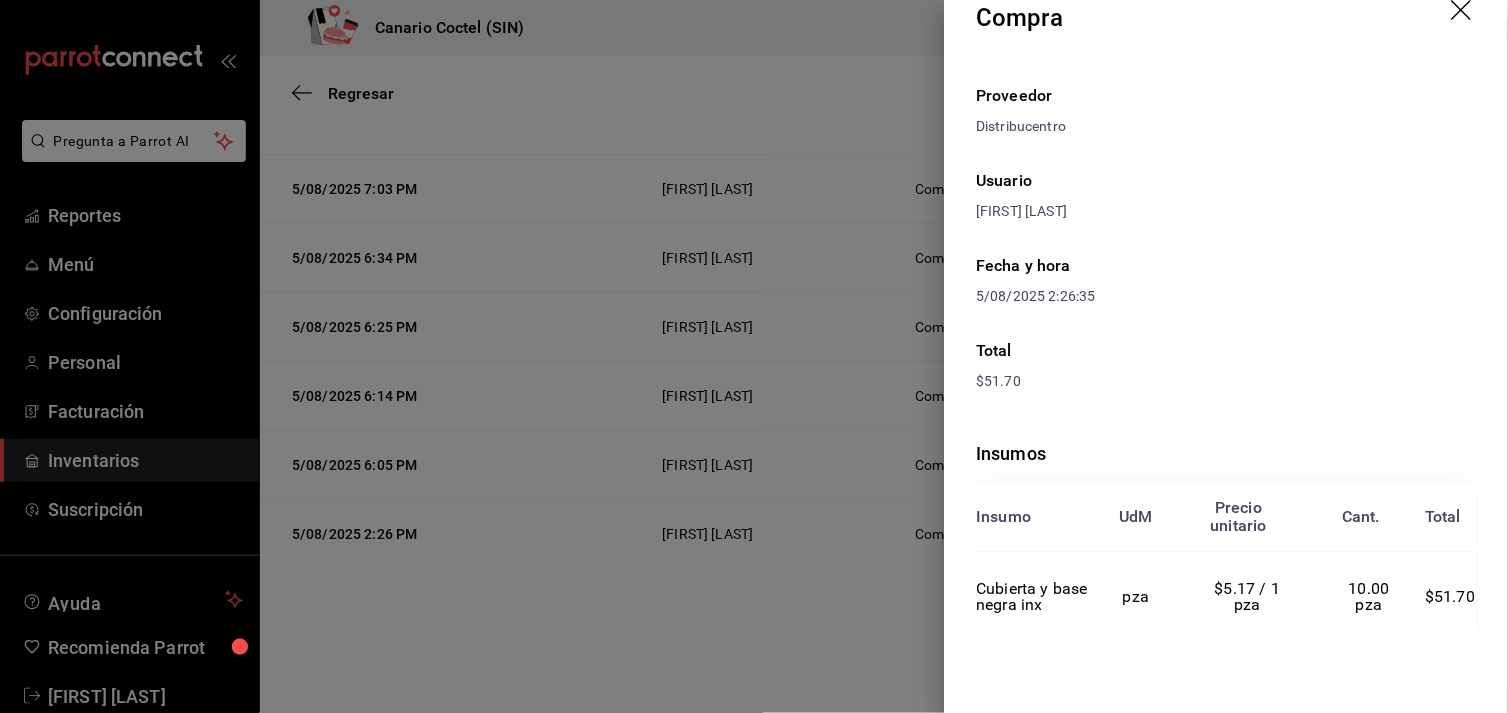 click 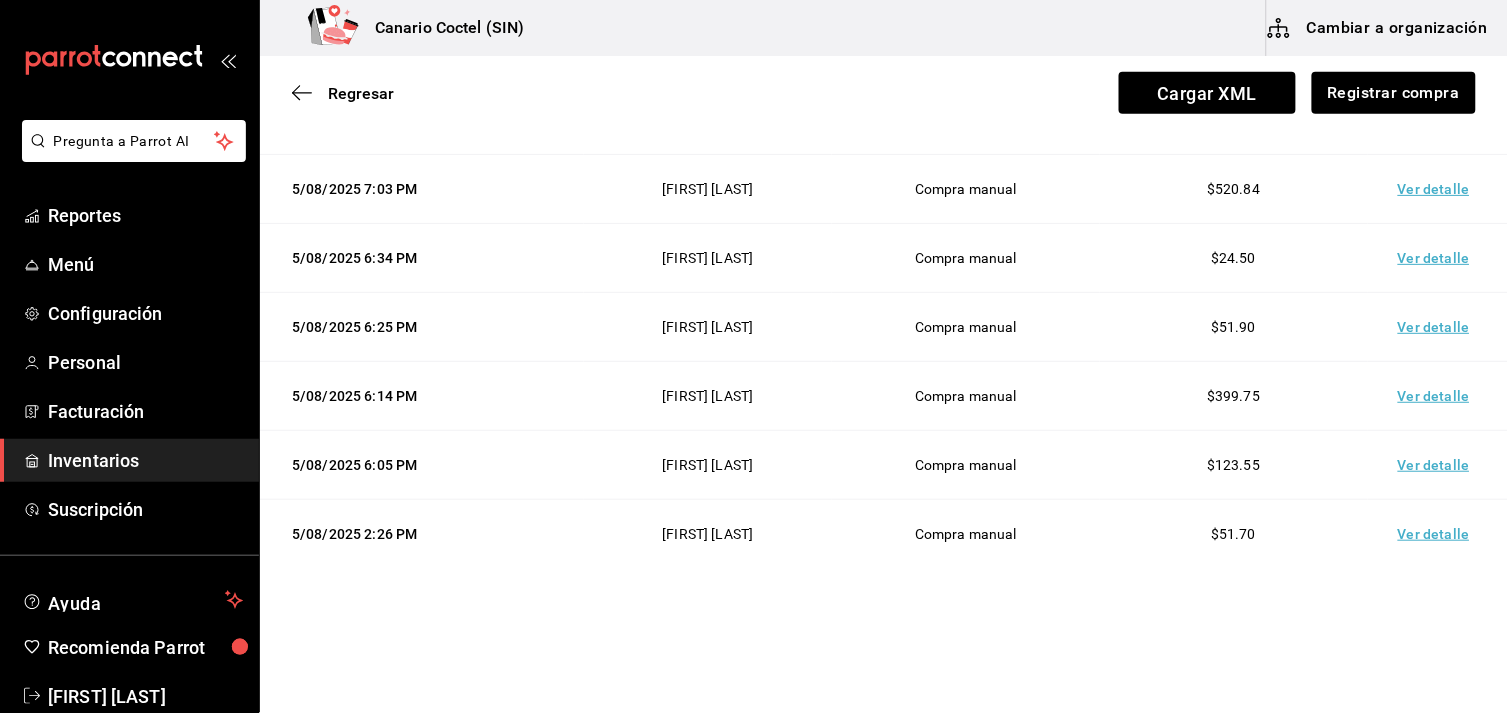 click on "Ver detalle" at bounding box center [1438, 465] 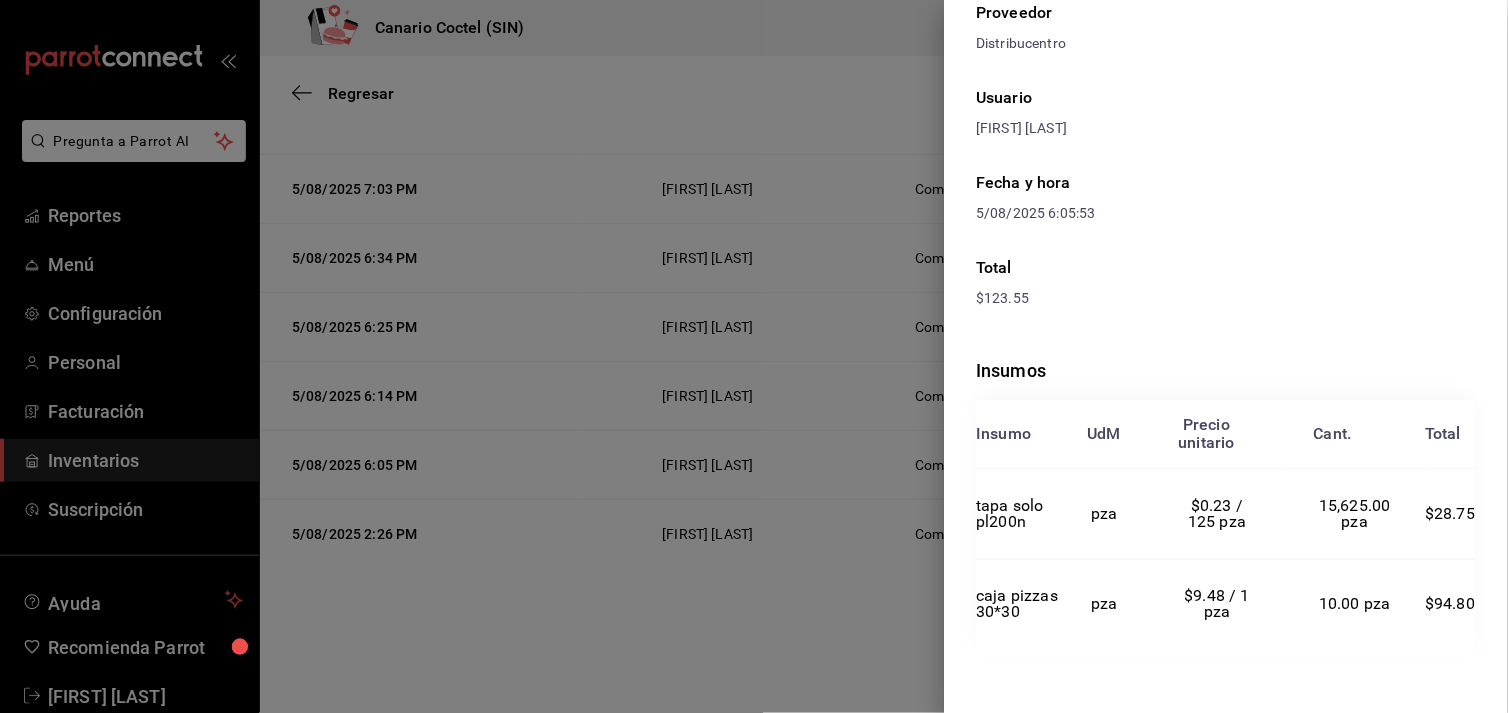 scroll, scrollTop: 138, scrollLeft: 0, axis: vertical 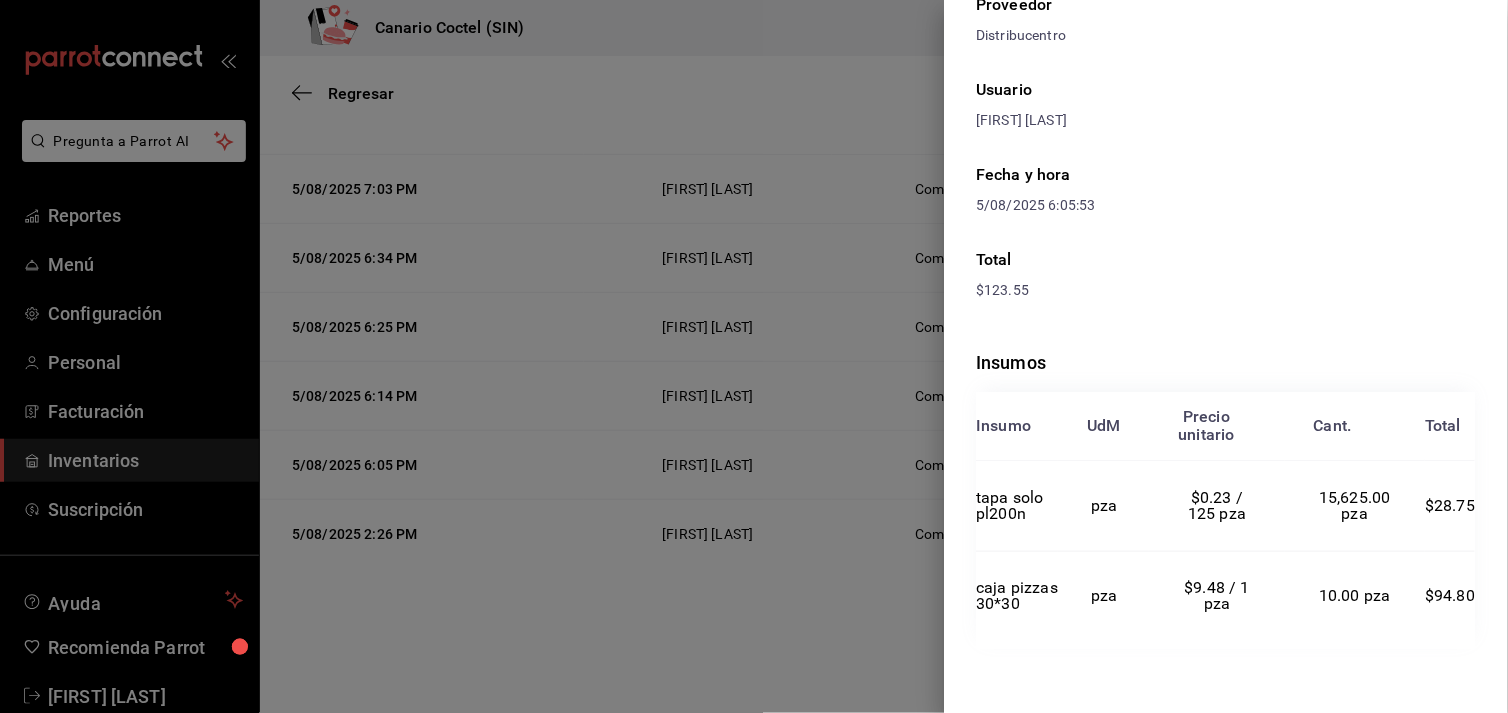 click at bounding box center [754, 356] 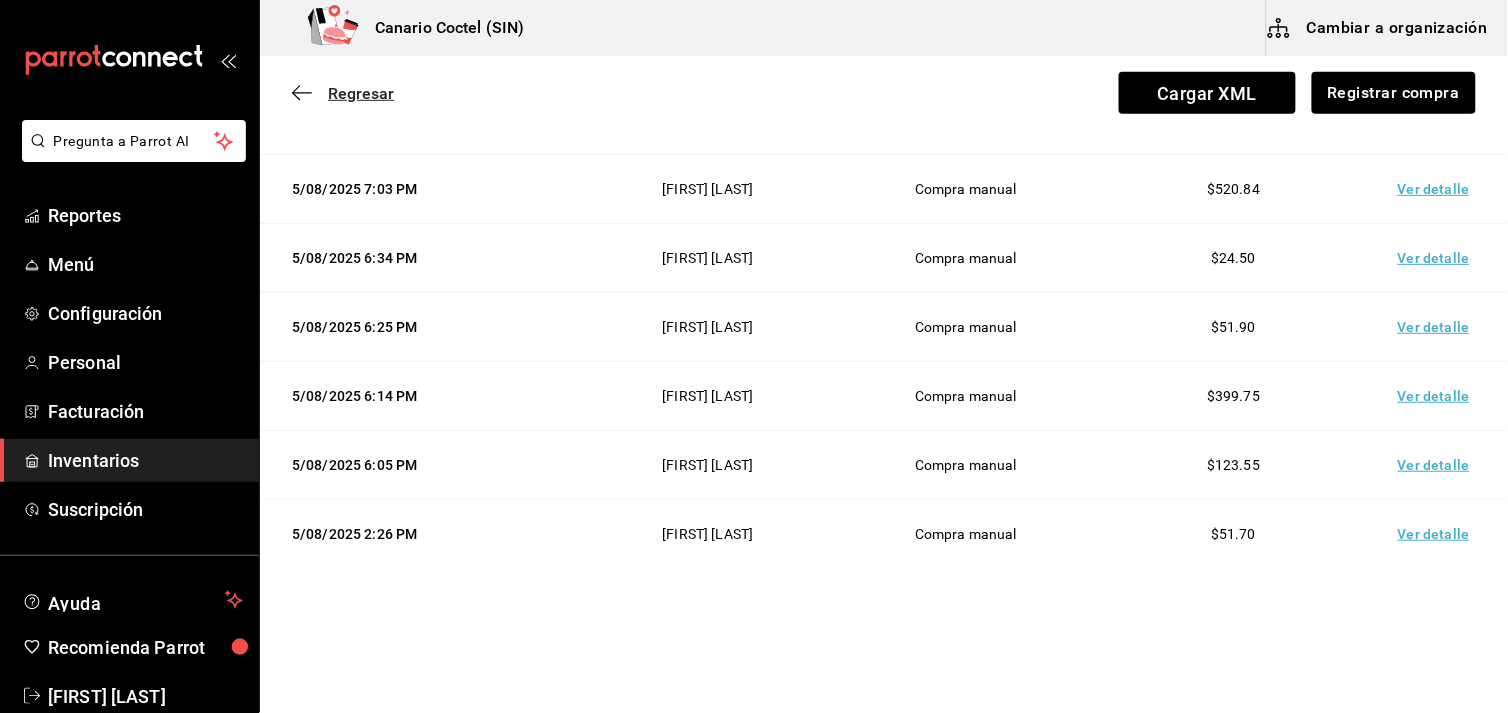 click on "Regresar" at bounding box center (361, 93) 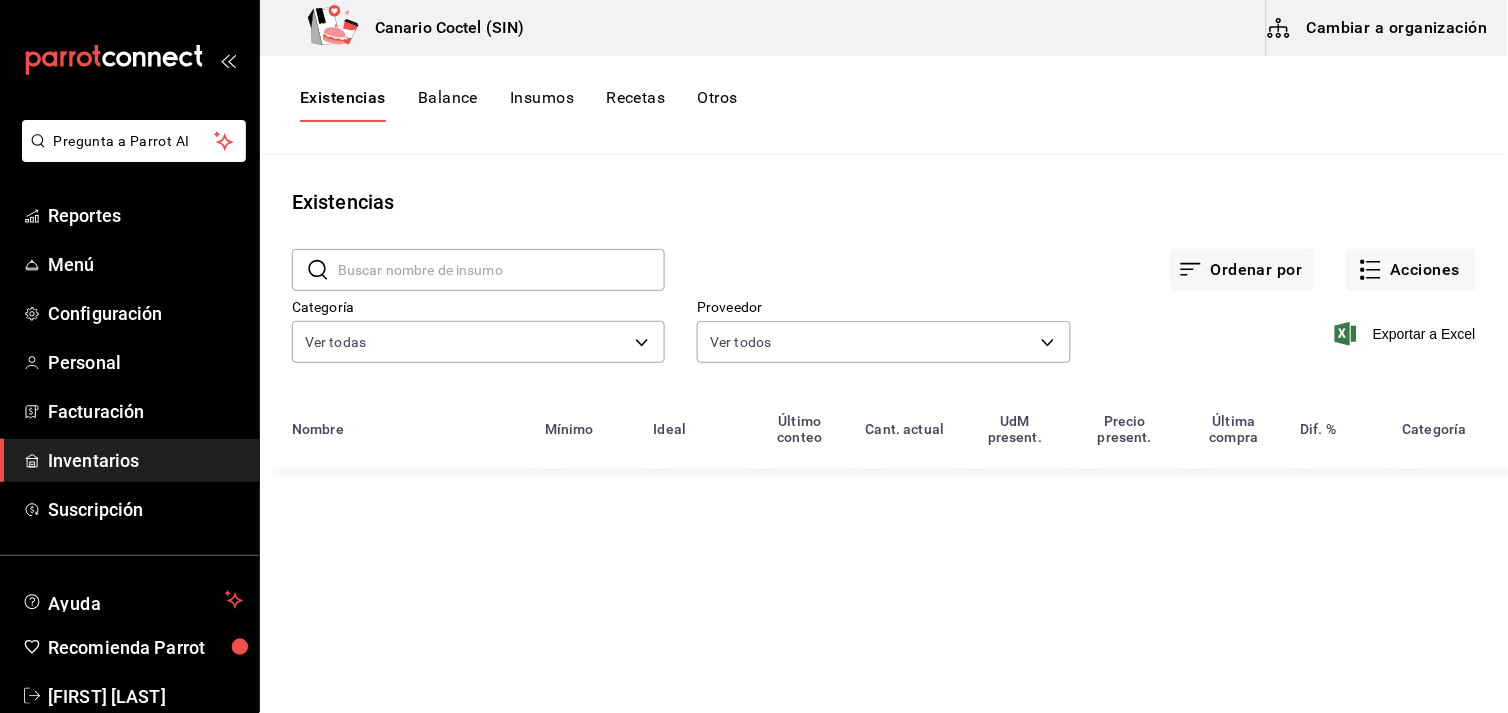 click on "Cambiar a organización" at bounding box center (1379, 28) 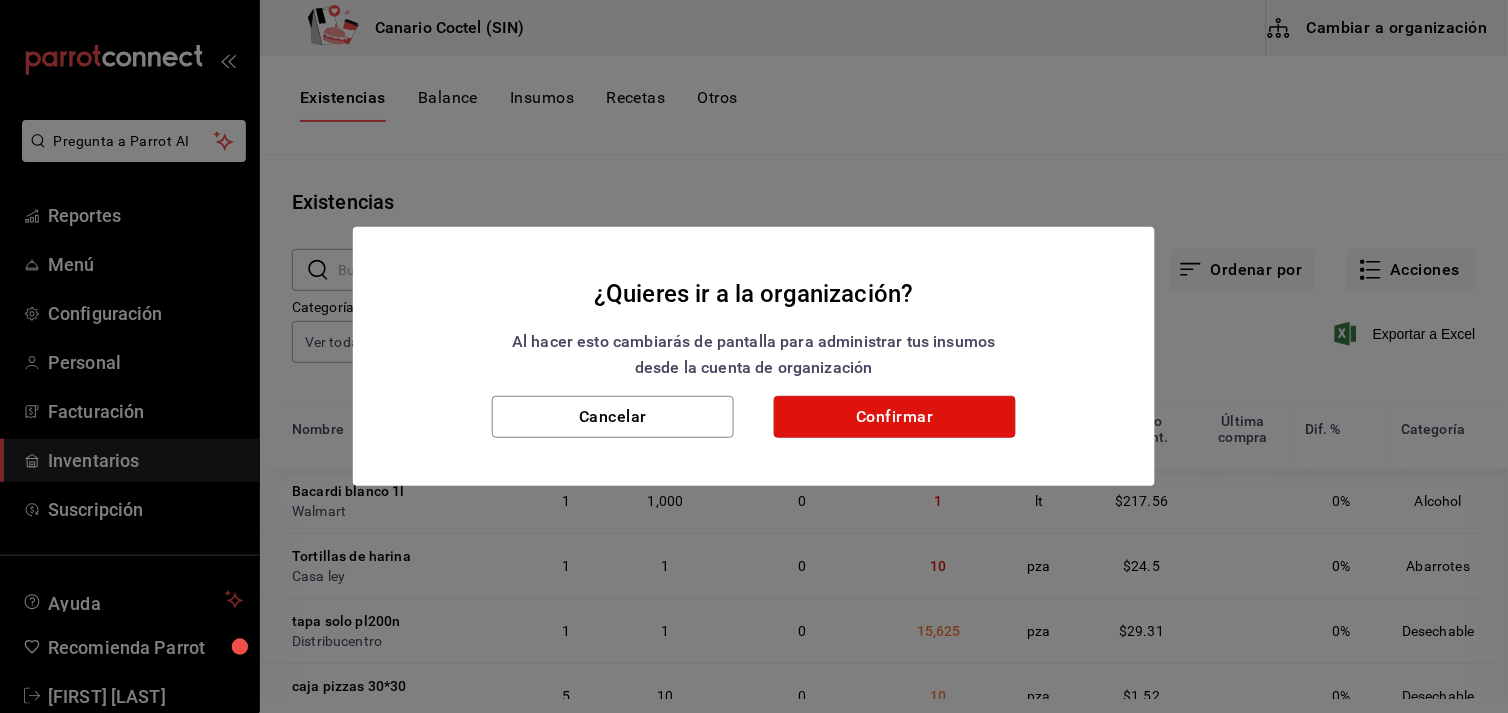 click on "Confirmar" at bounding box center [895, 417] 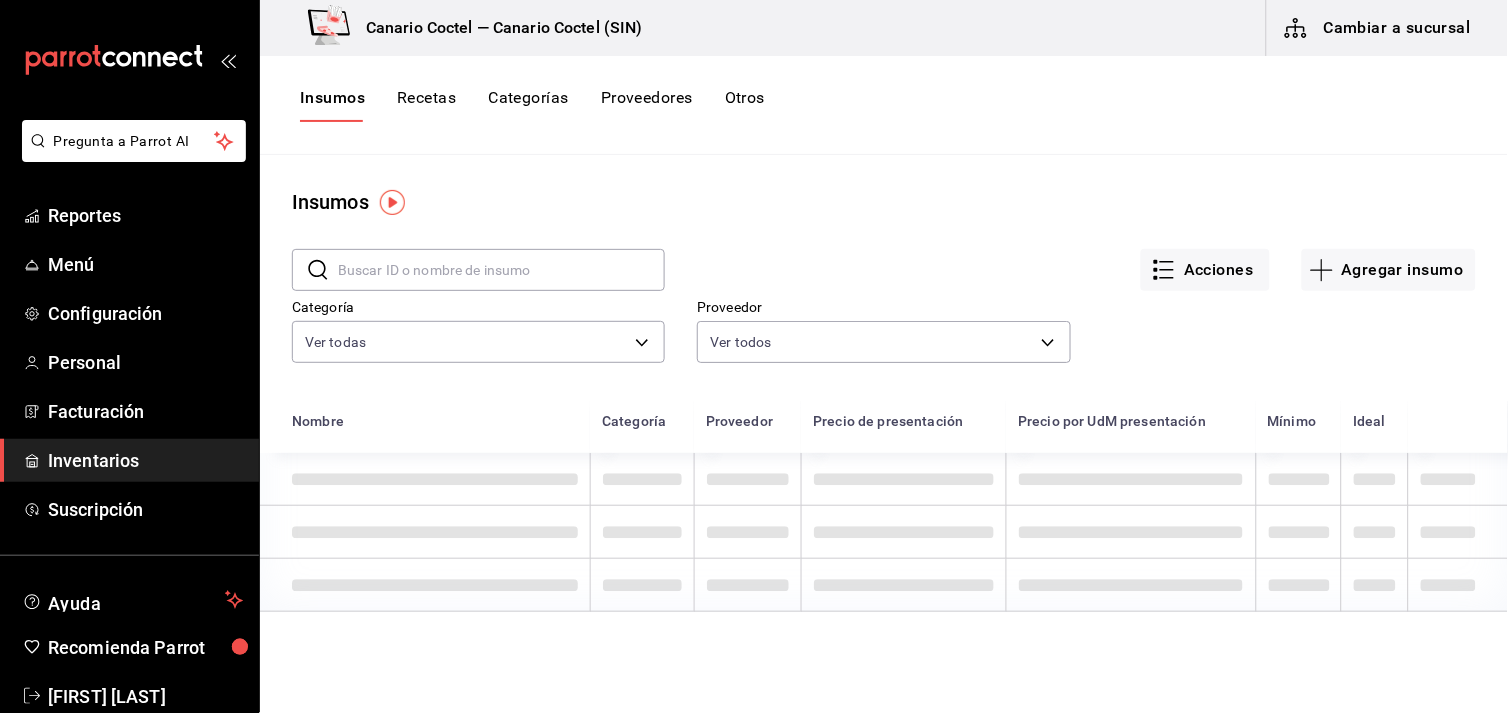 click at bounding box center (501, 270) 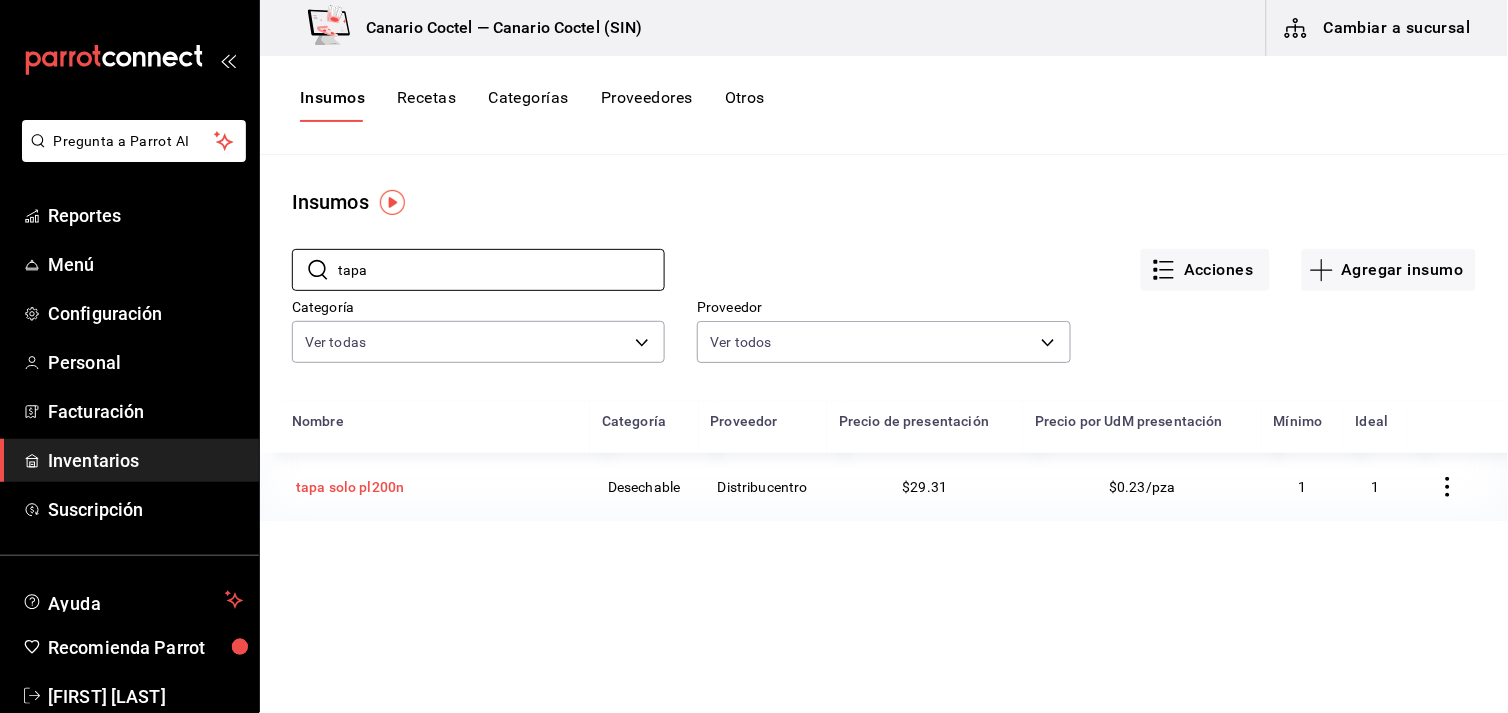 type on "tapa" 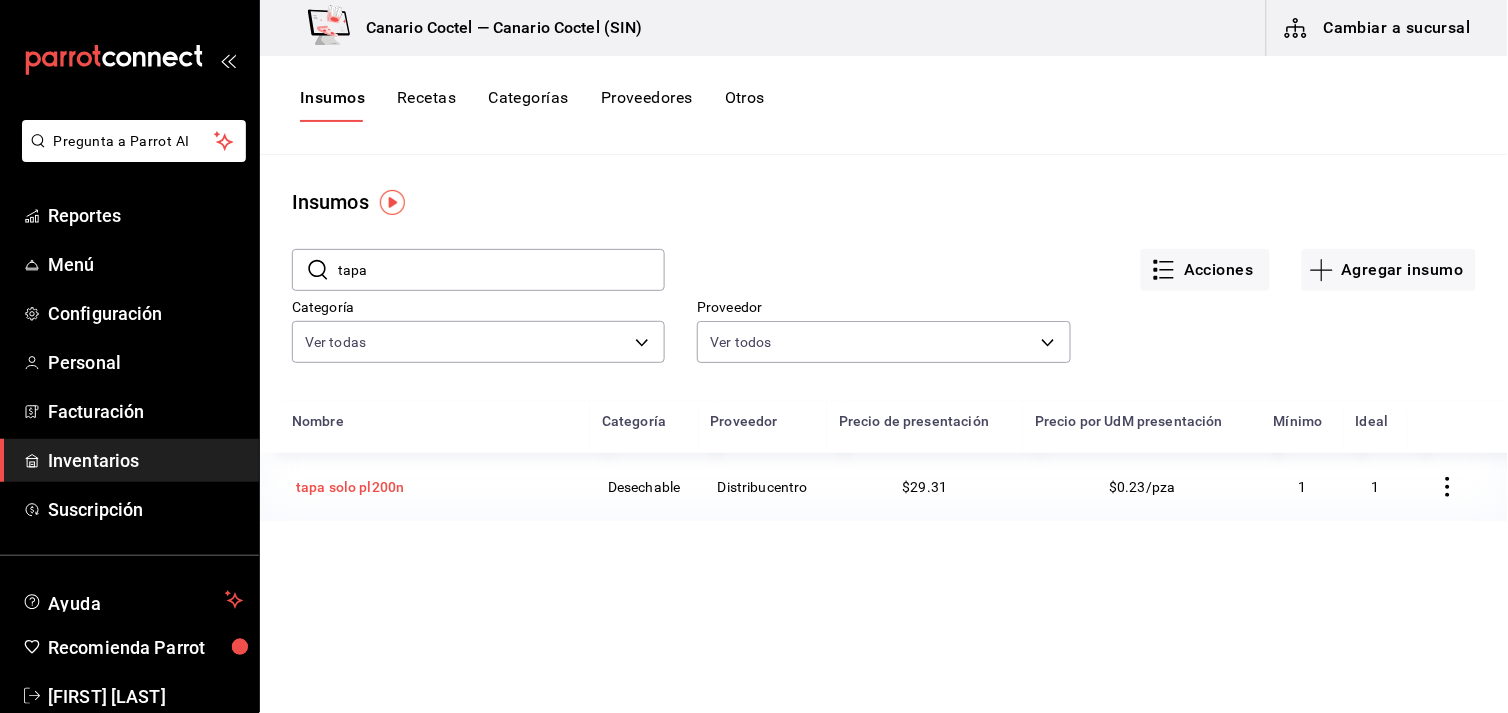click on "tapa solo pl200n" at bounding box center (435, 487) 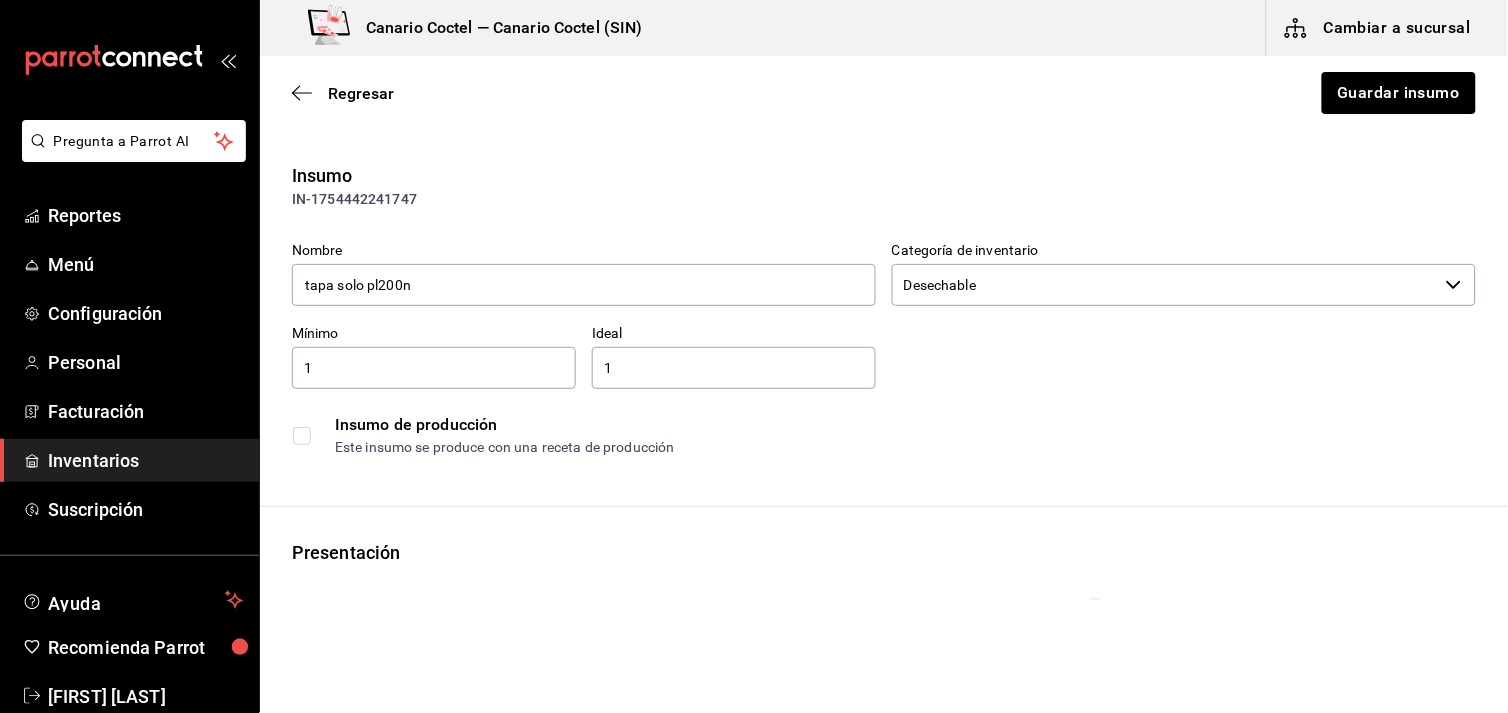 type on "$34.00" 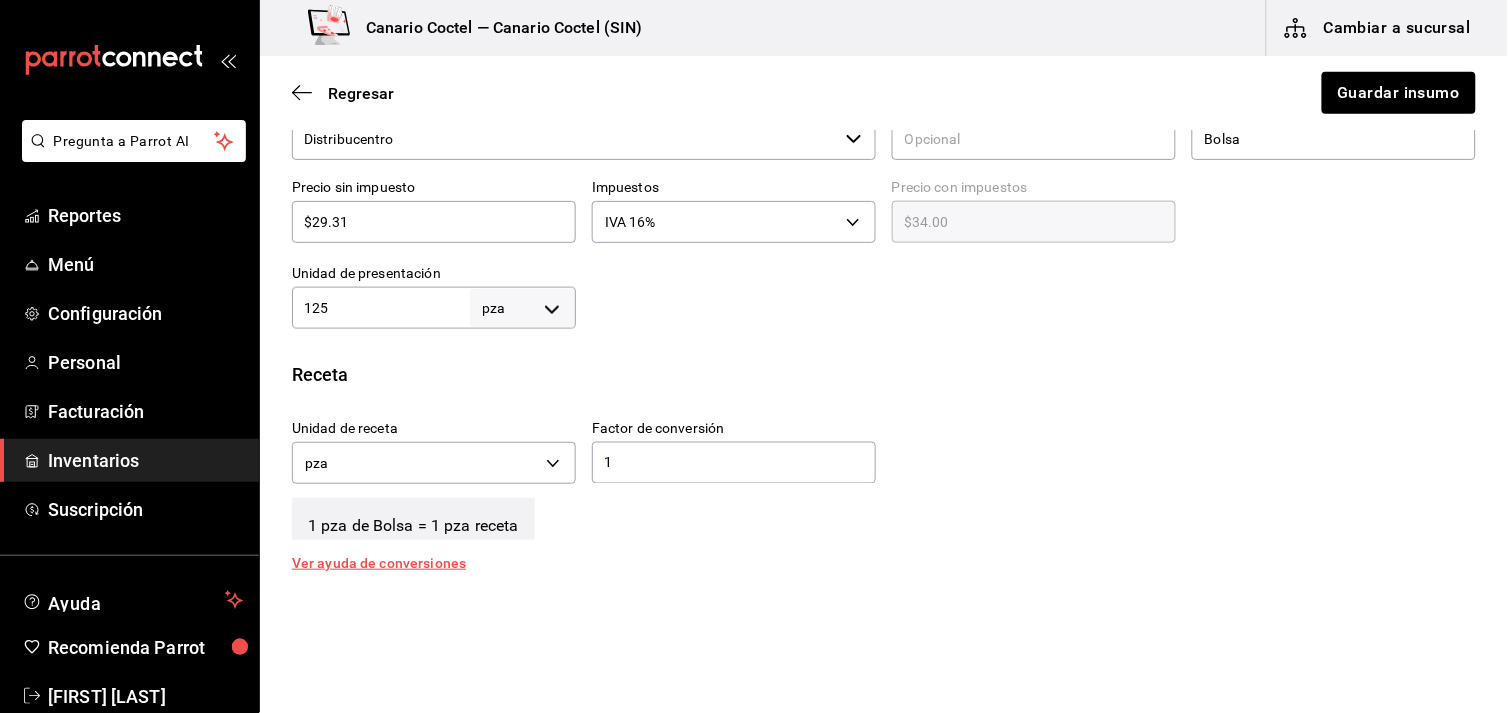 scroll, scrollTop: 505, scrollLeft: 0, axis: vertical 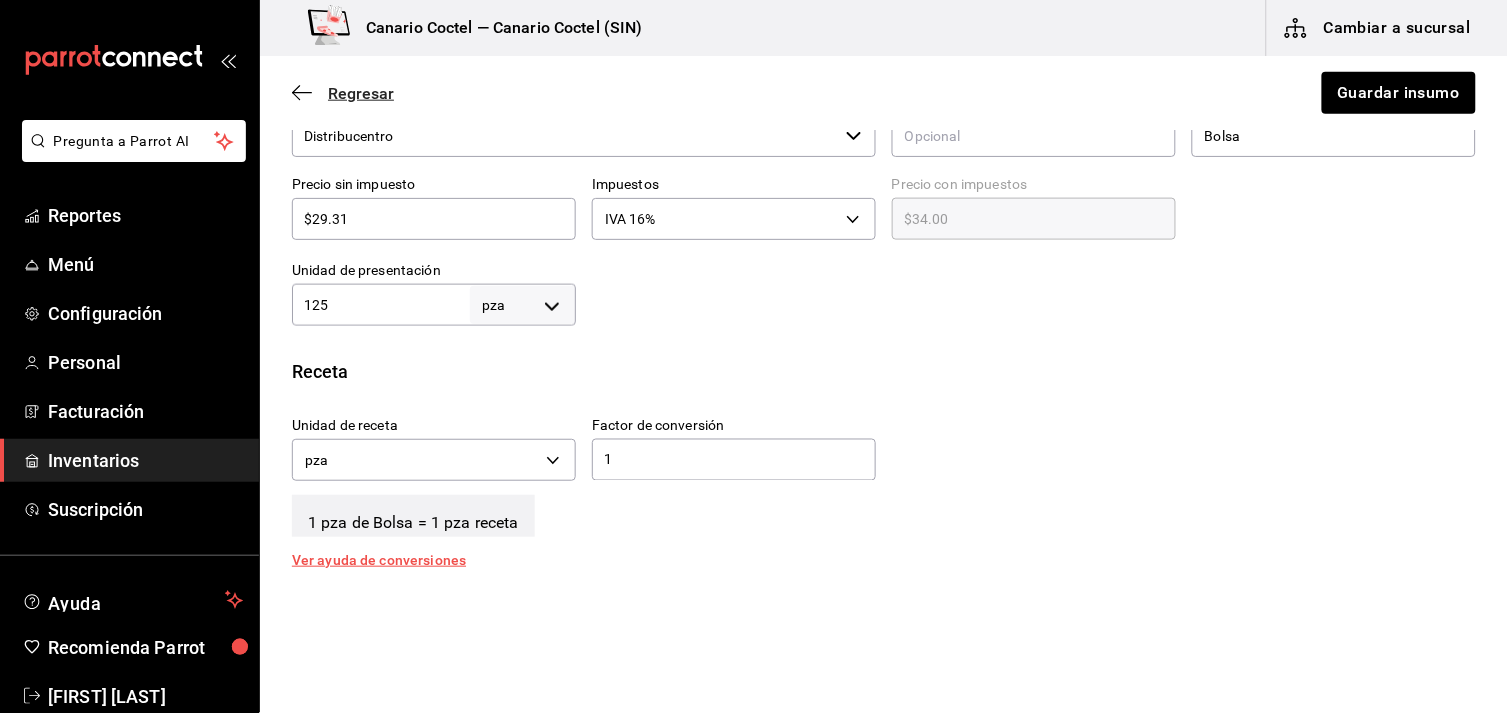 click on "Regresar" at bounding box center (361, 93) 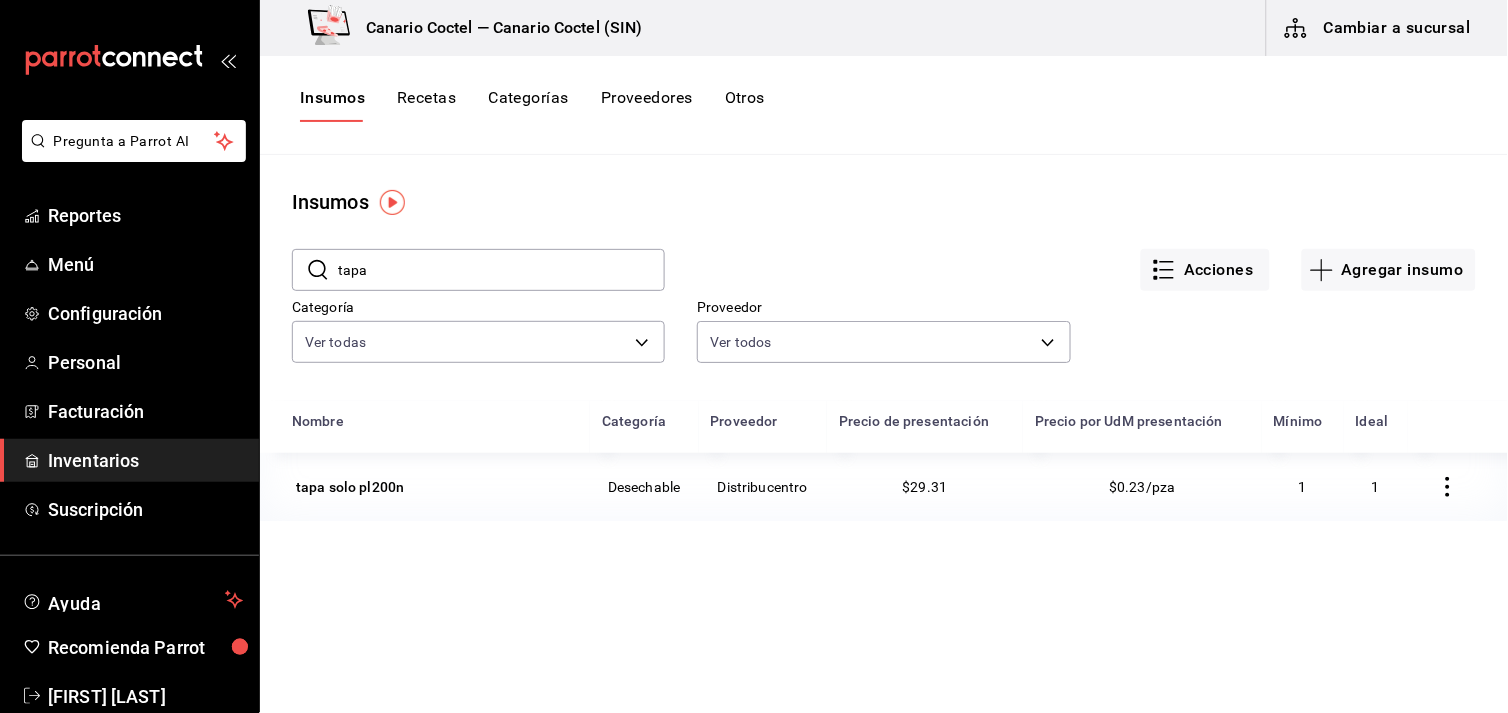 click on "Cambiar a sucursal" at bounding box center [1379, 28] 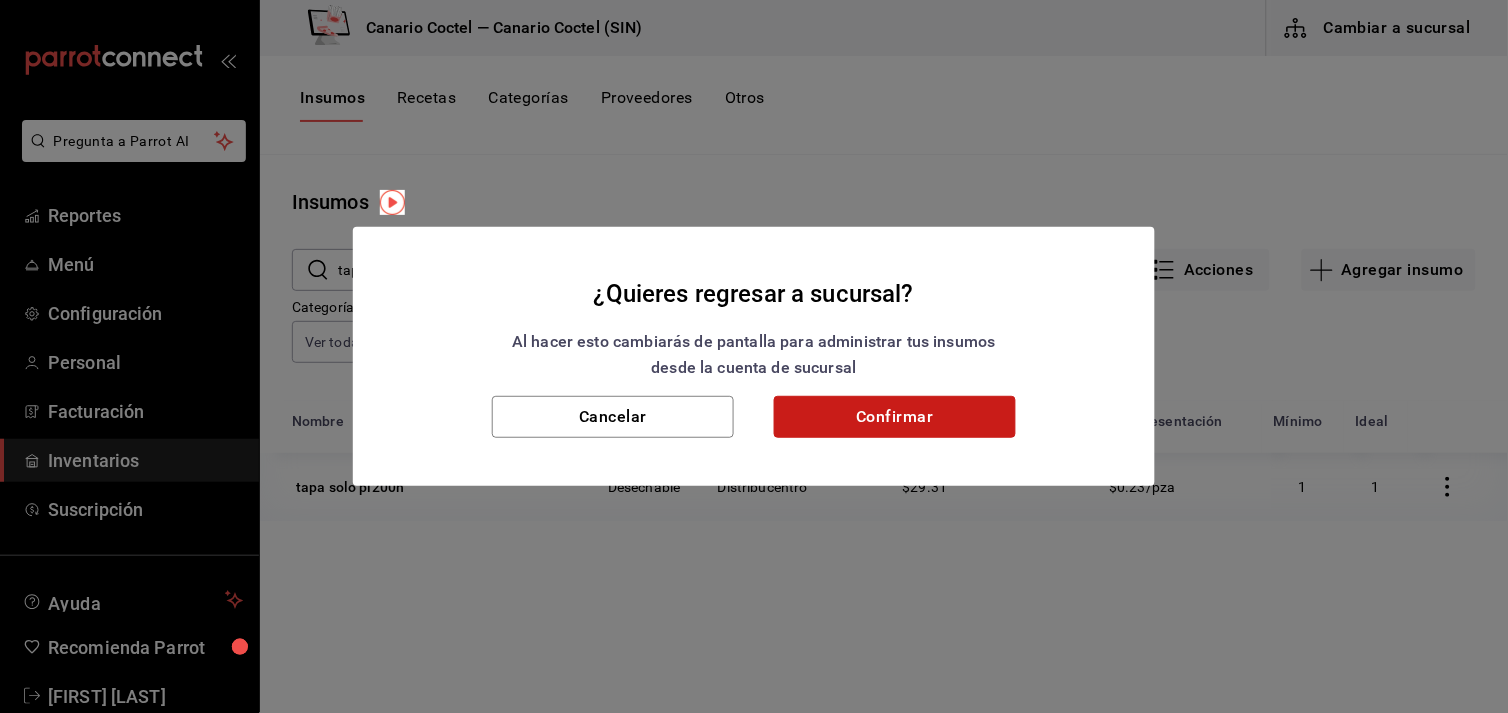 click on "Confirmar" at bounding box center (895, 417) 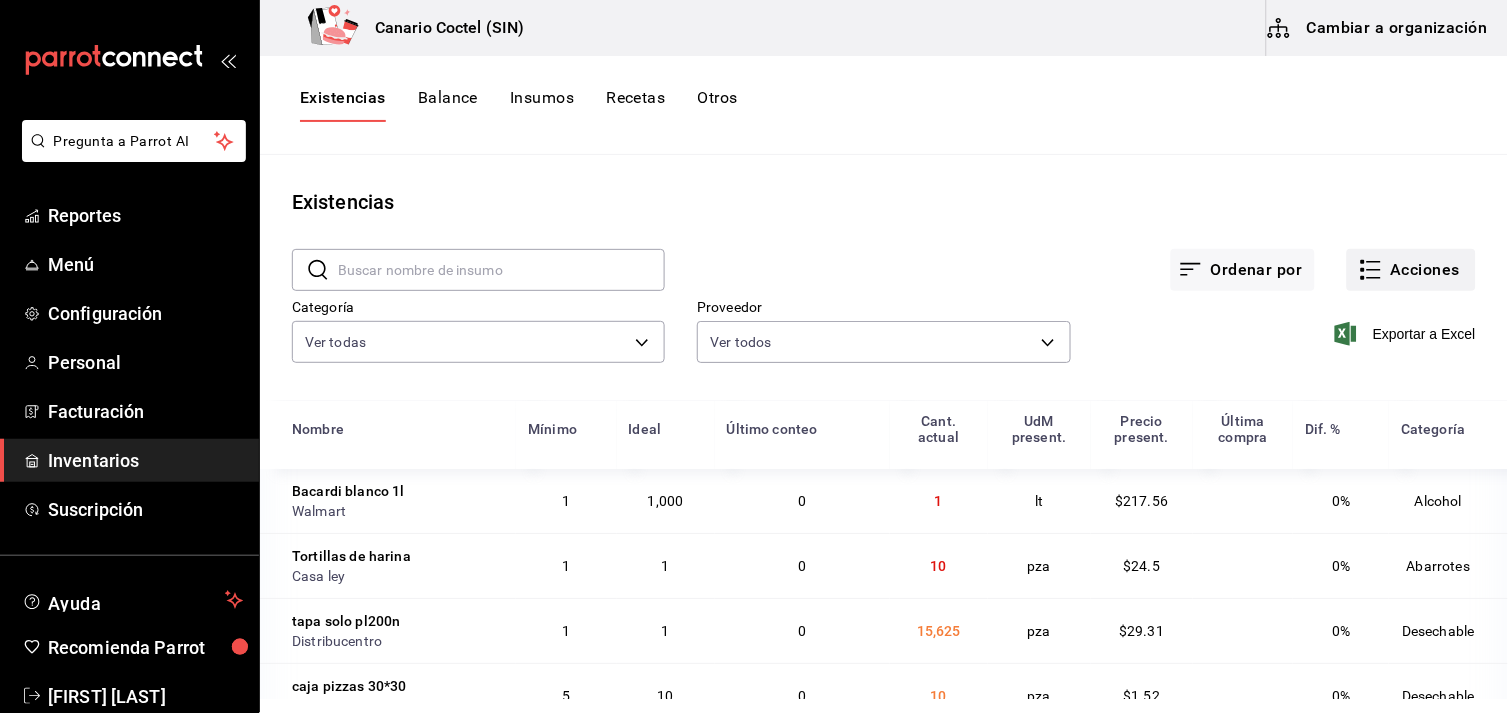 click on "Acciones" at bounding box center [1411, 270] 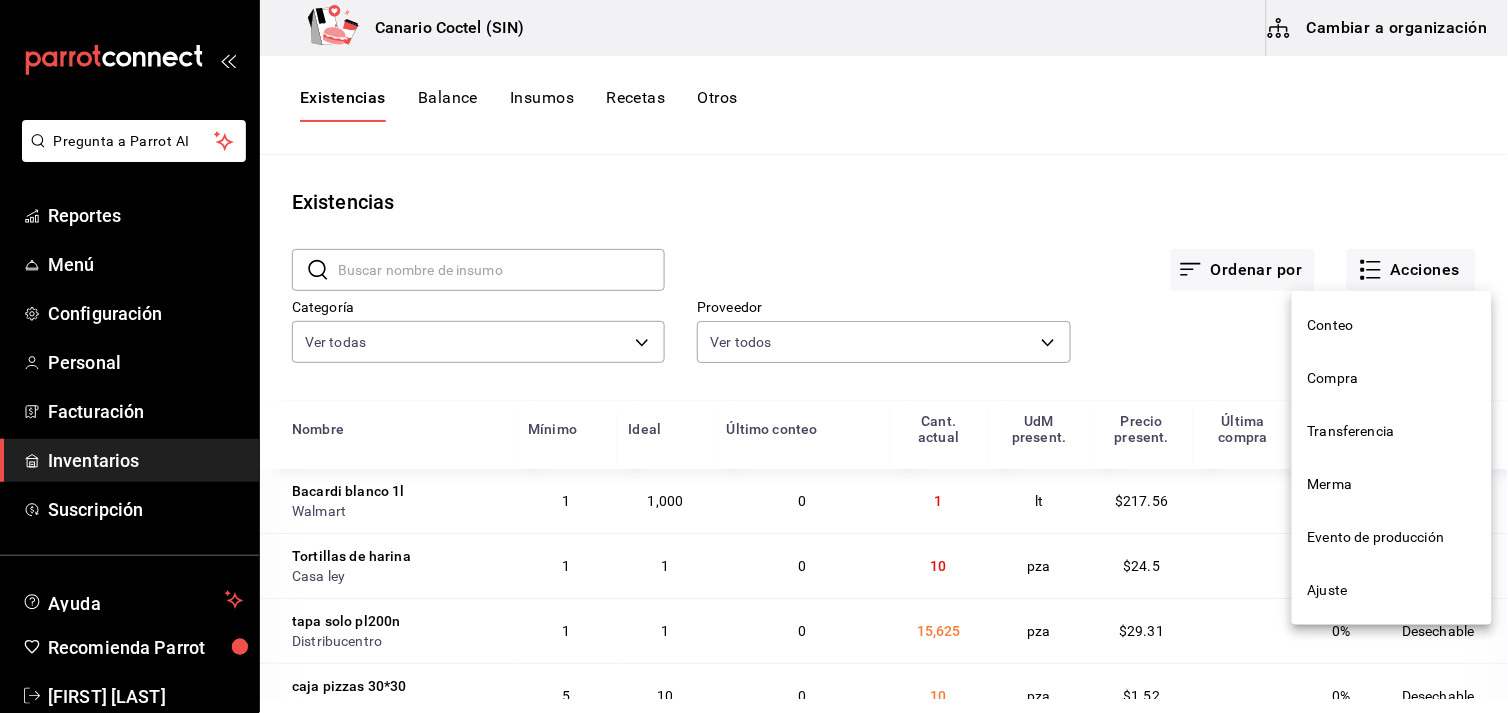 click on "Ajuste" at bounding box center (1392, 590) 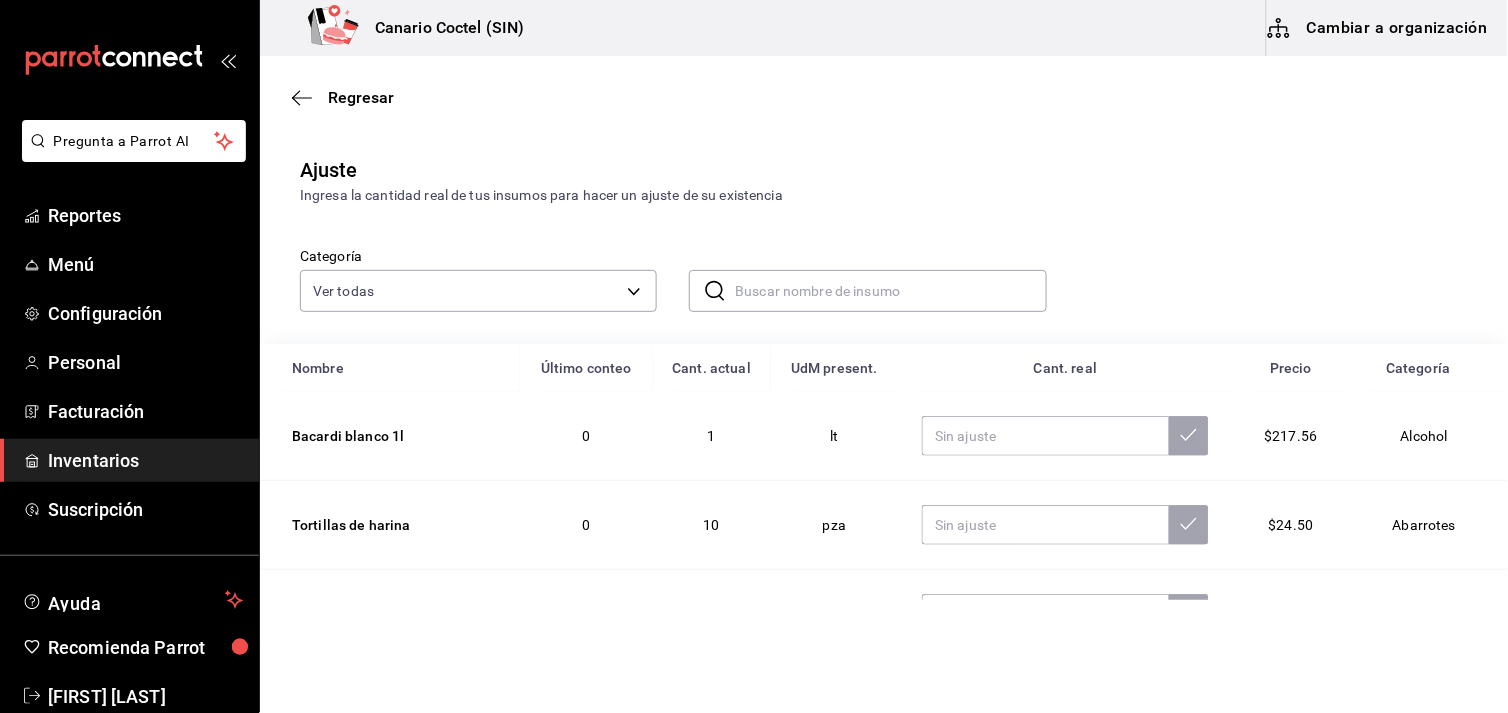 click at bounding box center [890, 291] 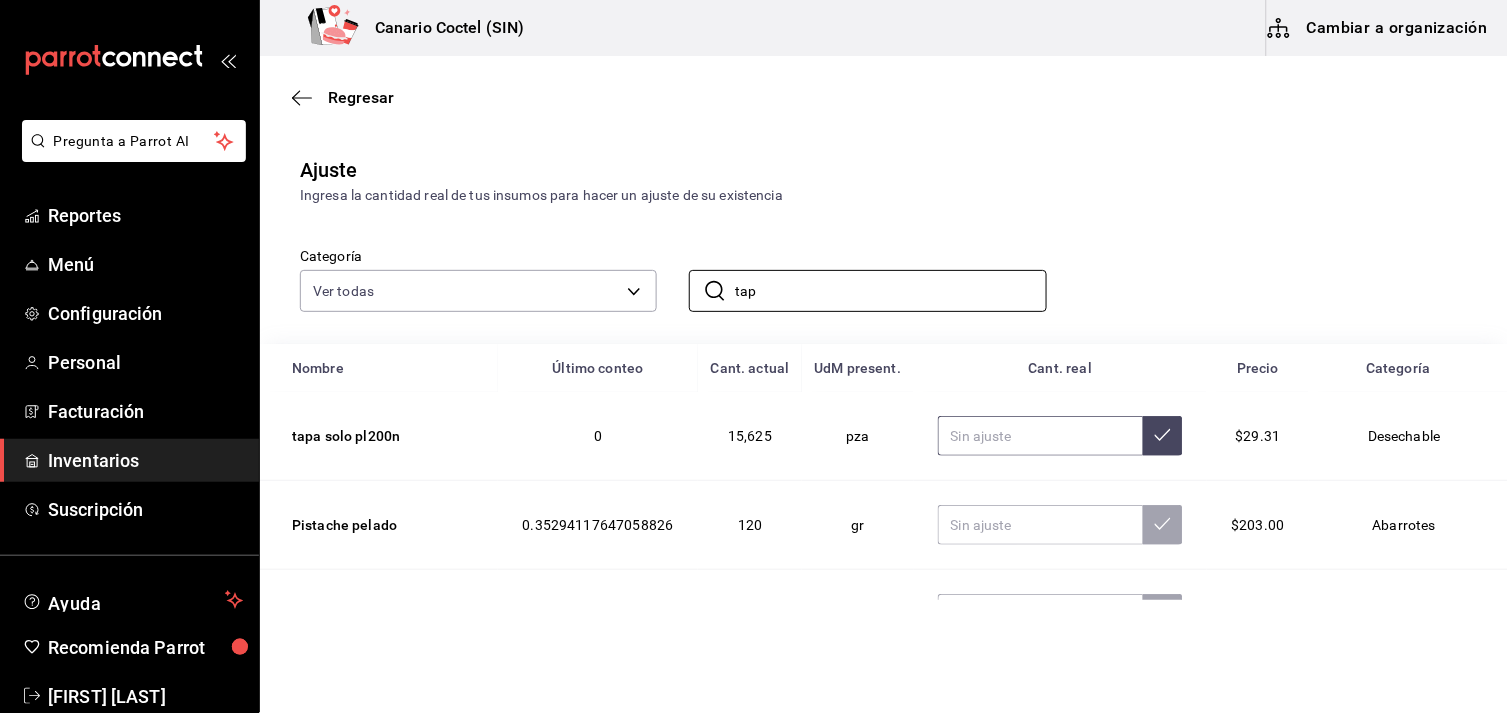 type on "tap" 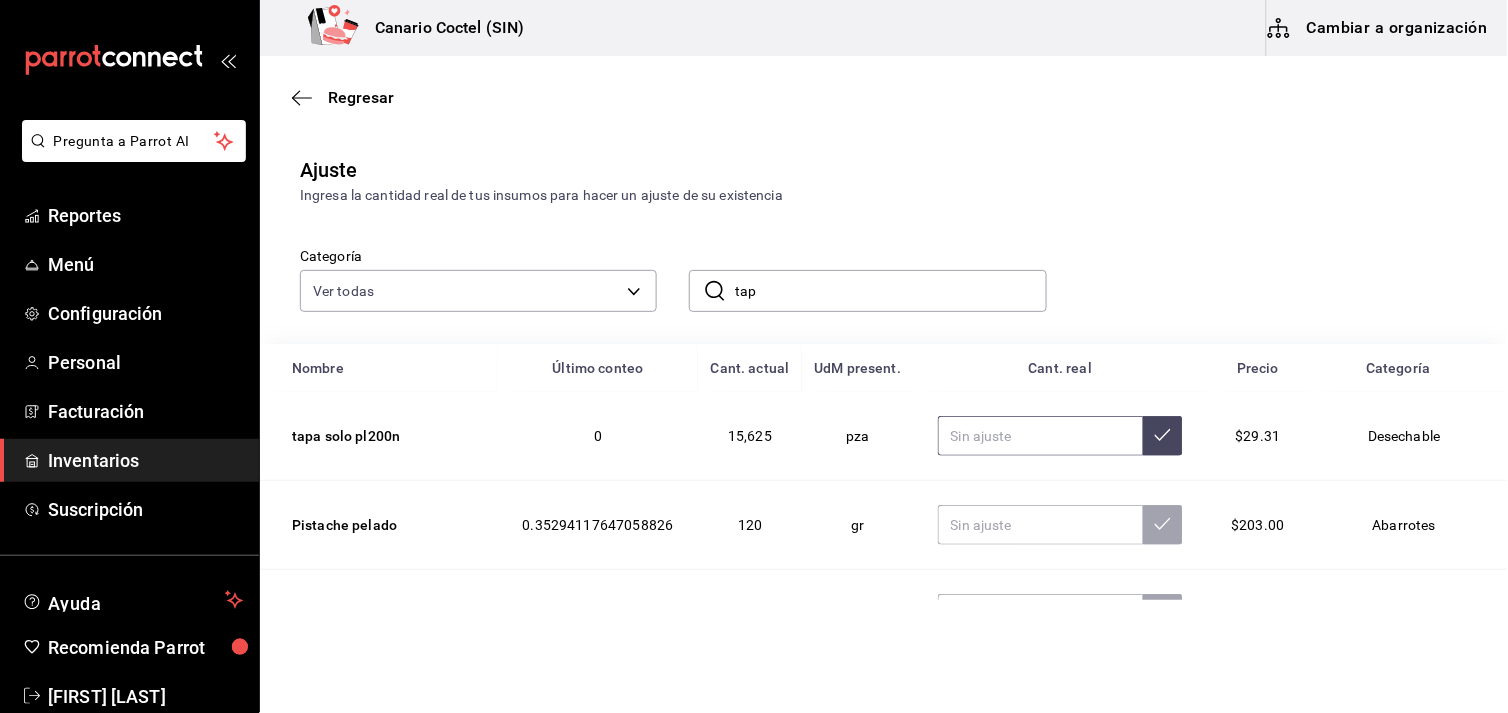 click at bounding box center (1041, 436) 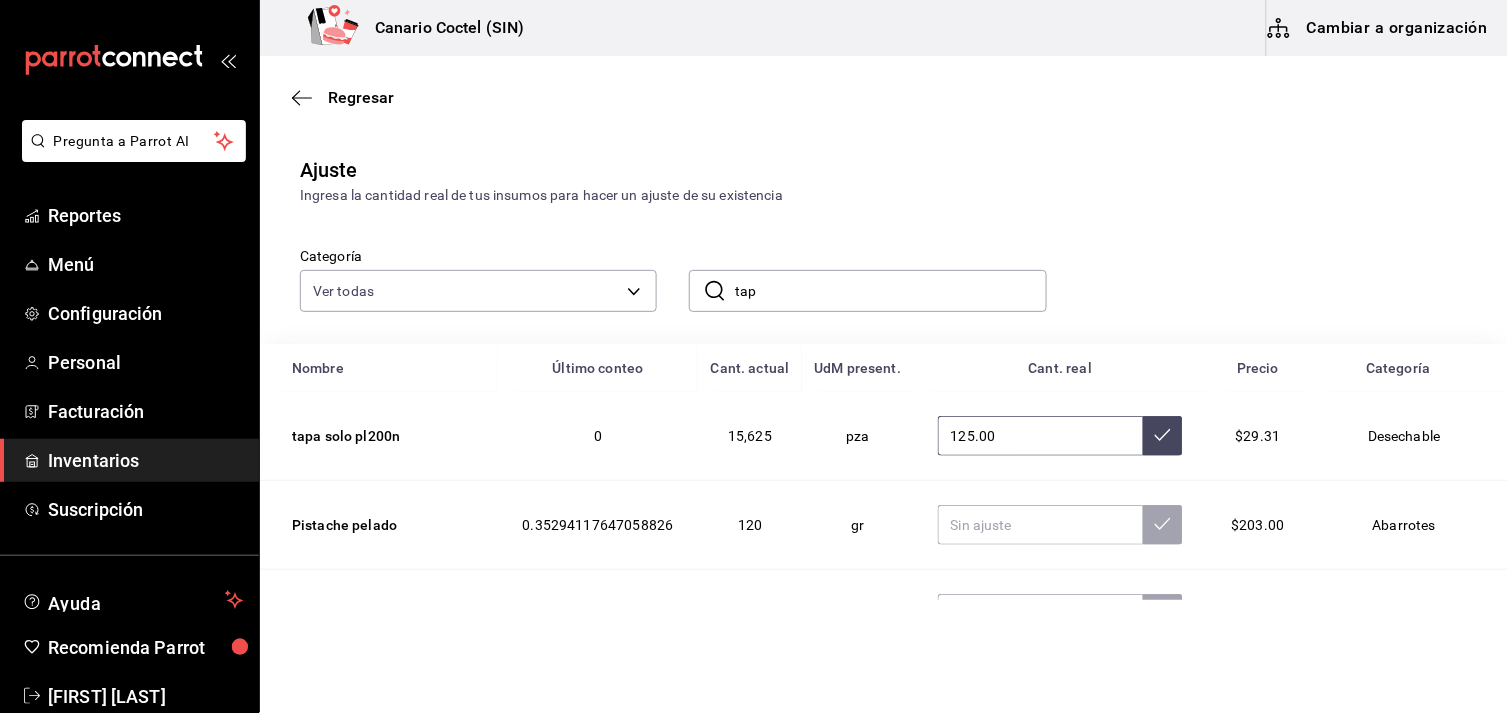 type on "125.00" 